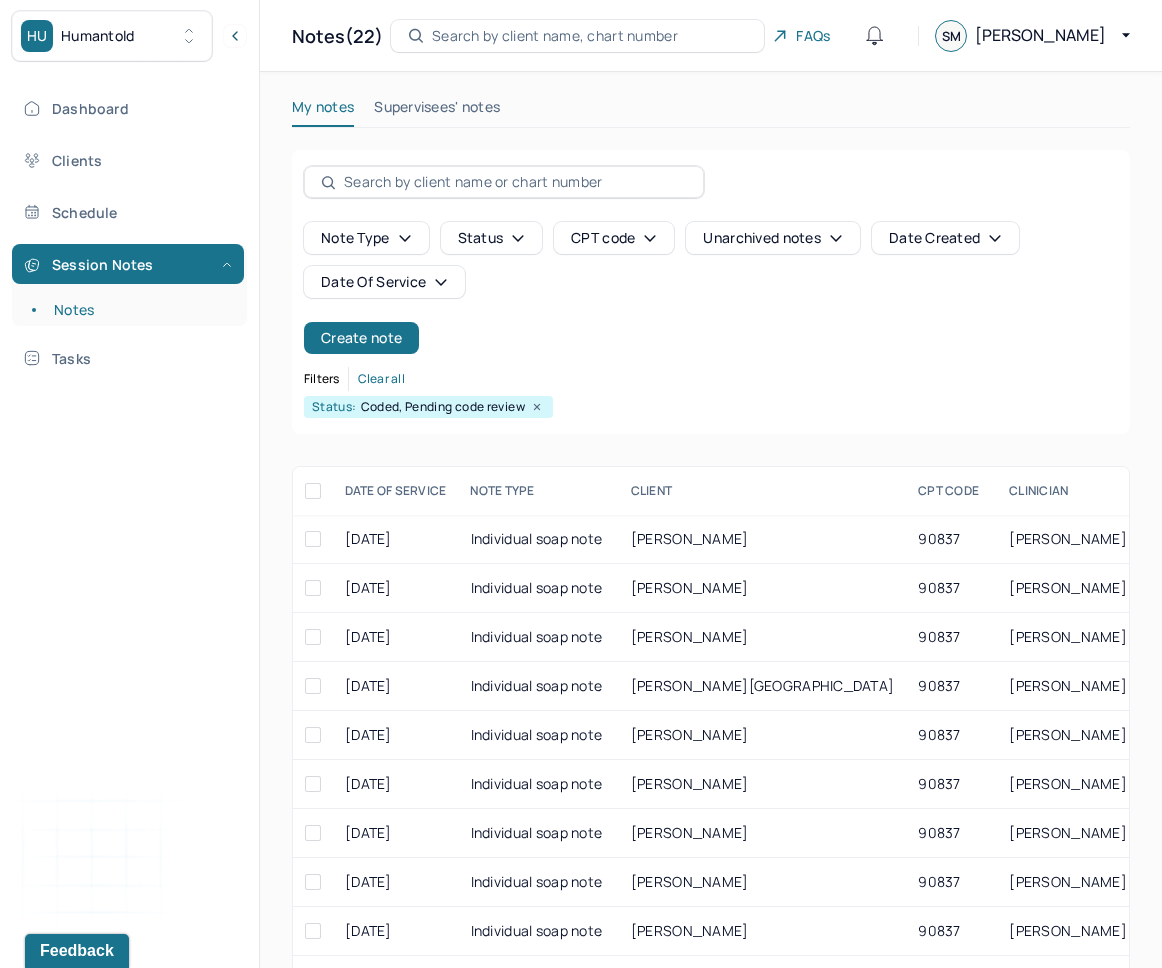 scroll, scrollTop: 296, scrollLeft: 0, axis: vertical 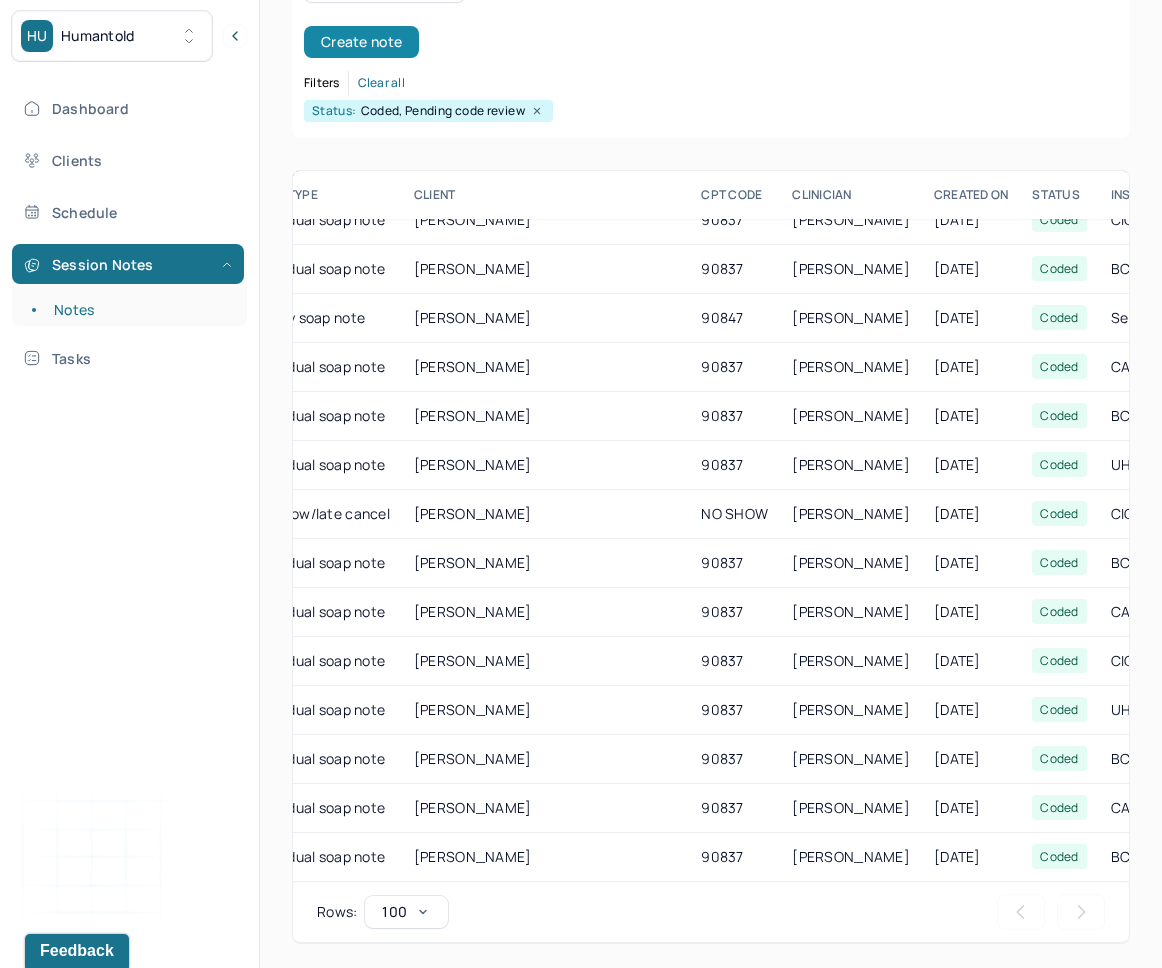 click on "Create note" at bounding box center (361, 42) 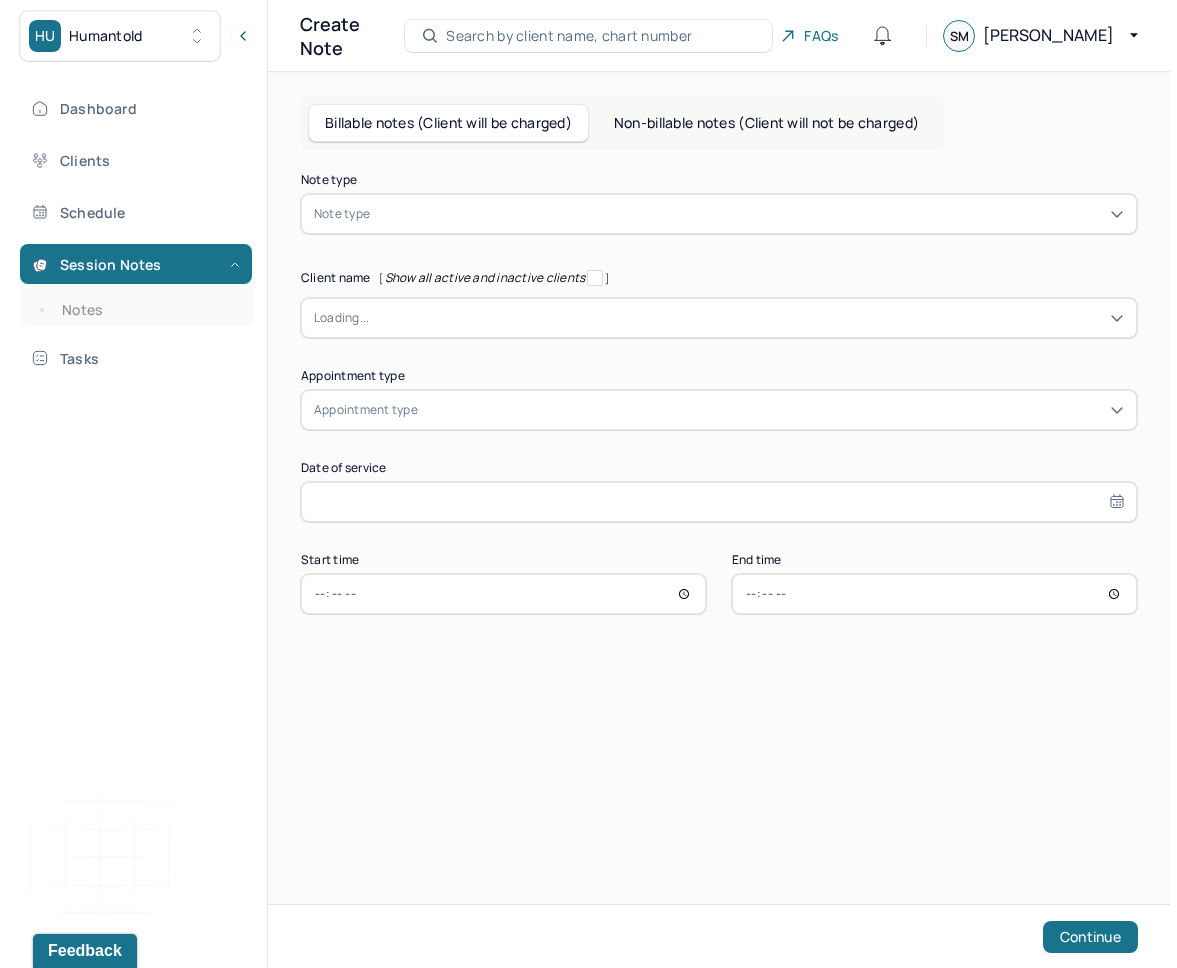 scroll, scrollTop: 0, scrollLeft: 0, axis: both 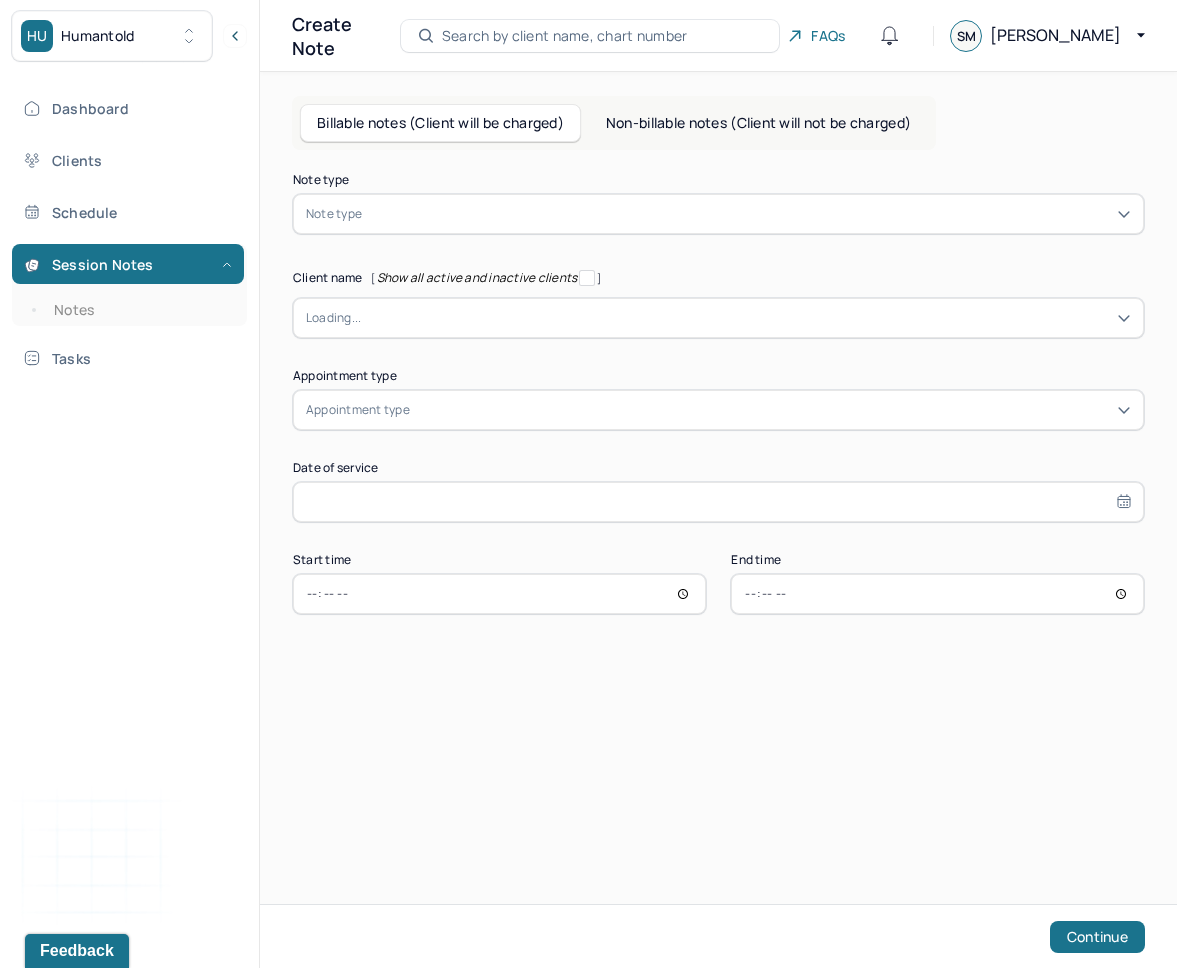 click at bounding box center [748, 214] 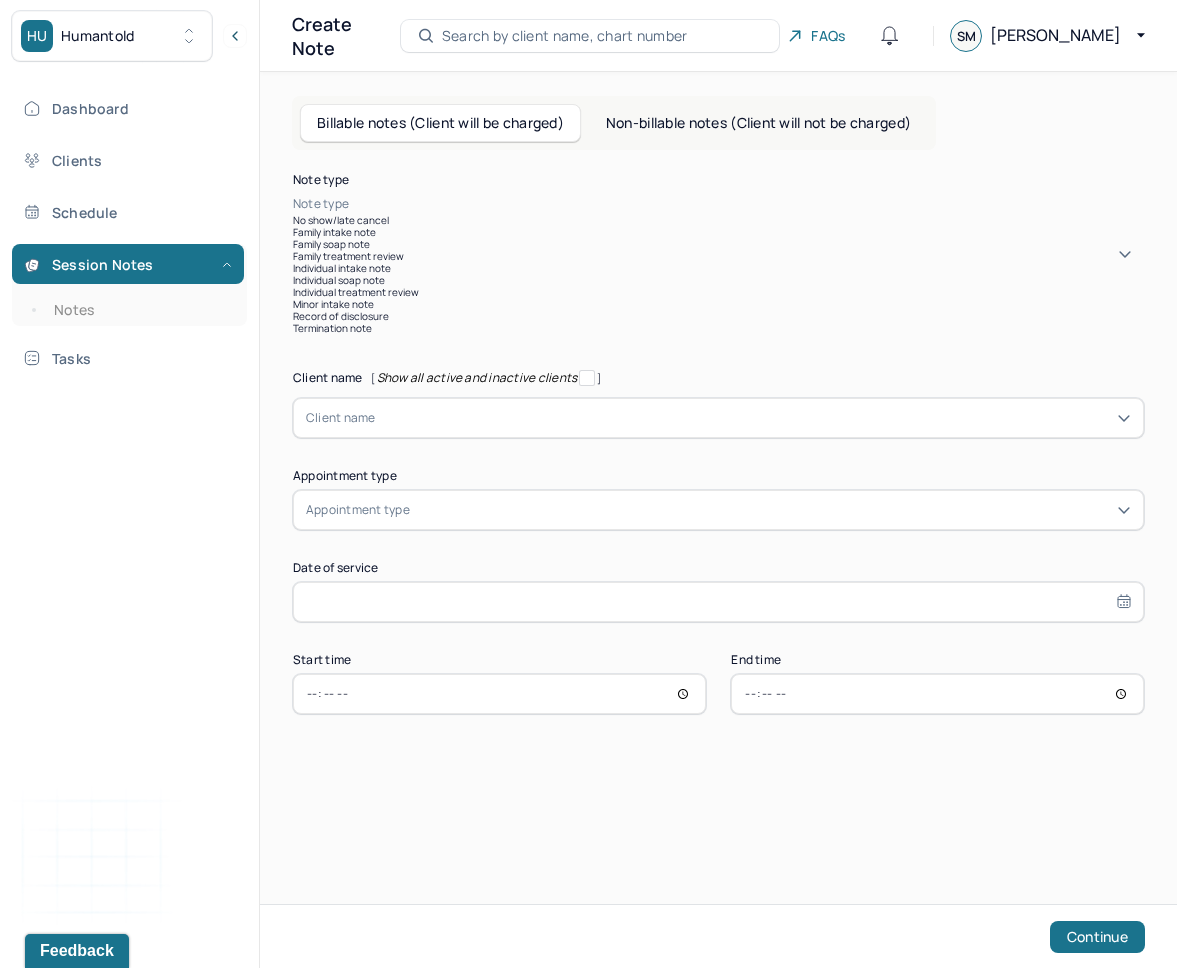 click on "Individual soap note" at bounding box center (718, 280) 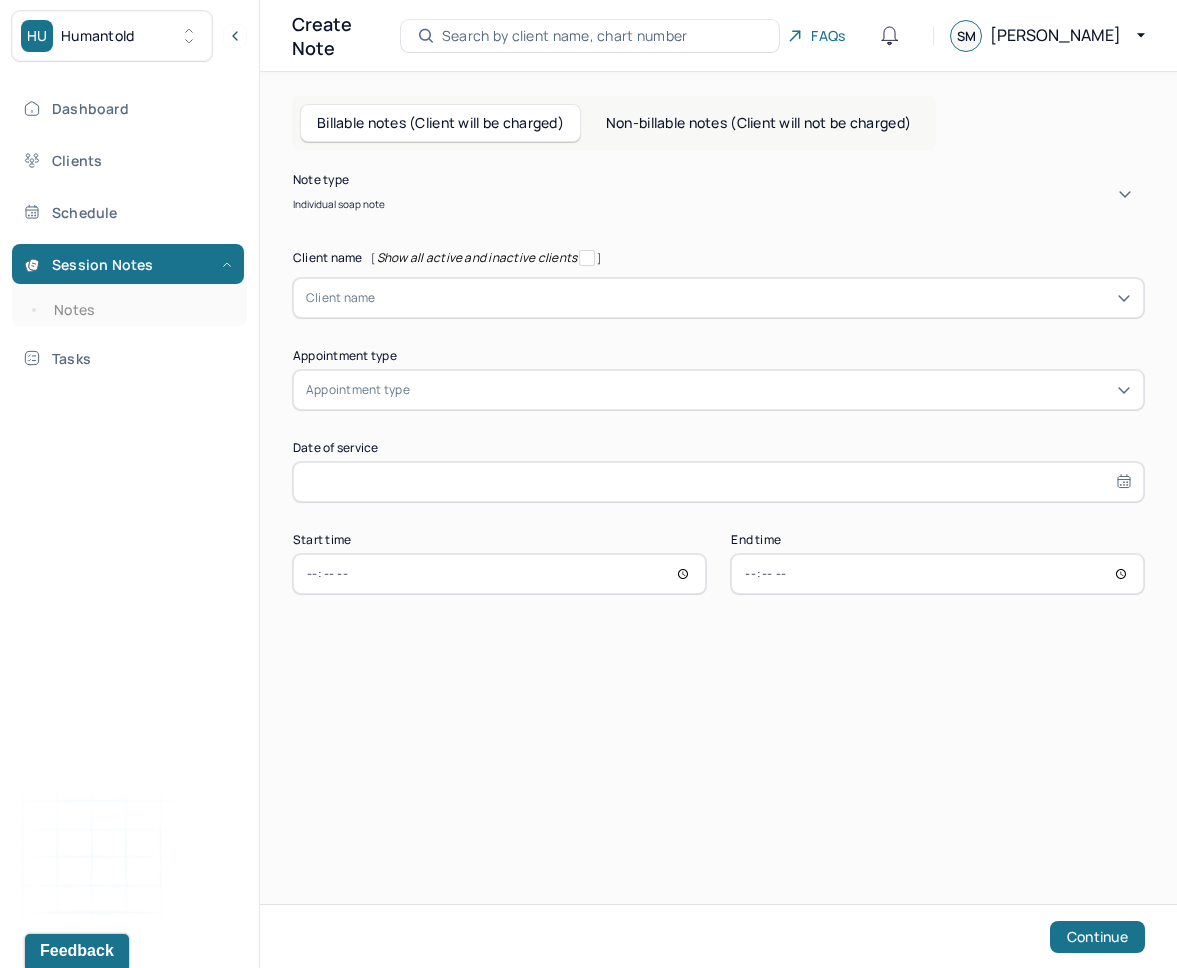 click at bounding box center (753, 298) 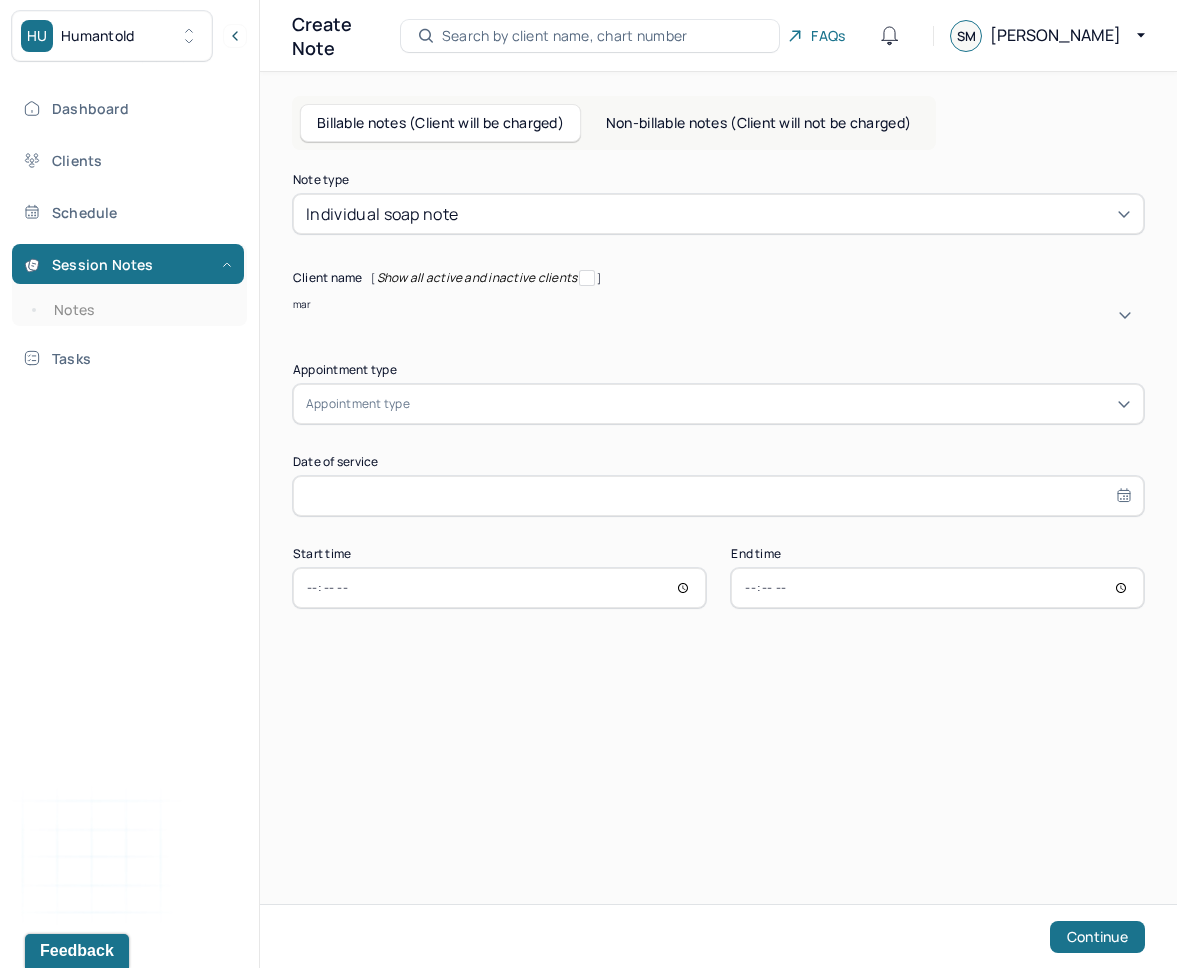 type on "[PERSON_NAME]" 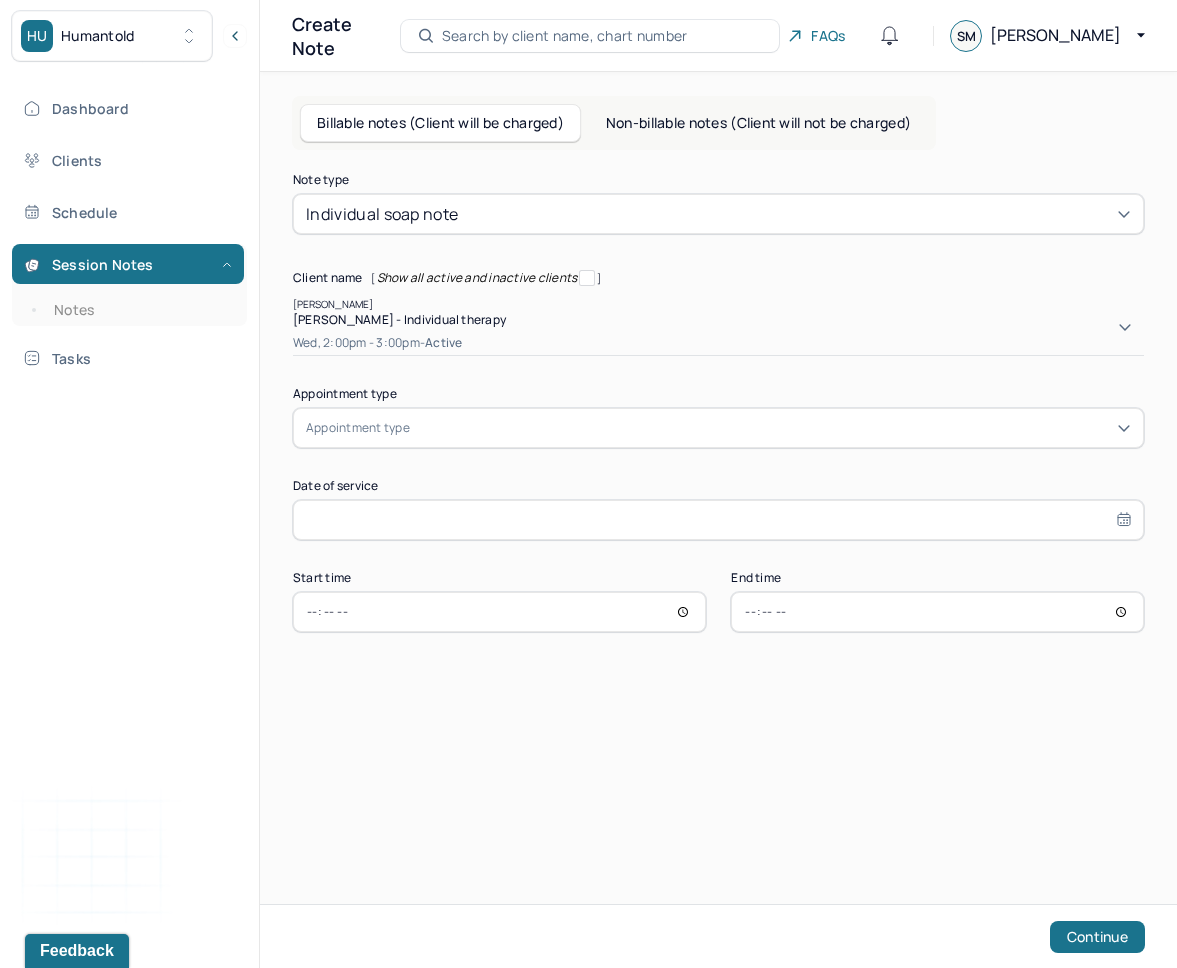 click on "Wed, 2:00pm - 3:00pm  -  active" at bounding box center (718, 343) 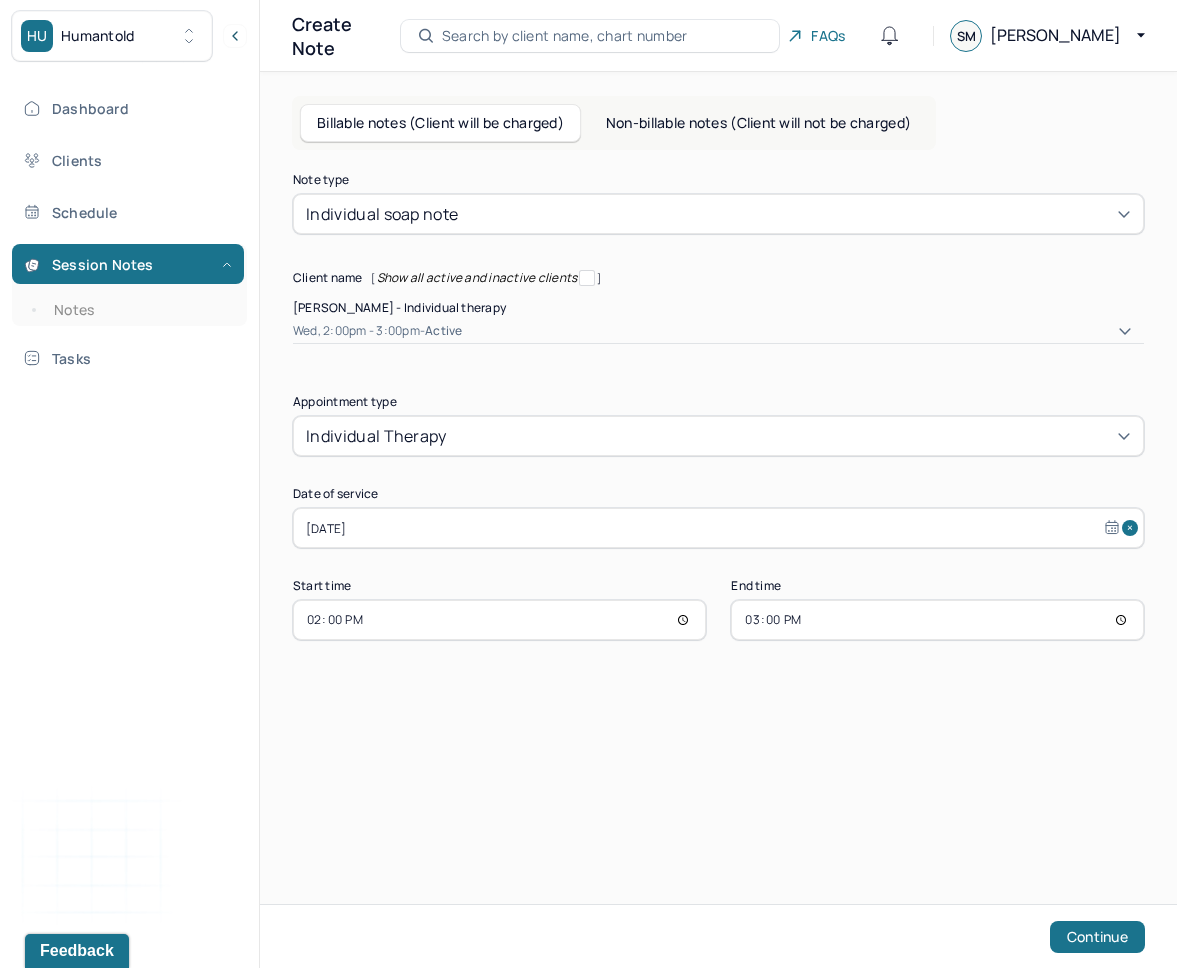 click on "[DATE]" at bounding box center [718, 528] 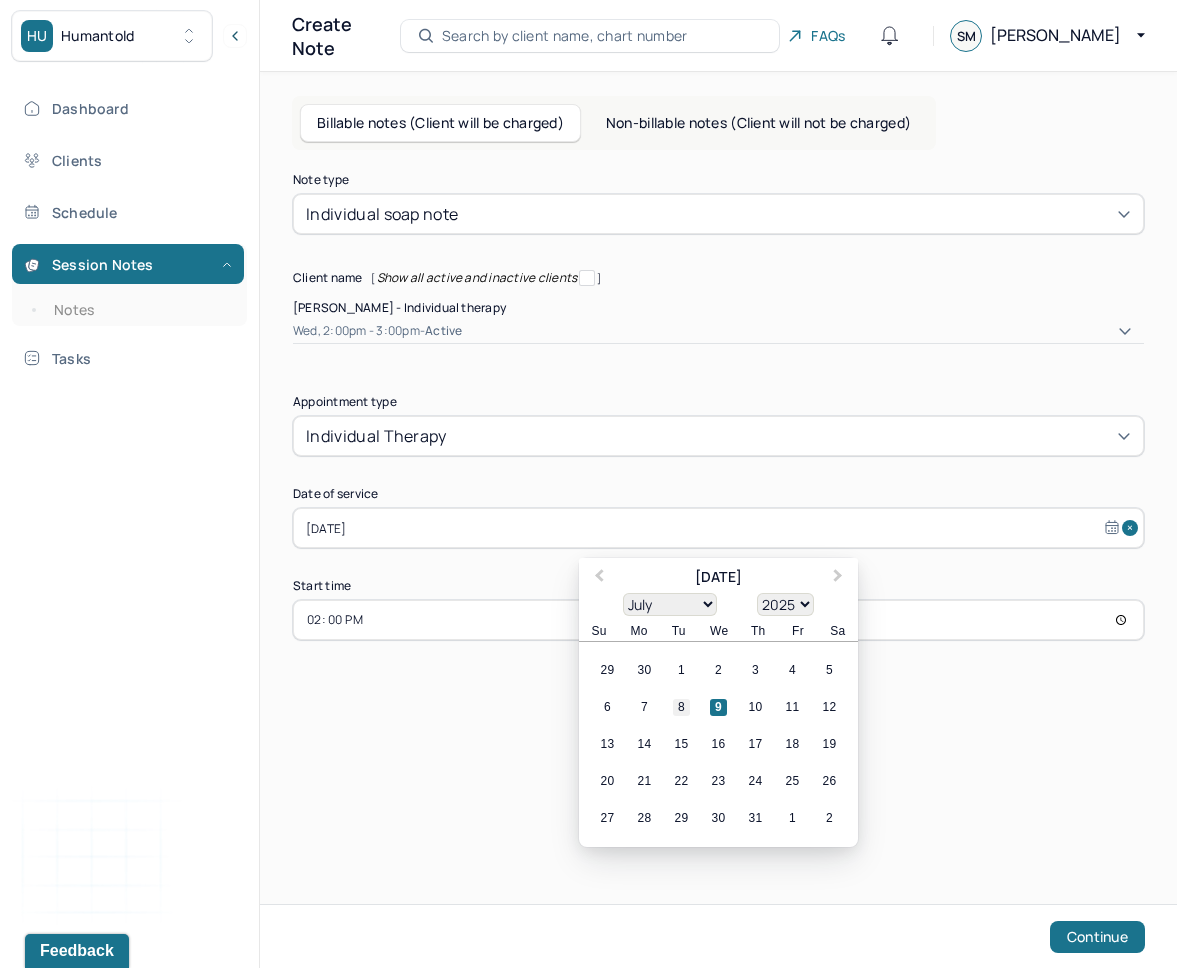 click on "8" at bounding box center (681, 707) 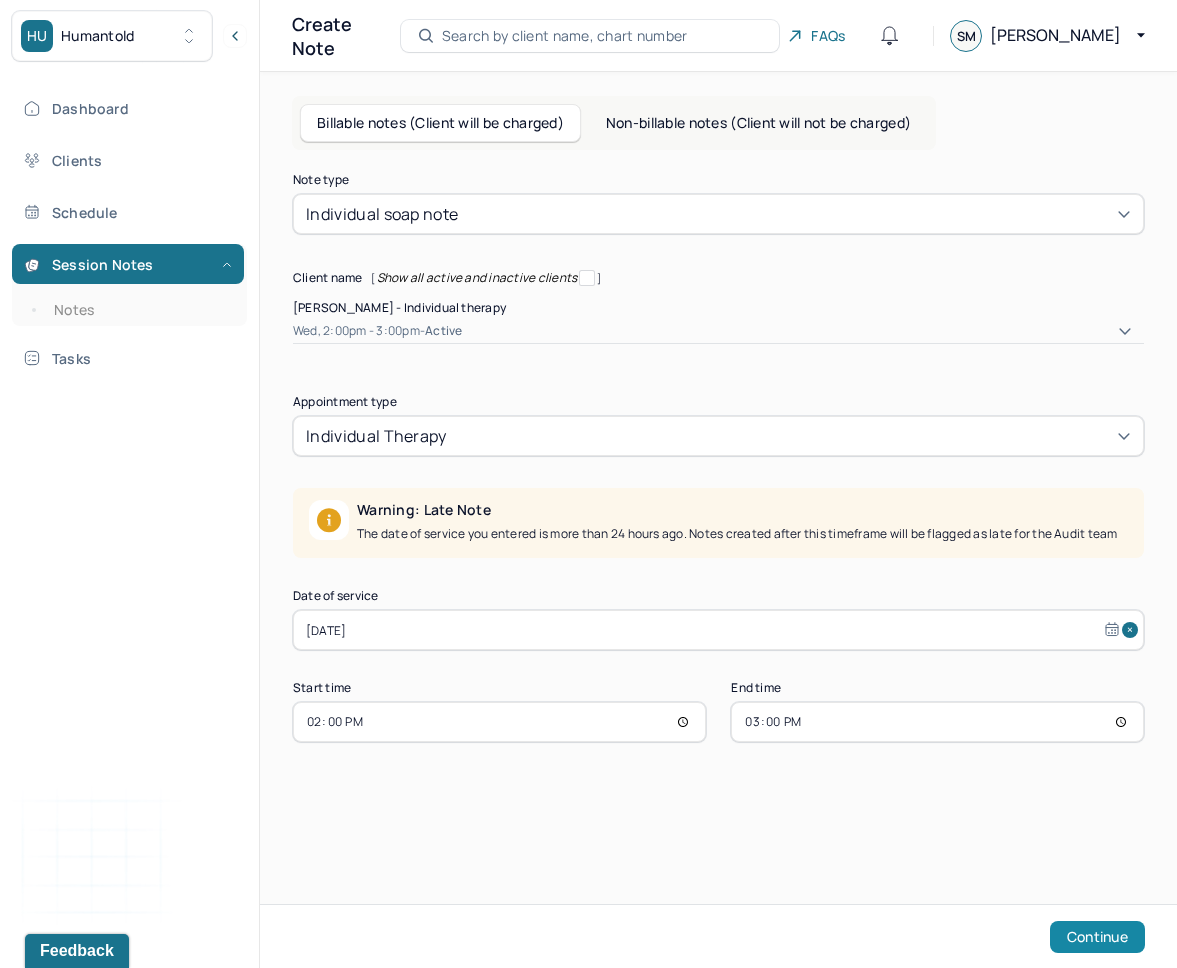 click on "Continue" at bounding box center [1097, 937] 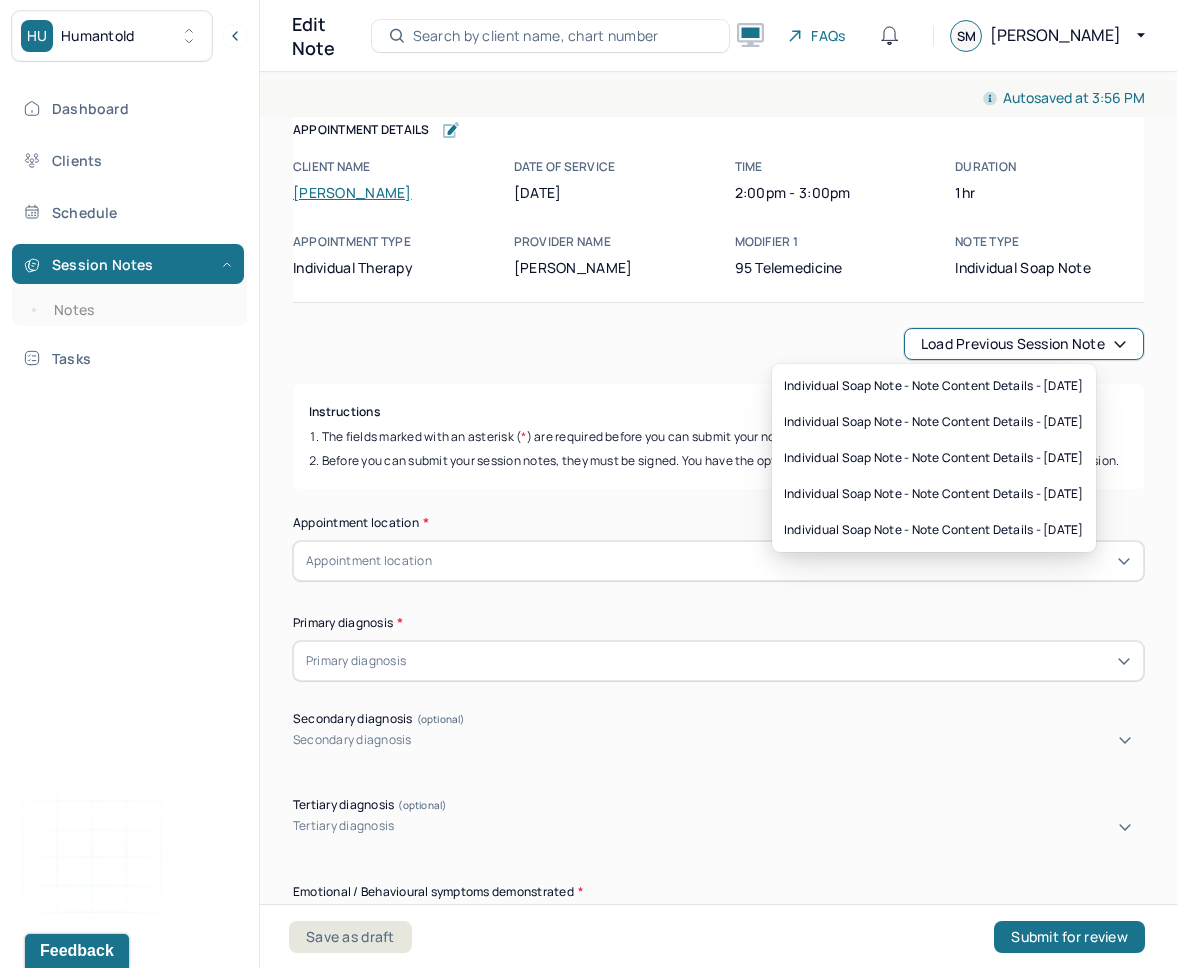 click on "Load previous session note" at bounding box center (1024, 344) 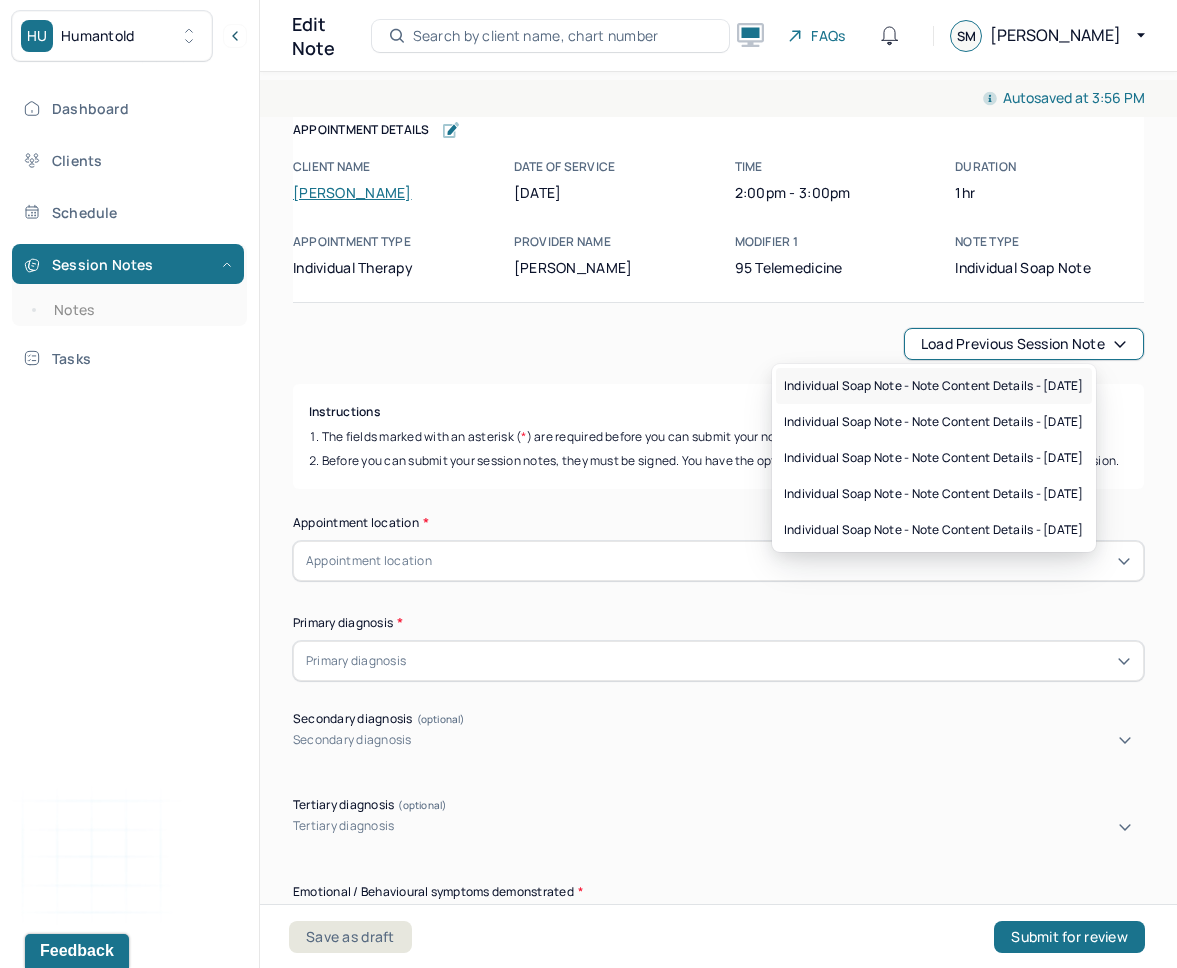 click on "Individual soap note   - Note content Details -   [DATE]" at bounding box center (934, 386) 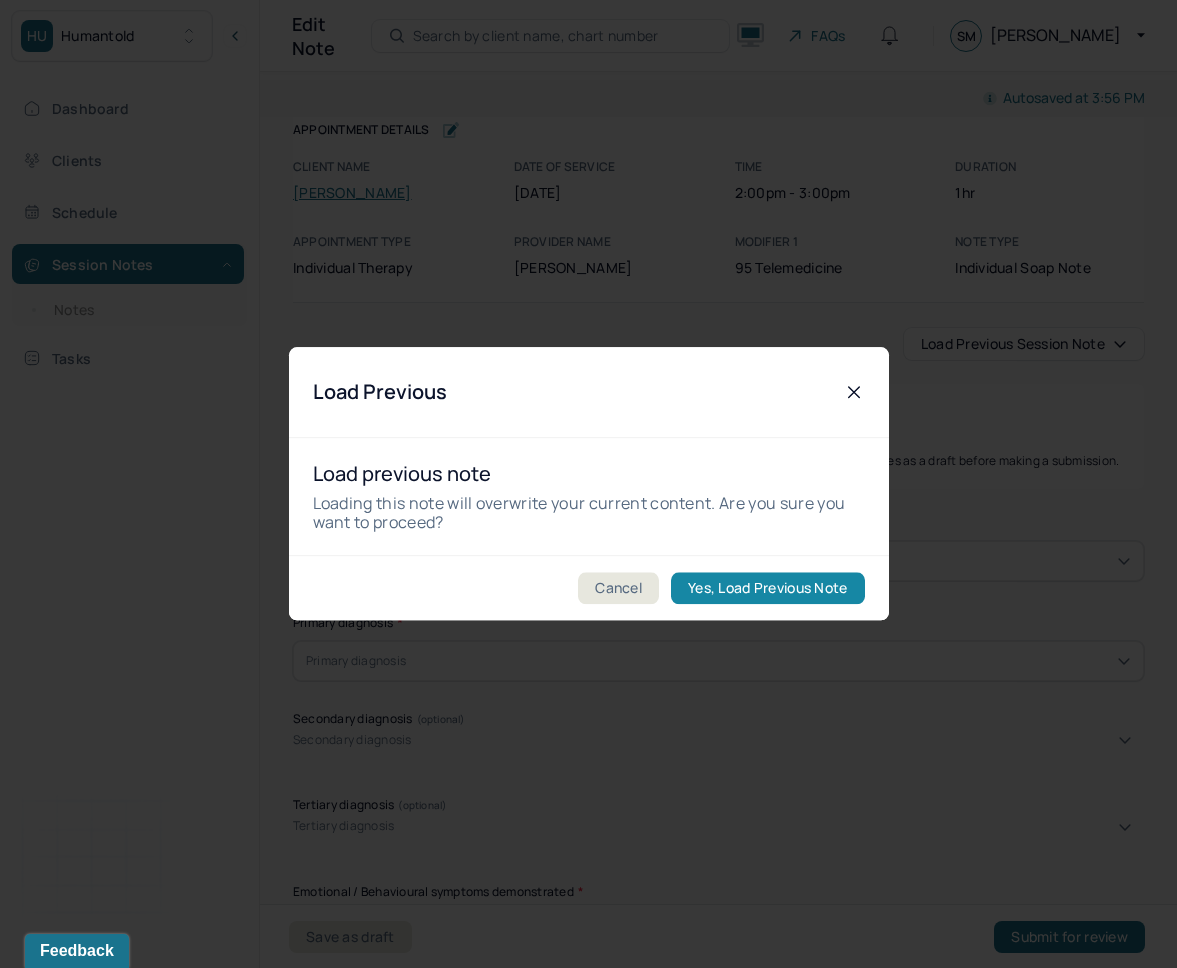 click on "Yes, Load Previous Note" at bounding box center (767, 589) 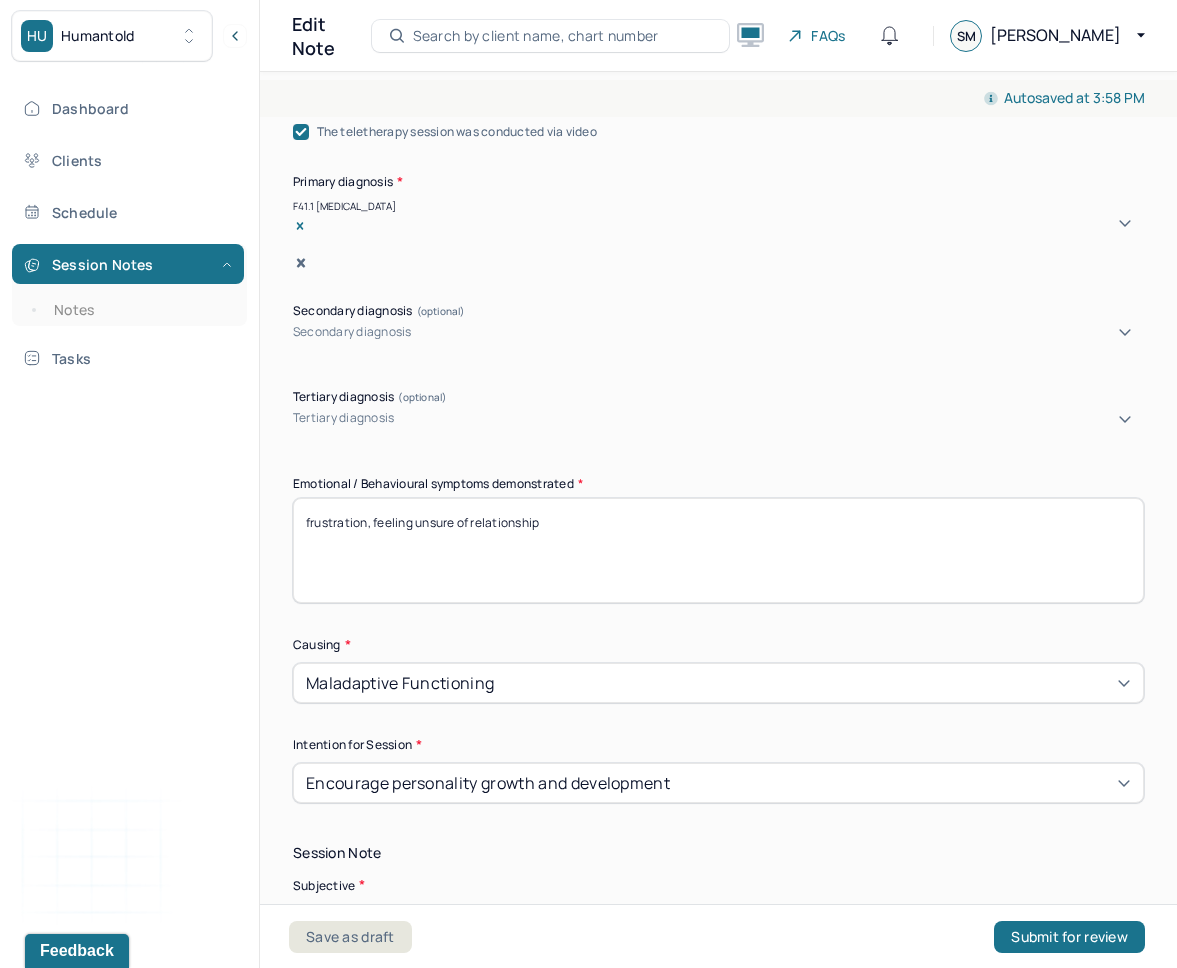 scroll, scrollTop: 759, scrollLeft: 0, axis: vertical 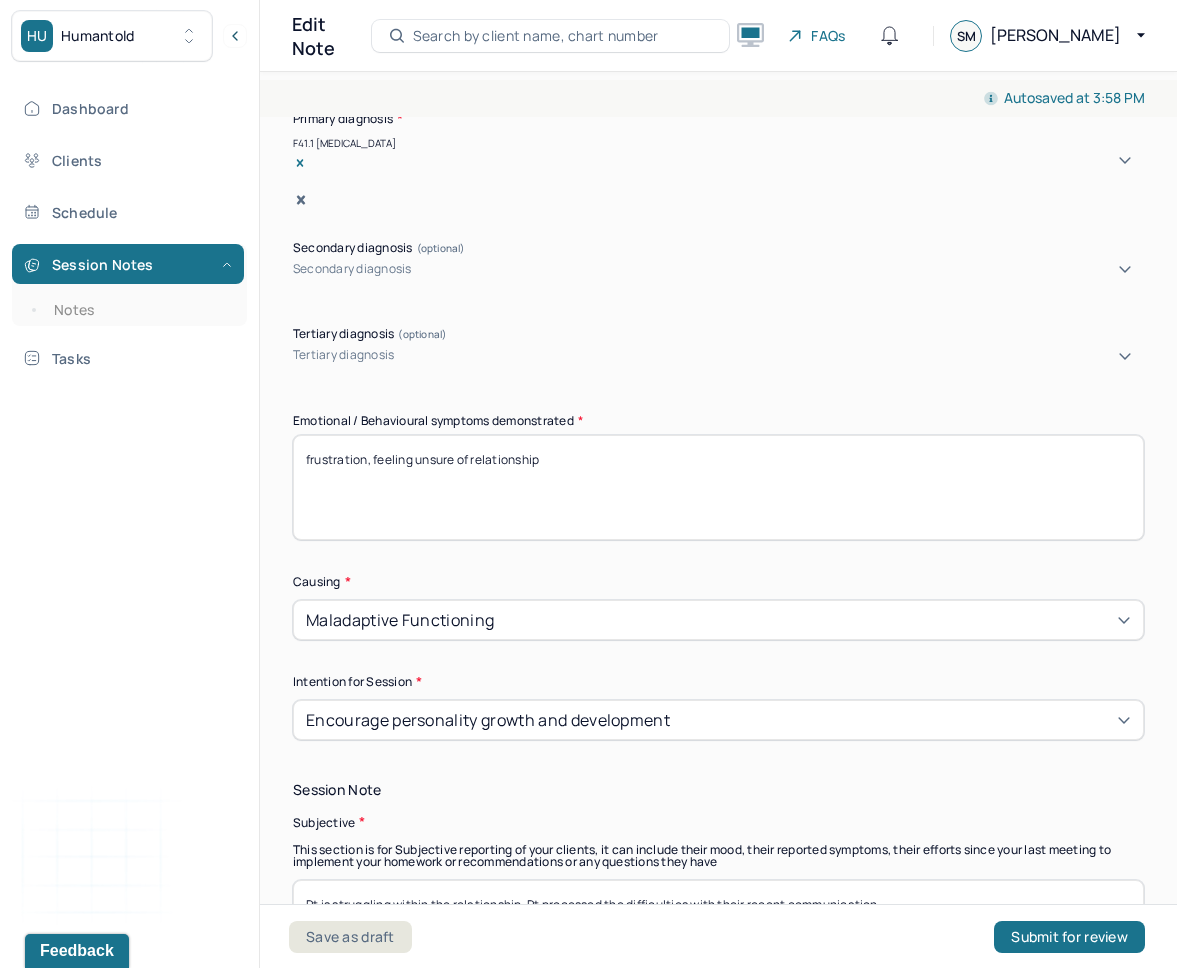 click on "frustration, feeling unsure of relationship" at bounding box center (718, 487) 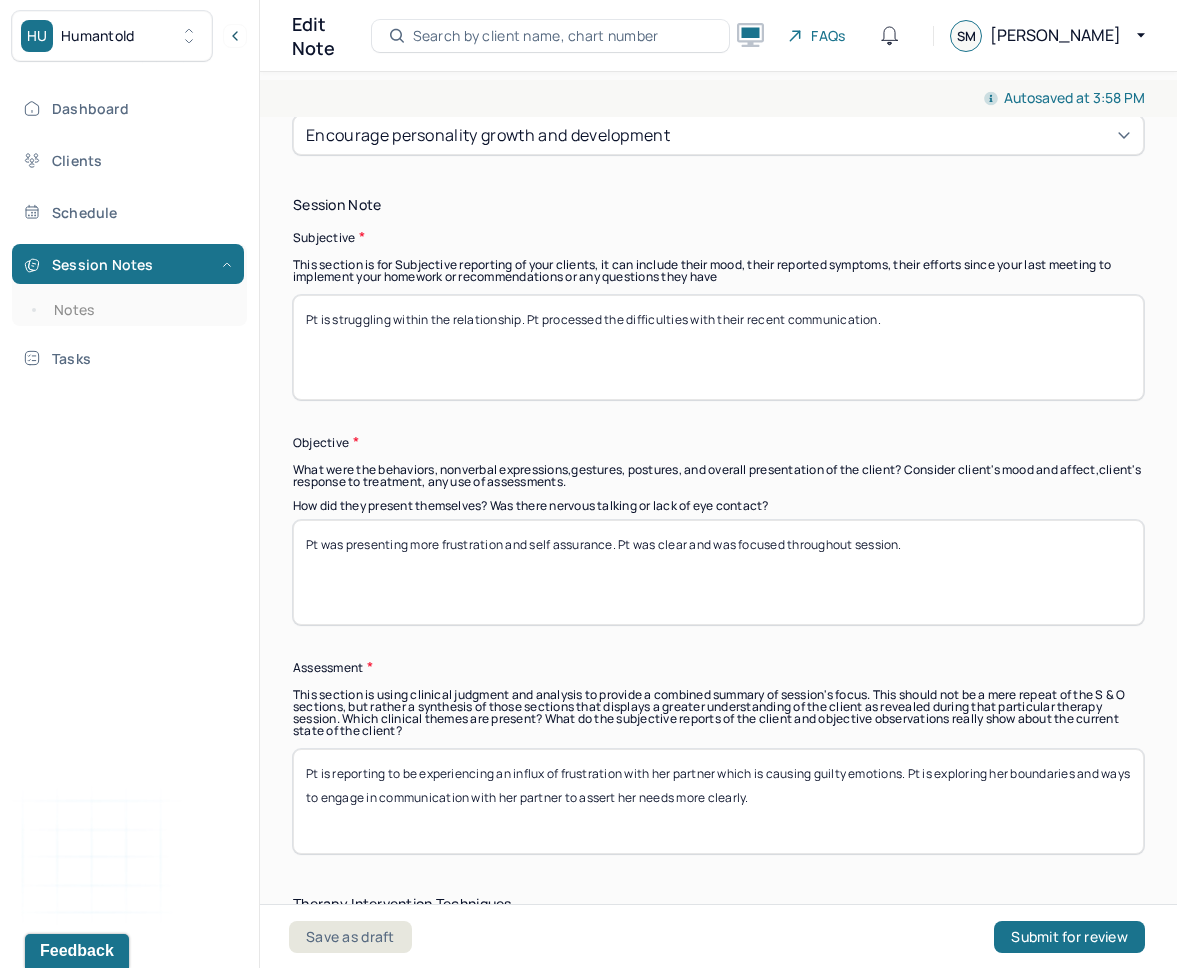 scroll, scrollTop: 1350, scrollLeft: 0, axis: vertical 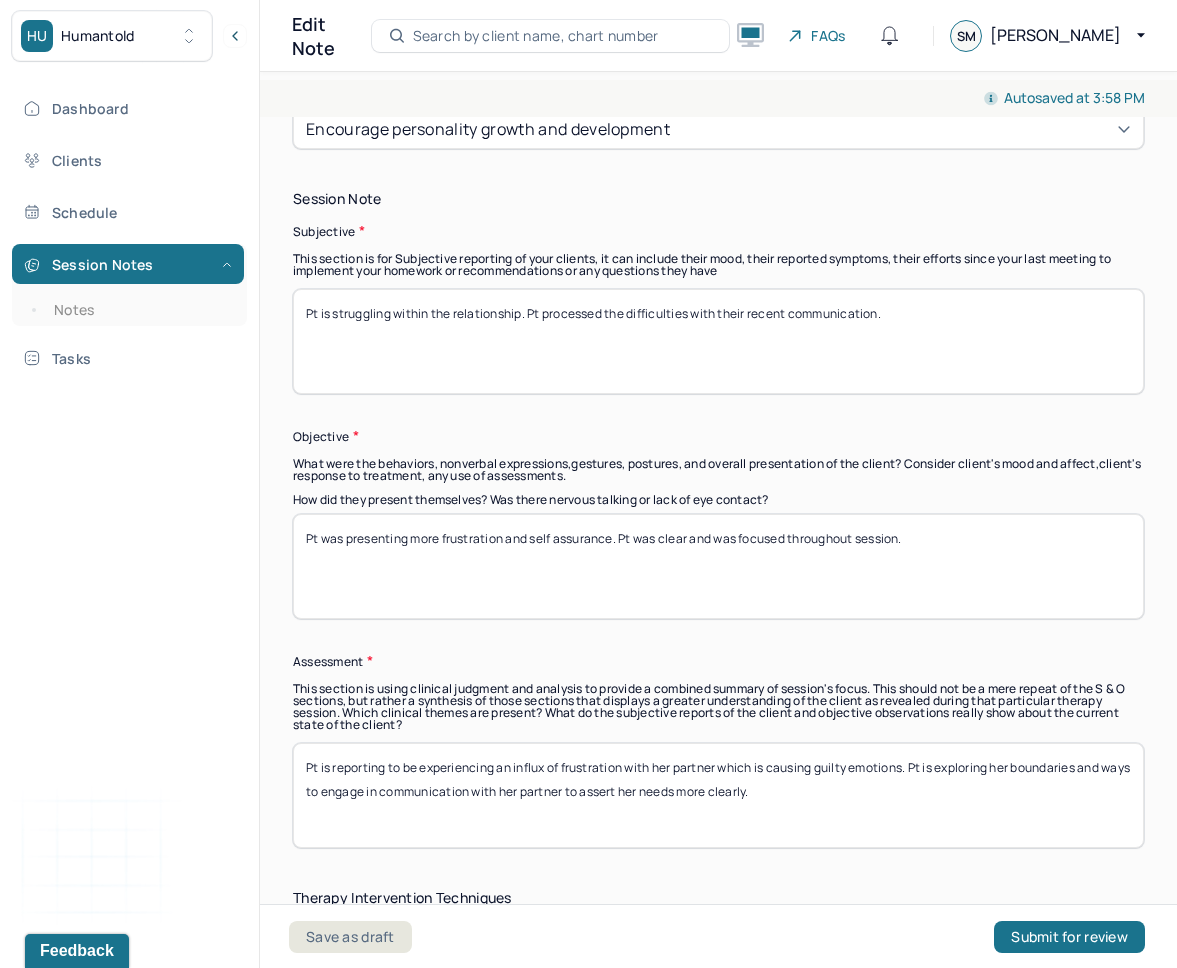 type on "tearful, sadness" 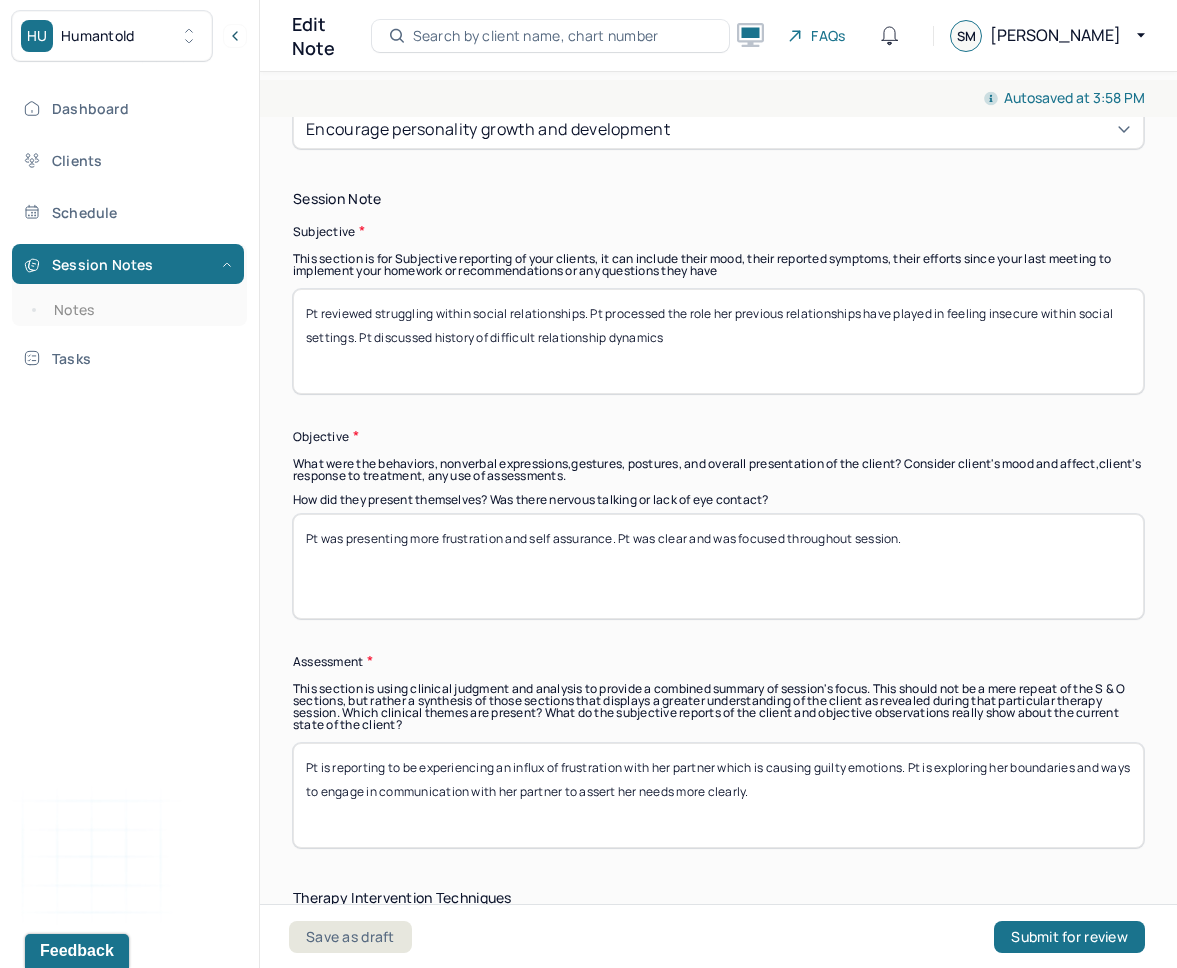 type on "Pt reviewed struggling within social relationships. Pt processed the role her previous relationships have played in feeling insecure within social settings. Pt discussed history of difficult relationship dynamics" 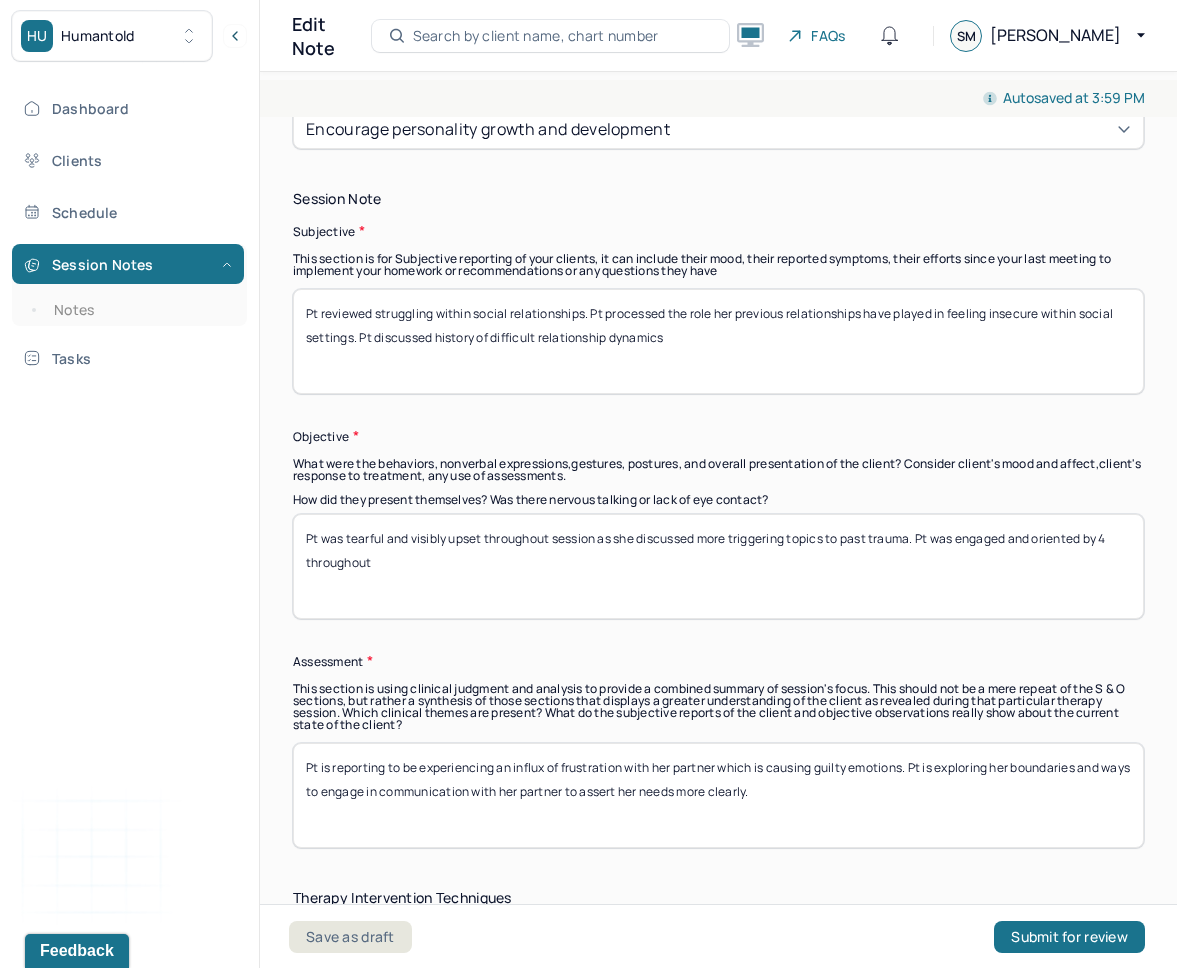 type on "Pt was tearful and visibly upset throughout session as she discussed more triggering topics to past trauma. Pt was engaged and oriented by 4 throughout" 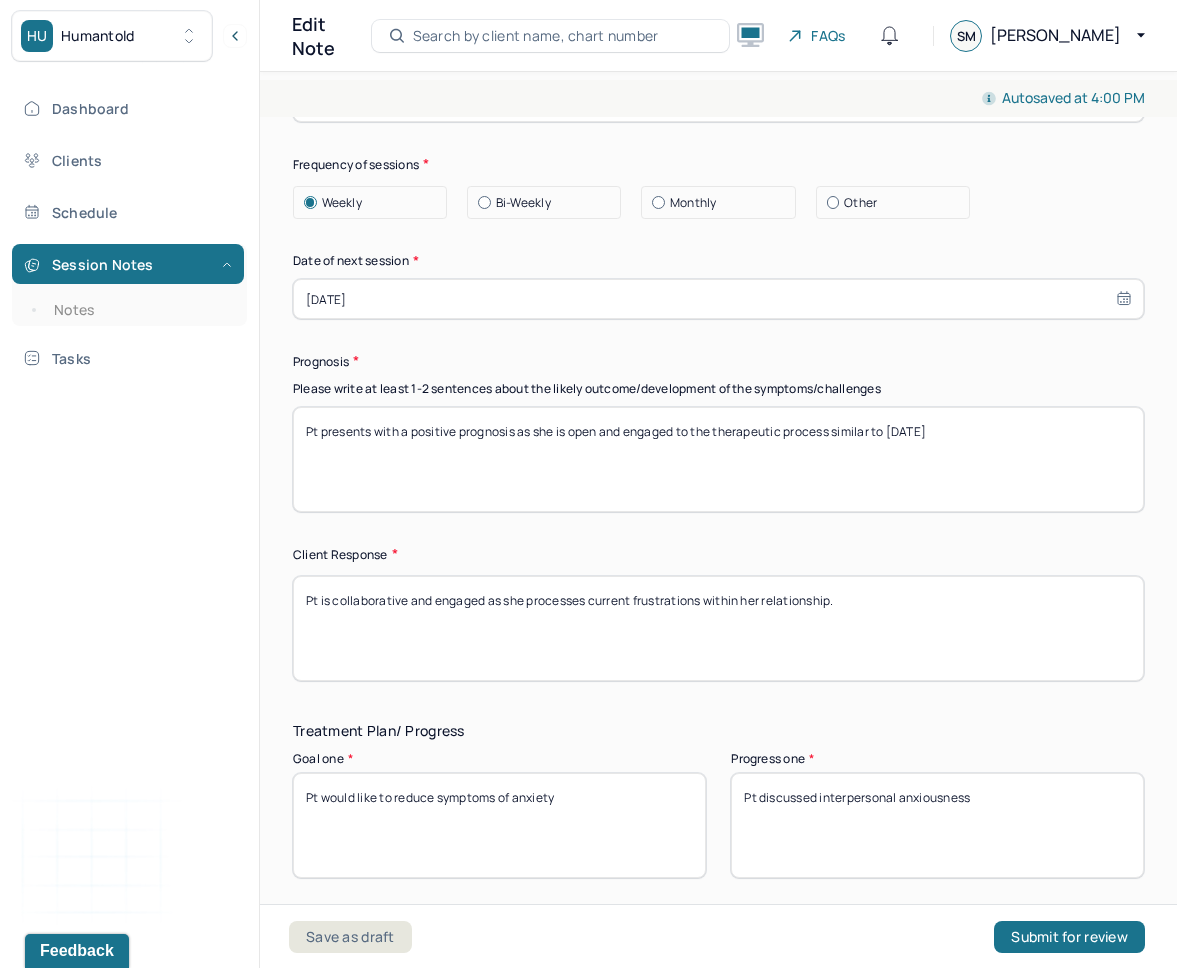 scroll, scrollTop: 2979, scrollLeft: 0, axis: vertical 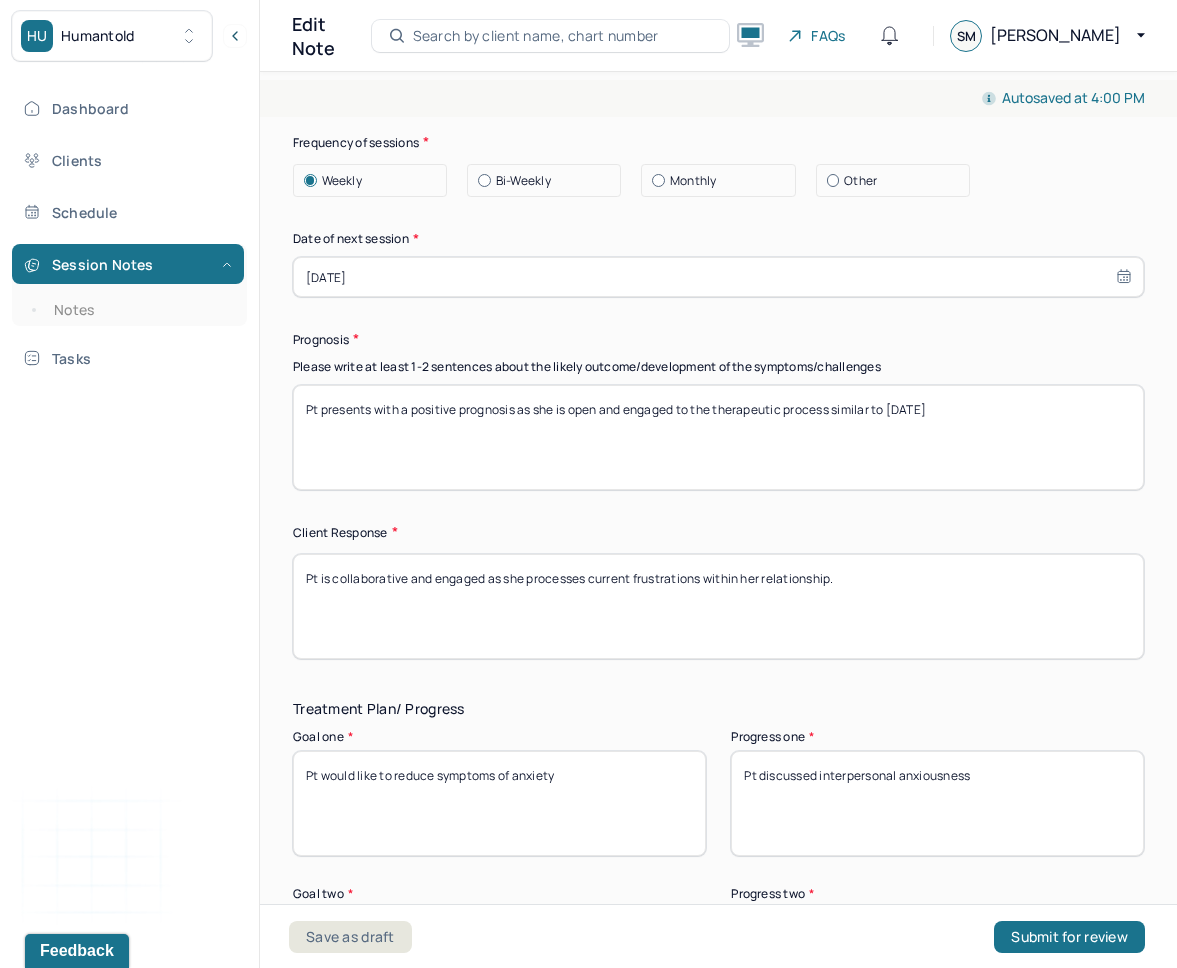 type on "Pt is beginning to disclose history of relationship trauma which is contributing to current social insecurities. Pt is unraveling narratives and history of fear within both social and intimate relationships that are being triggered in recent times." 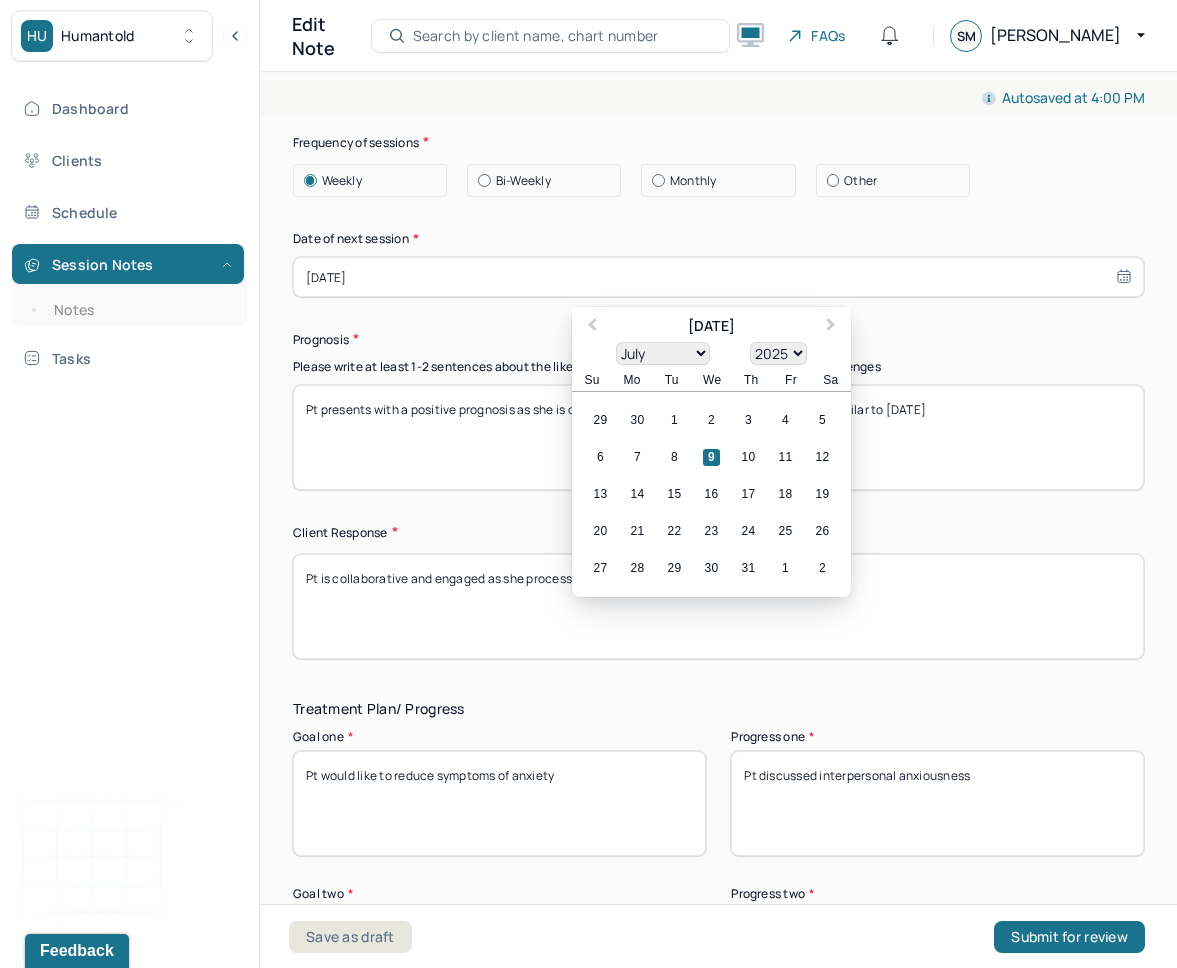 click on "[DATE]" at bounding box center (718, 277) 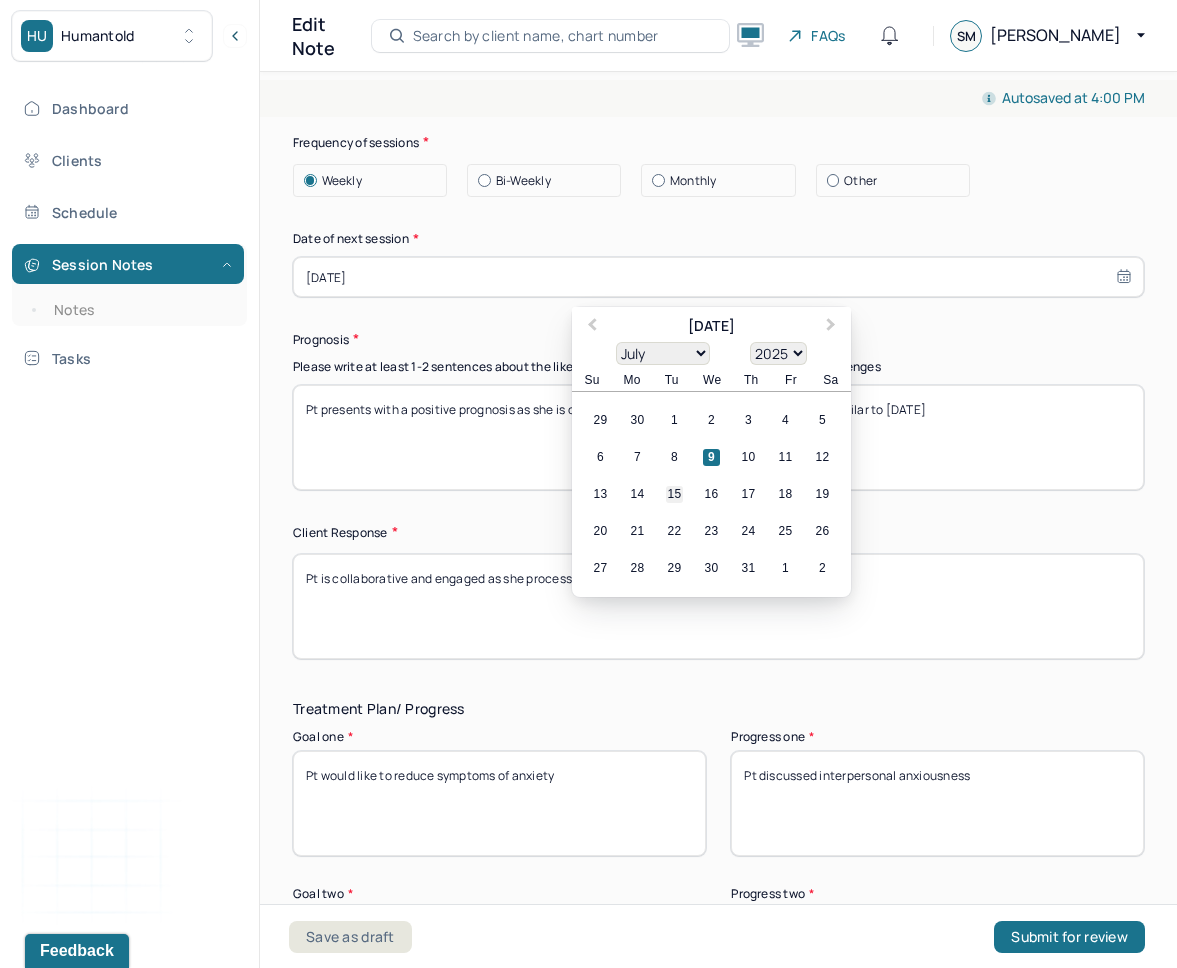 click on "15" at bounding box center [674, 494] 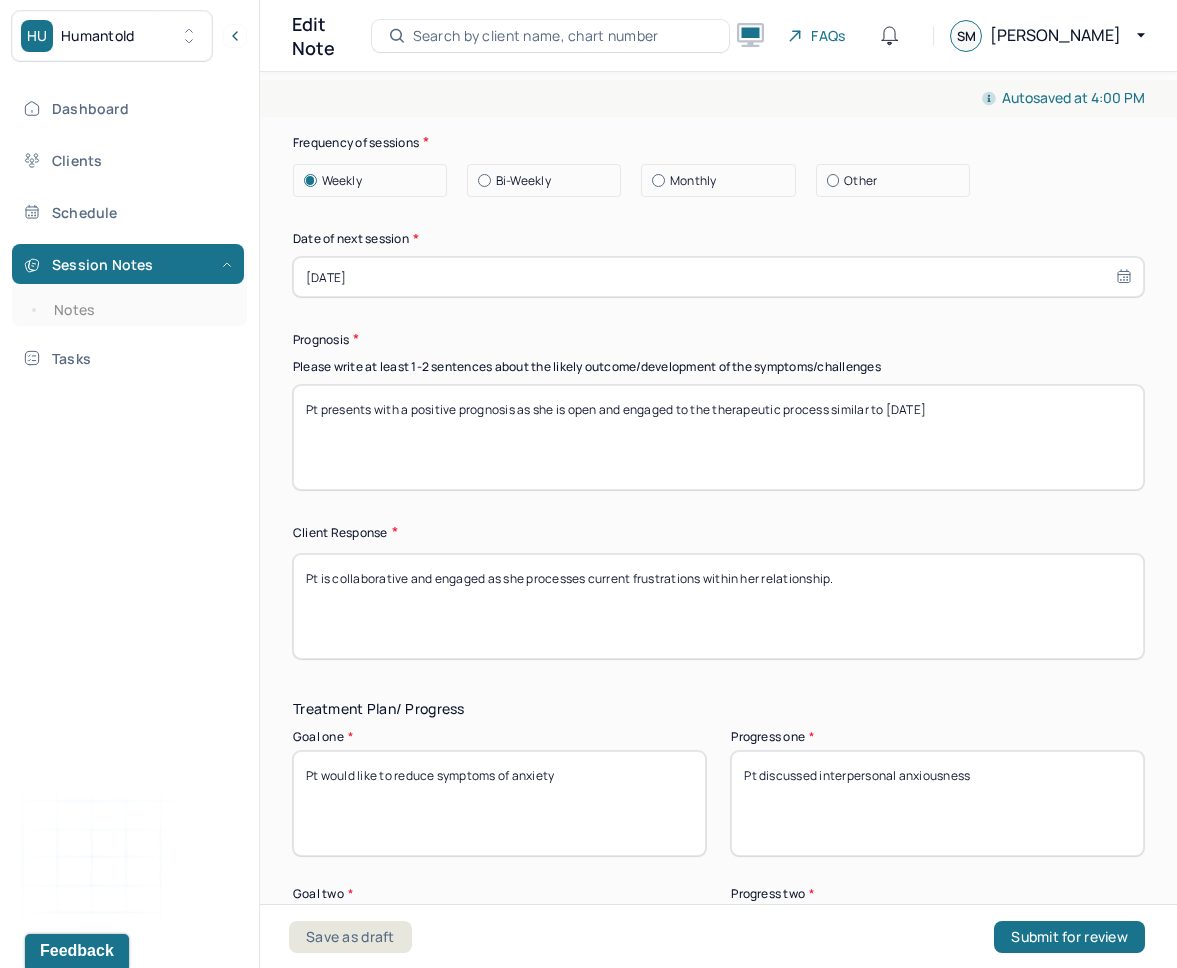 drag, startPoint x: 922, startPoint y: 418, endPoint x: 896, endPoint y: 419, distance: 26.019224 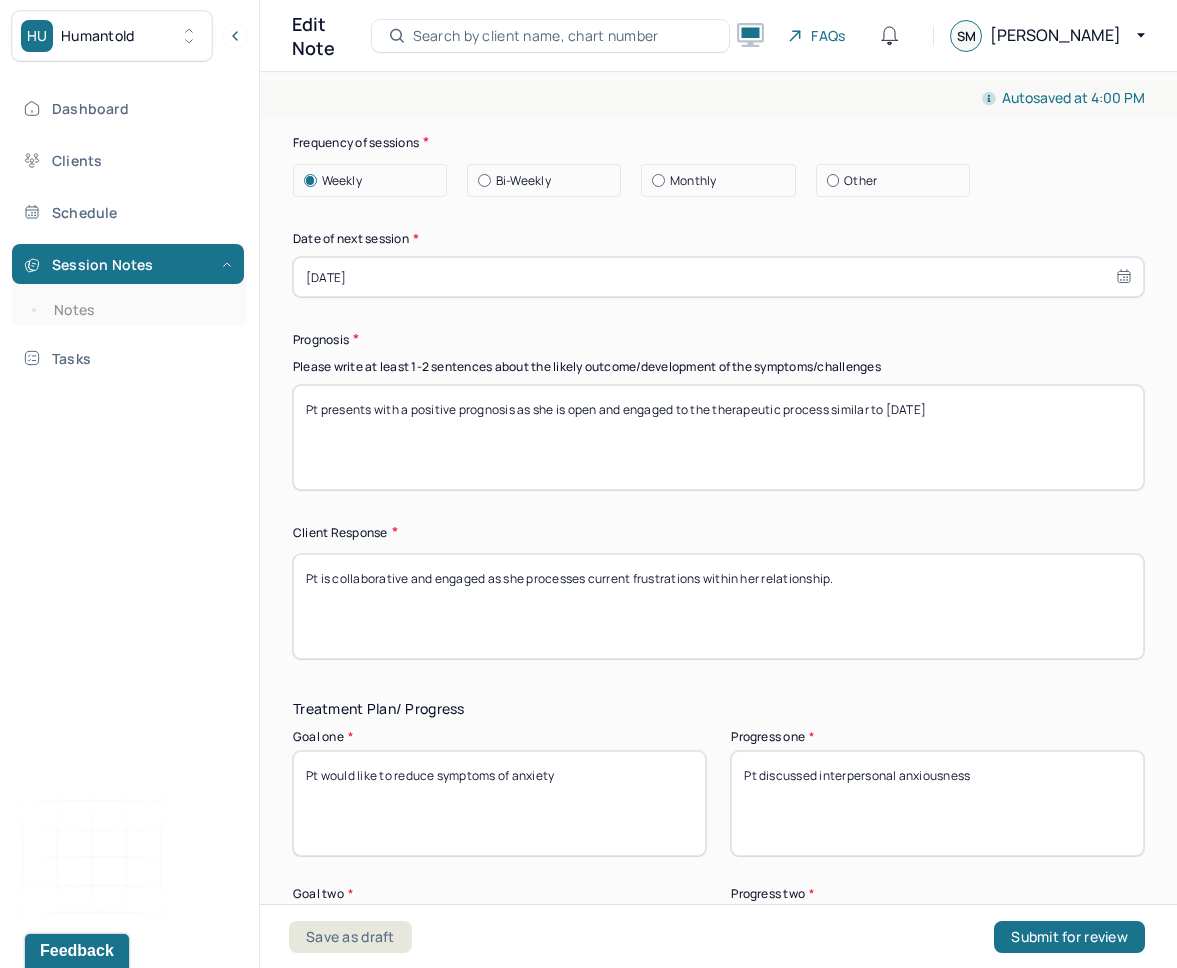 click on "Pt presents with a positive prognosis as she is open and engaged to the therapeutic process similar to [DATE]" at bounding box center [718, 437] 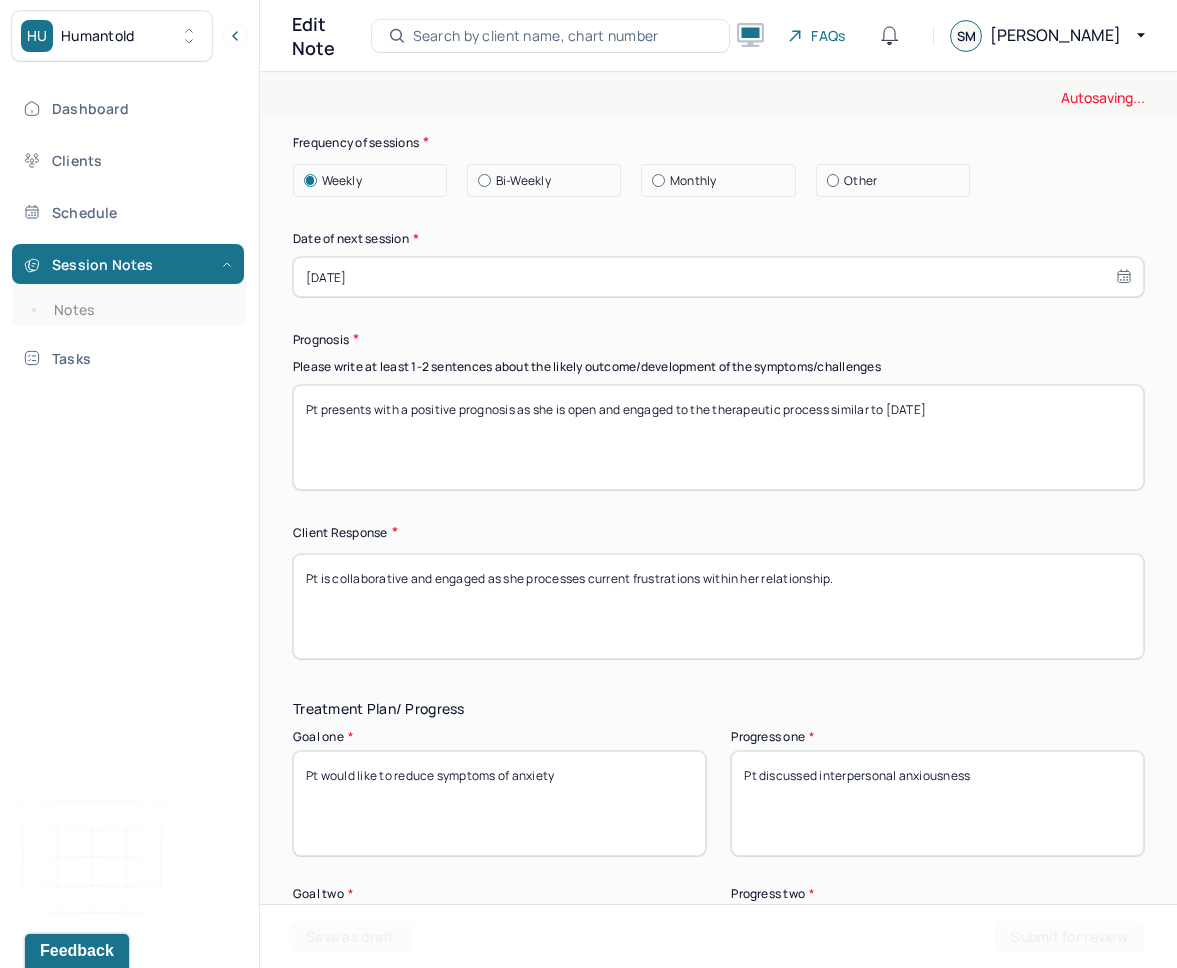 click on "Pt is collaborative and engaged as she processes current frustrations within her relationship." at bounding box center [718, 606] 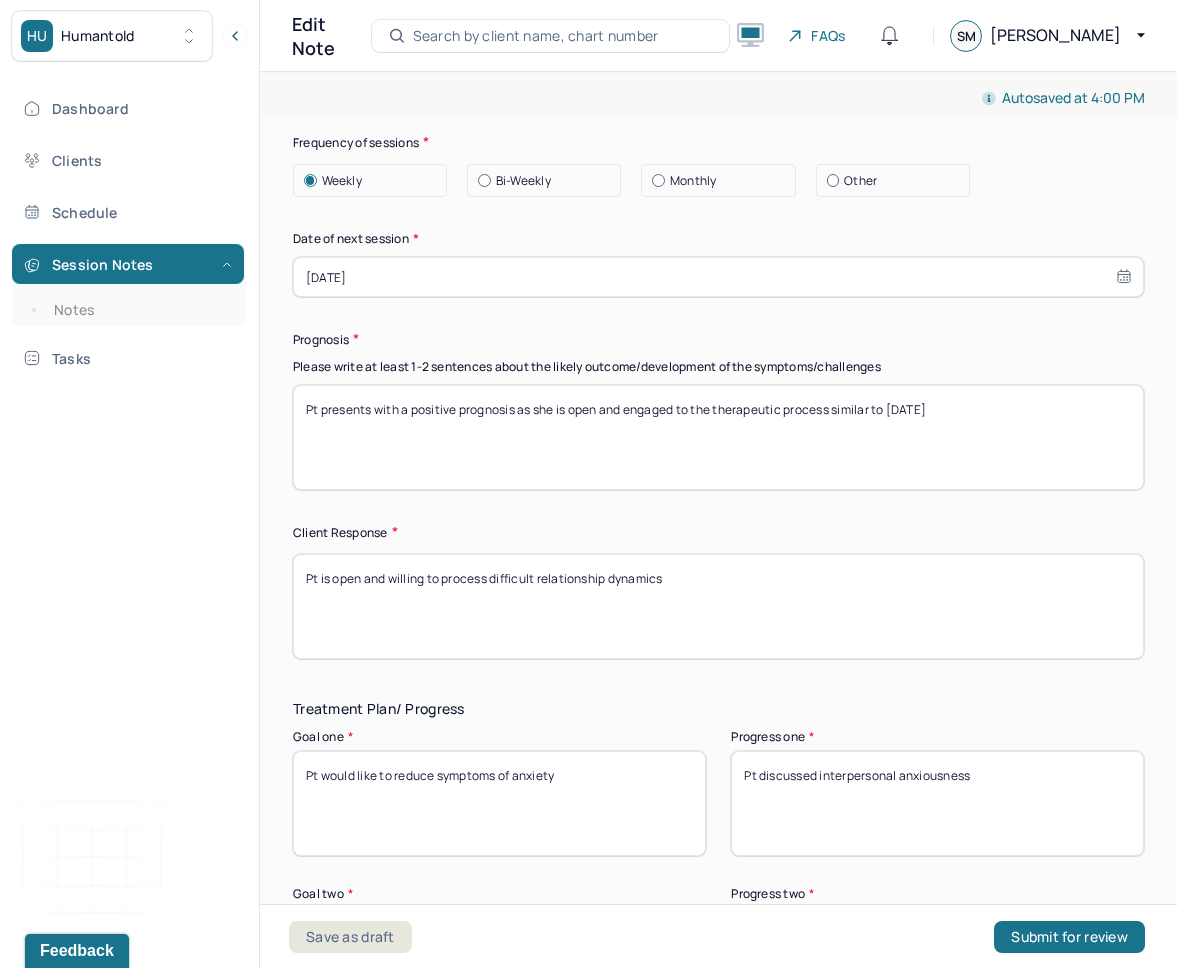 type on "Pt is open and willing to process difficult relationship dynamics" 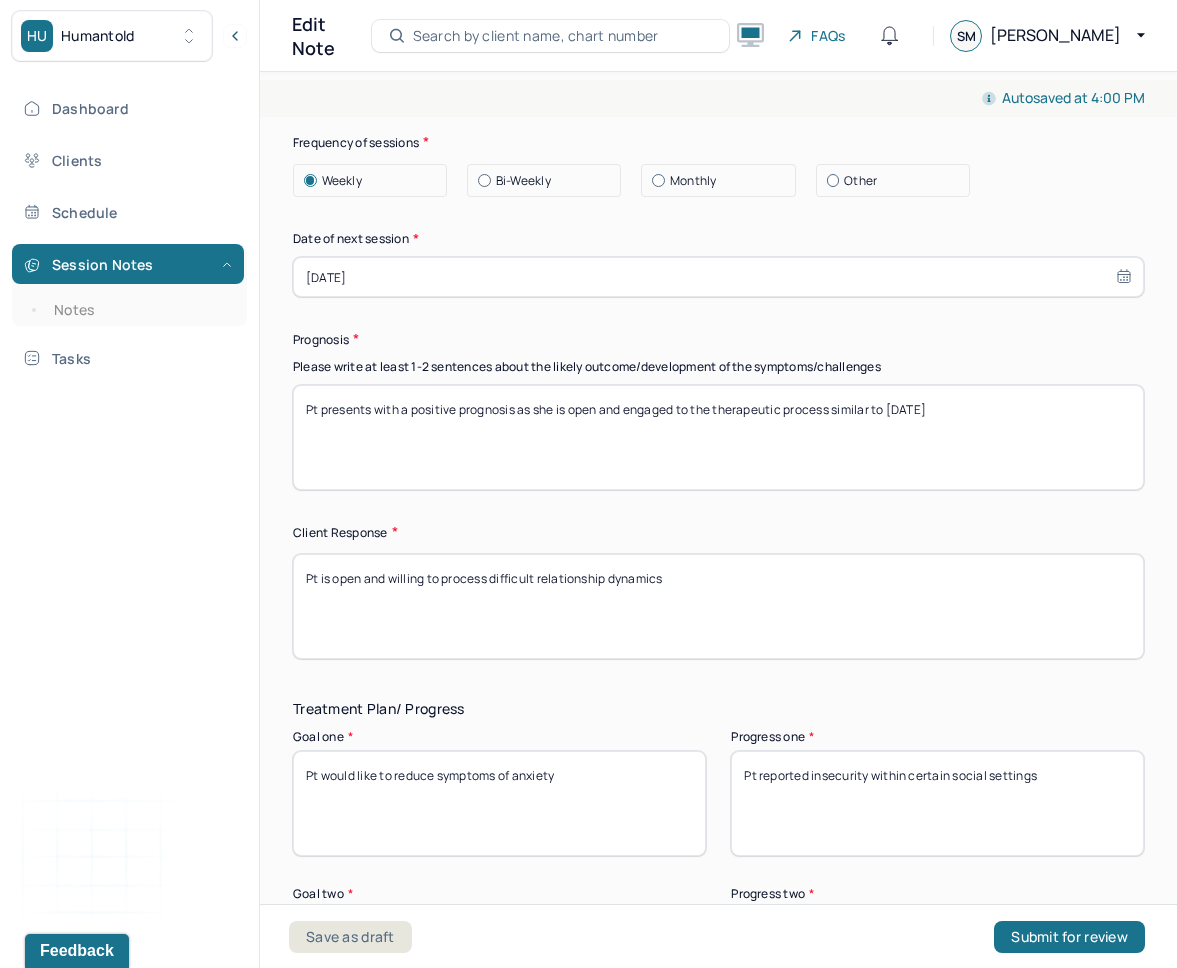 type on "Pt reported insecurity within certain social settings" 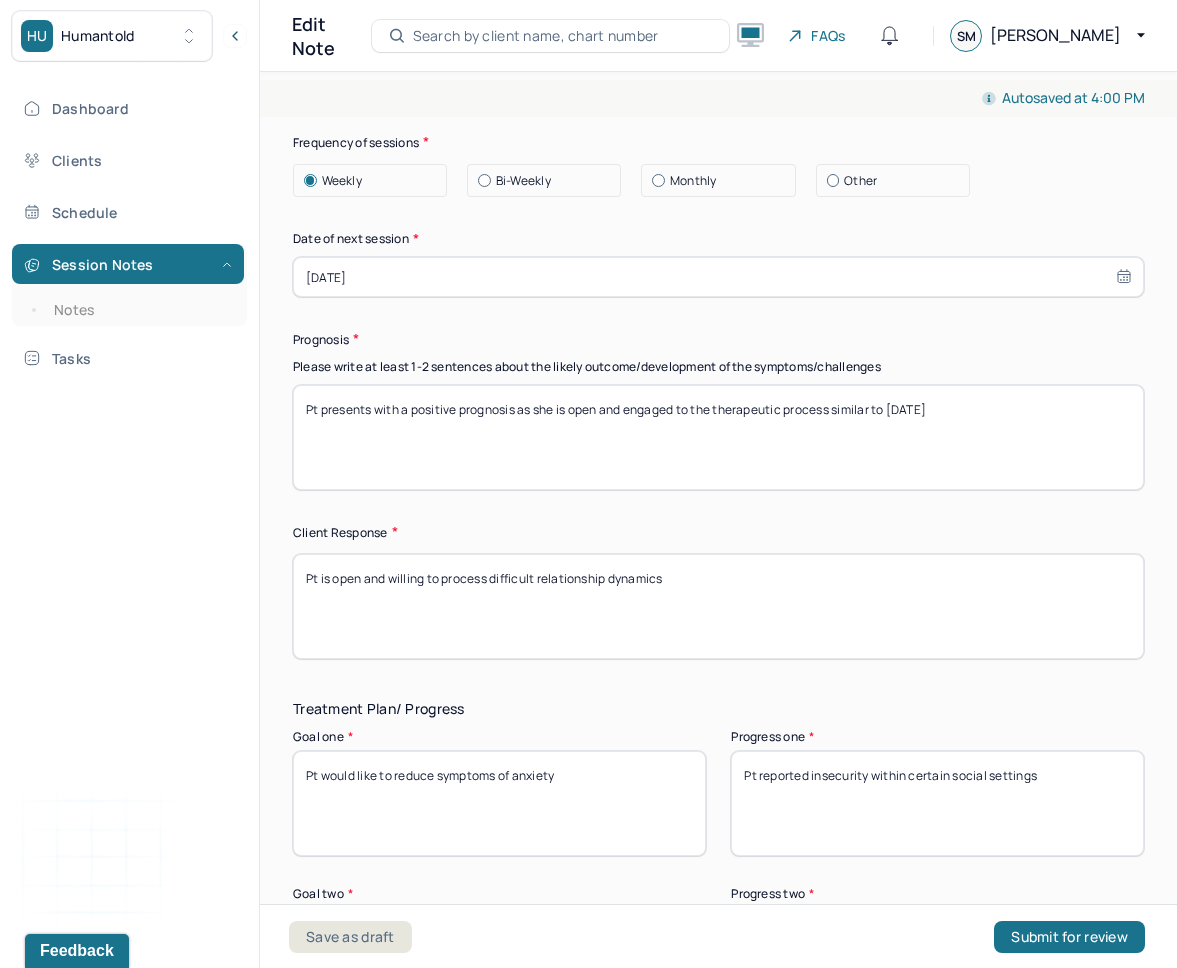 scroll, scrollTop: 2993, scrollLeft: 0, axis: vertical 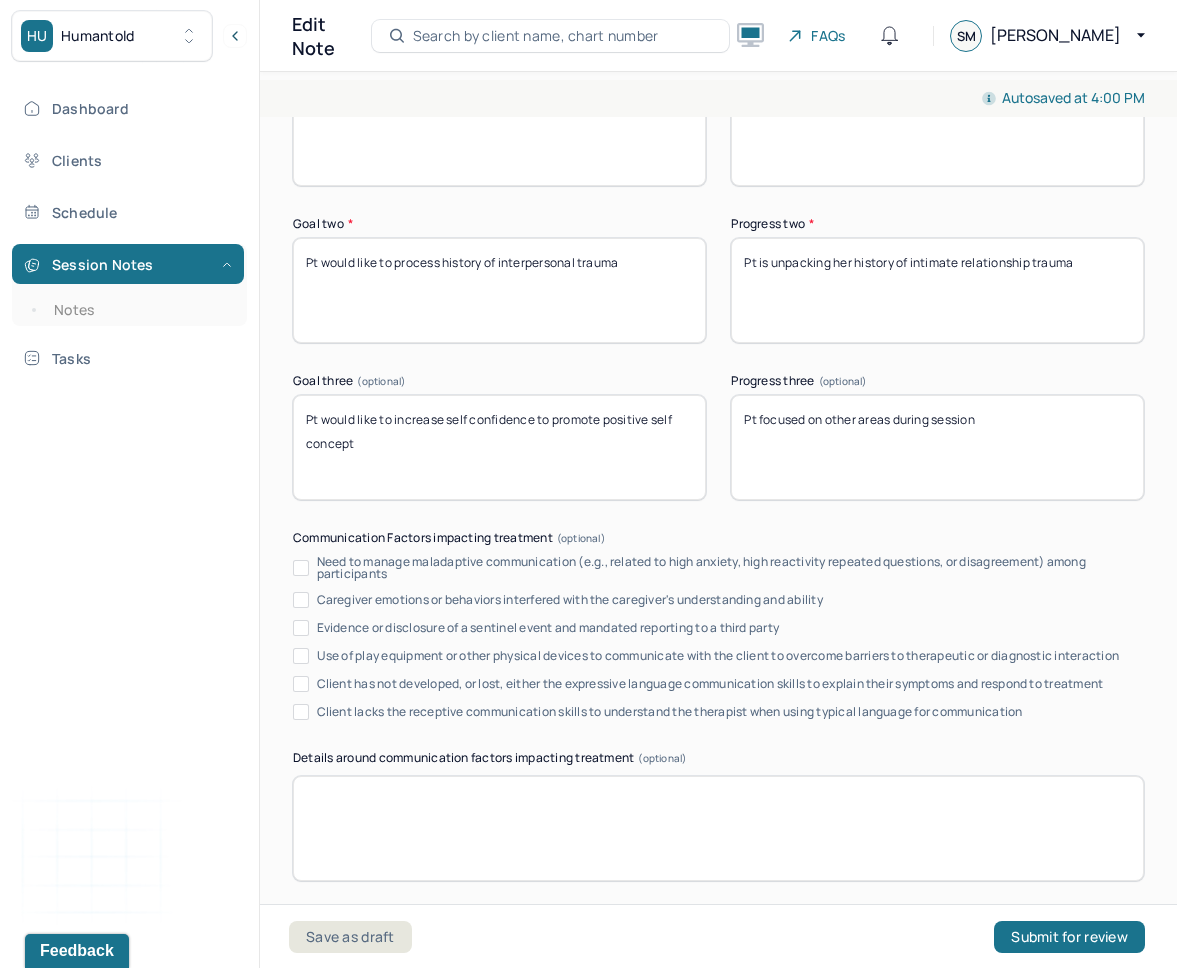 type on "Pt is unpacking her history of intimate relationship trauma" 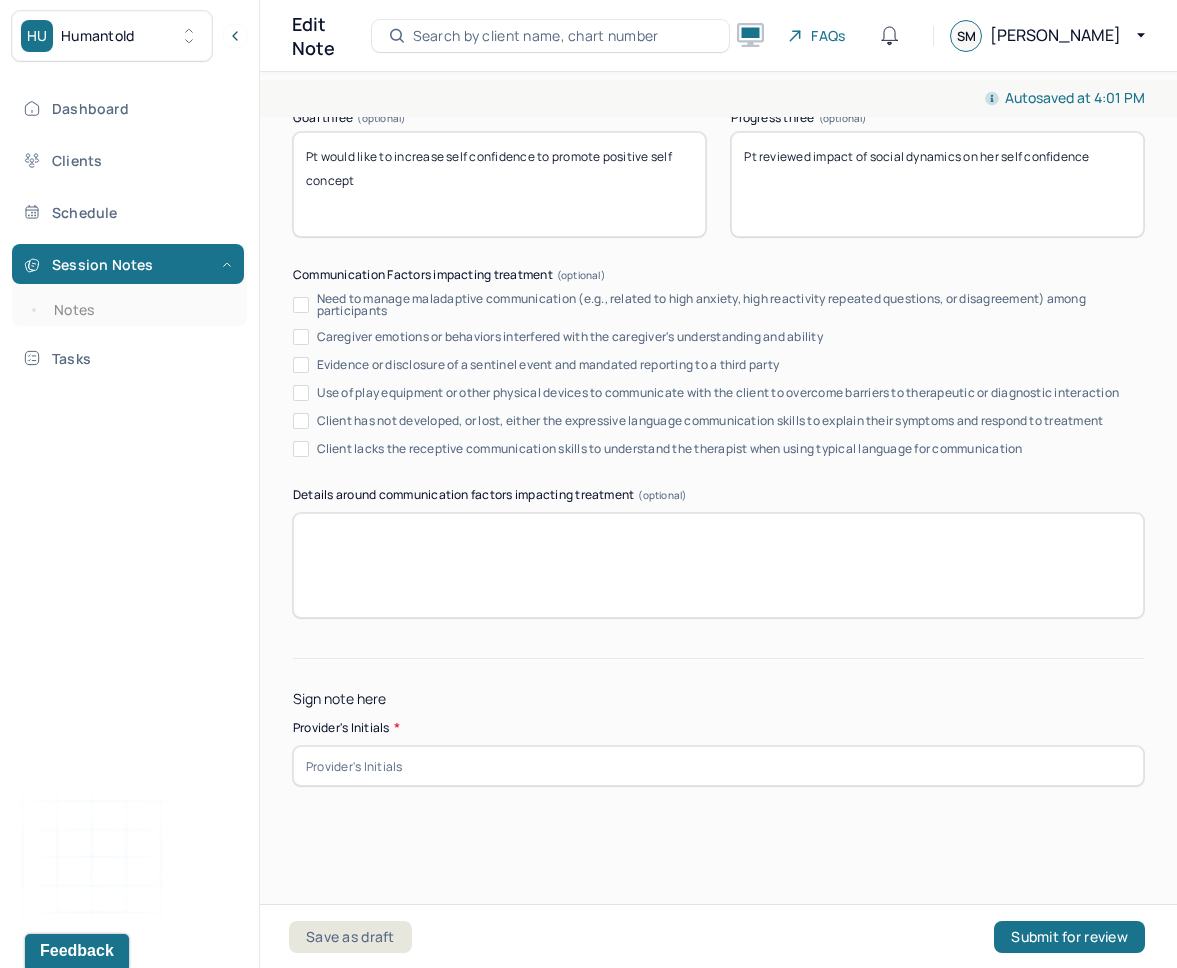 scroll, scrollTop: 3928, scrollLeft: 0, axis: vertical 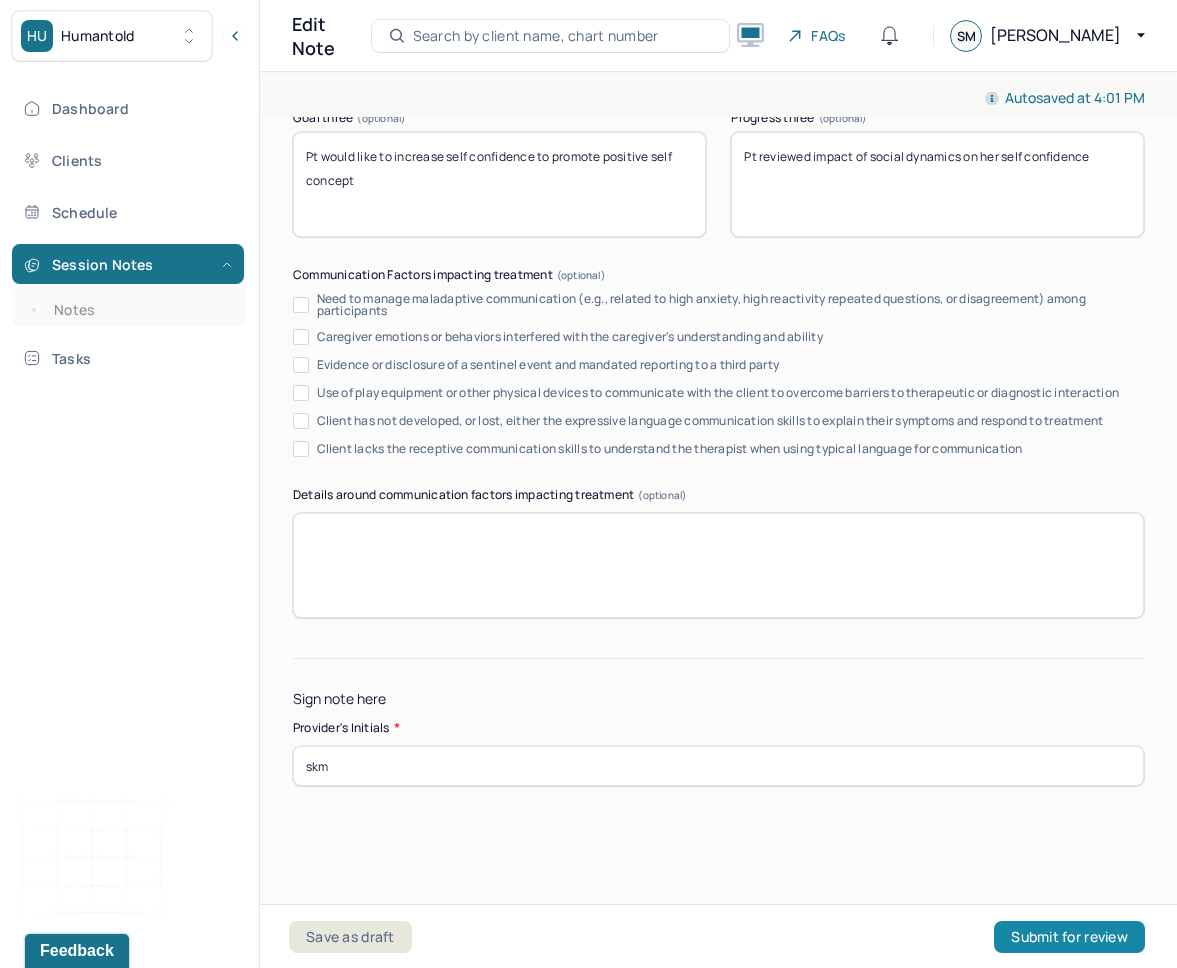 type on "skm" 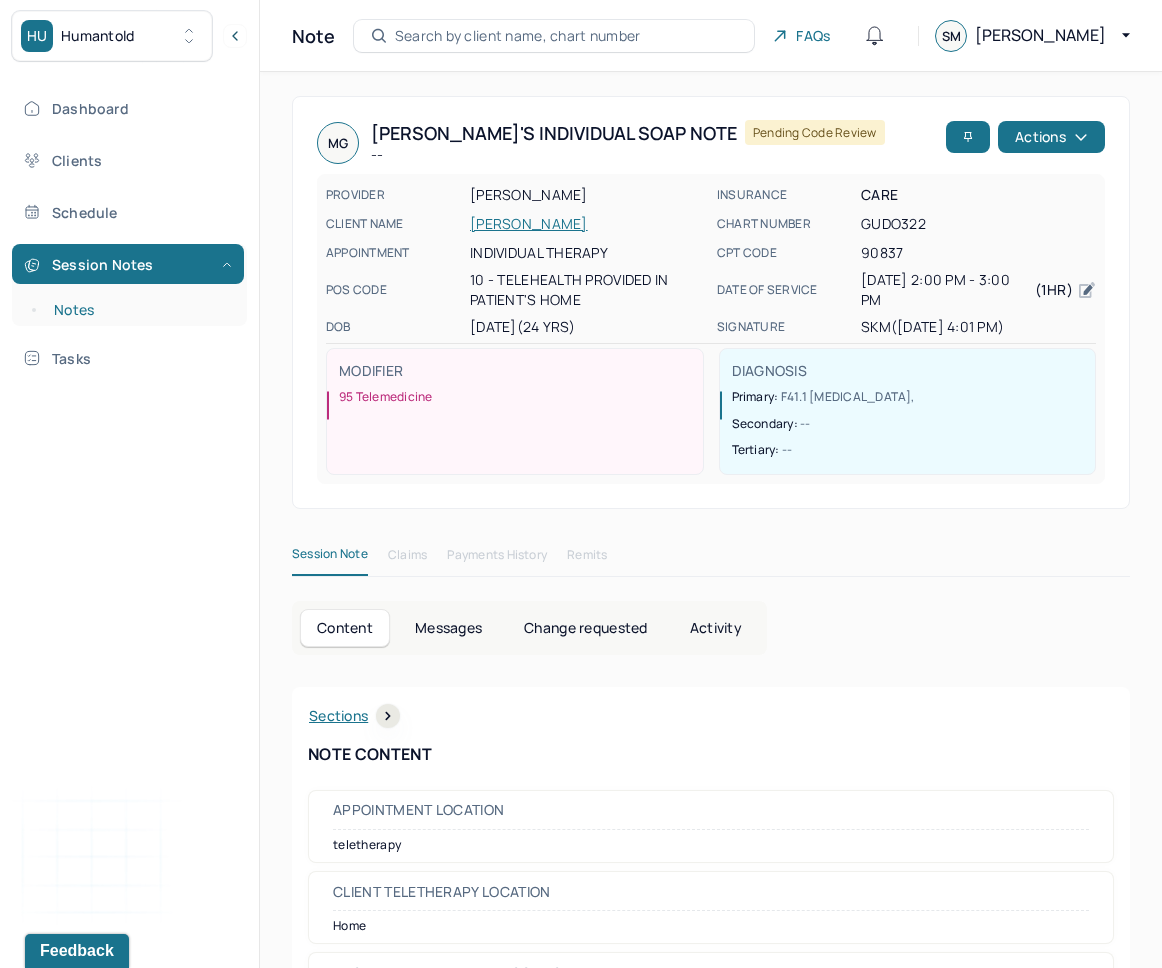 click on "Notes" at bounding box center [139, 310] 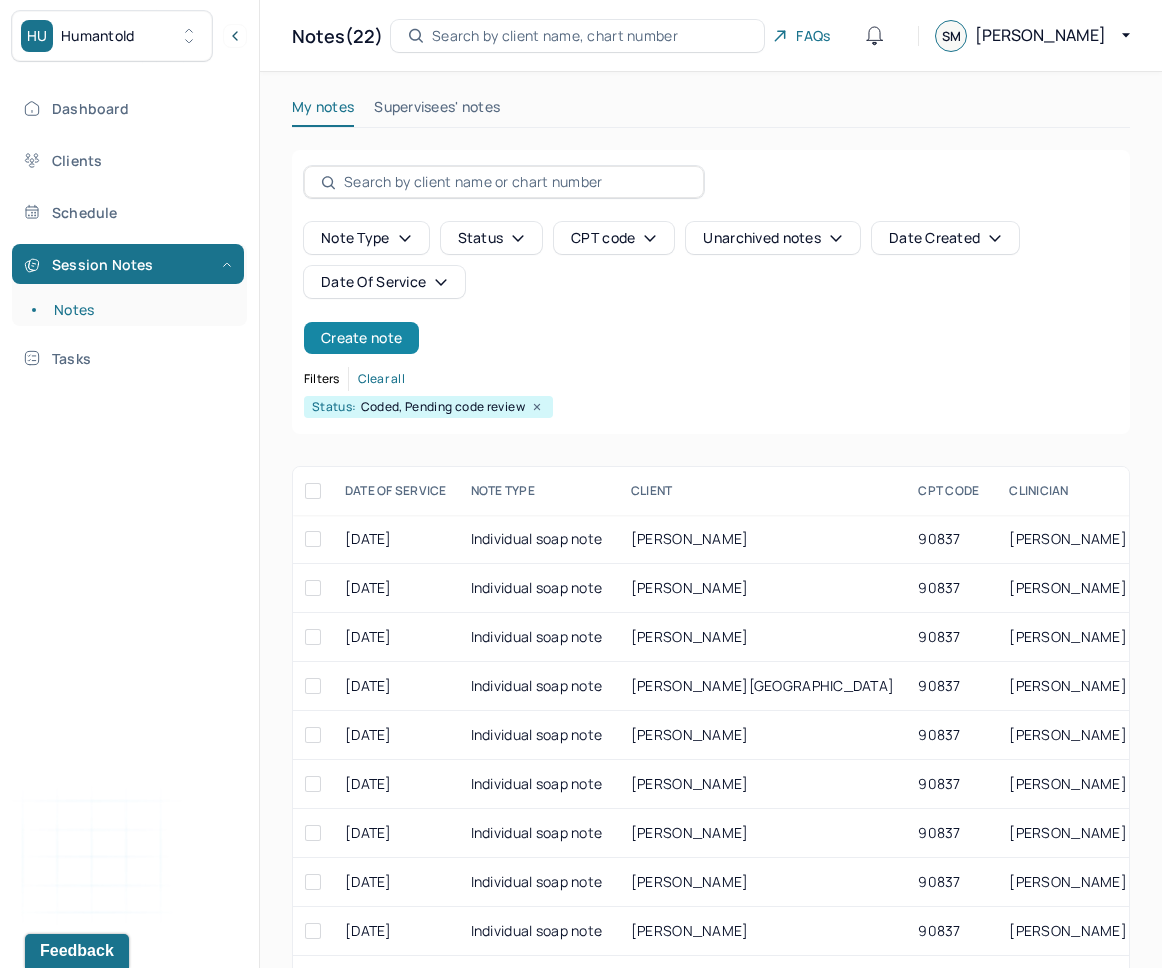 click on "Create note" at bounding box center [361, 338] 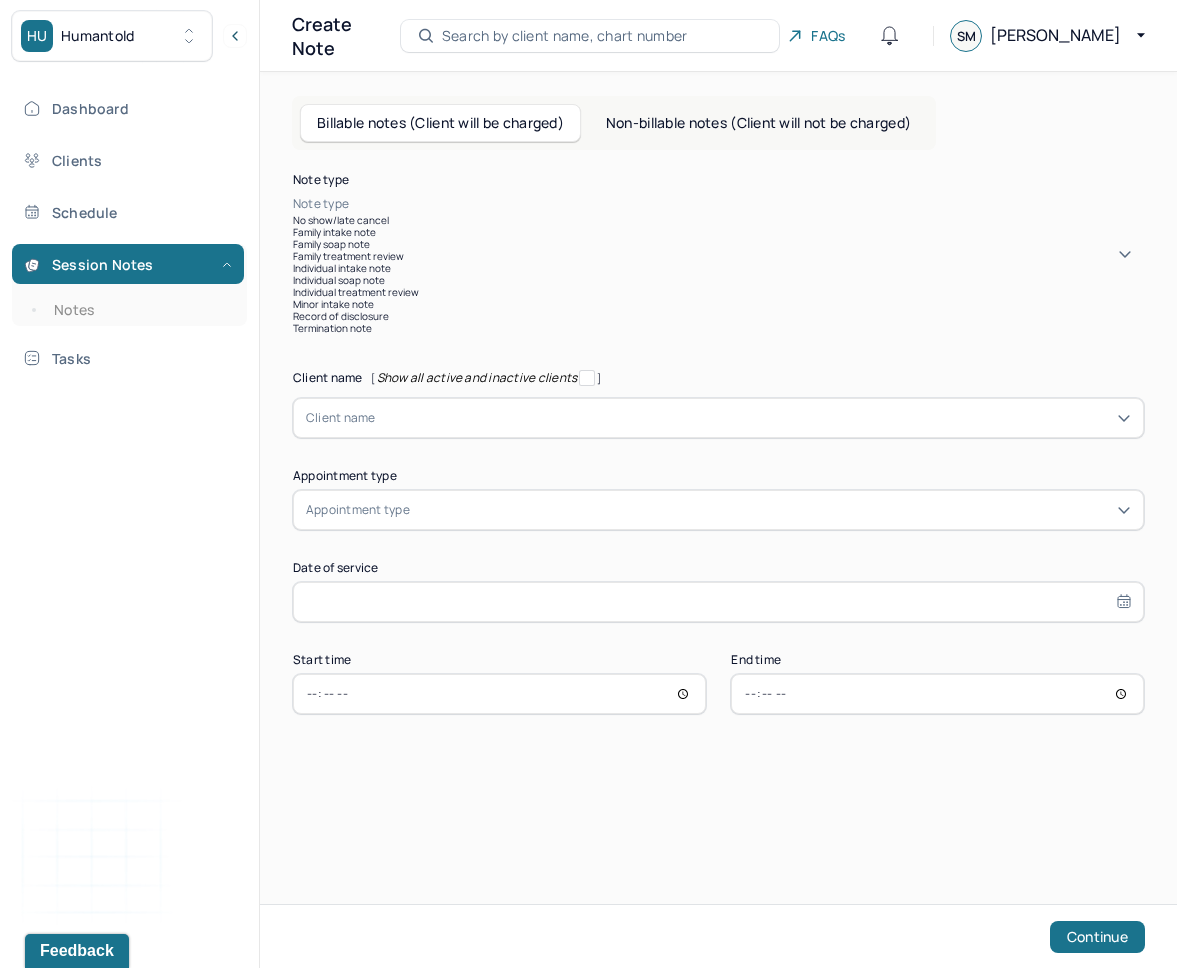 click at bounding box center [748, 204] 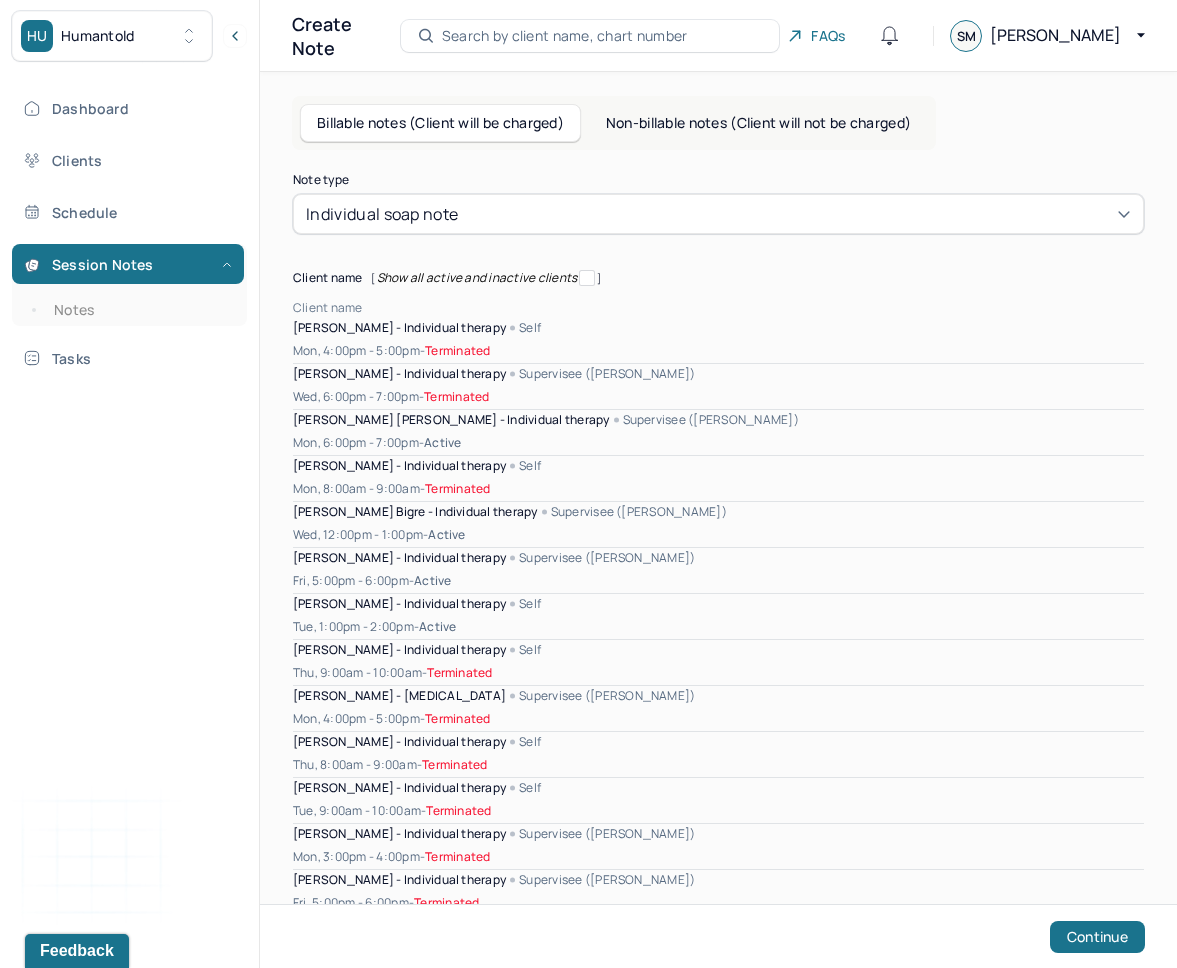 click at bounding box center (753, 308) 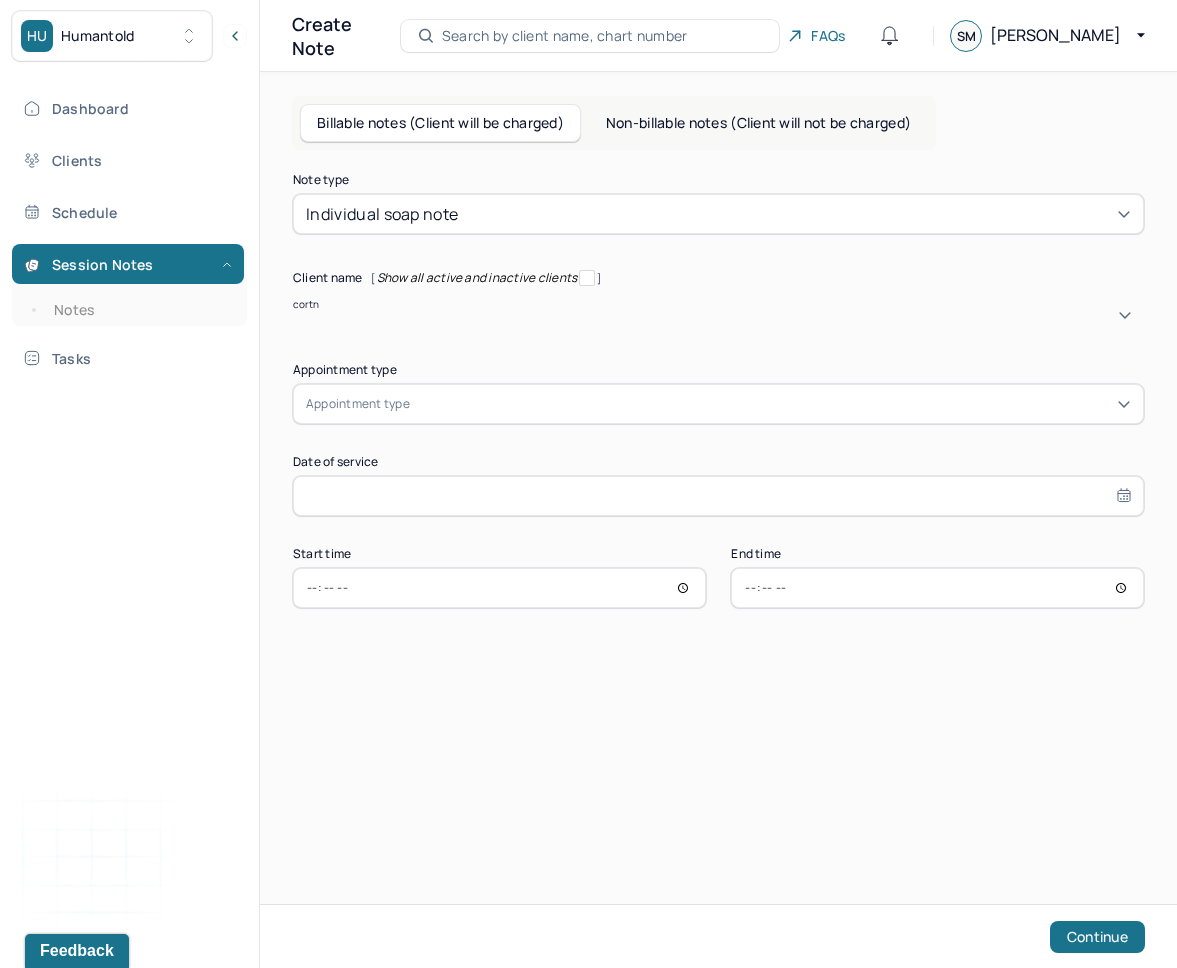 type on "cortne" 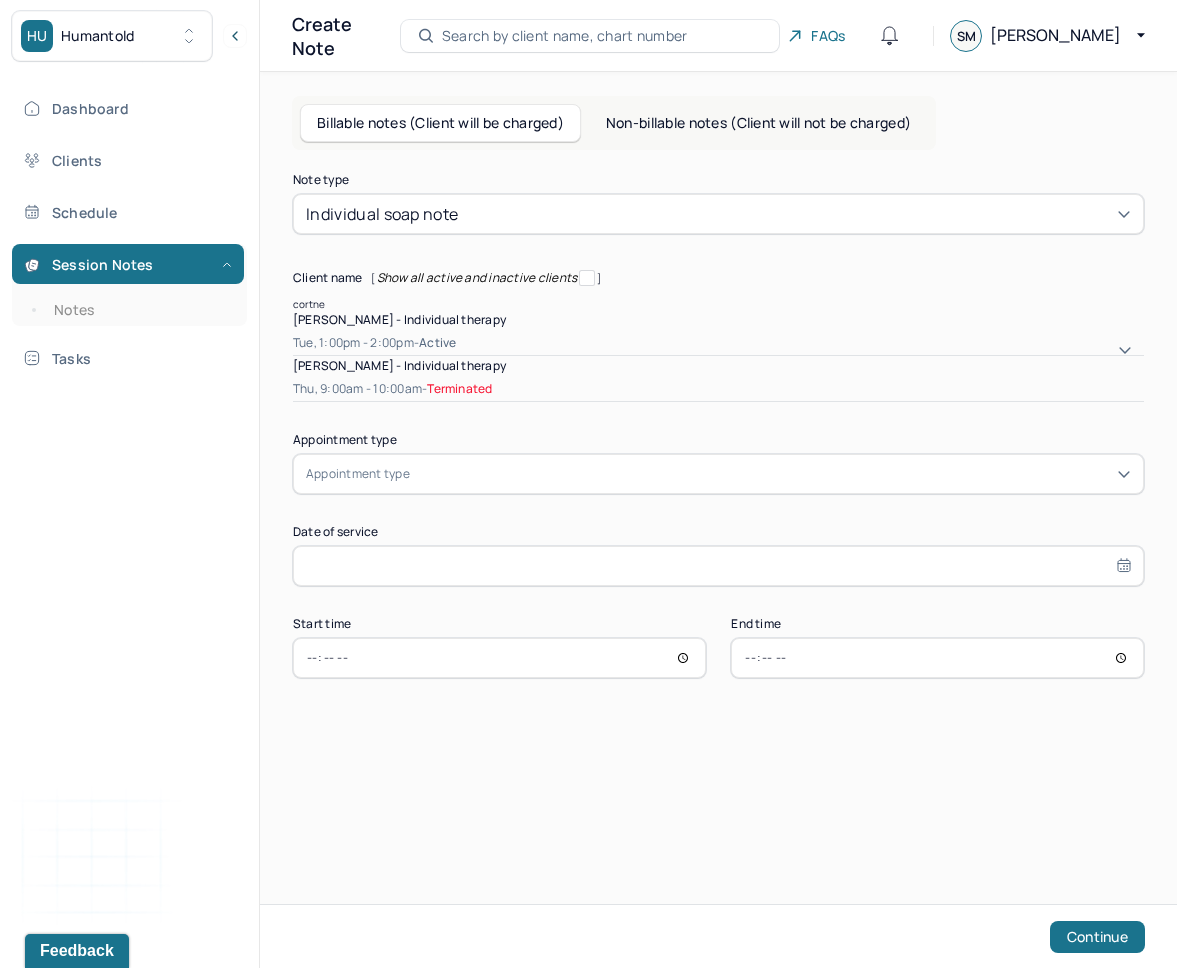 click on "[PERSON_NAME] - Individual therapy Tue, 1:00pm - 2:00pm  -  active" at bounding box center [718, 333] 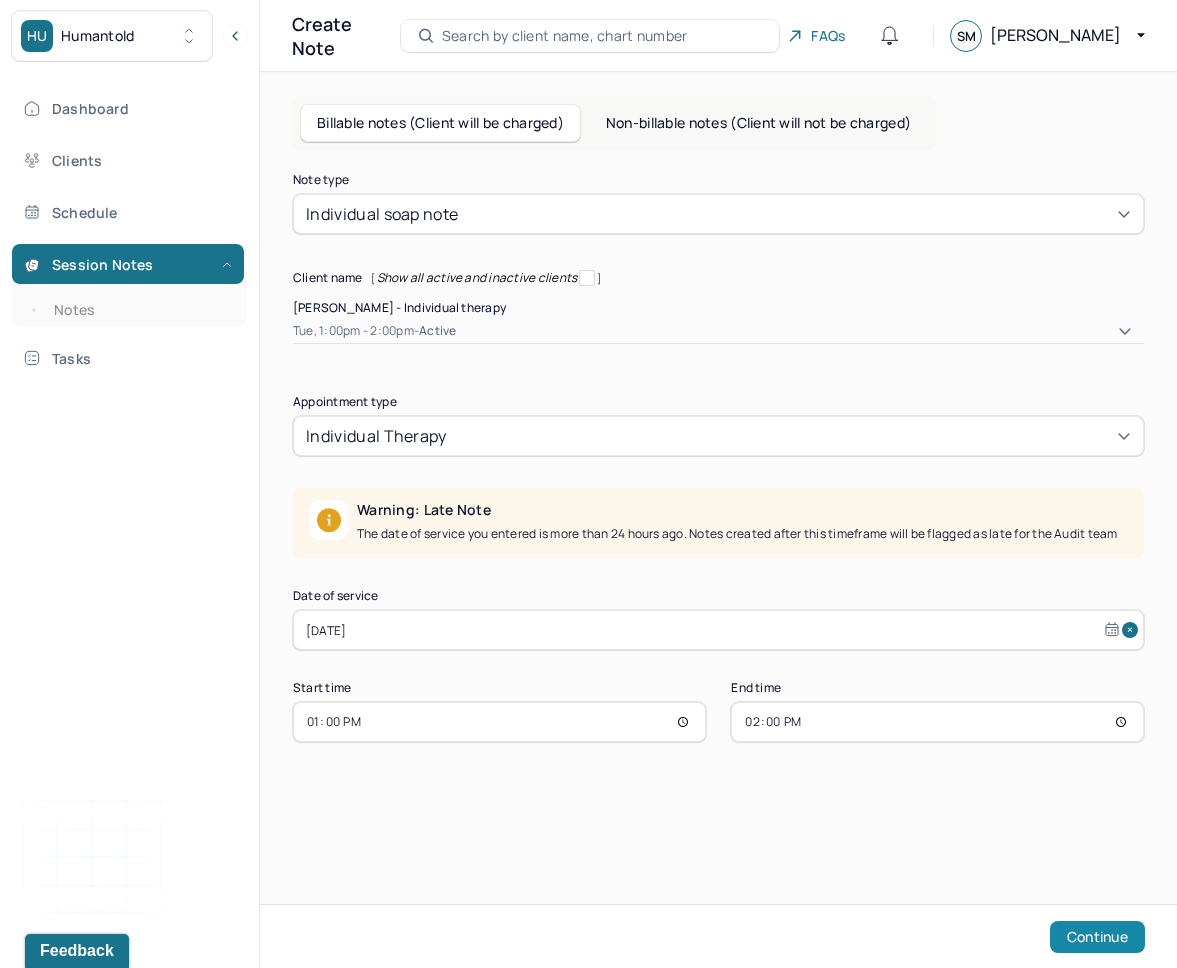 click on "Continue" at bounding box center (1097, 937) 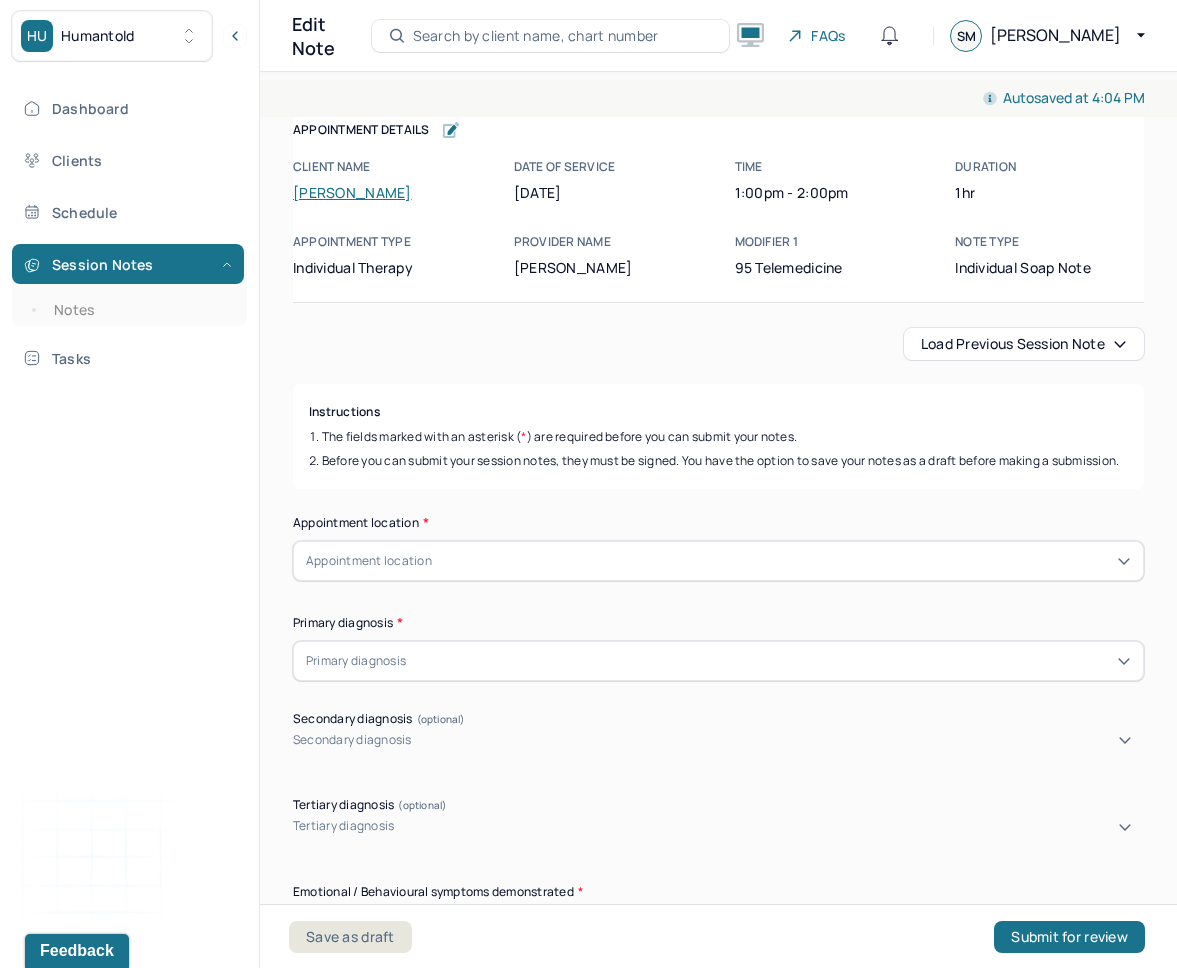 click on "Load previous session note" at bounding box center [1024, 344] 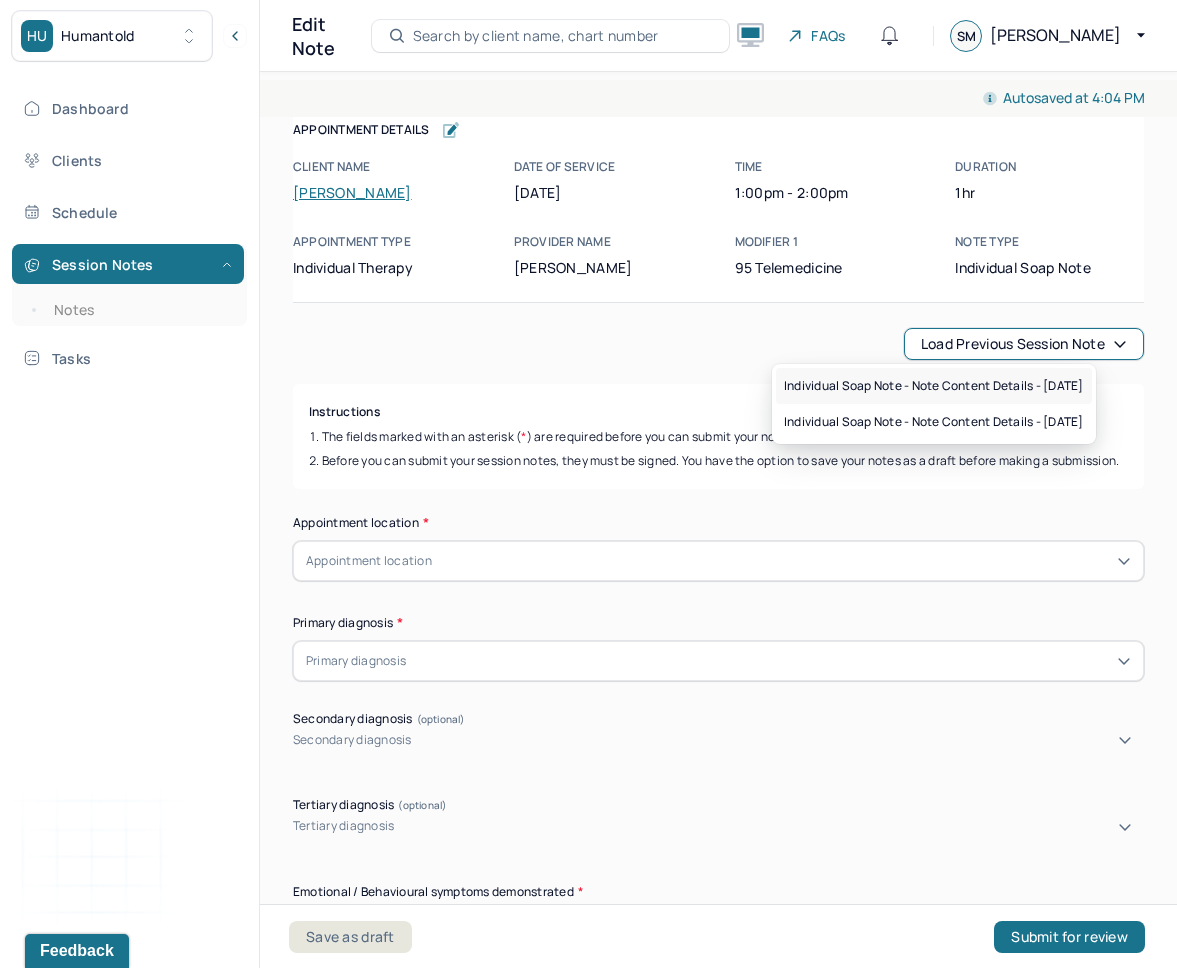 click on "Individual soap note   - Note content Details -   [DATE]" at bounding box center [934, 386] 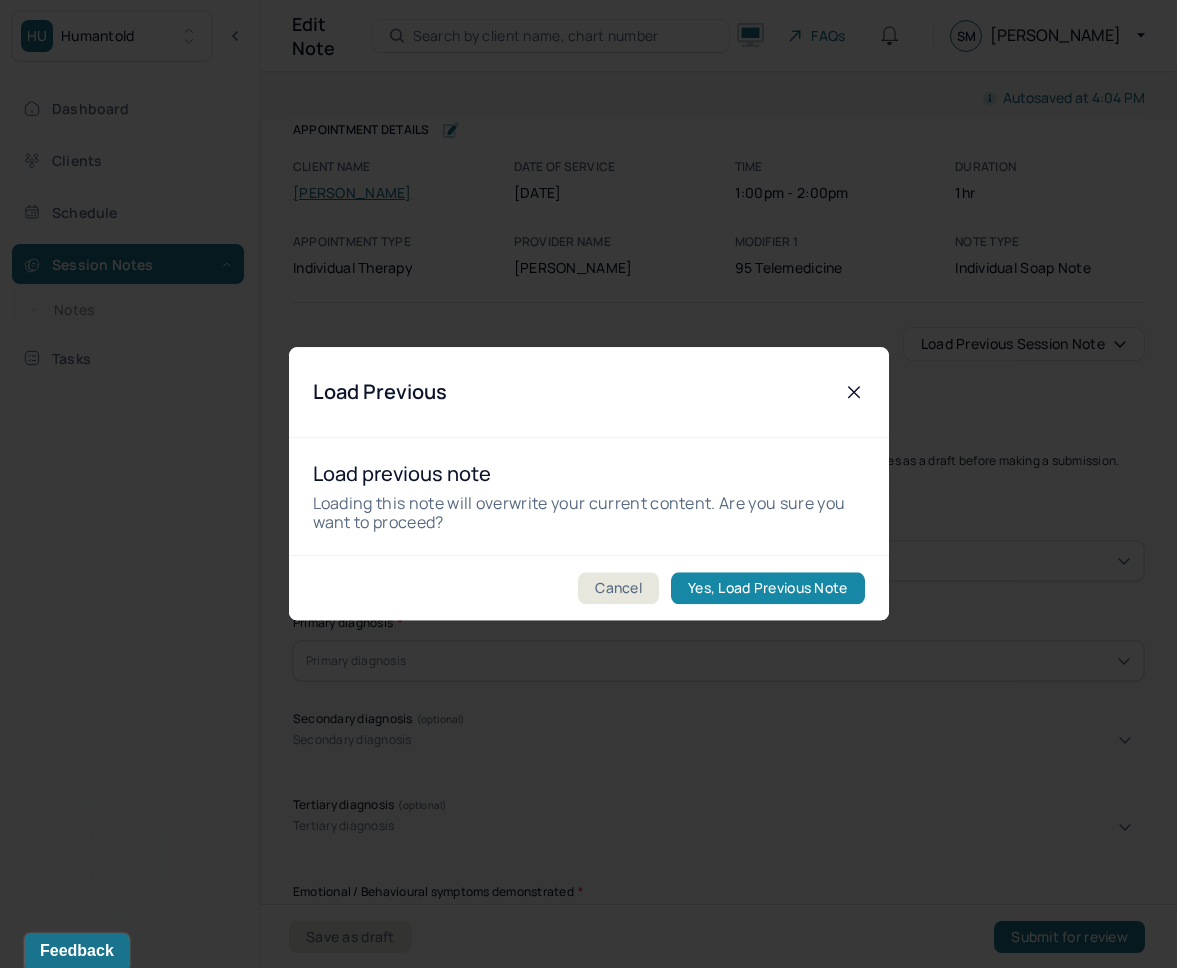 click on "Yes, Load Previous Note" at bounding box center [767, 589] 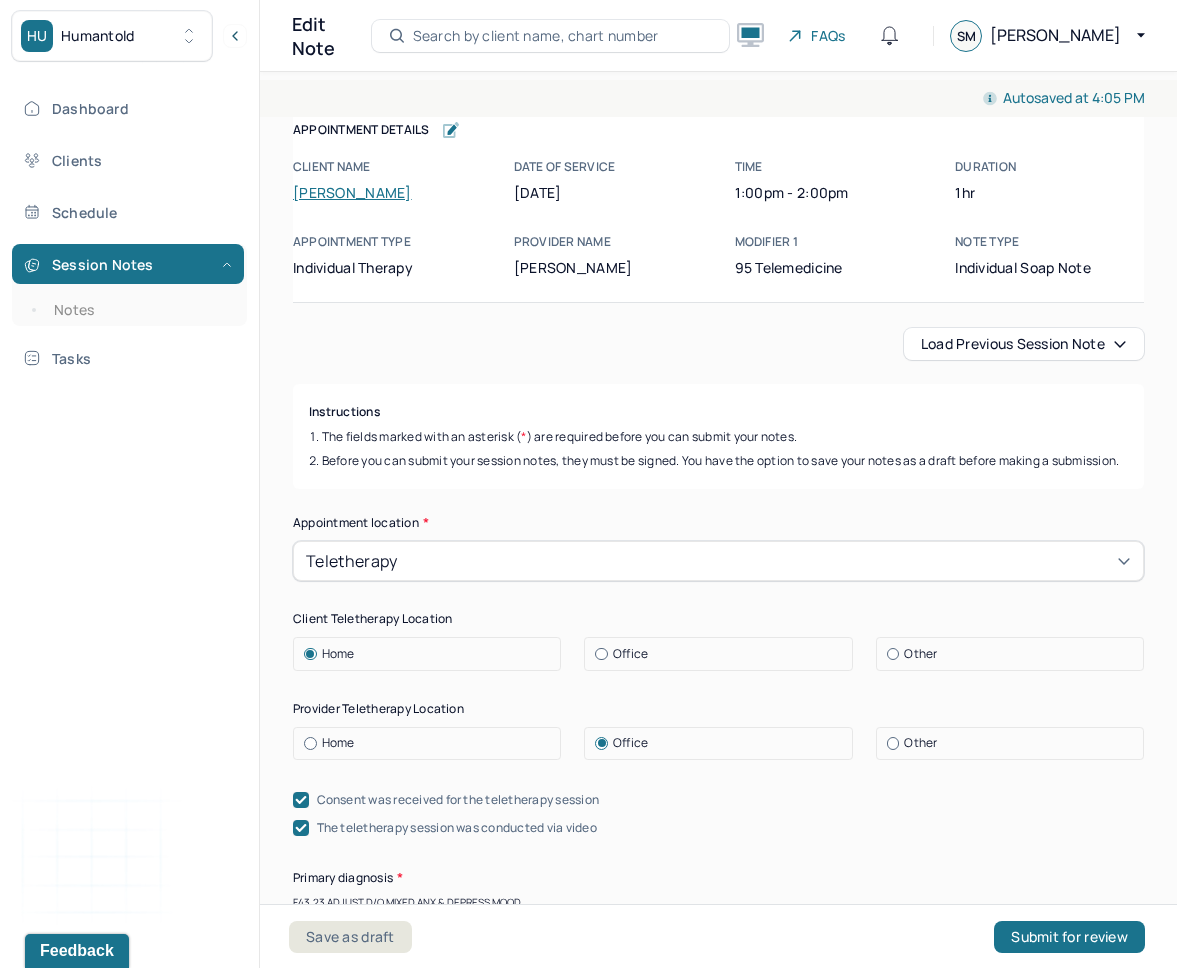 click on "Home" at bounding box center (432, 743) 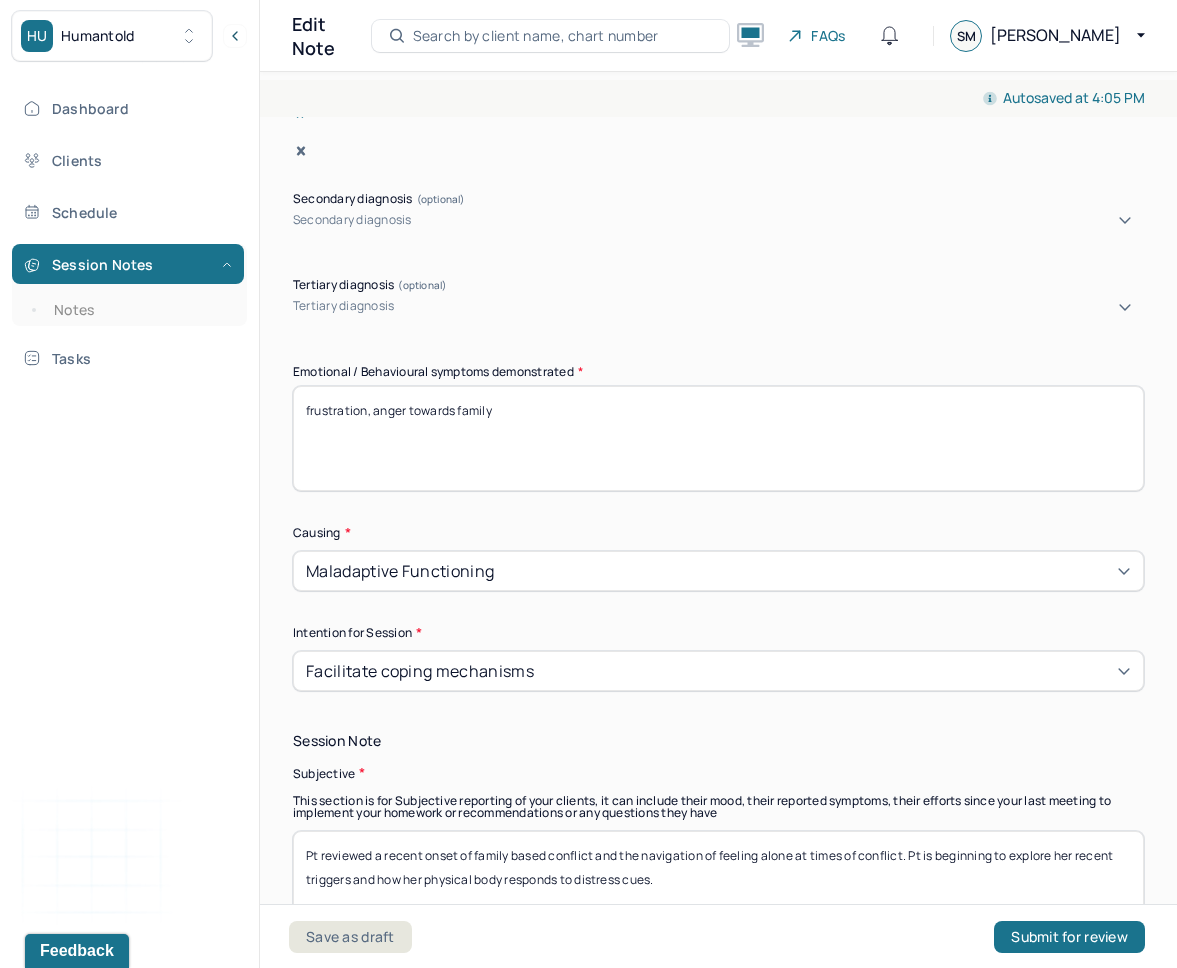 scroll, scrollTop: 876, scrollLeft: 0, axis: vertical 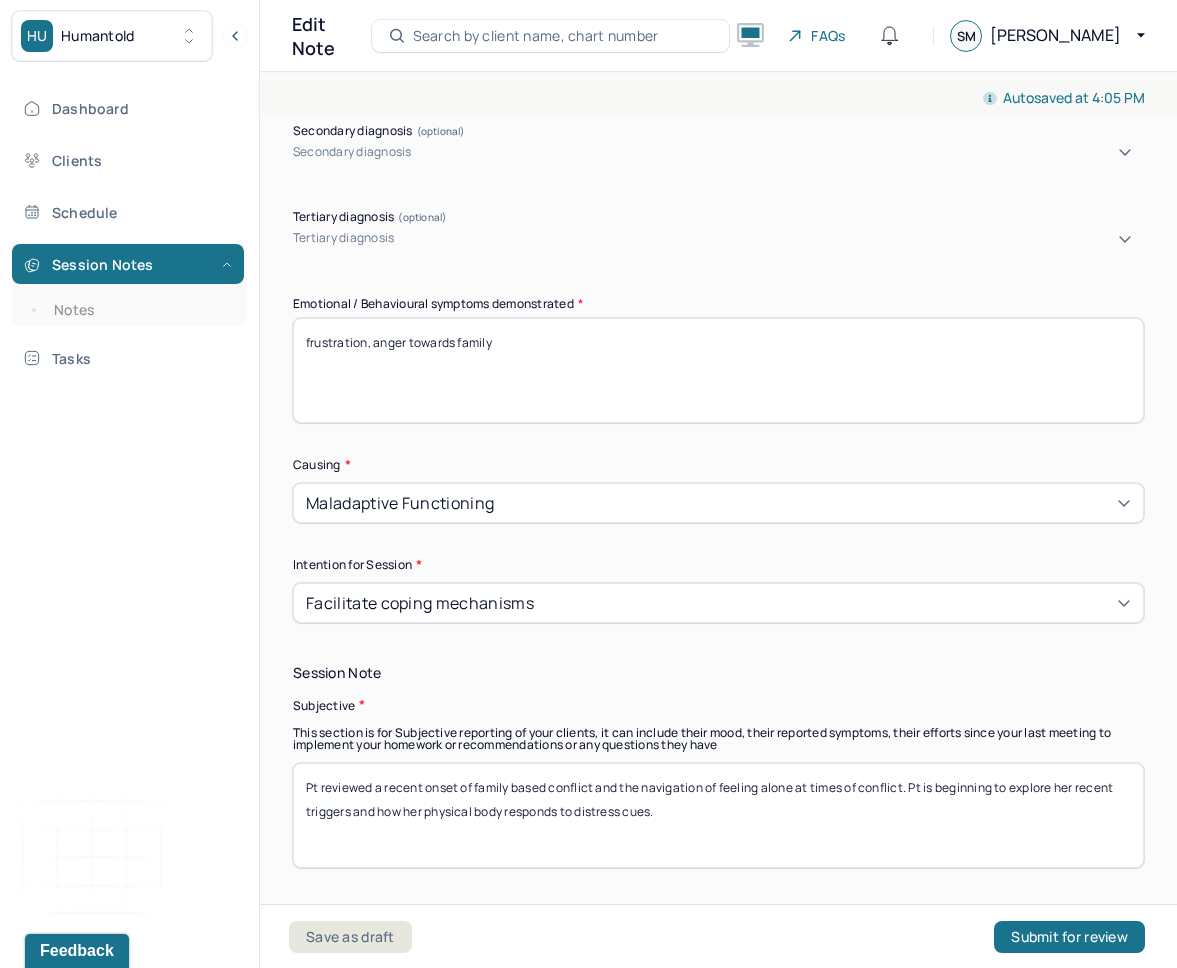 drag, startPoint x: 748, startPoint y: 372, endPoint x: 274, endPoint y: 307, distance: 478.436 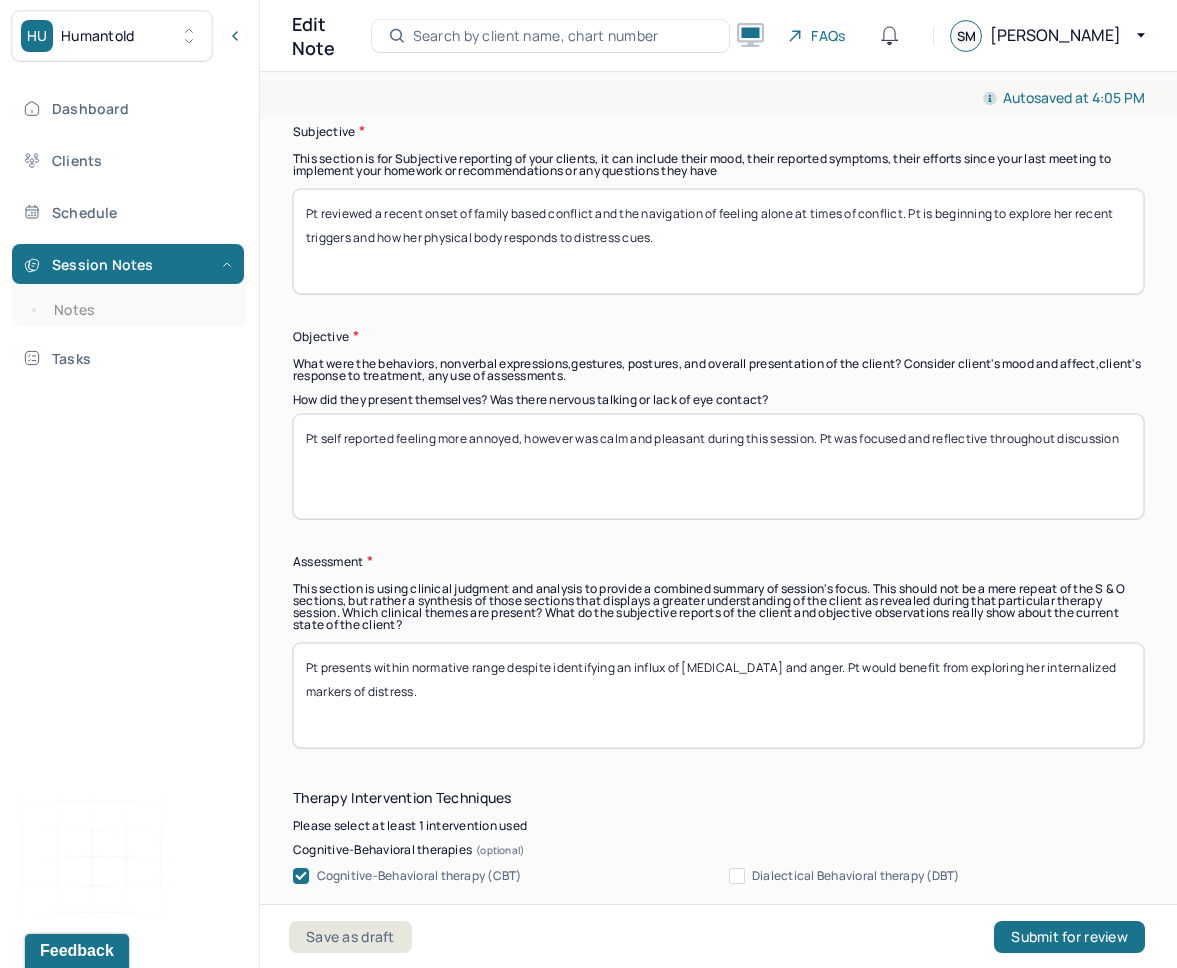 scroll, scrollTop: 1472, scrollLeft: 0, axis: vertical 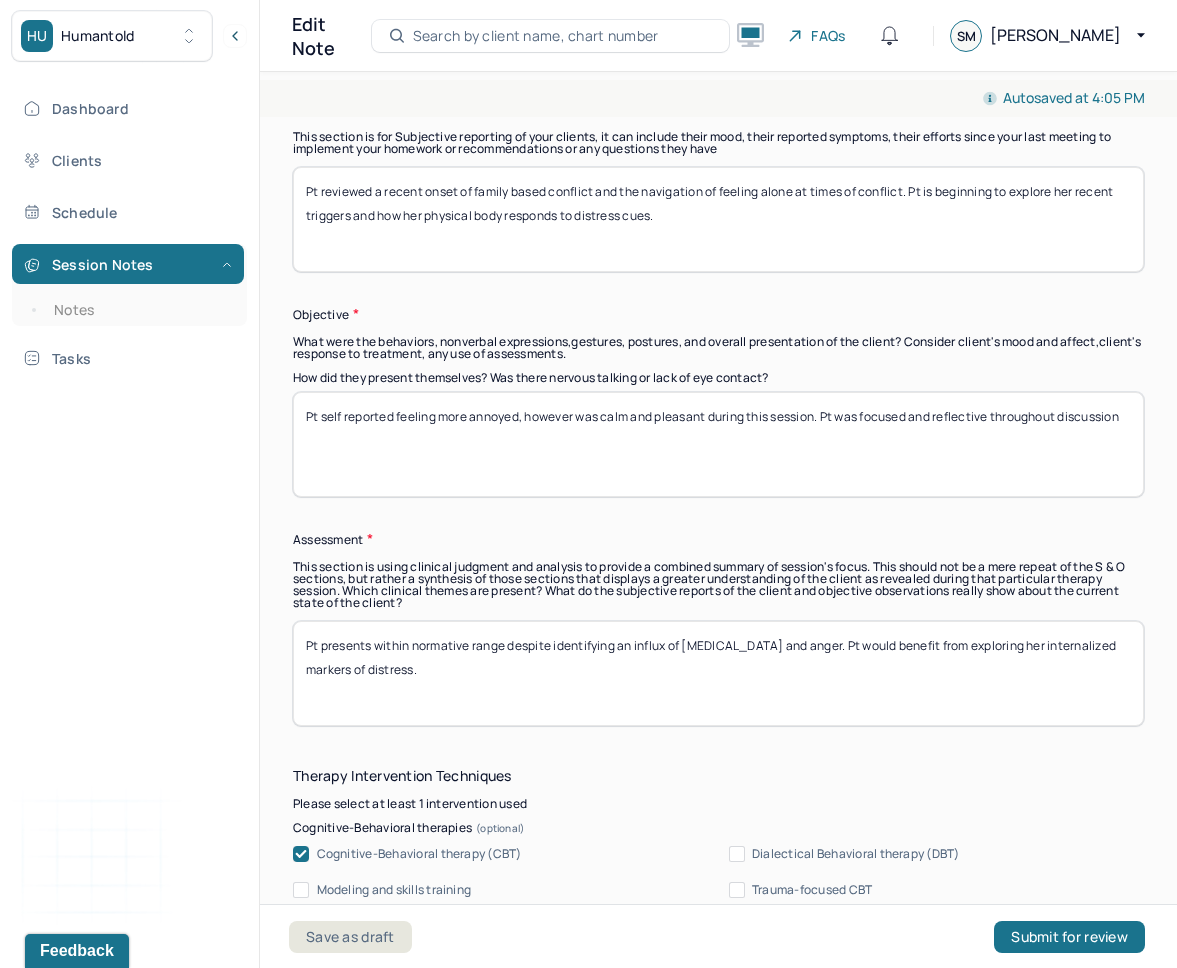 type on "low energy, frustration" 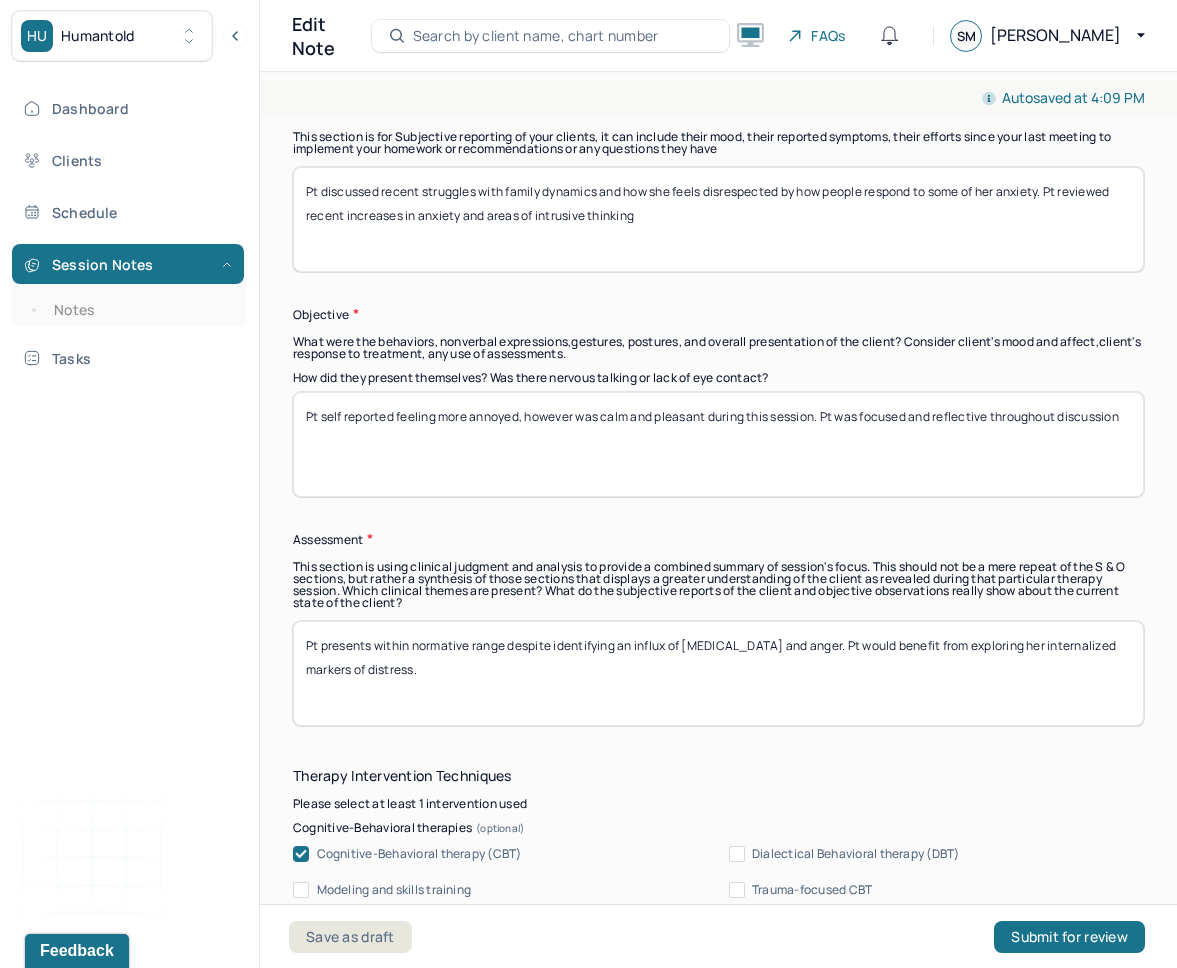 type on "Pt discussed recent struggles with family dynamics and how she feels disrespected by how people respond to some of her anxiety. Pt reviewed recent increases in anxiety and areas of intrusive thinking" 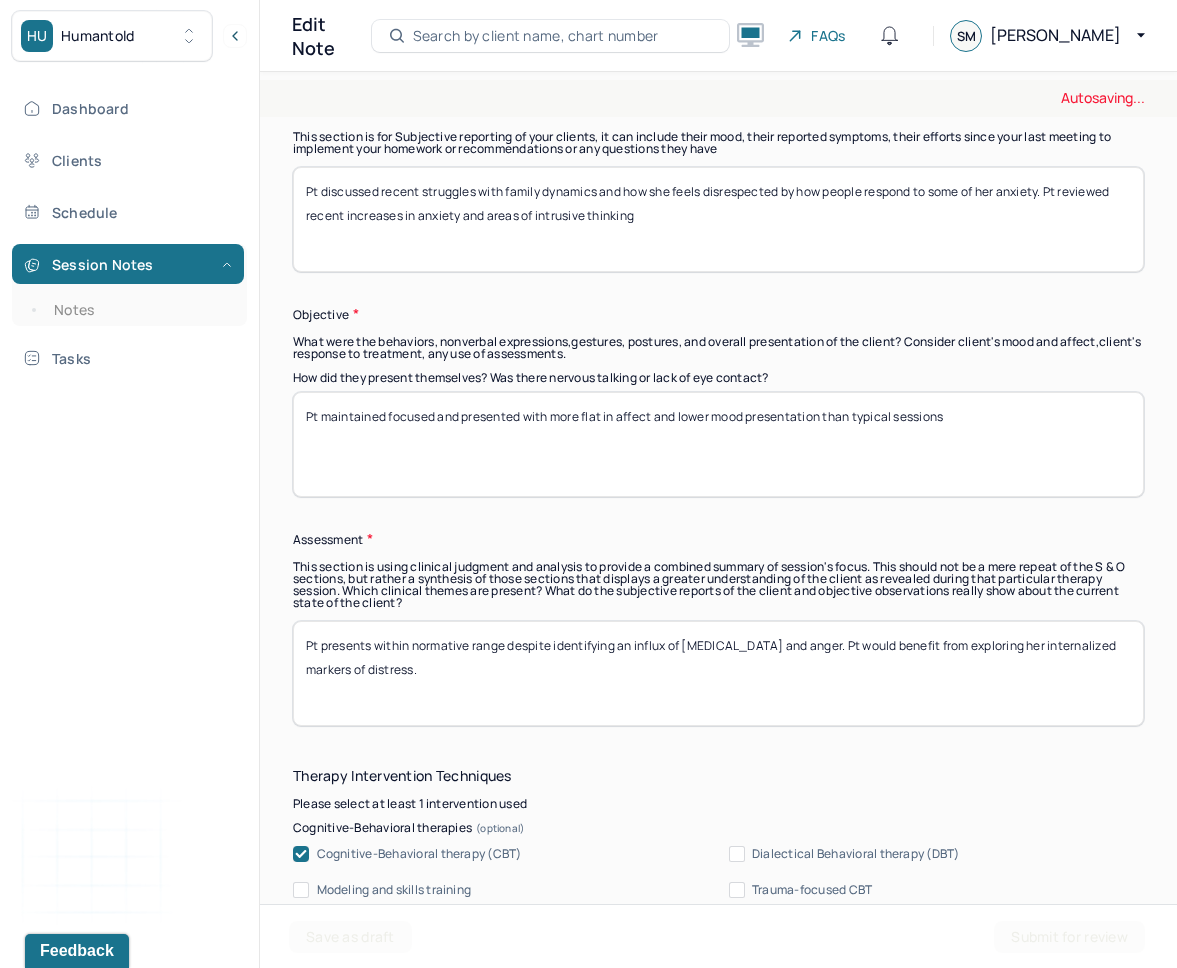 type on "Pt maintained focused and presented with more flat in affect and lower mood presentation than typical sessions" 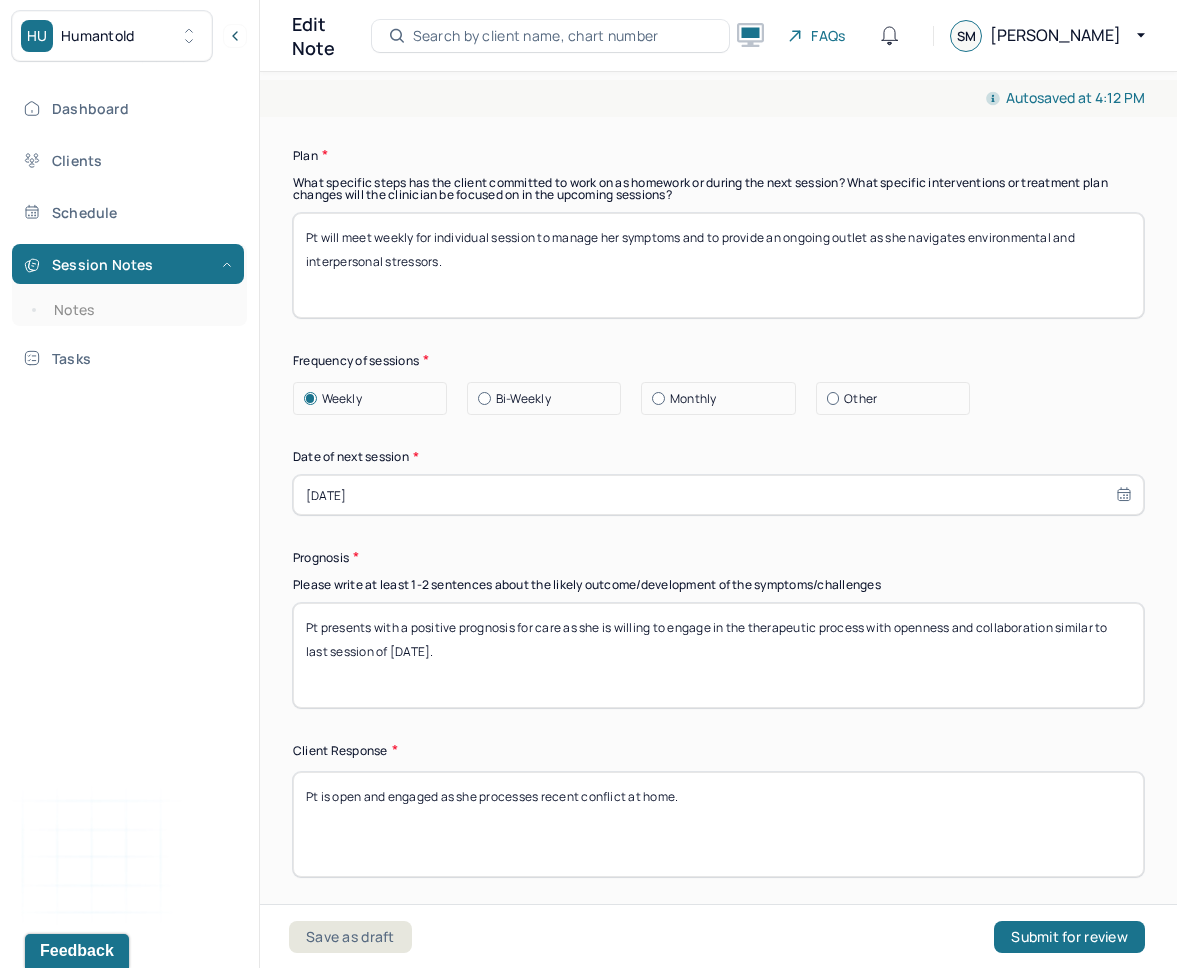 scroll, scrollTop: 2767, scrollLeft: 0, axis: vertical 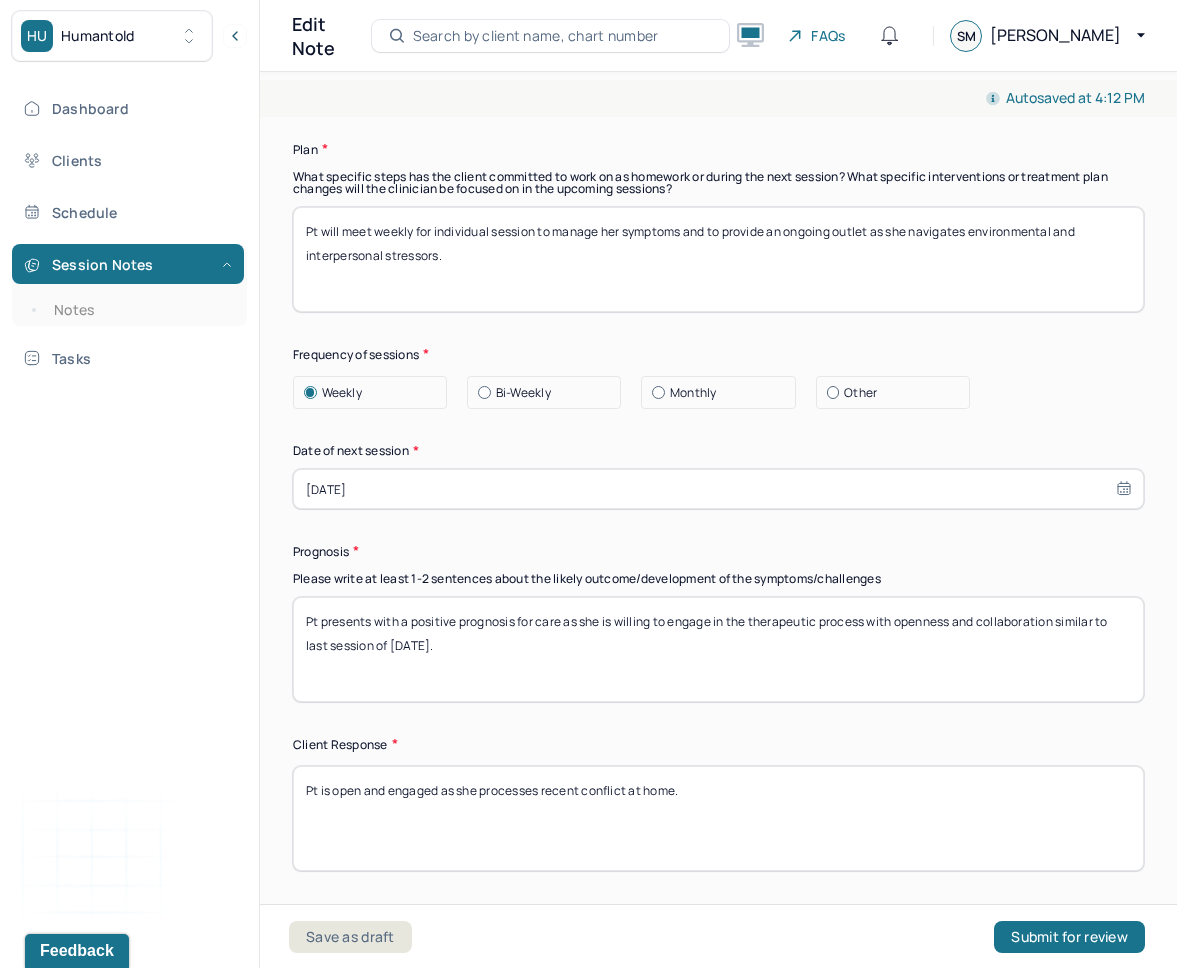 type on "Pt is experiencing anxiousness and identified features of intrusive thinking with her children. Pt is working to navigate patterns of her thinking and fears that arise." 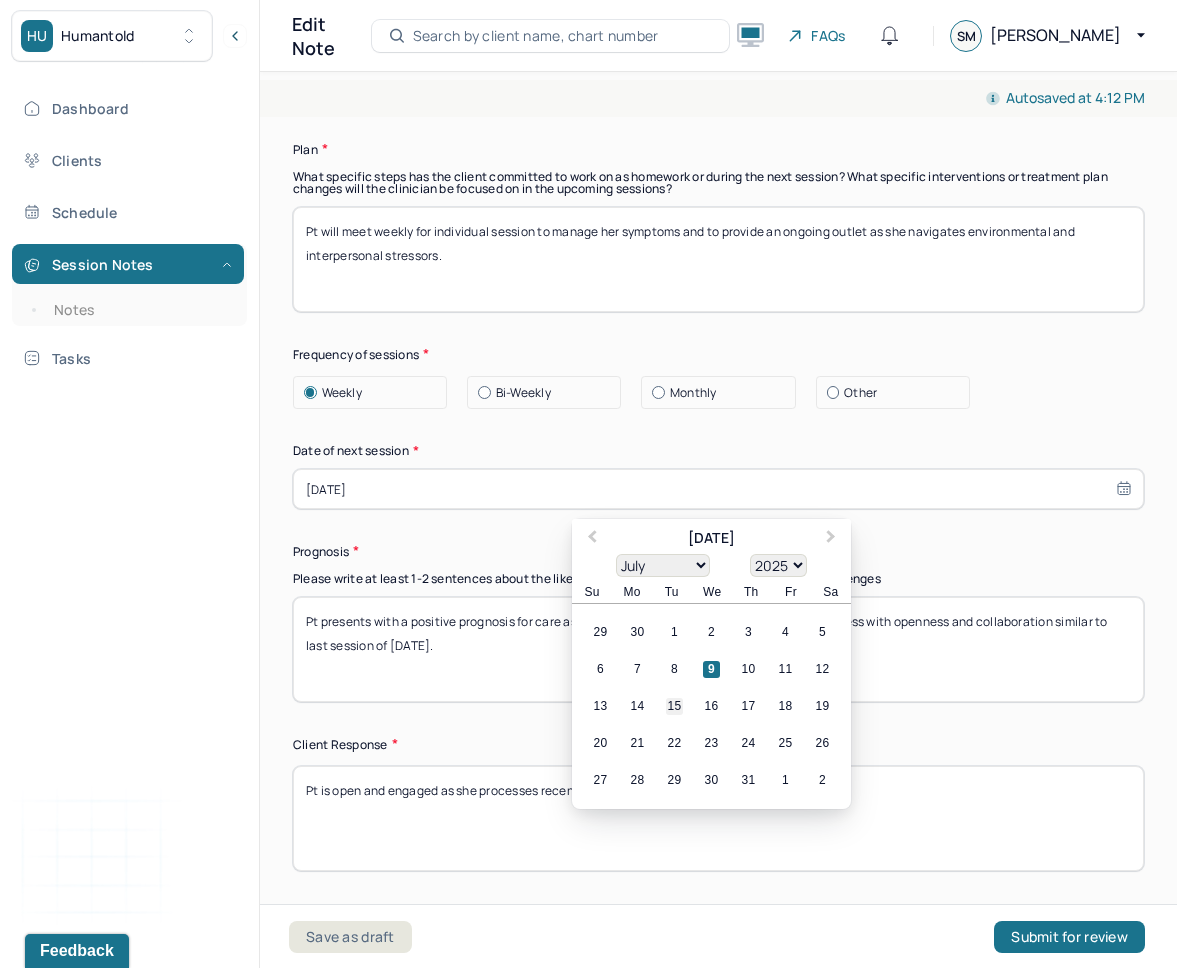 click on "15" at bounding box center (674, 706) 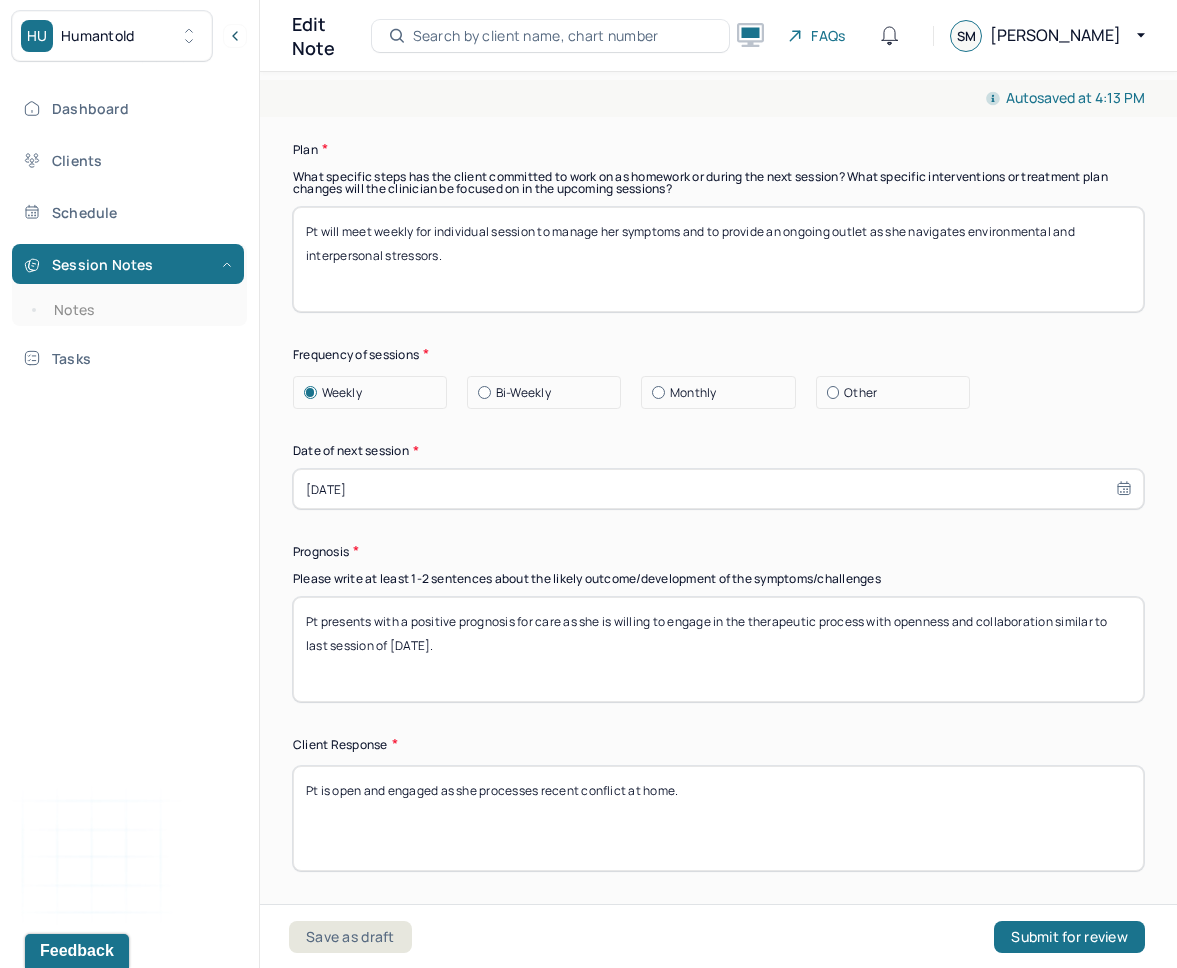 drag, startPoint x: 437, startPoint y: 652, endPoint x: 404, endPoint y: 651, distance: 33.01515 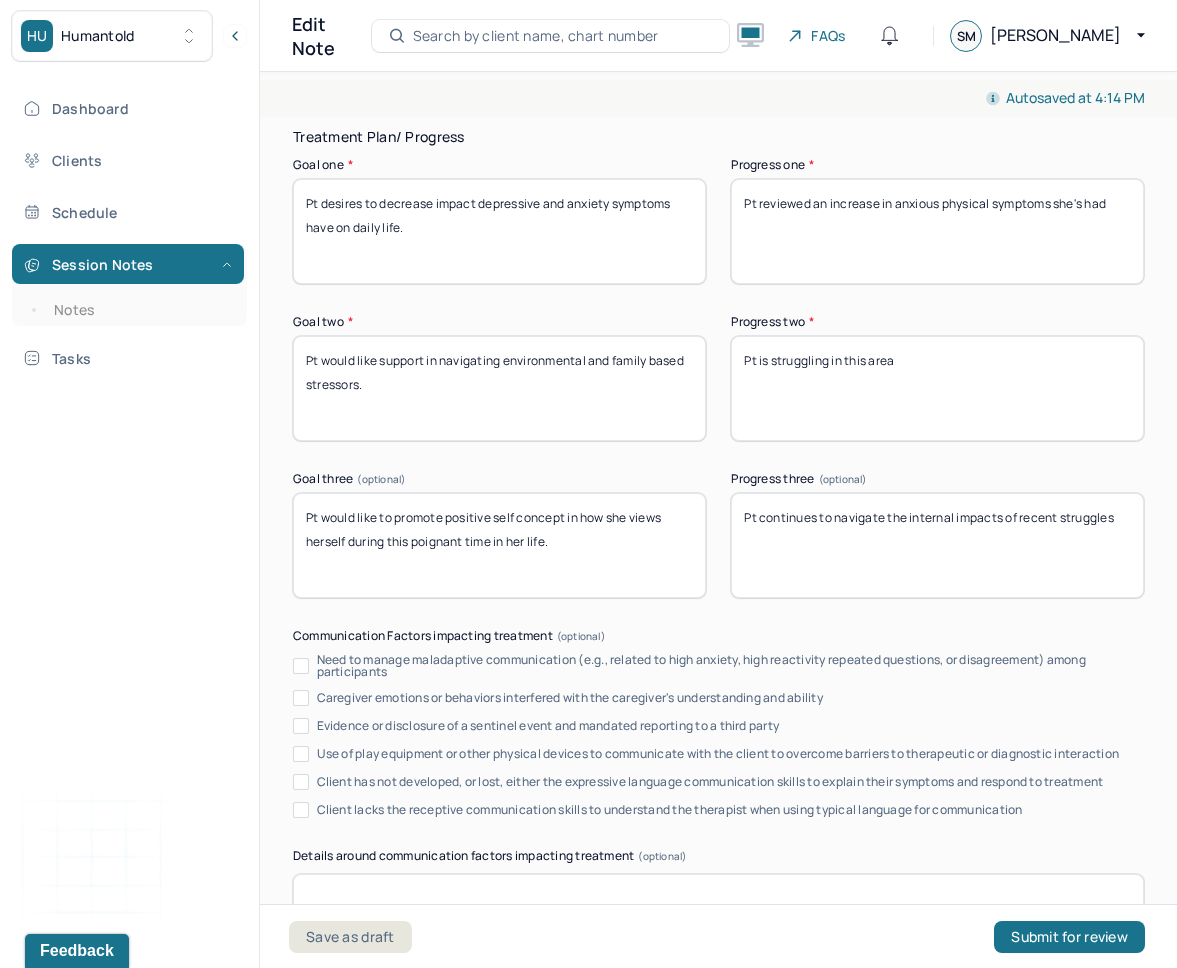 scroll, scrollTop: 3562, scrollLeft: 0, axis: vertical 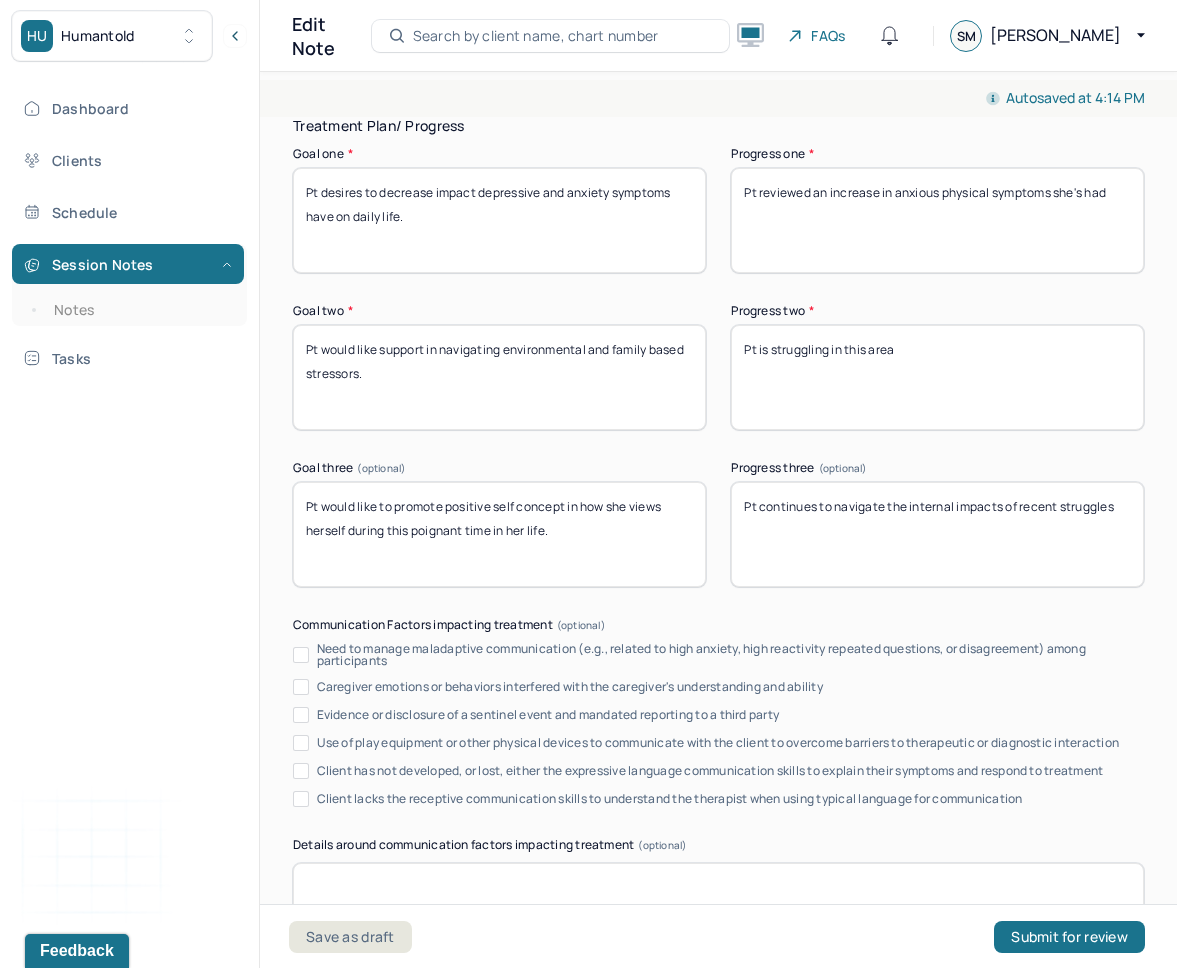 type on "Pt is open and engaged throughout session and is willing to explore recent emotions that are distressing" 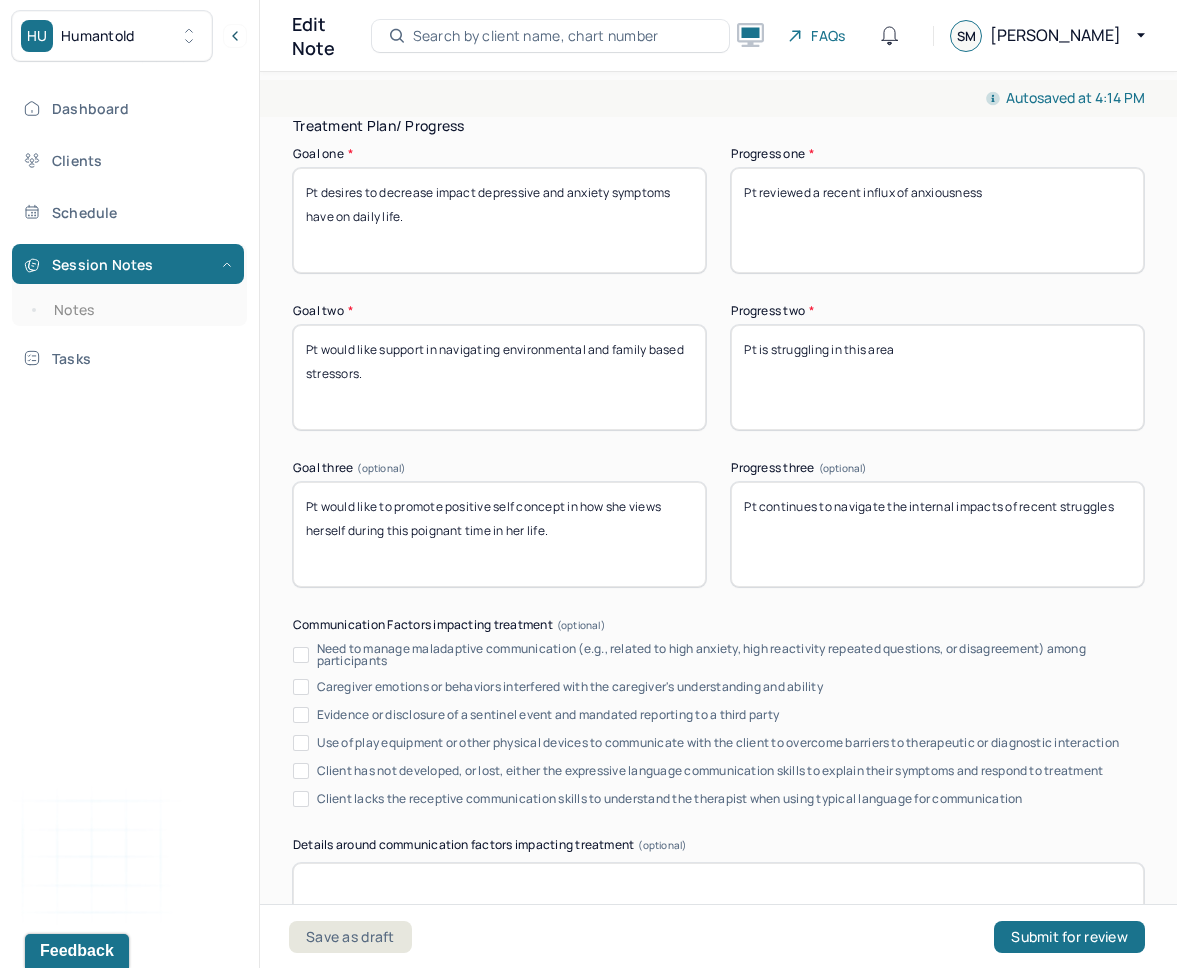 type on "Pt reviewed a recent influx of anxiousness" 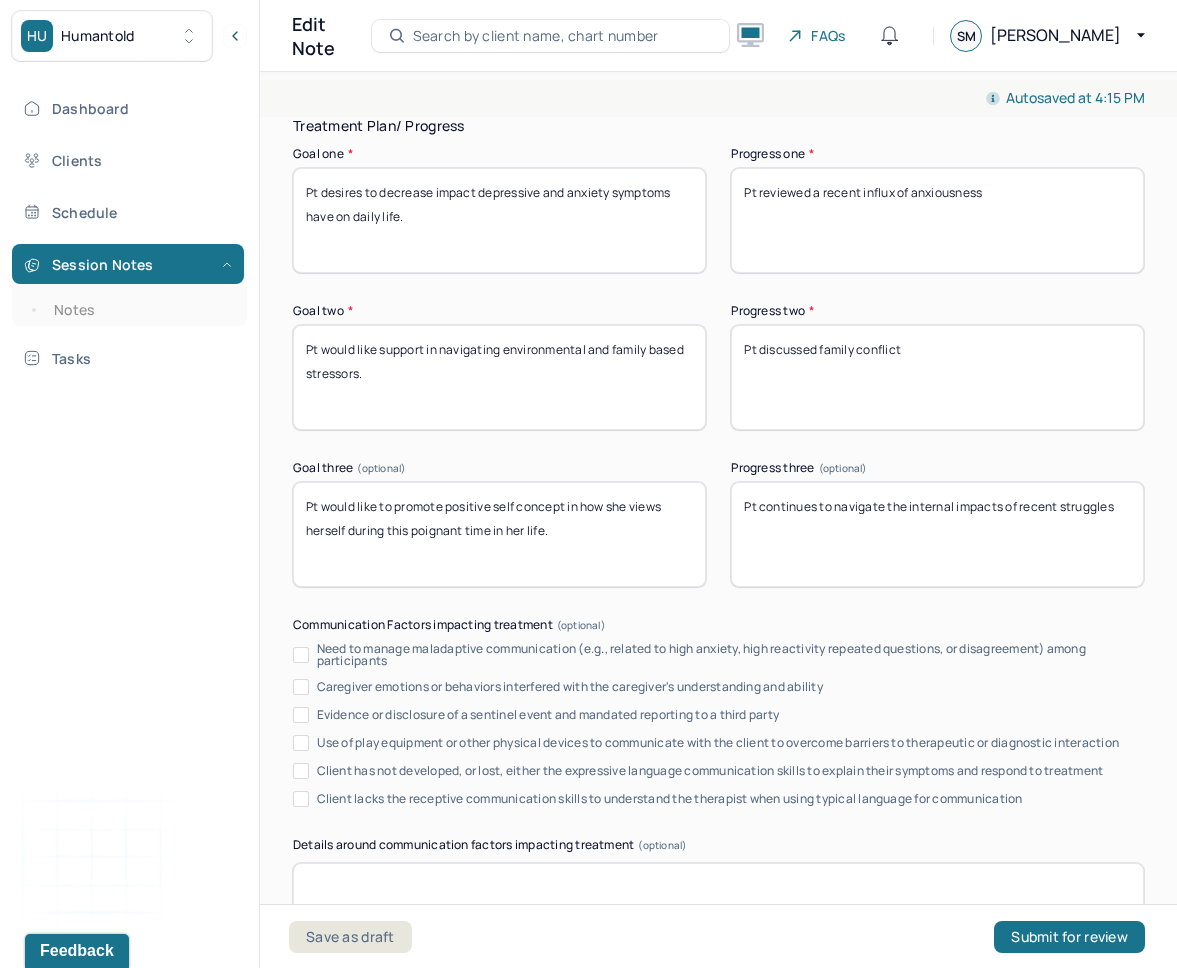 type on "Pt discussed family conflict" 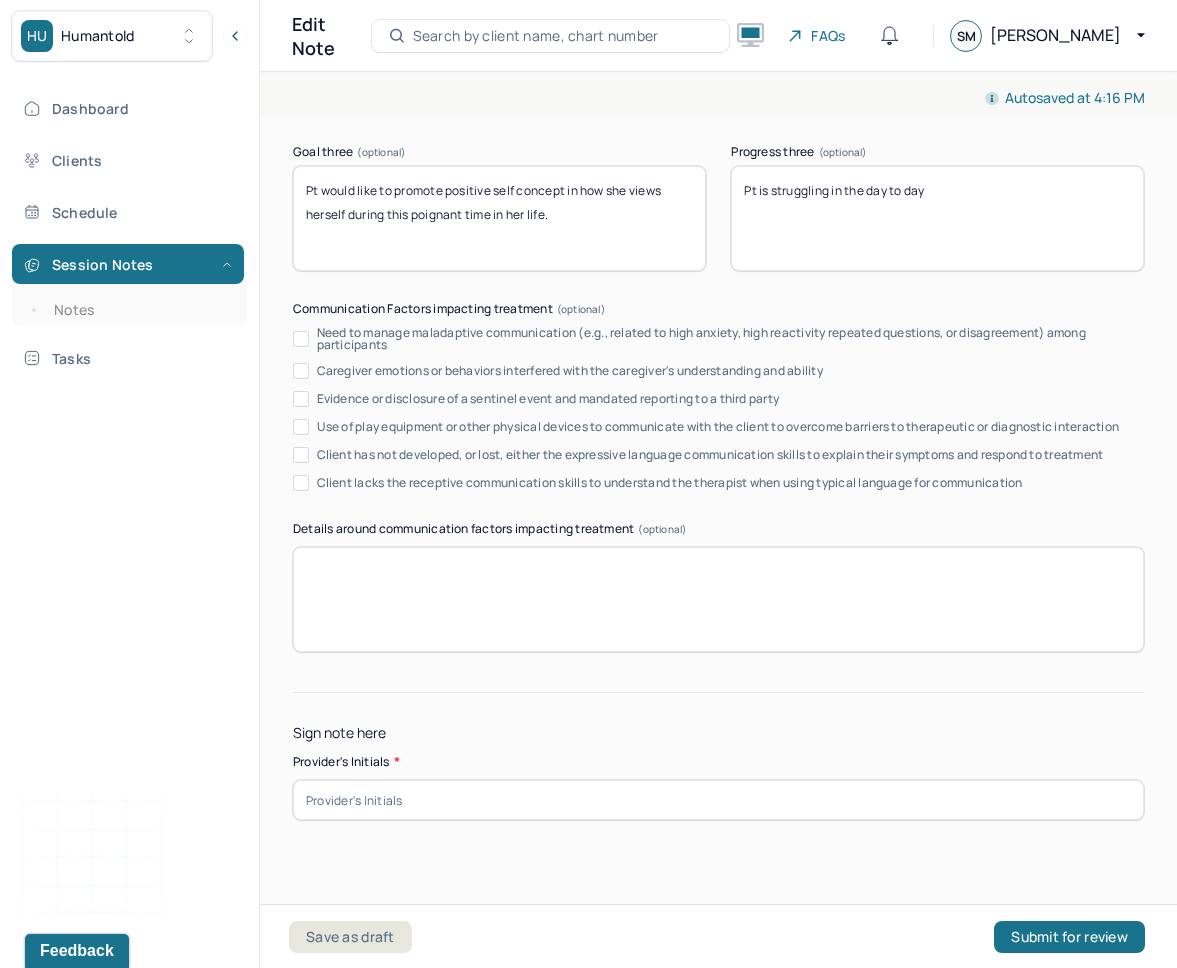 scroll, scrollTop: 3928, scrollLeft: 0, axis: vertical 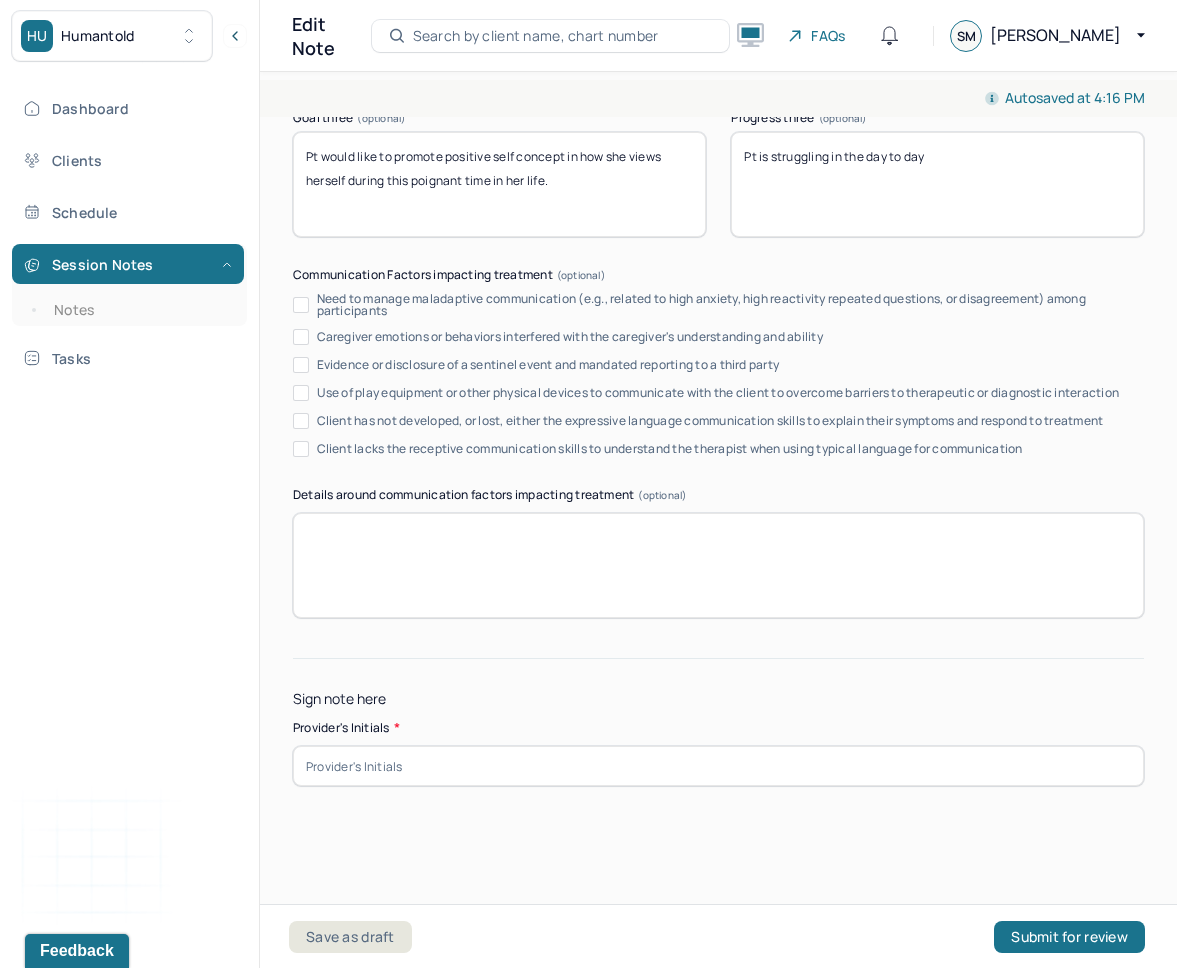 type on "Pt is struggling in the day to day" 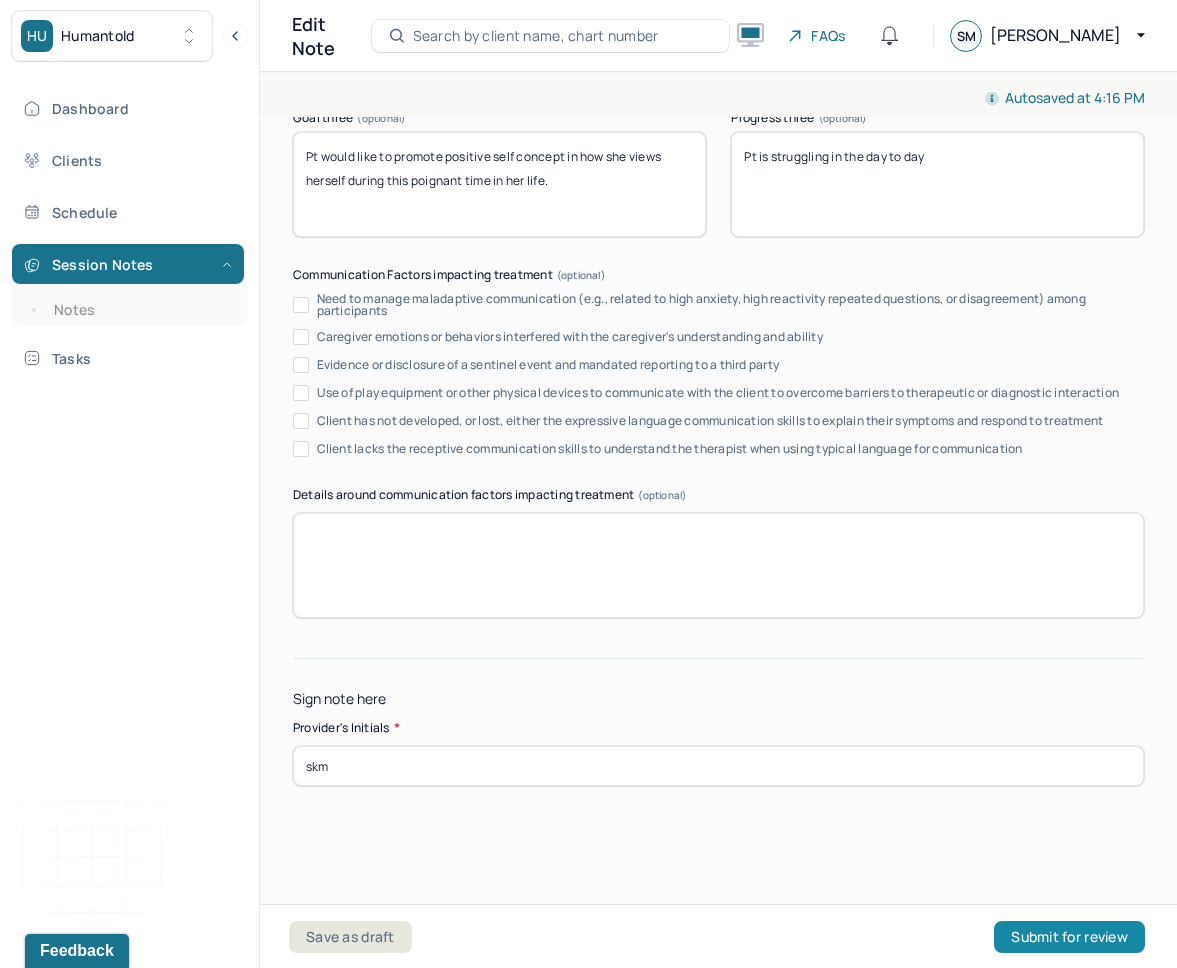 type on "skm" 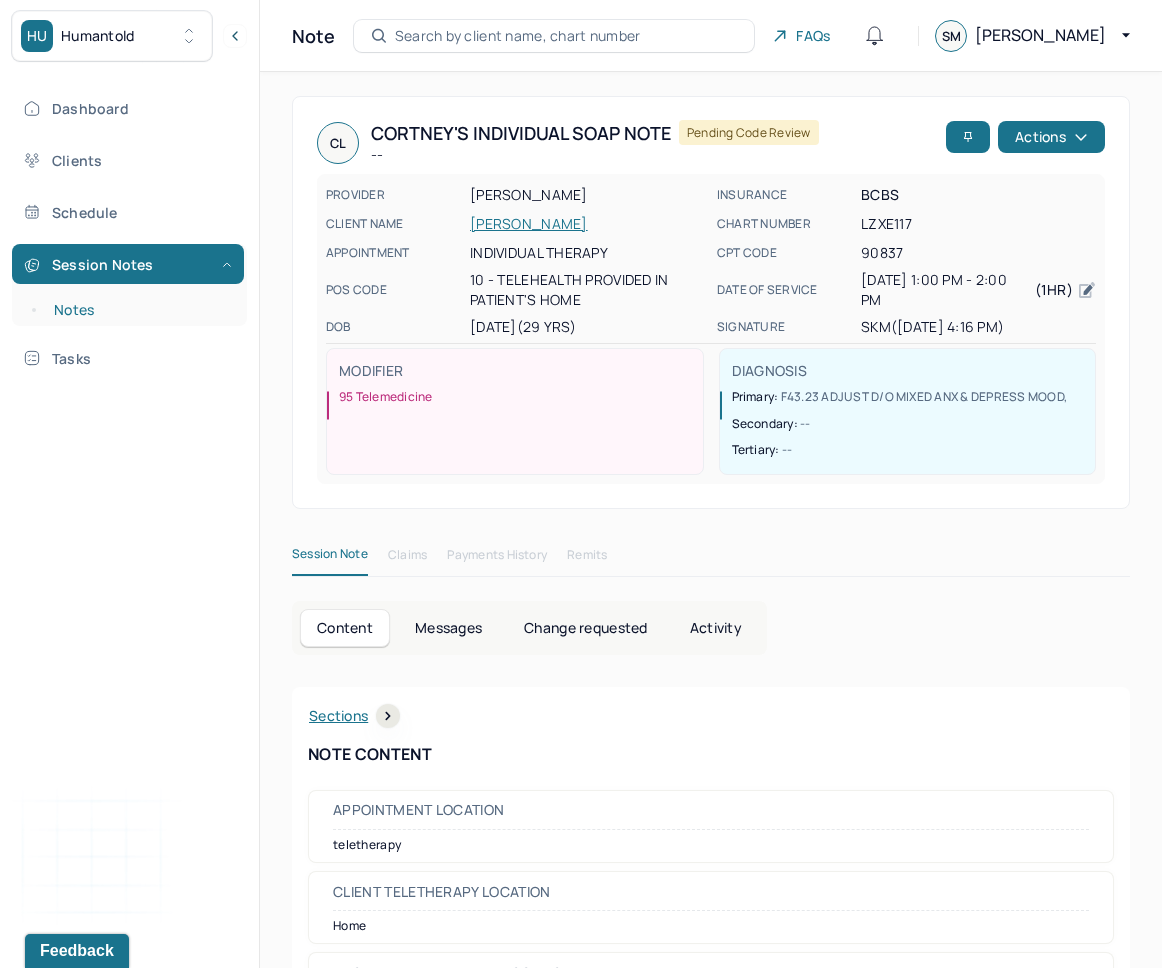click on "Notes" at bounding box center [139, 310] 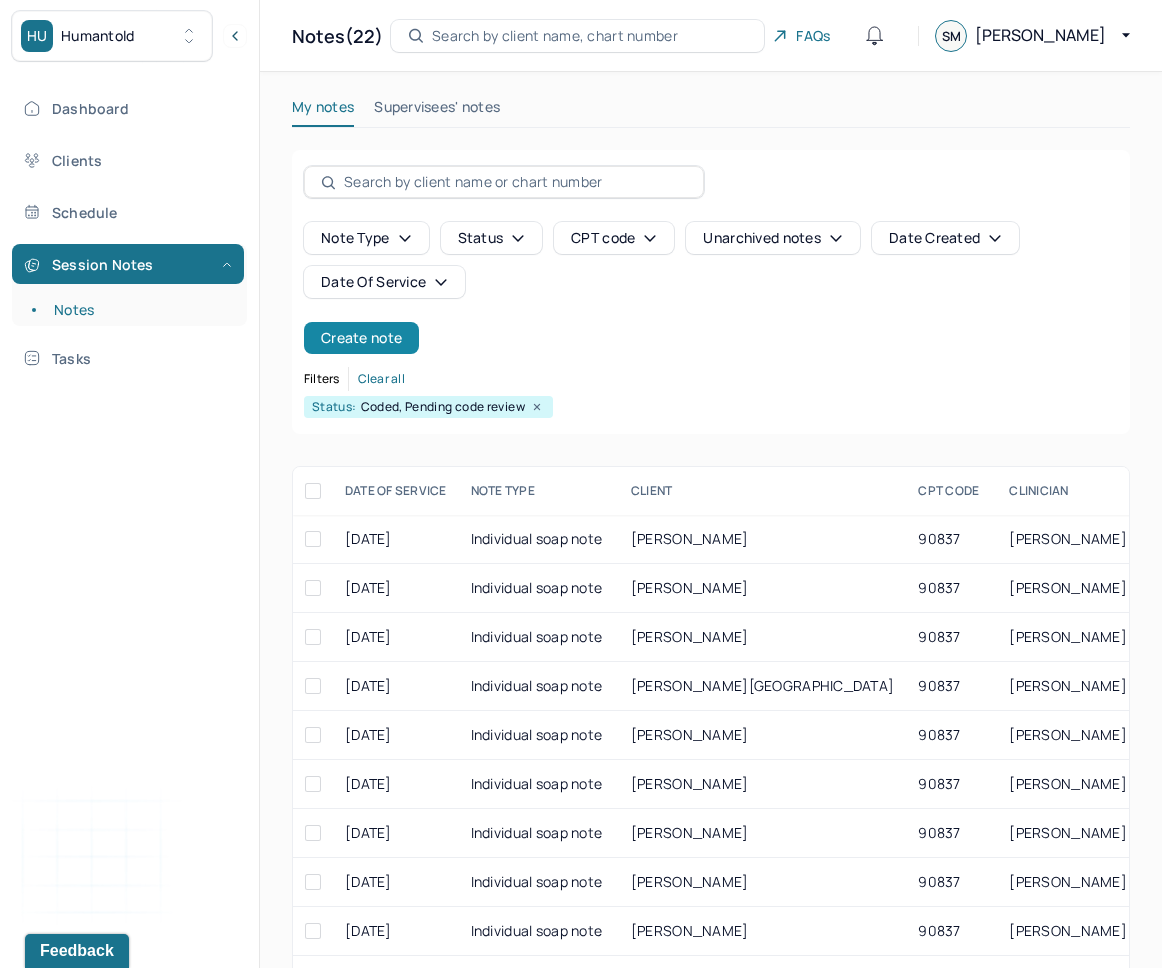 click on "Create note" at bounding box center (361, 338) 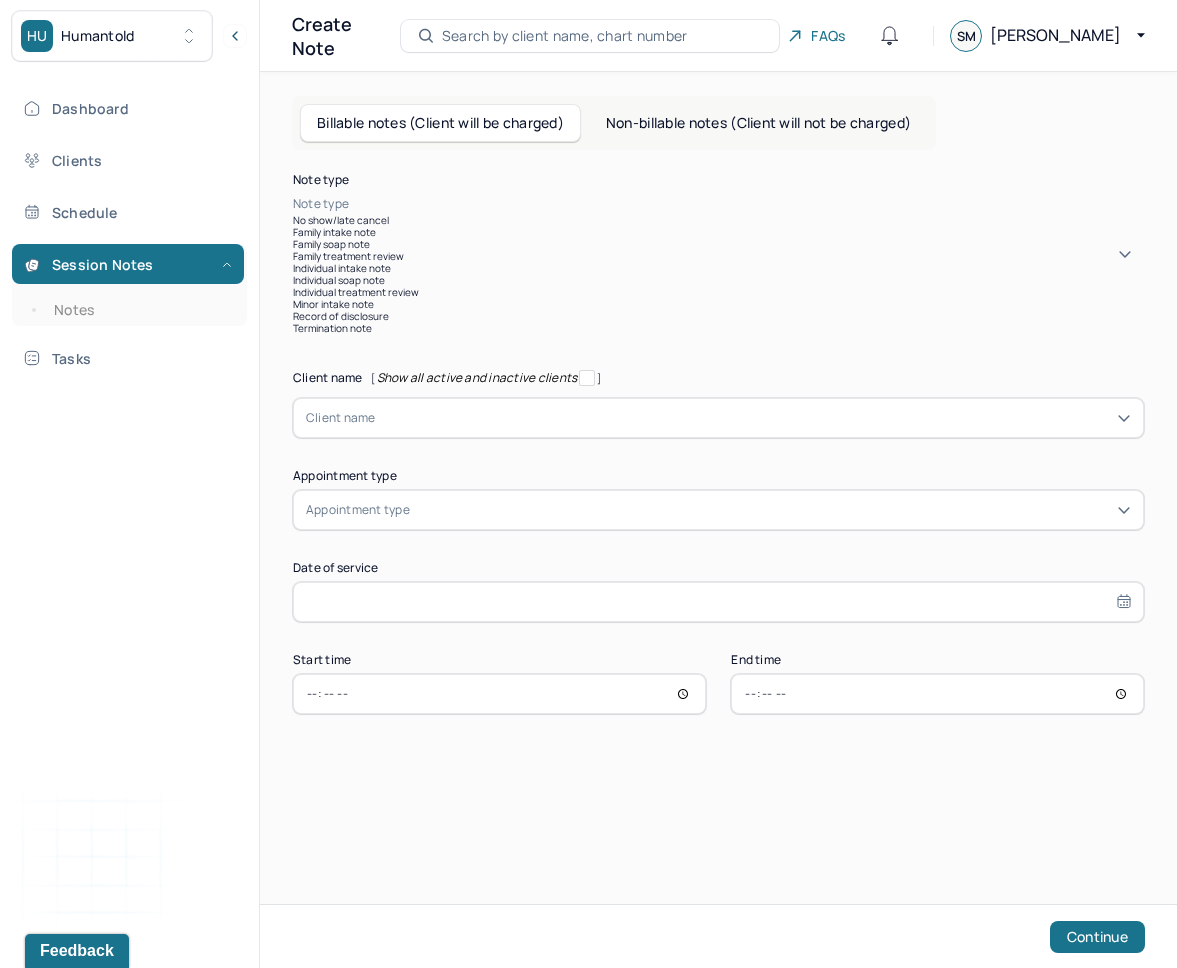 click at bounding box center (748, 204) 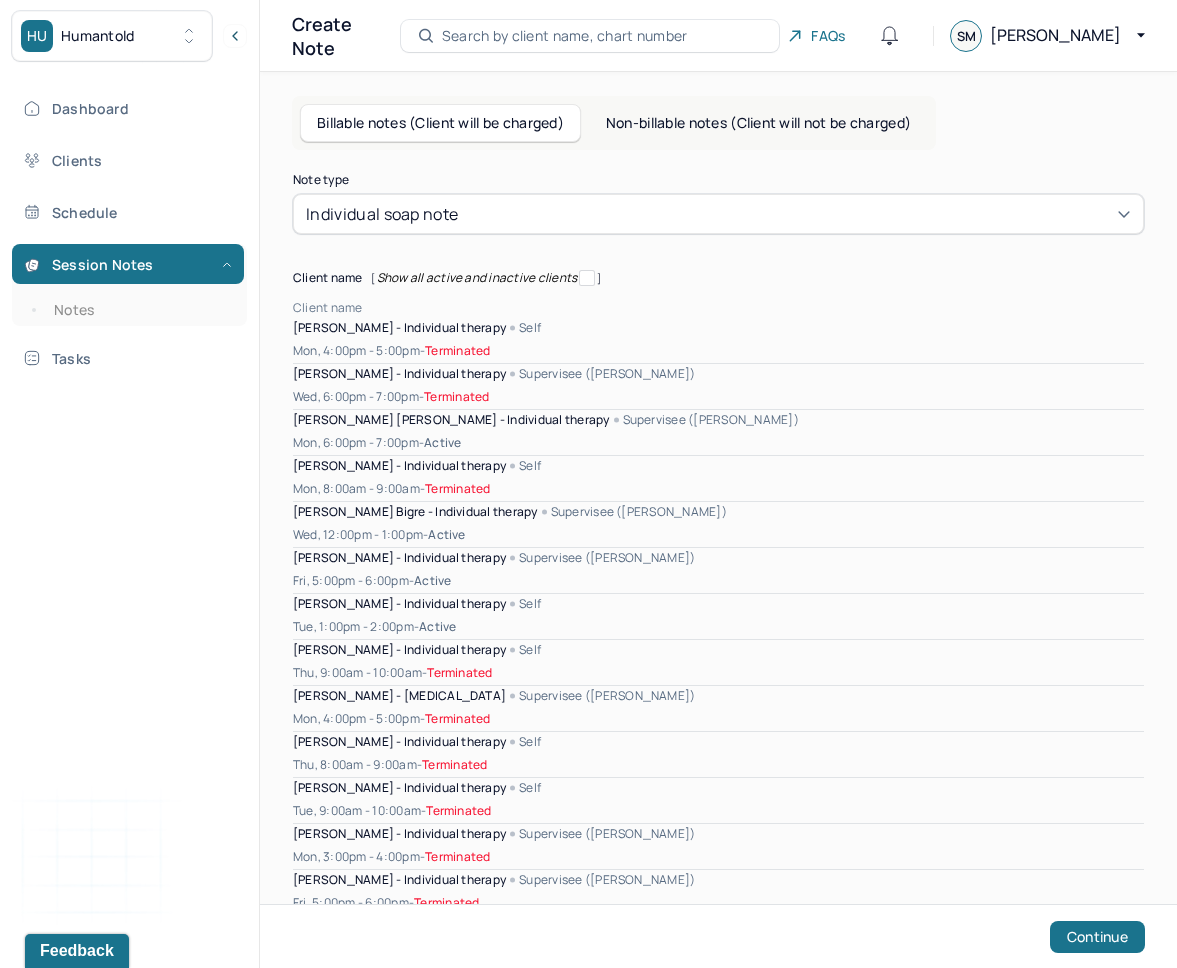 click at bounding box center [753, 308] 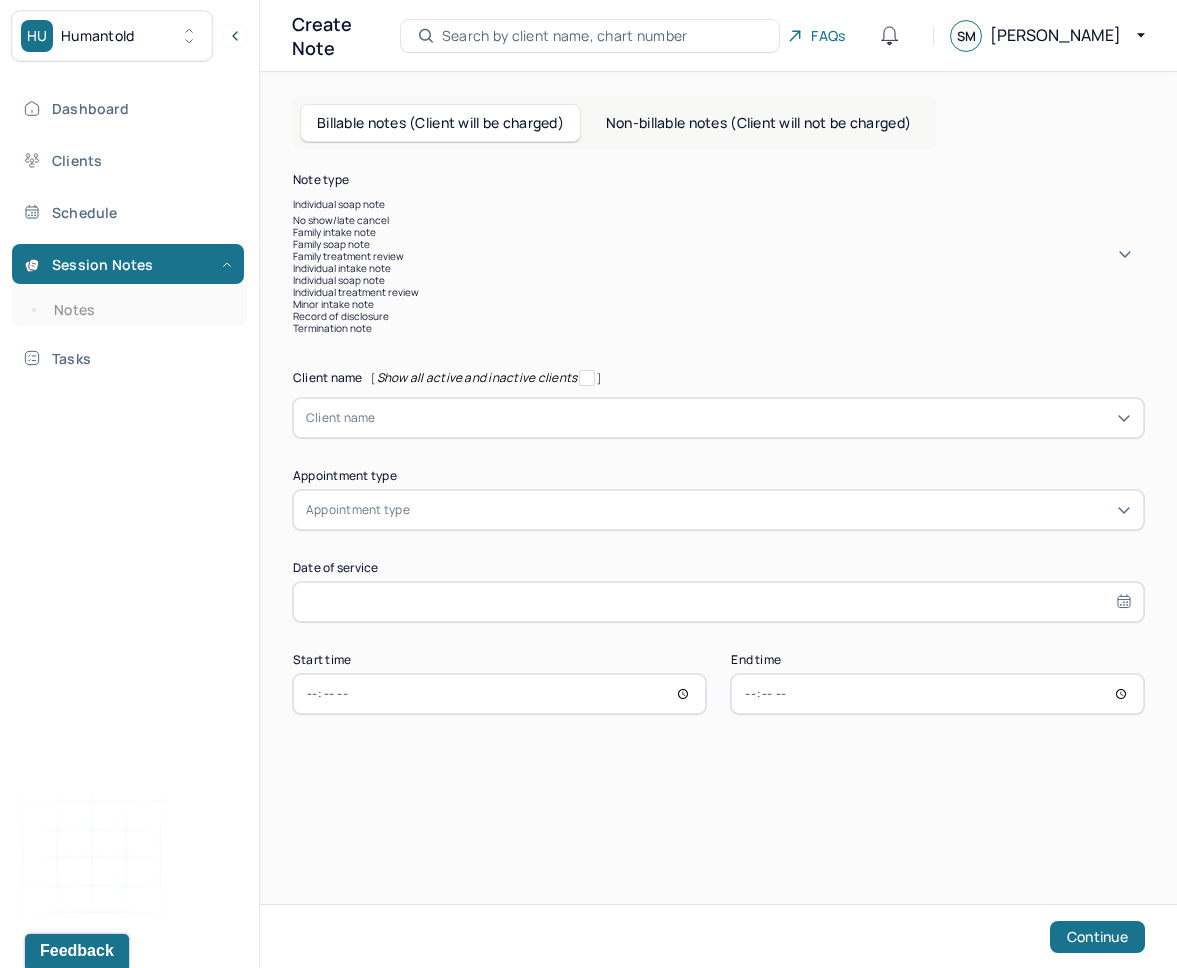 click on "Family soap note" at bounding box center [718, 244] 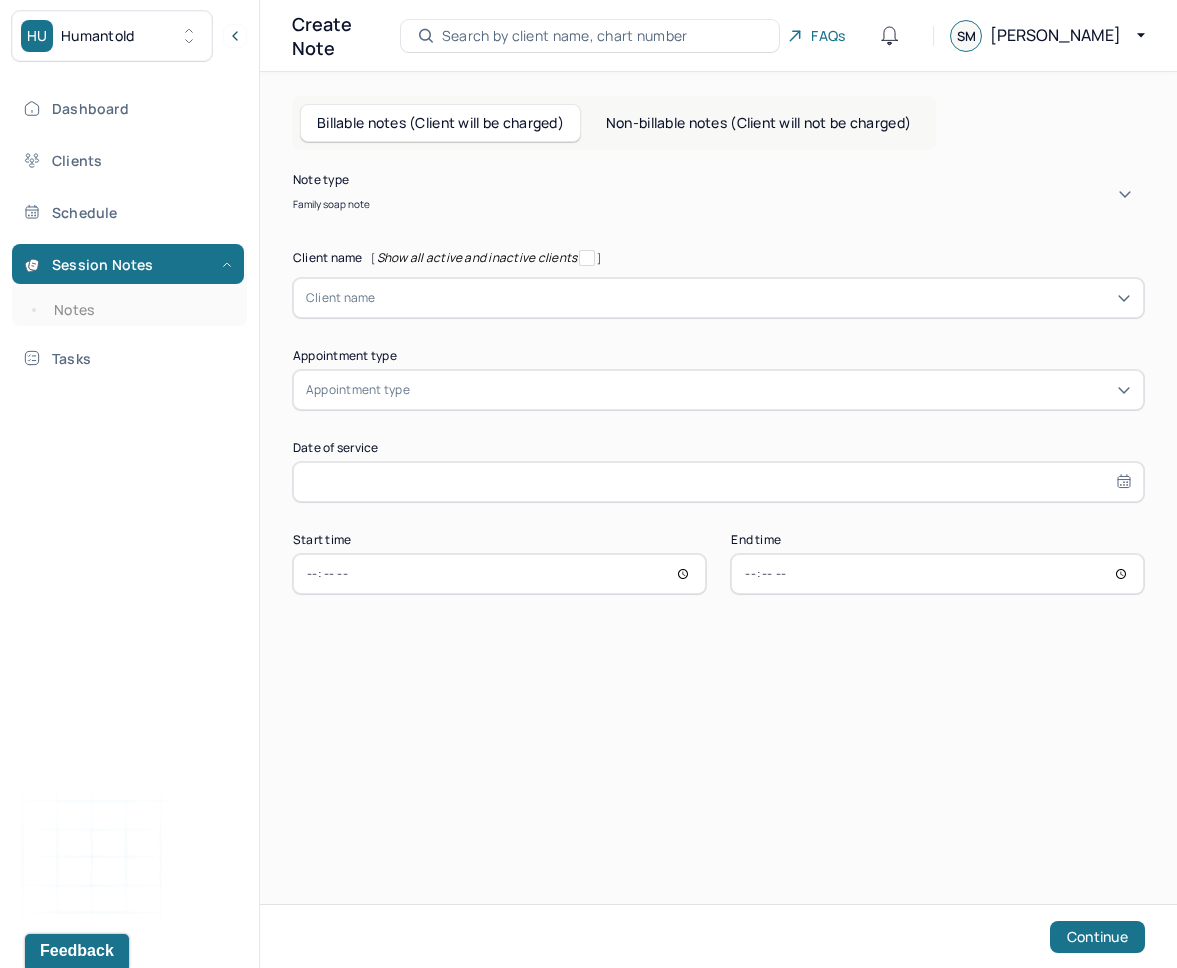 type on "k" 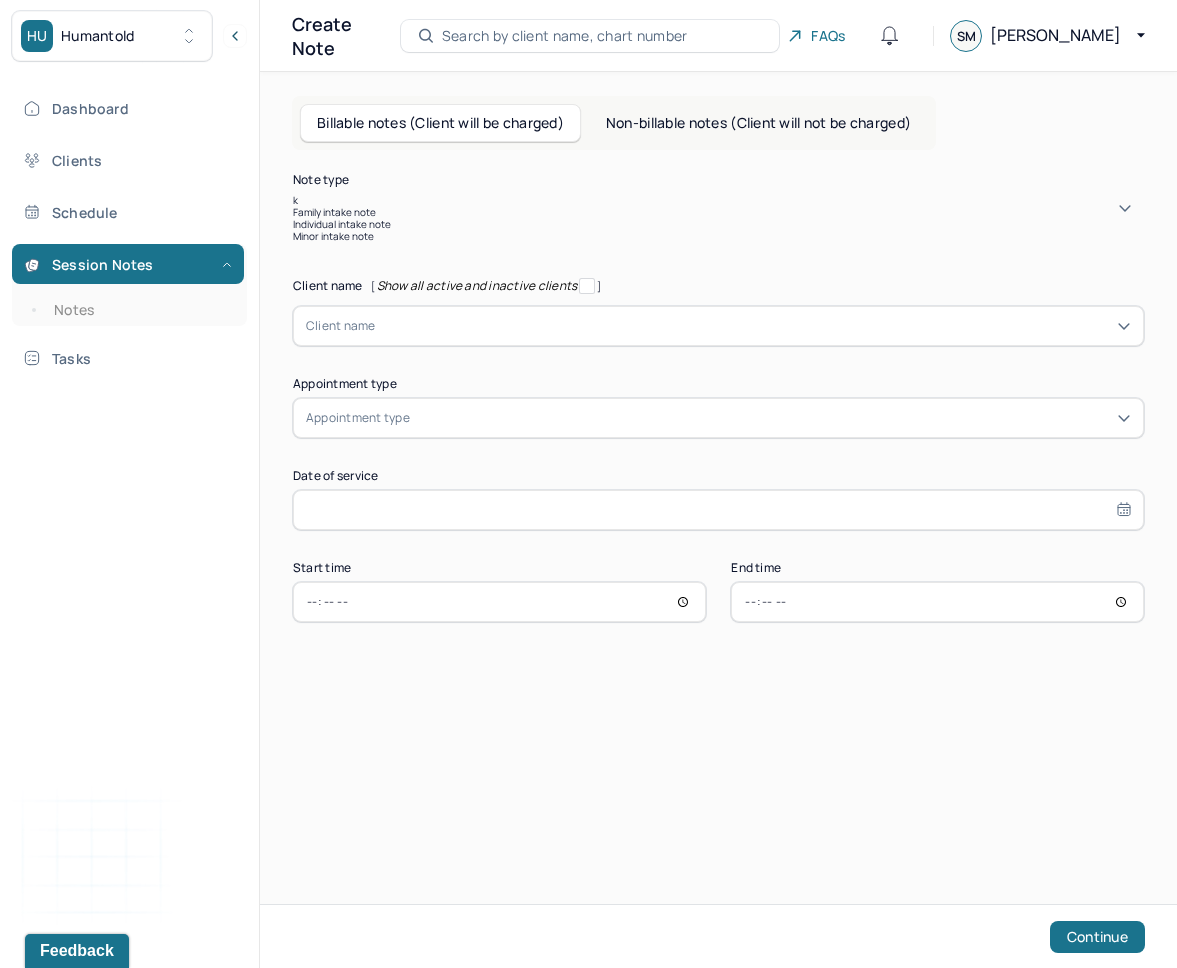click on "Family intake note" at bounding box center [718, 212] 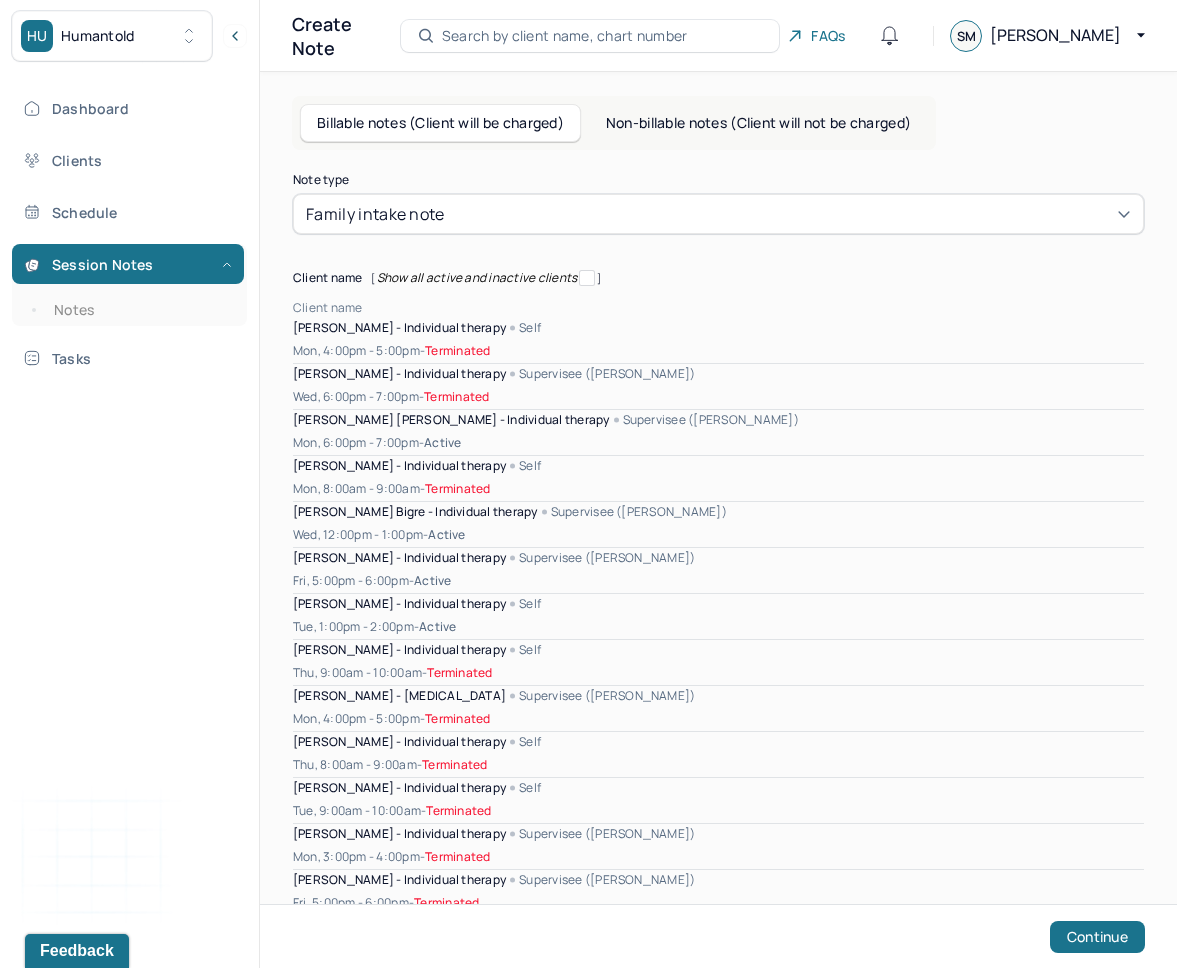 click at bounding box center (753, 308) 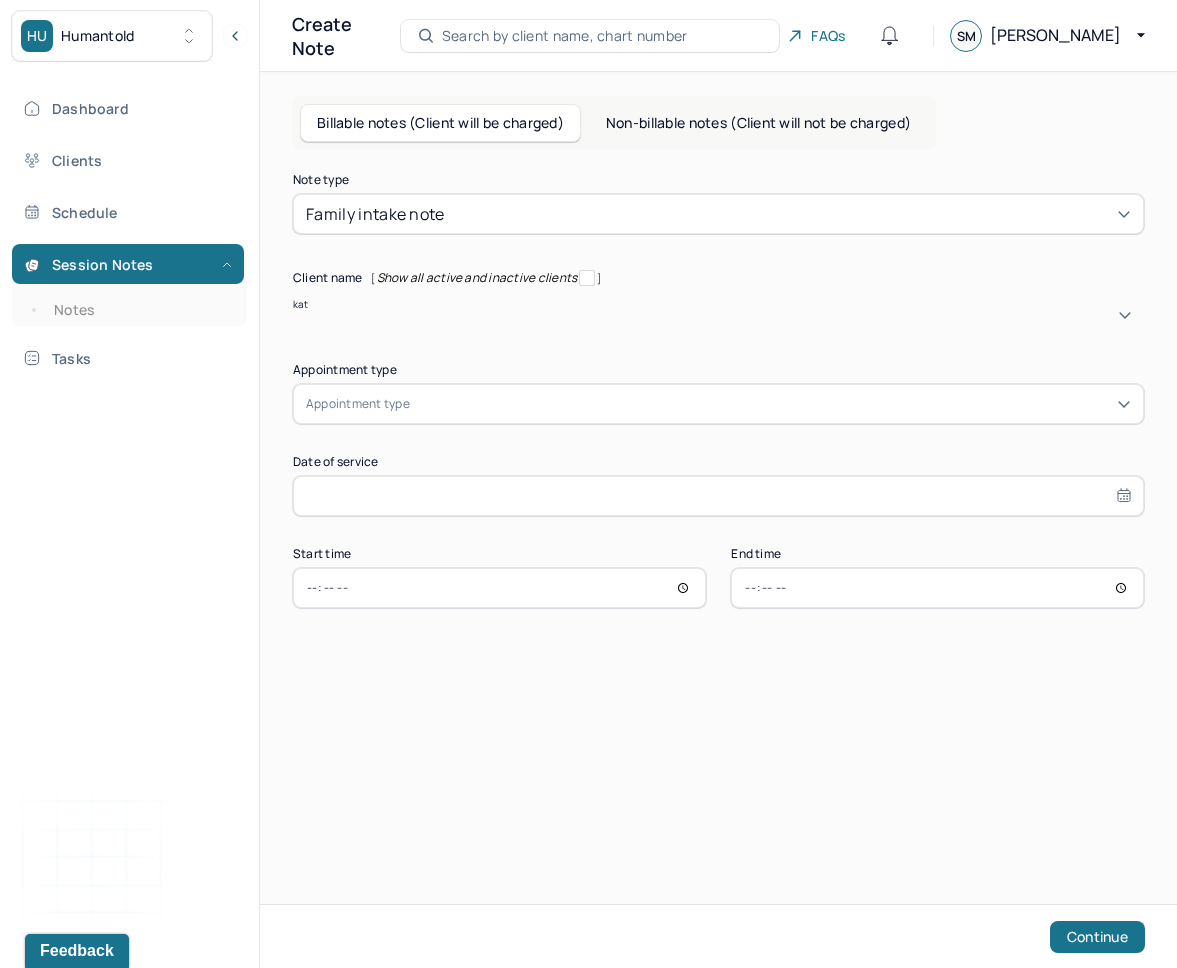 type on "kata" 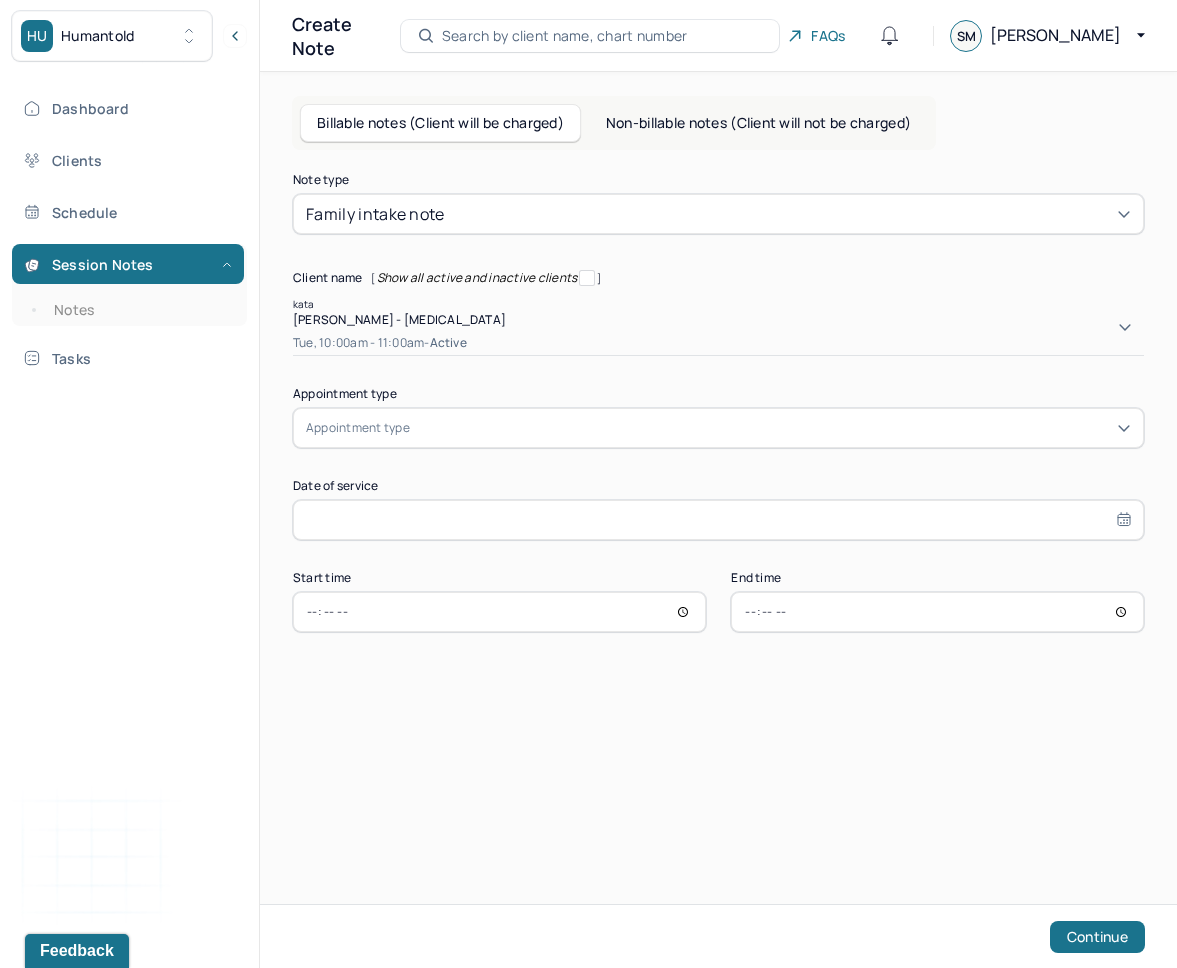 click on "[PERSON_NAME] - [MEDICAL_DATA]" at bounding box center [399, 319] 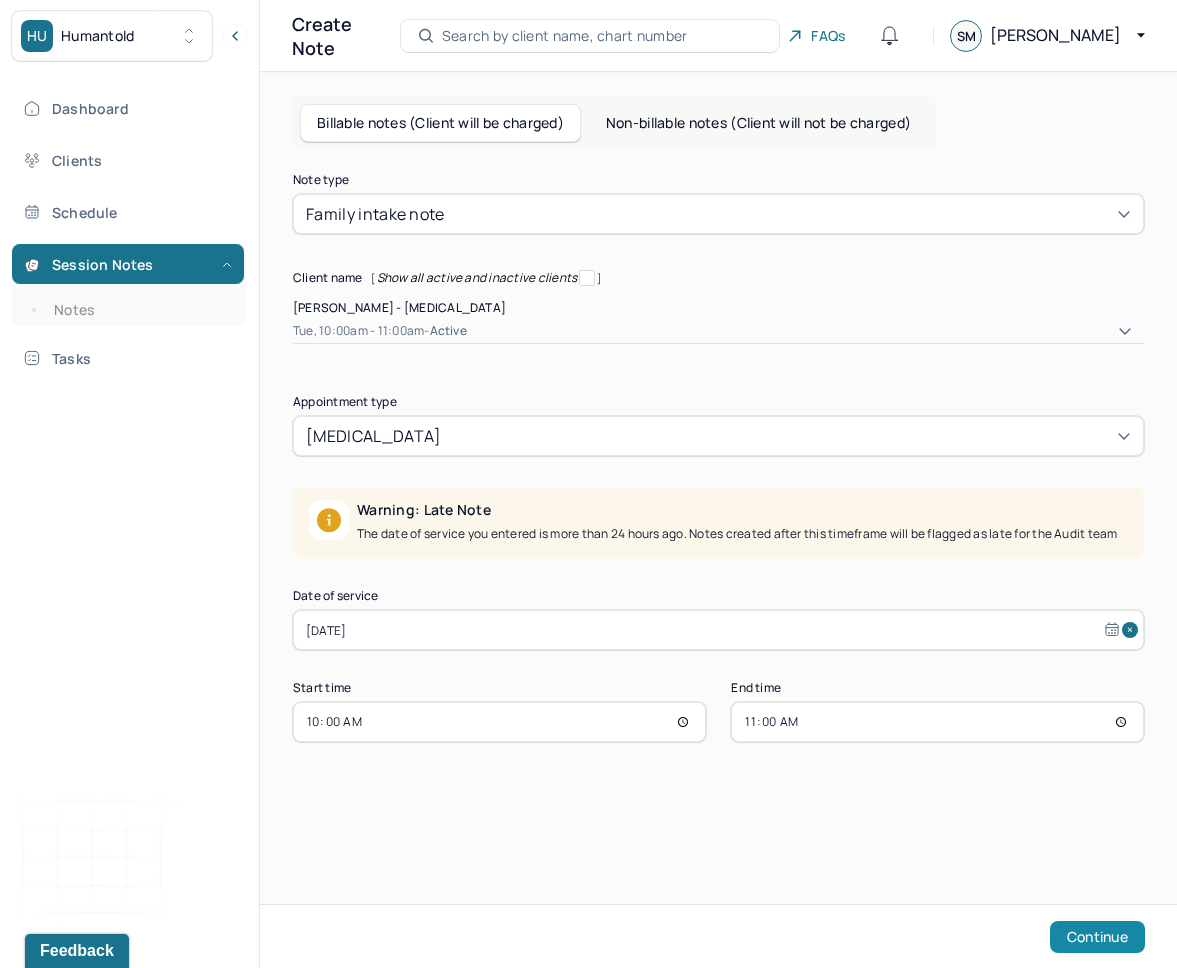 click on "Continue" at bounding box center (1097, 937) 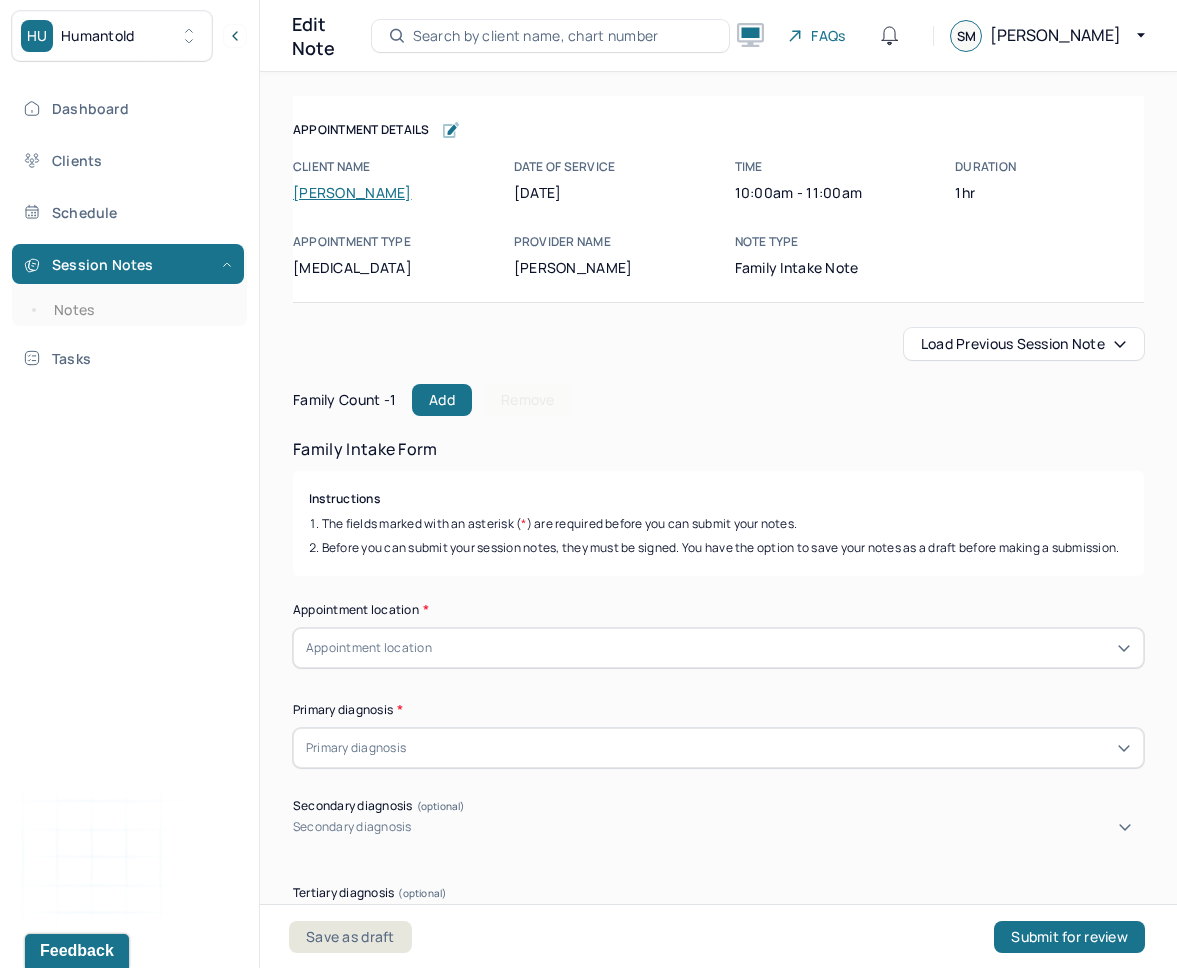 click 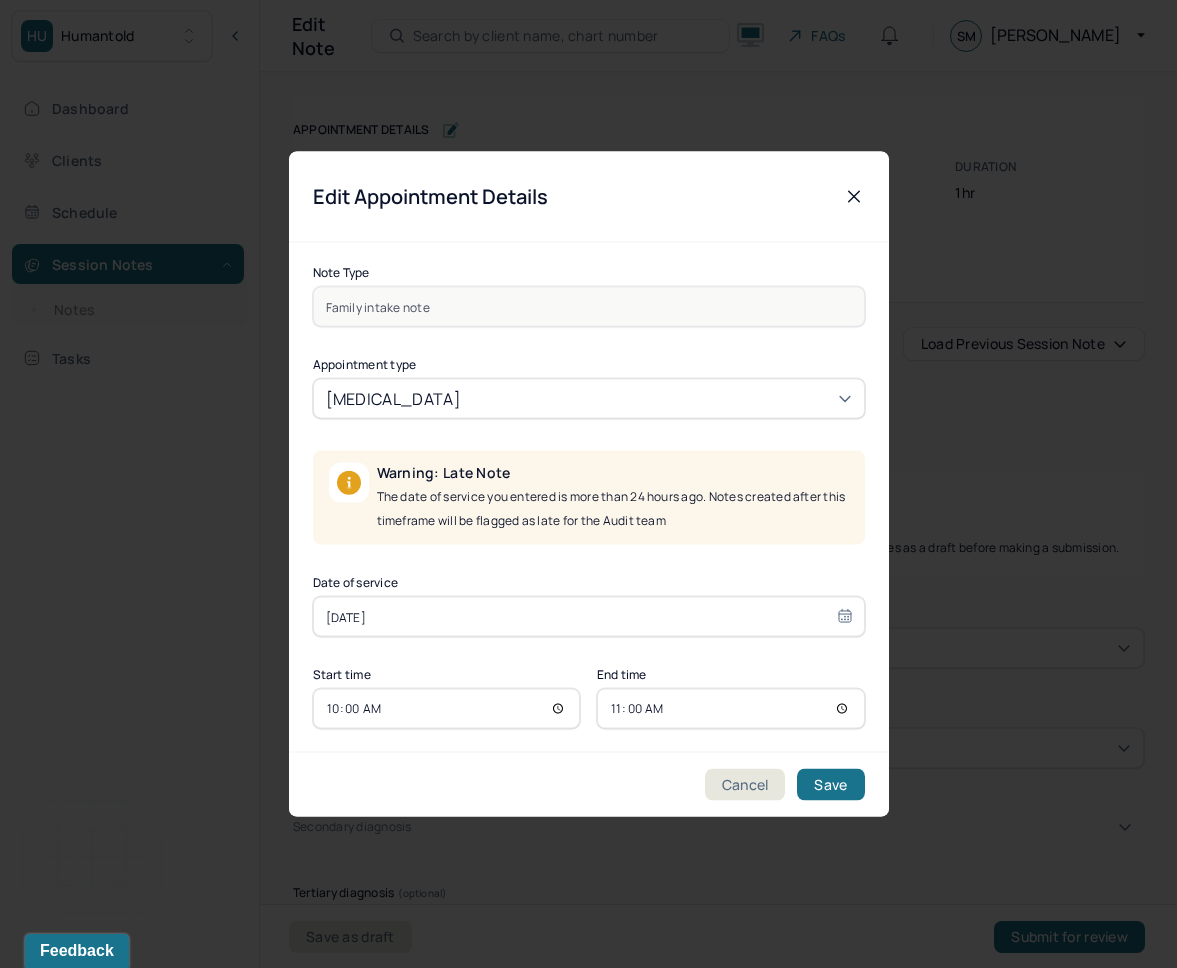 click 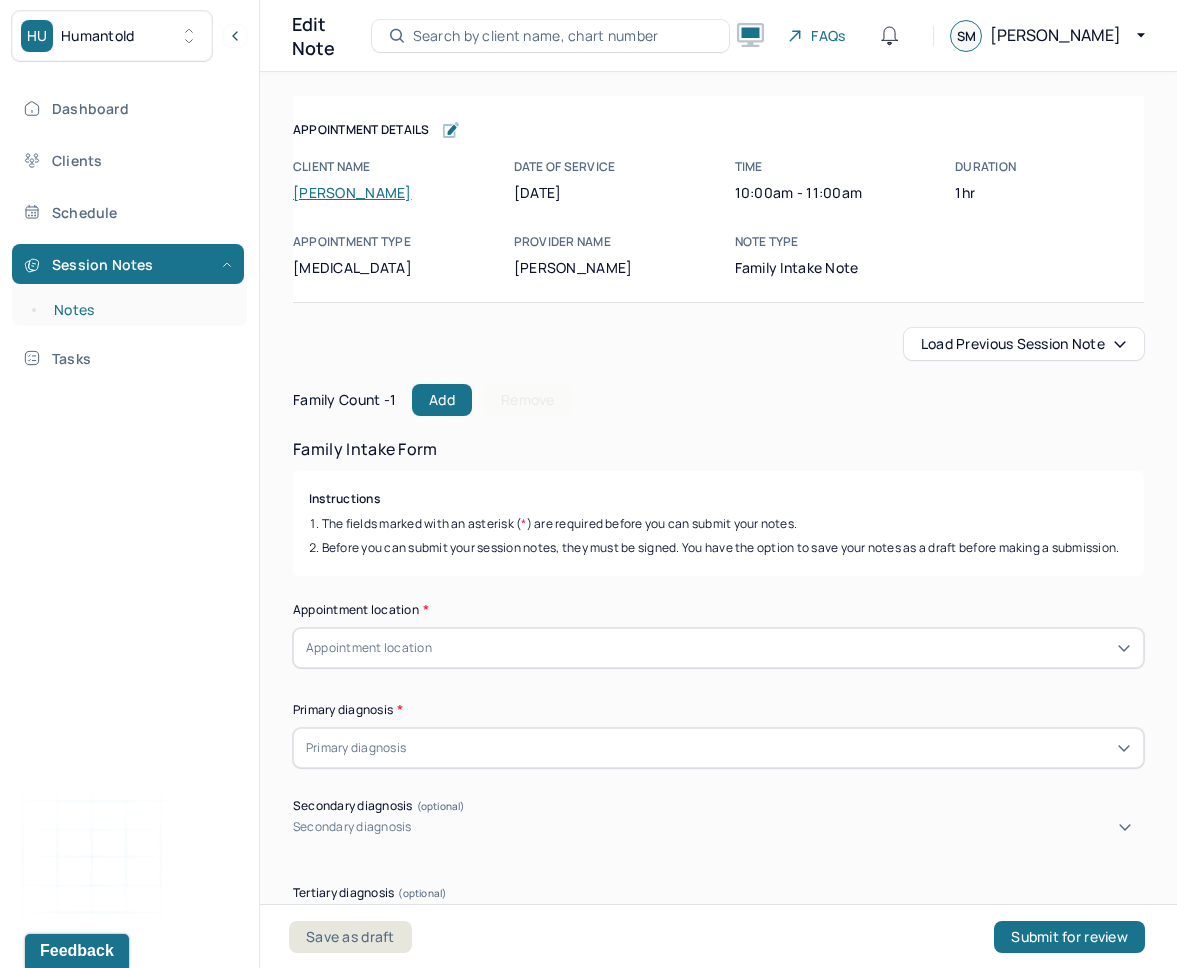 click on "Notes" at bounding box center (139, 310) 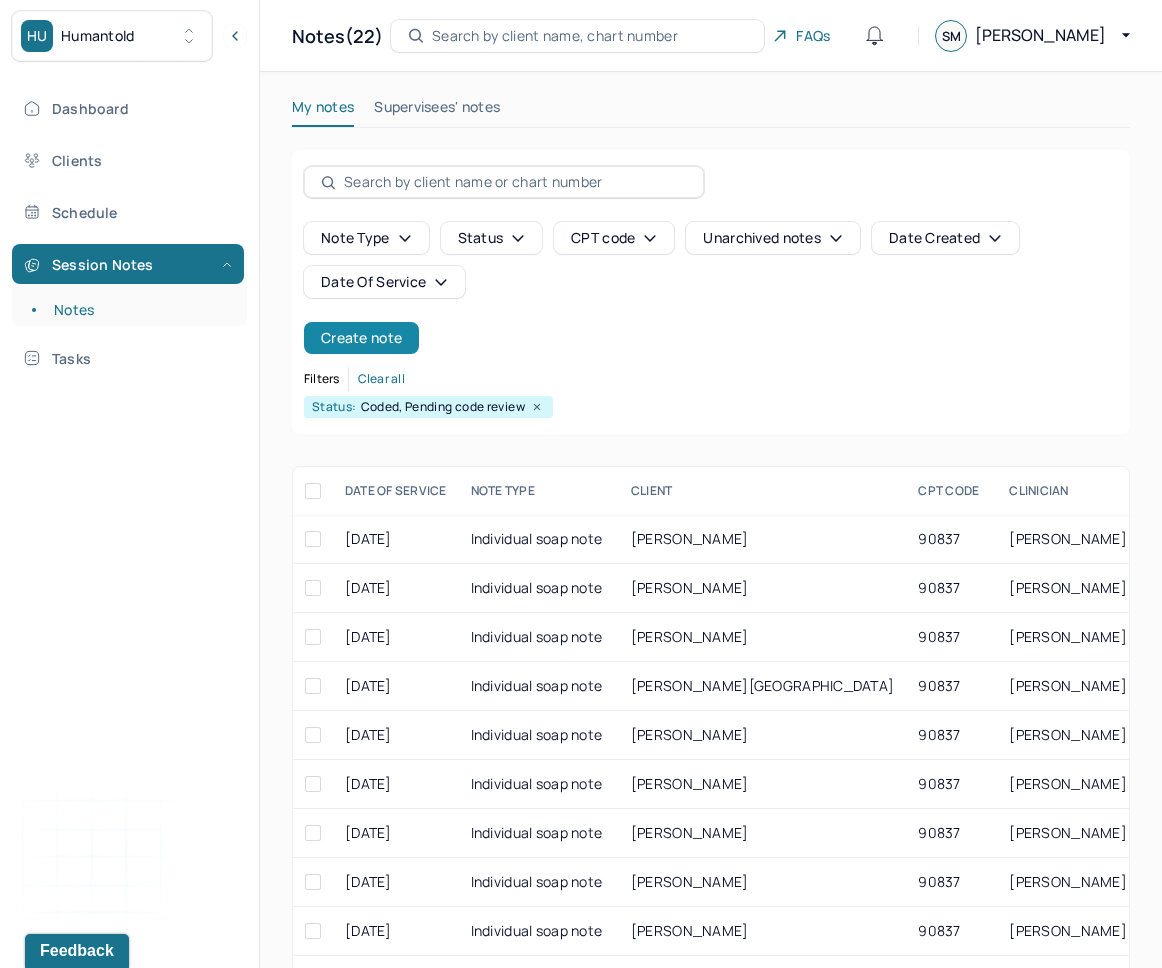 click on "Create note" at bounding box center (361, 338) 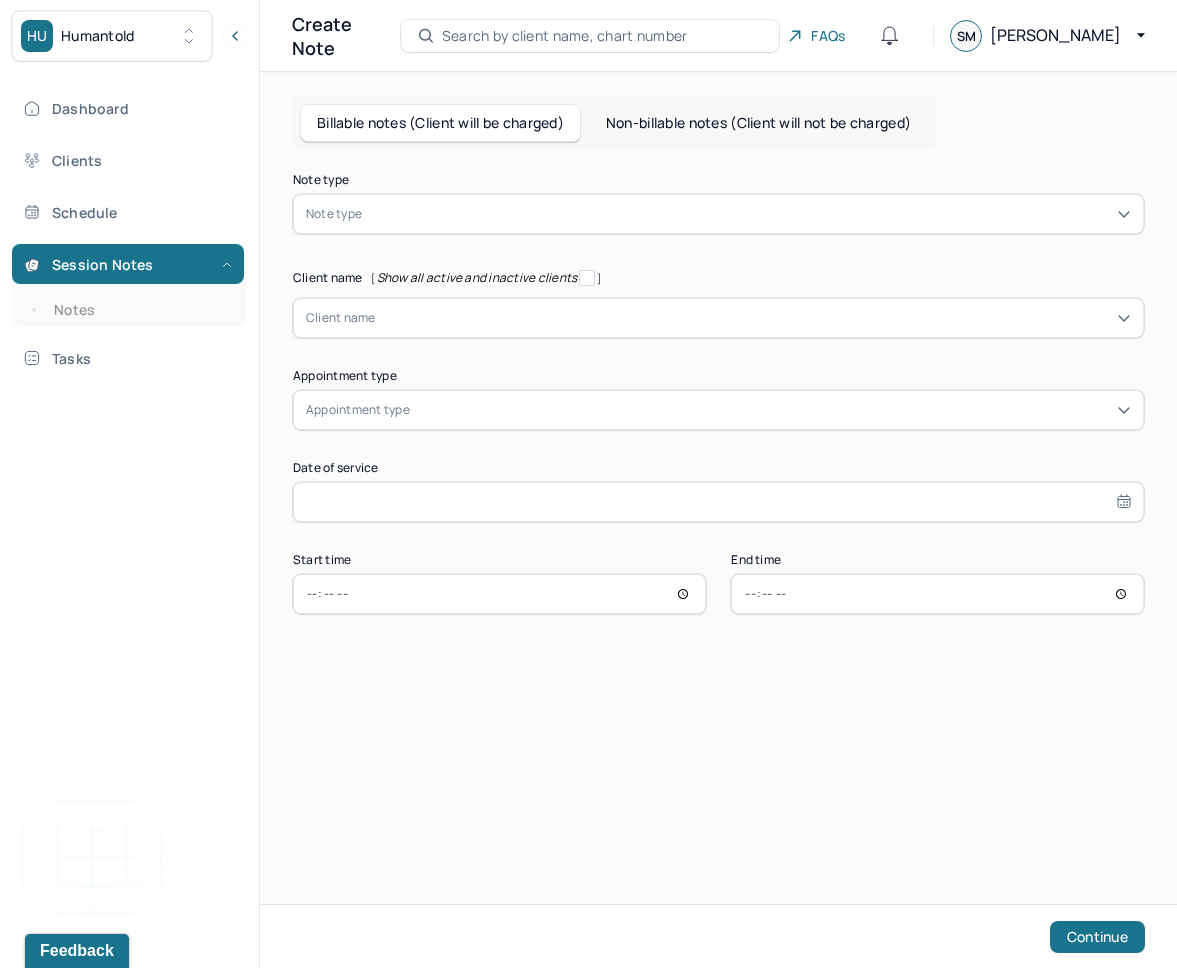click at bounding box center [748, 214] 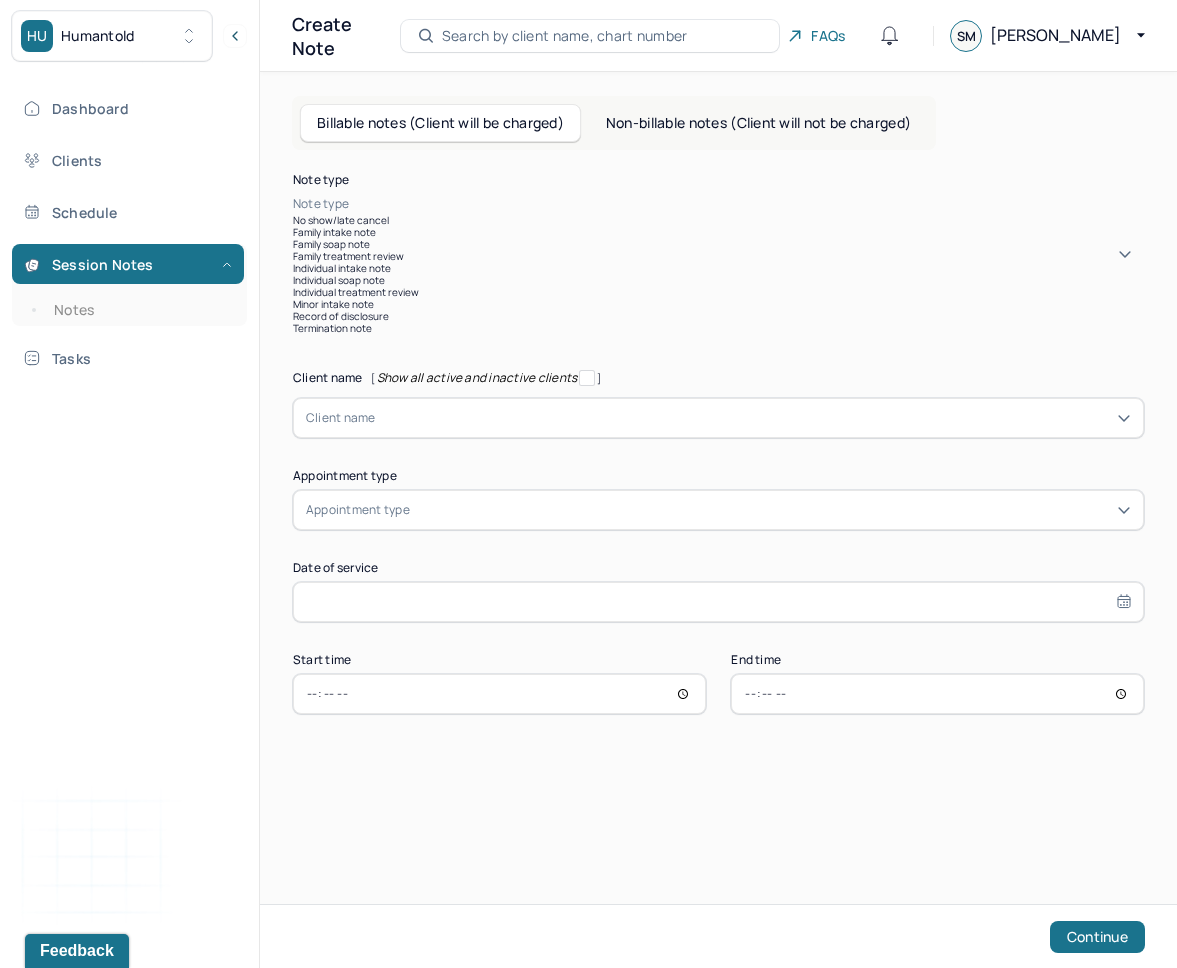 click on "Family soap note" at bounding box center [718, 244] 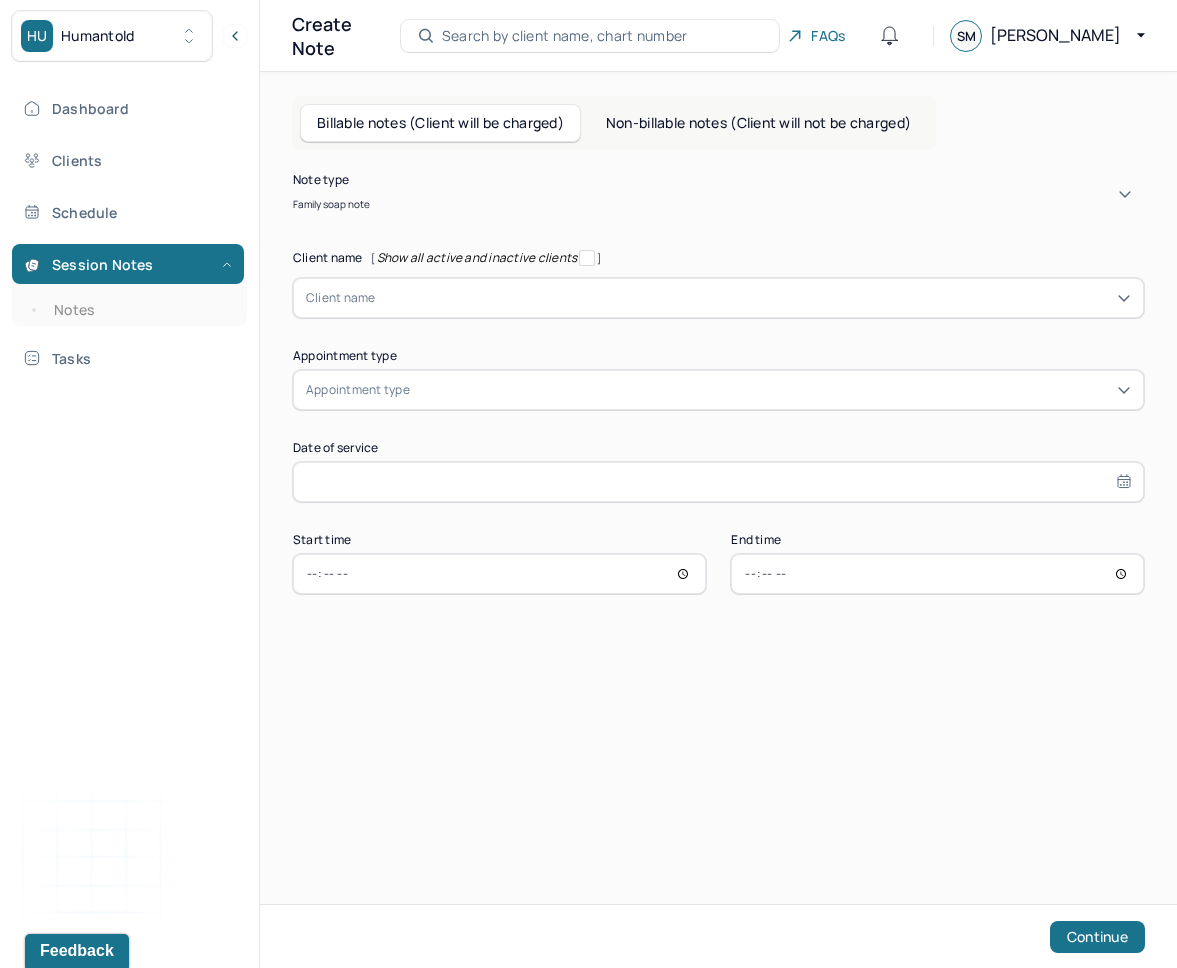 click at bounding box center [753, 298] 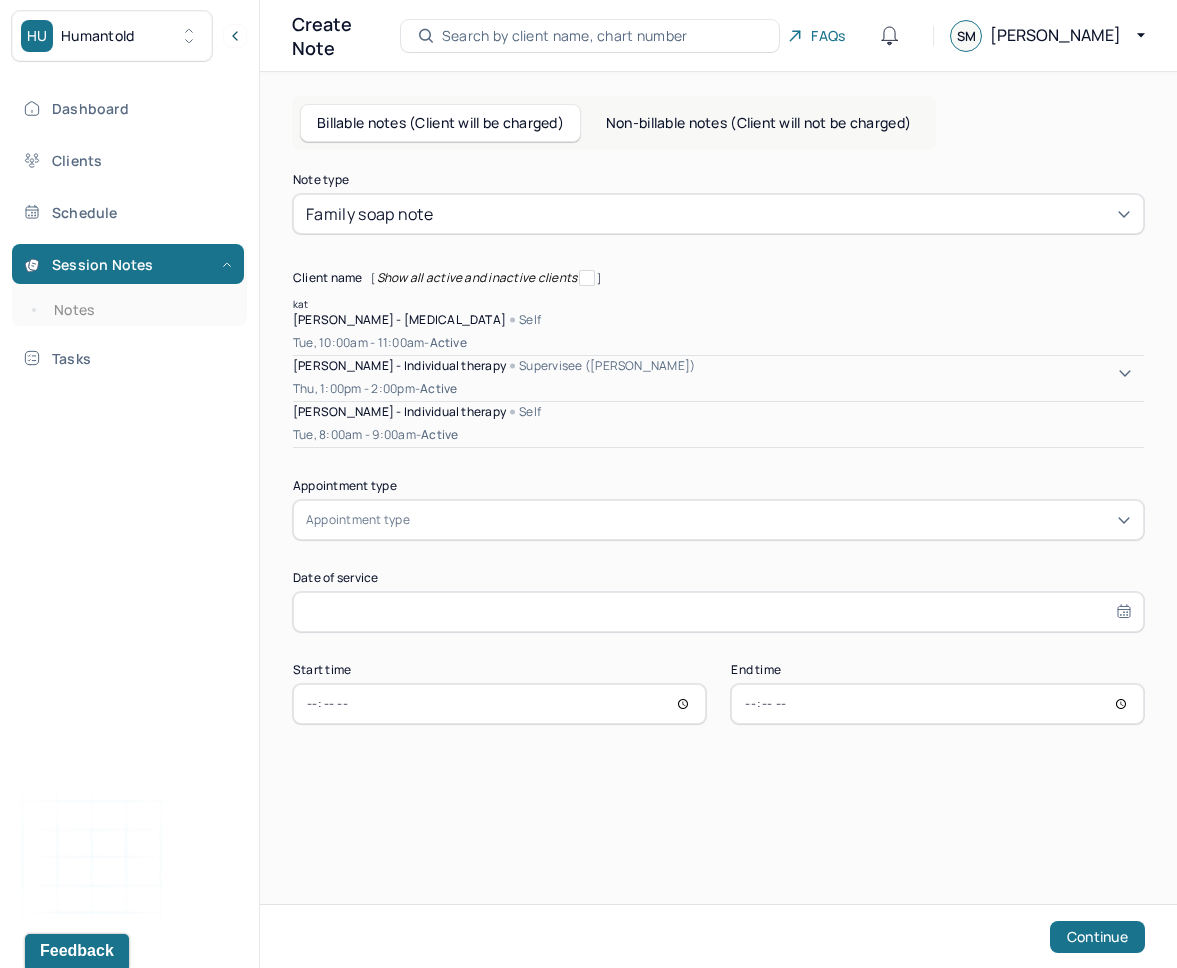 type on "kata" 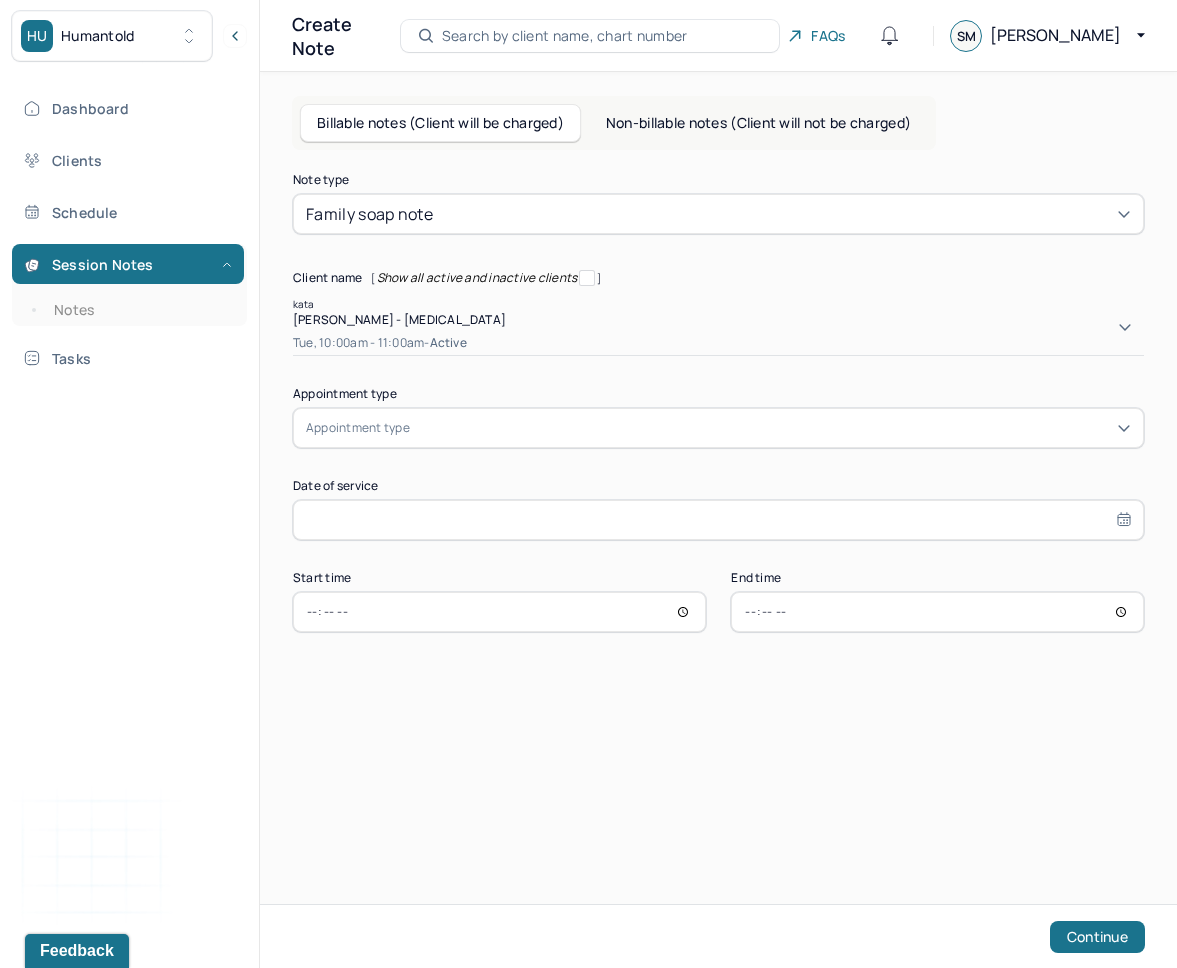 click on "[PERSON_NAME] - [MEDICAL_DATA] Tue, 10:00am - 11:00am  -  active" at bounding box center (718, 333) 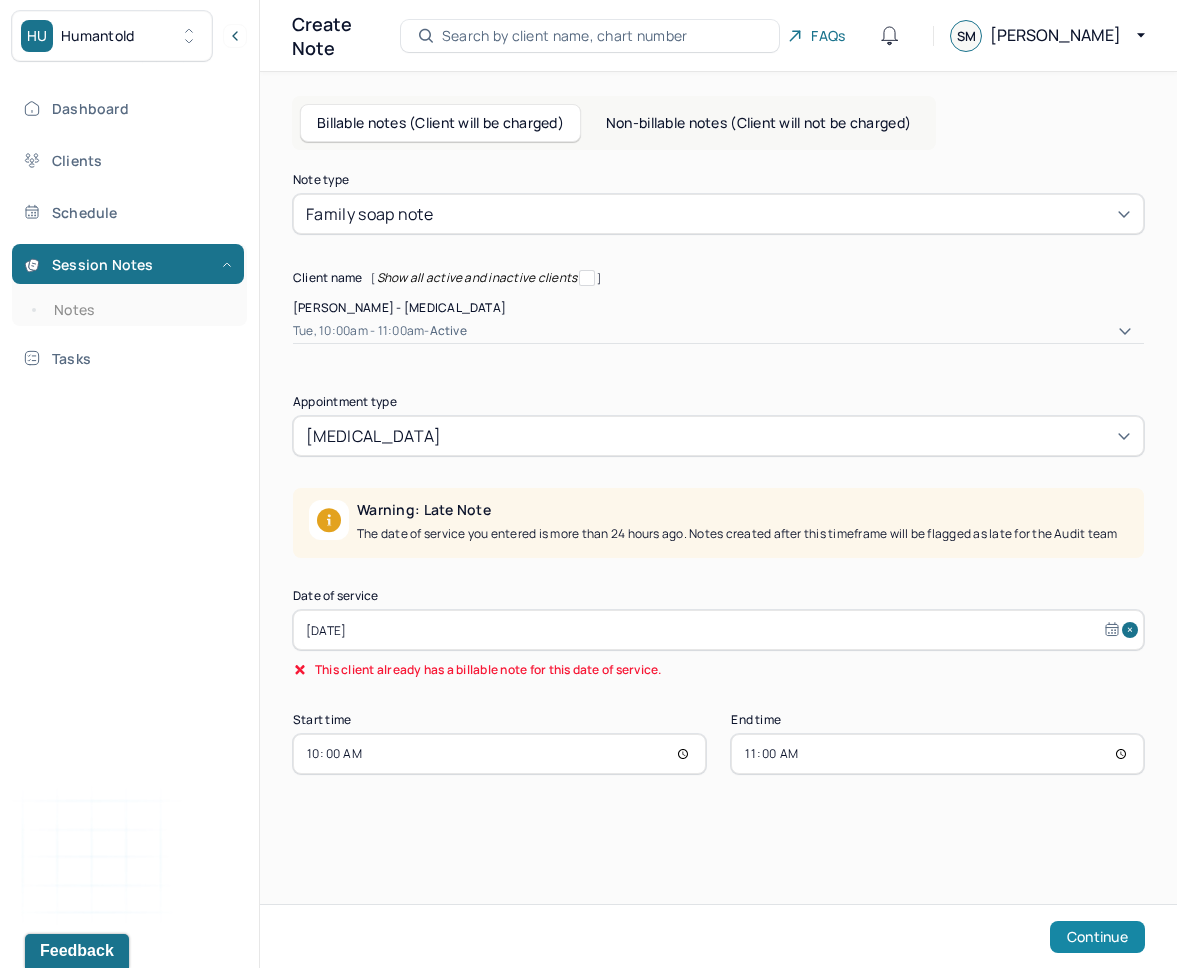 click on "Continue" at bounding box center (1097, 937) 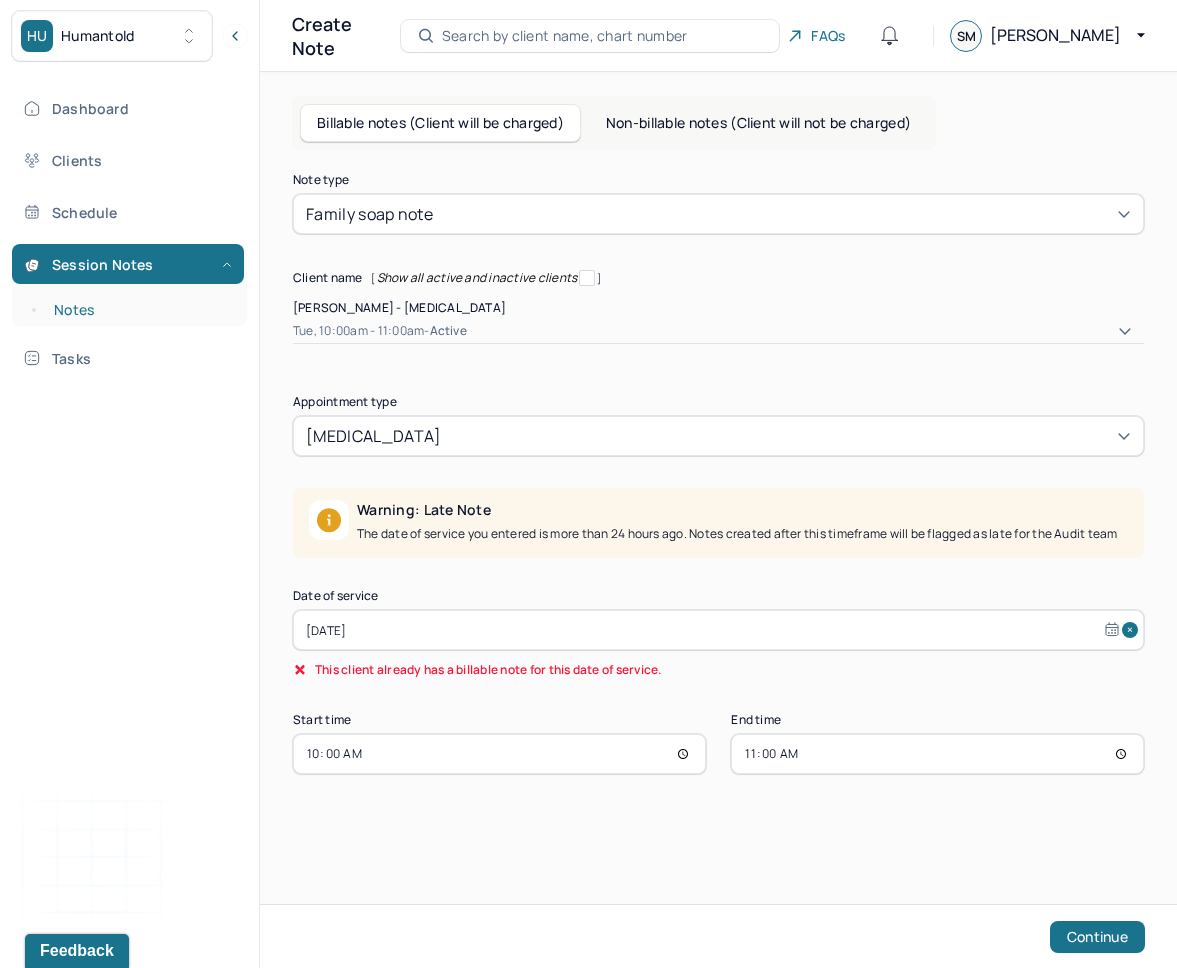click on "Notes" at bounding box center (139, 310) 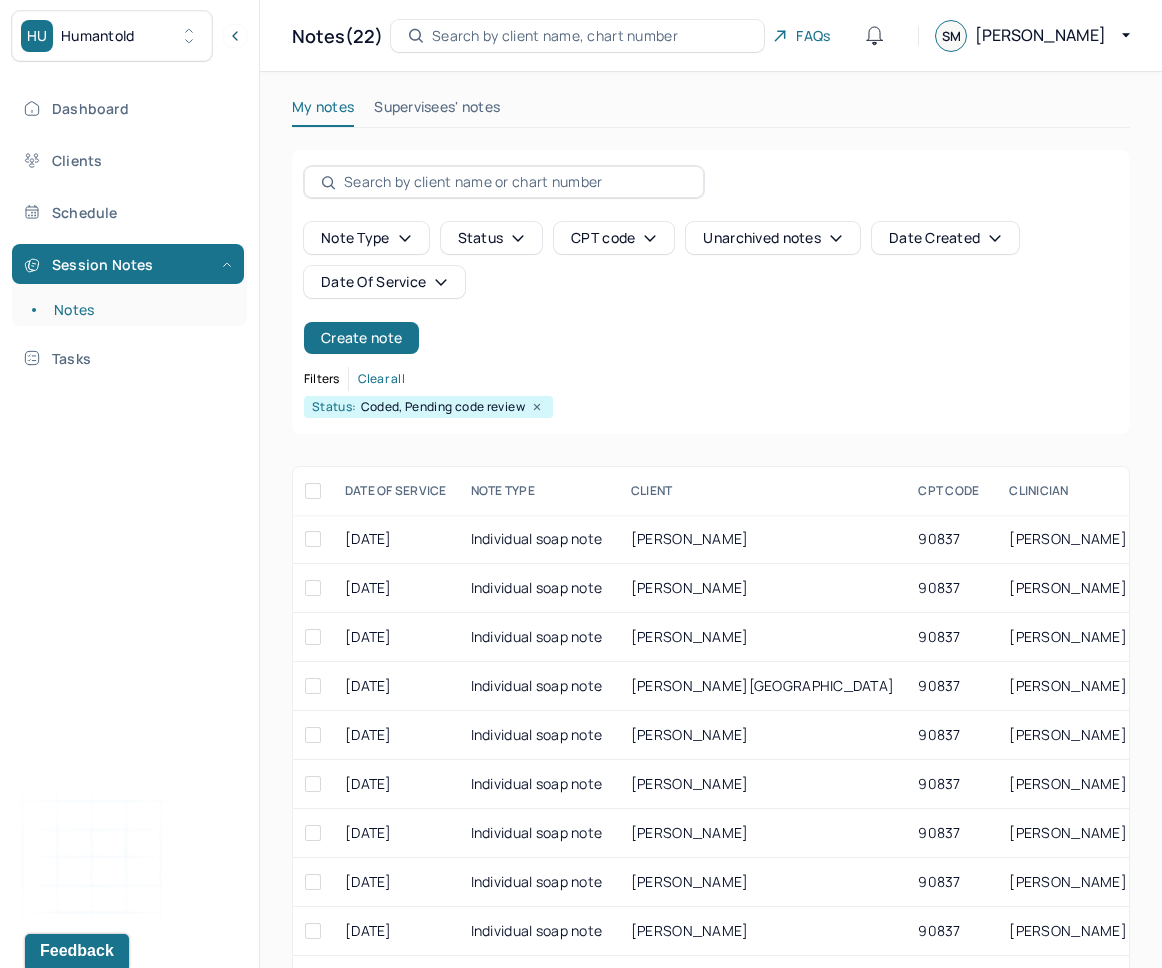 click 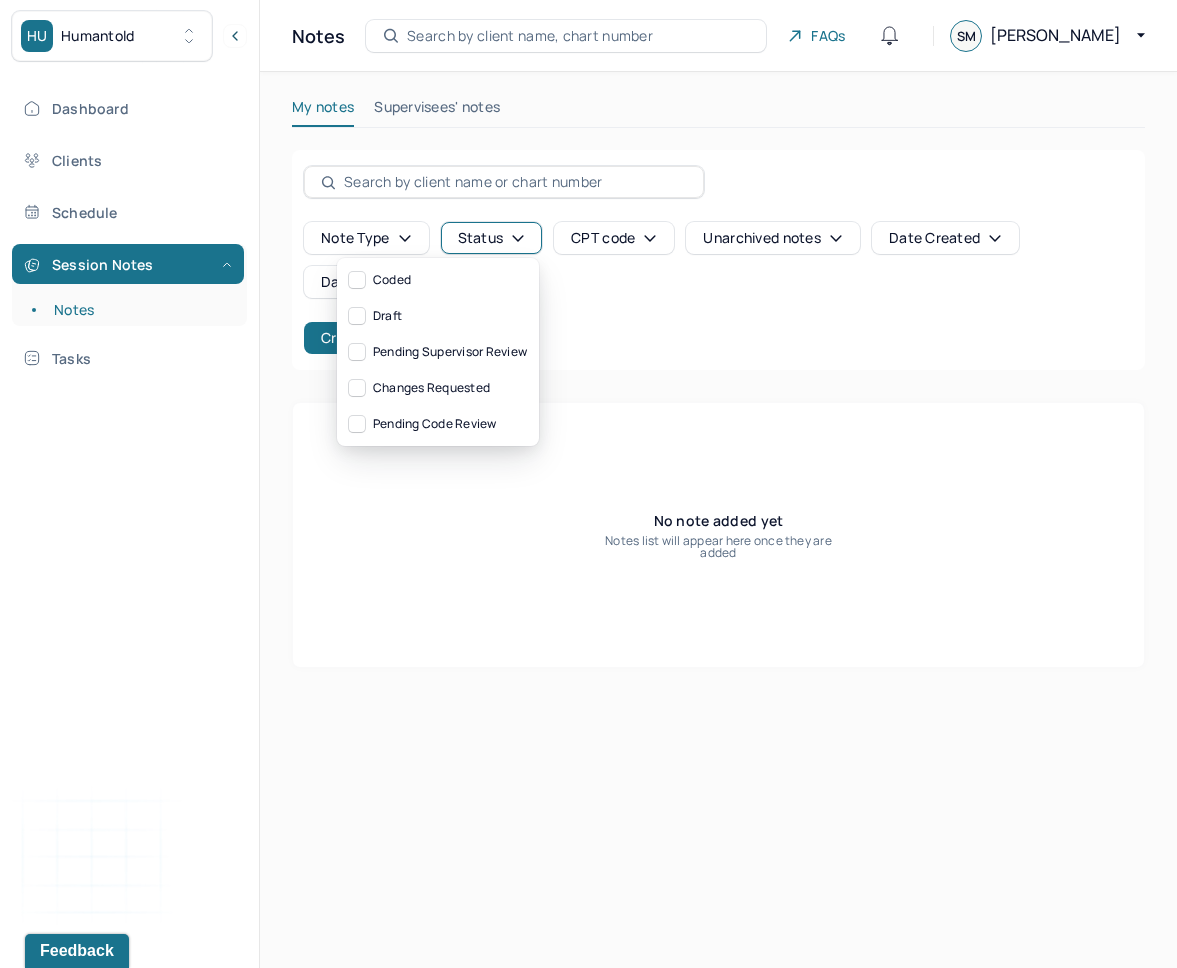 click on "Status" at bounding box center [492, 238] 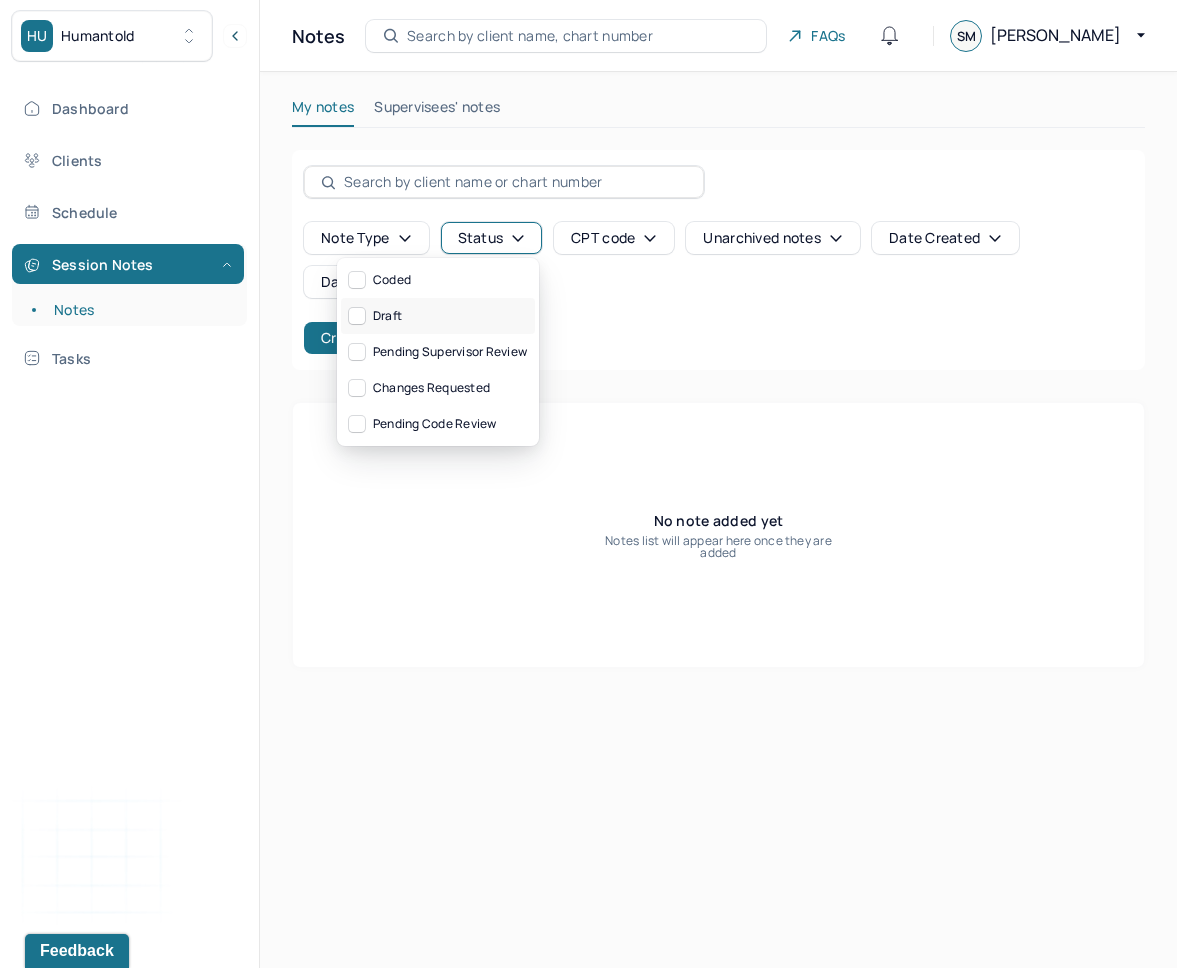 click on "Draft" at bounding box center [438, 316] 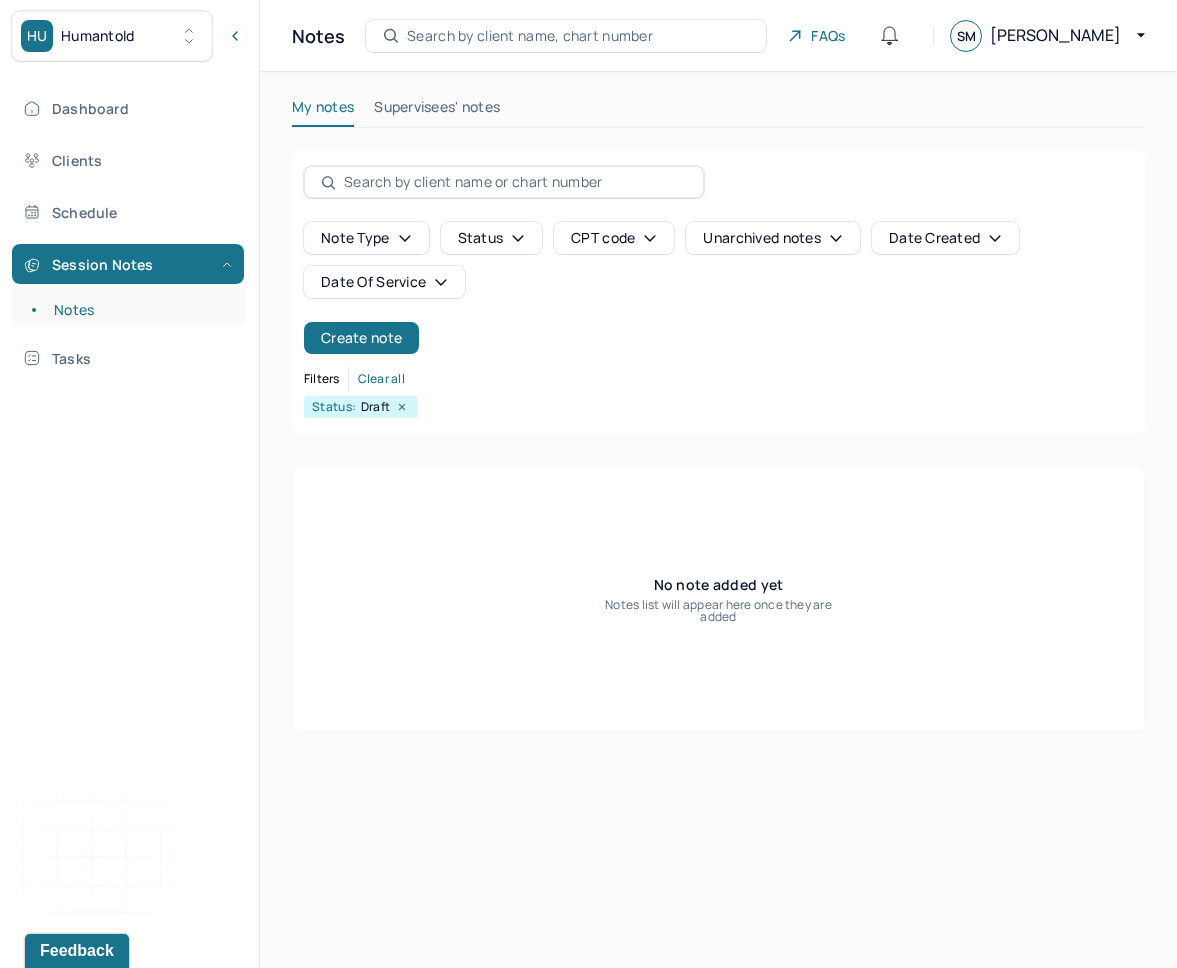 click on "Note type     Status     CPT code     Unarchived notes     Date Created     Date Of Service     Create note   Filters   Clear all   Status: Draft" at bounding box center [718, 292] 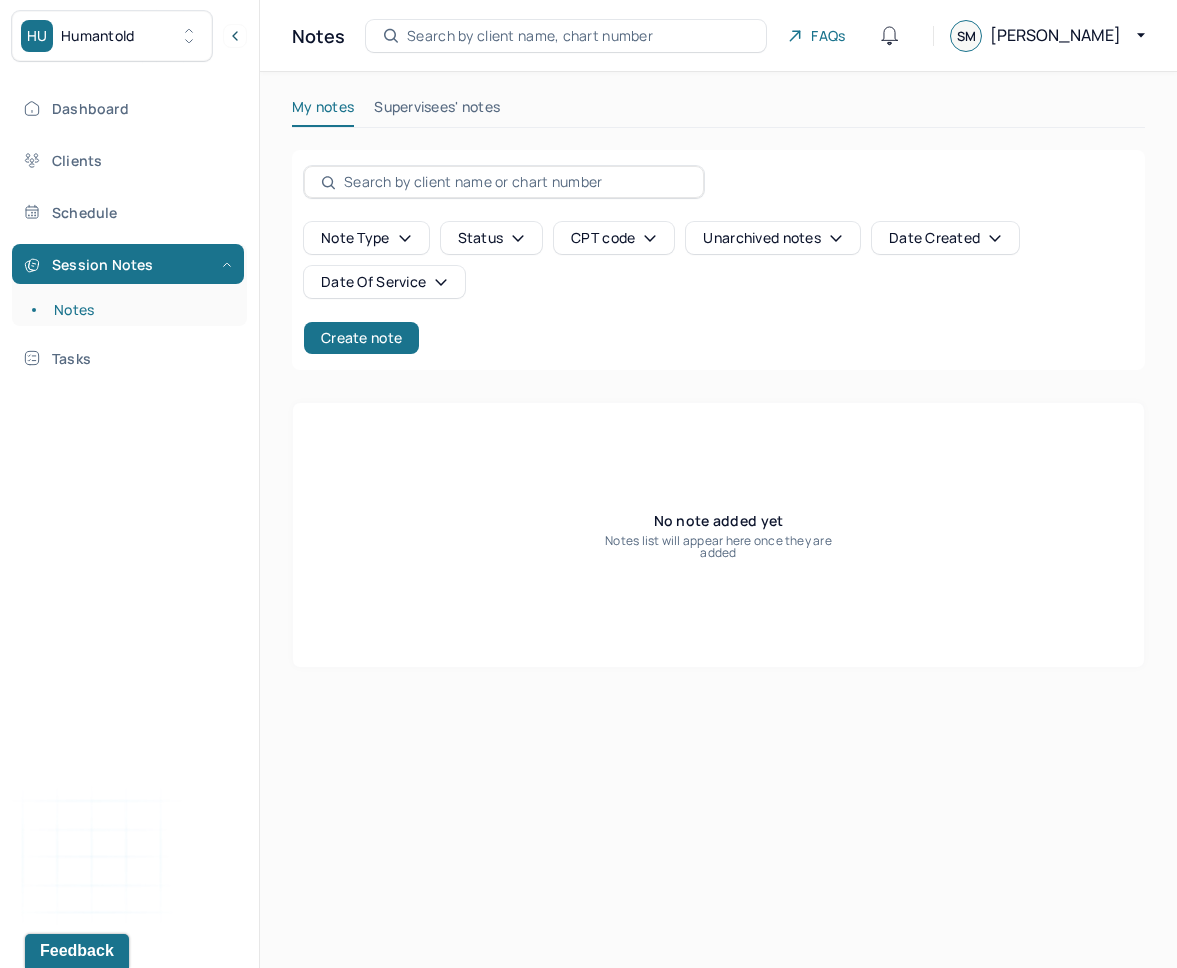 click on "Unarchived notes" at bounding box center (772, 238) 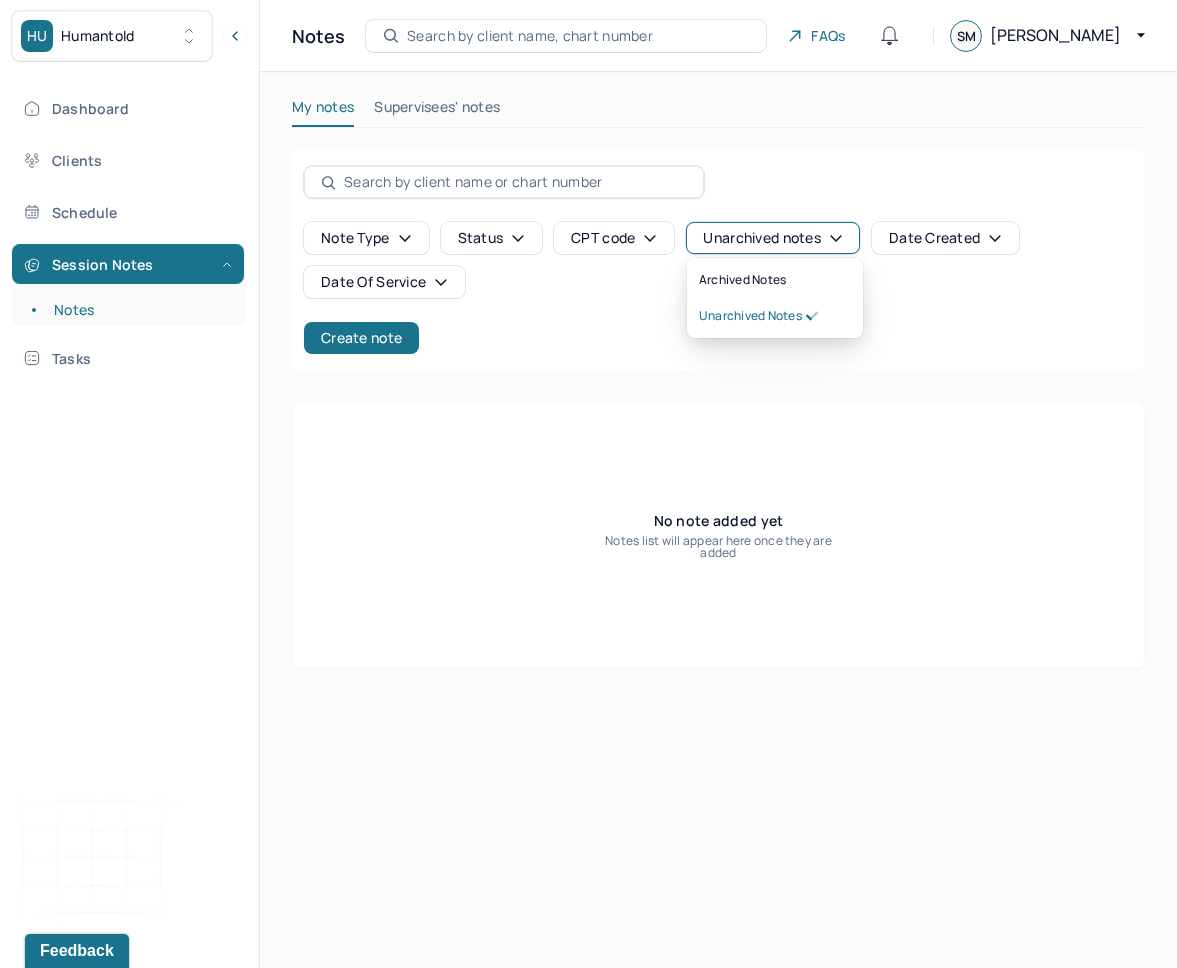 click on "Status" at bounding box center (492, 238) 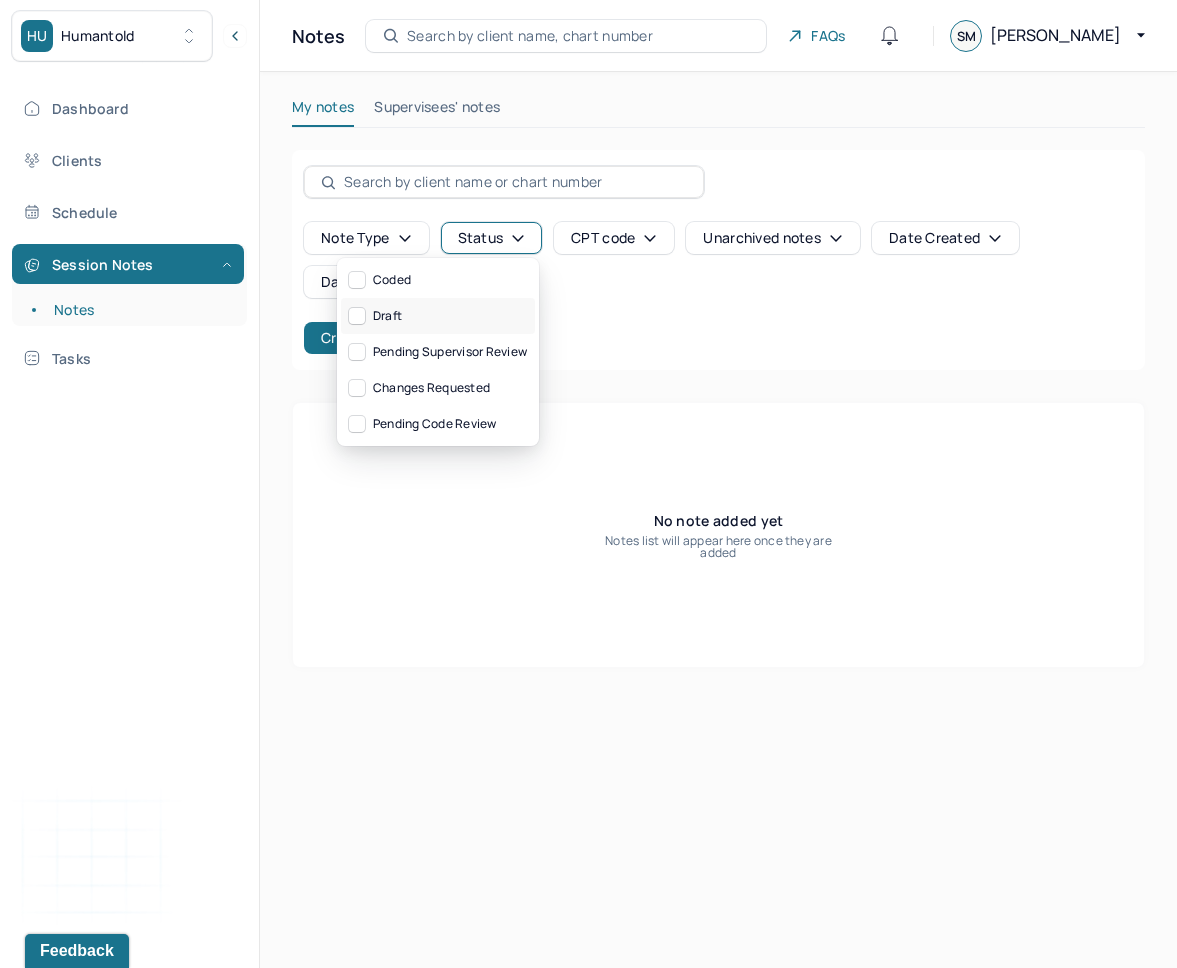 click on "Draft" at bounding box center (438, 316) 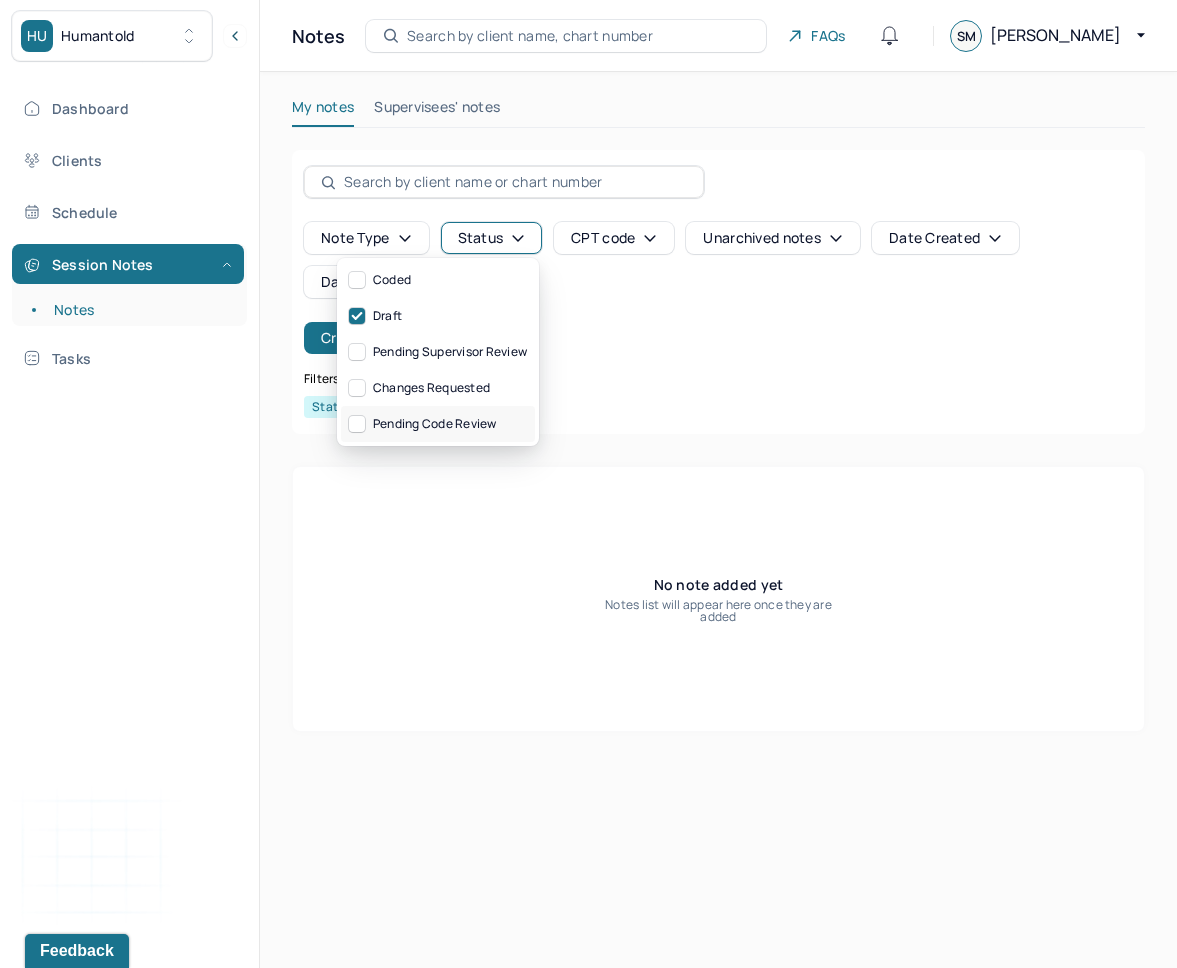 click on "Pending code review" at bounding box center [438, 424] 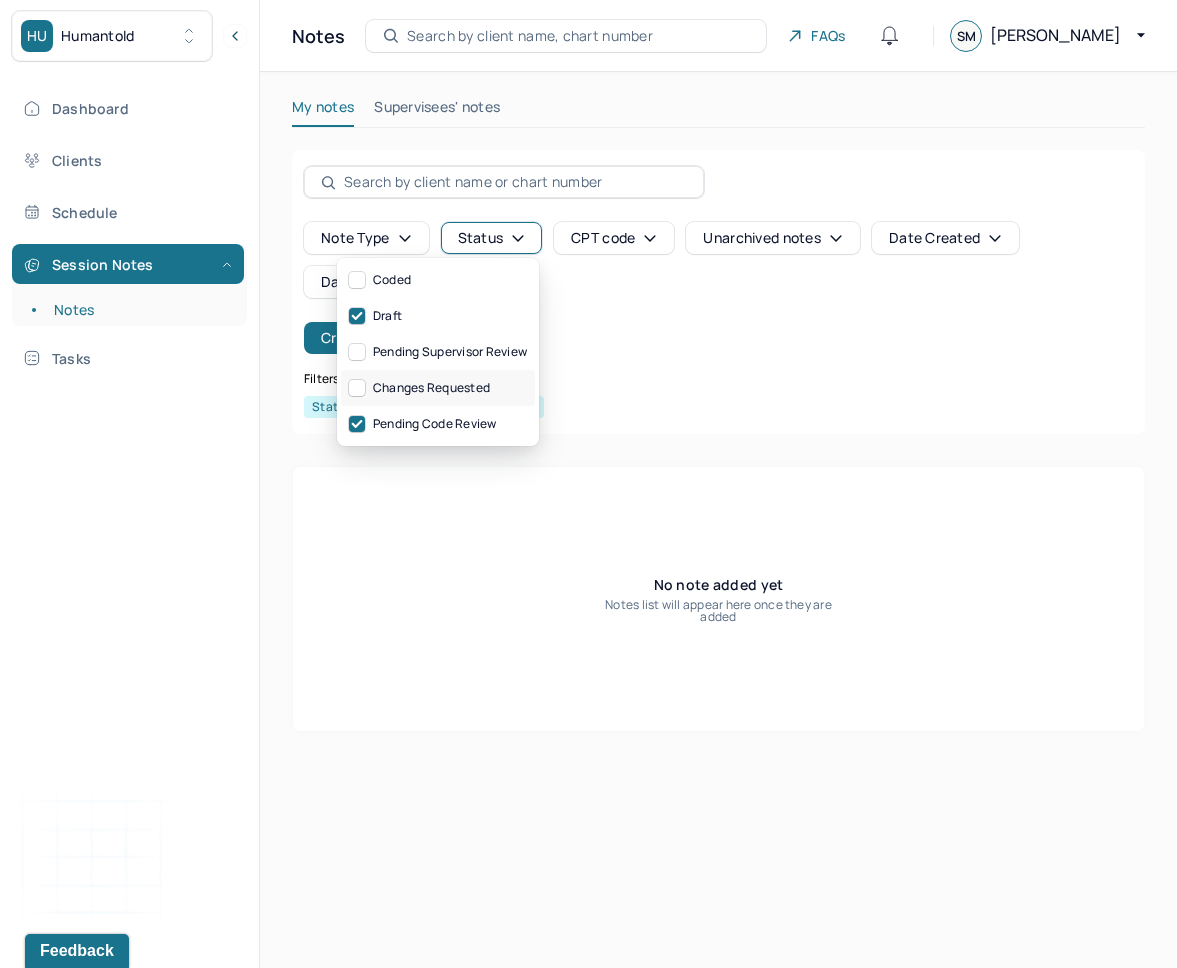 click on "Changes requested" at bounding box center [438, 388] 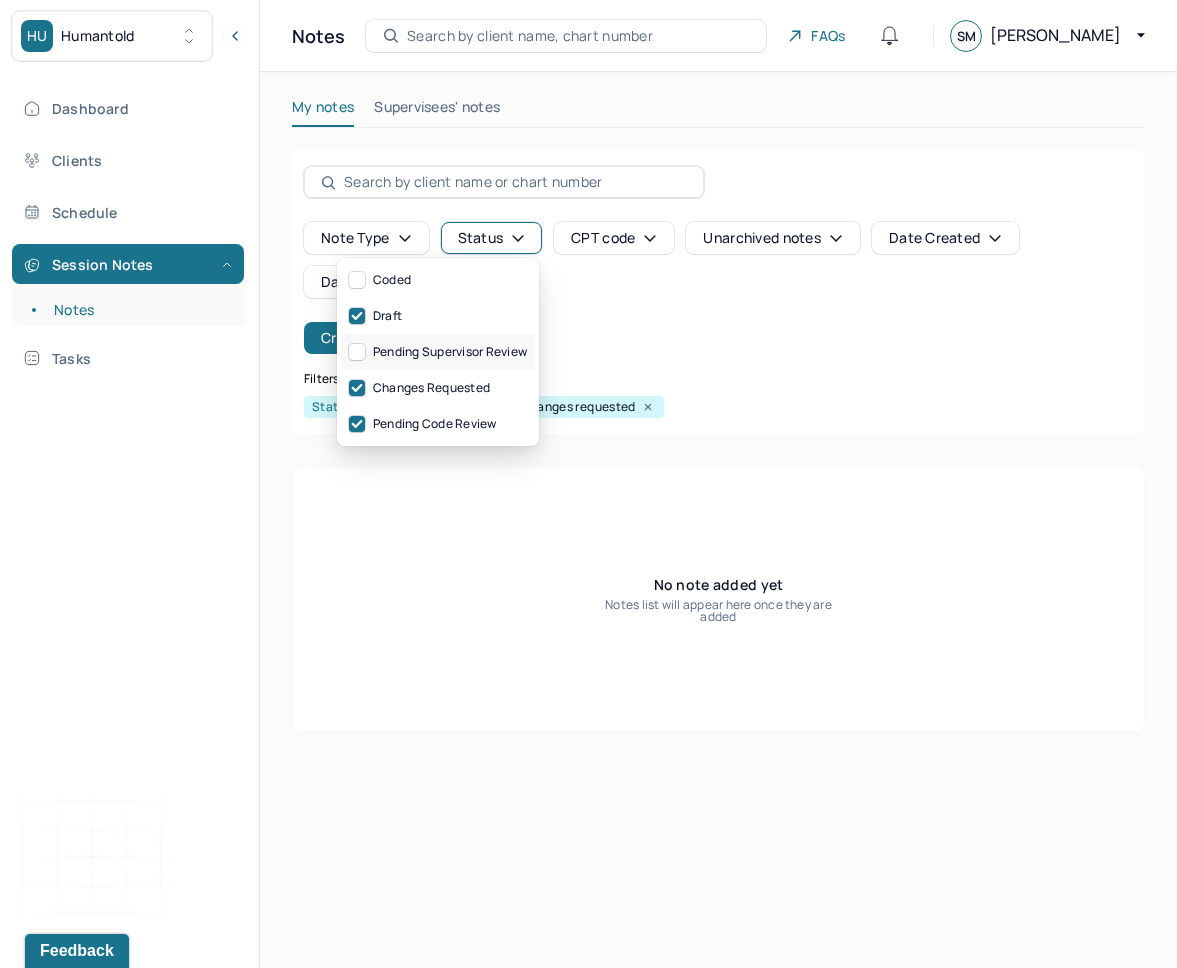 click on "Pending supervisor review" at bounding box center (438, 352) 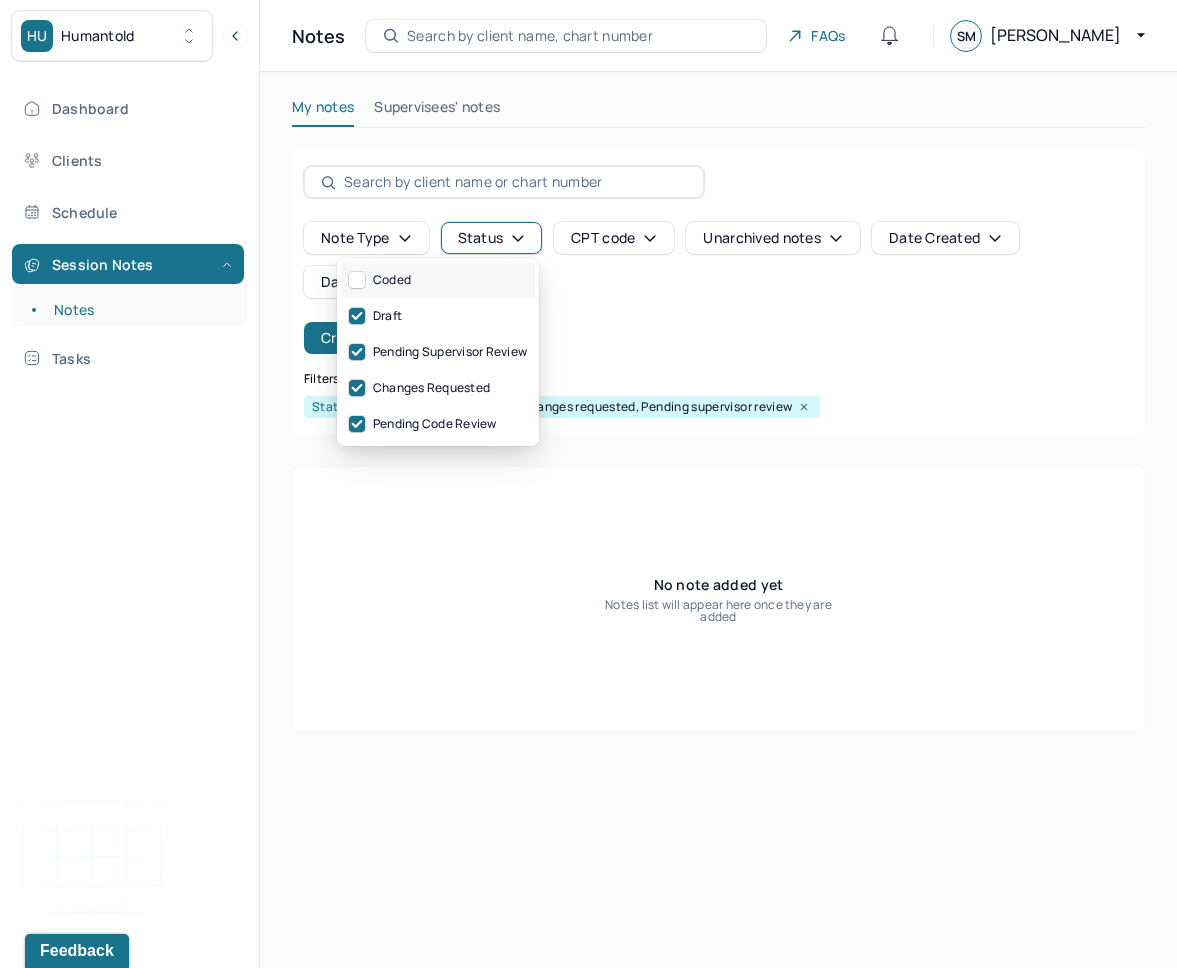 click on "Coded" at bounding box center [438, 280] 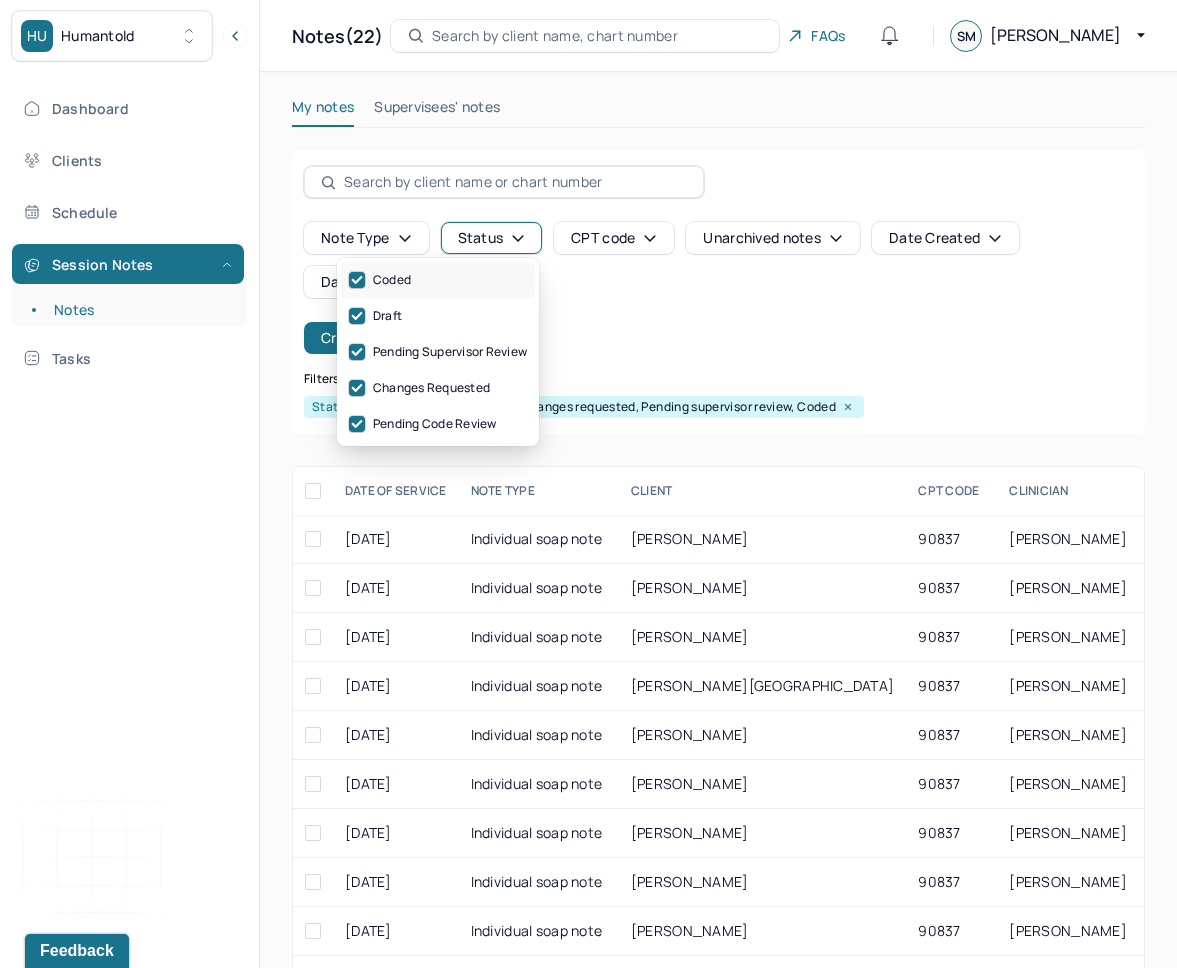 click on "Coded" at bounding box center (438, 280) 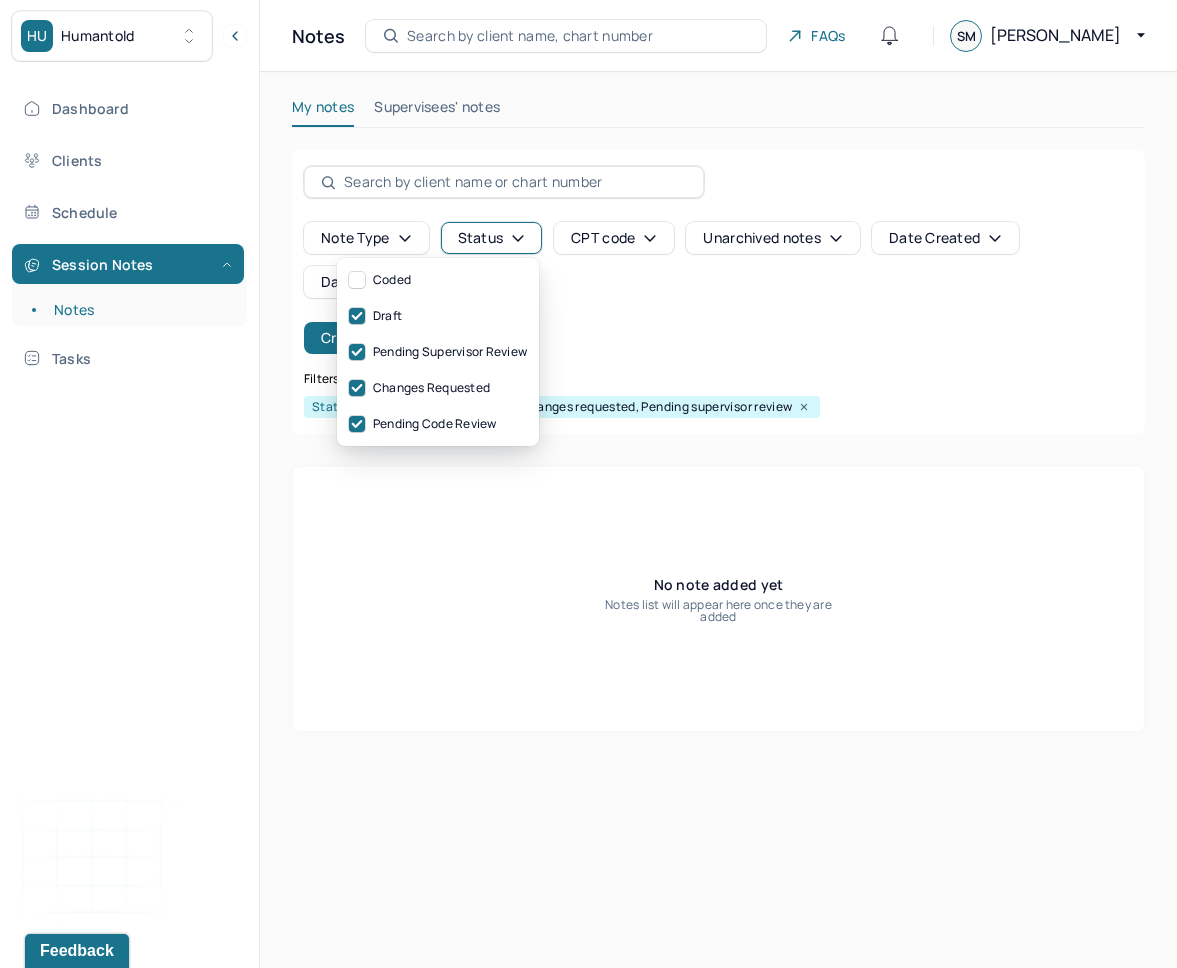 click on "Note type     Status     CPT code     Unarchived notes     Date Created     Date Of Service     Create note" at bounding box center (718, 288) 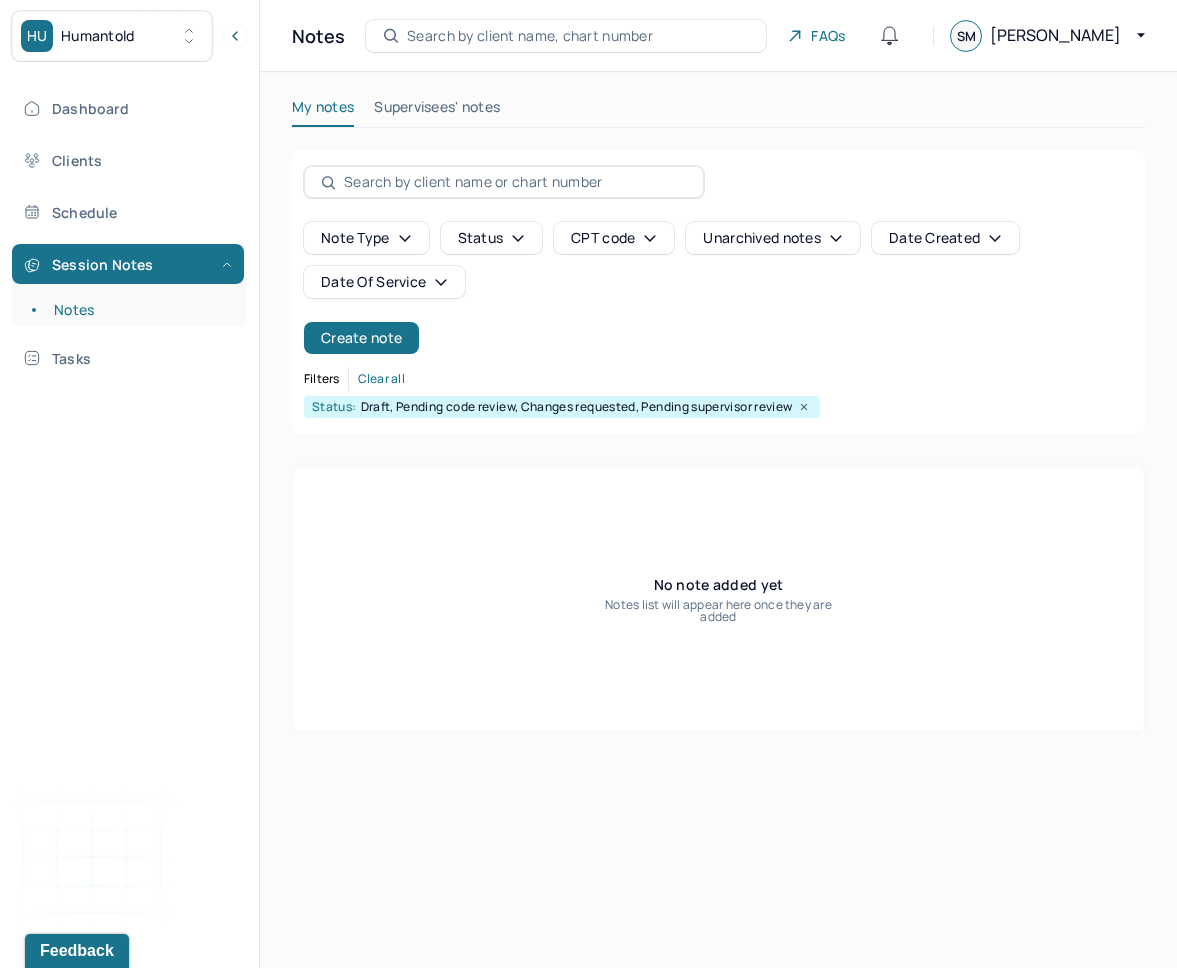 click on "Date Of Service" at bounding box center [384, 282] 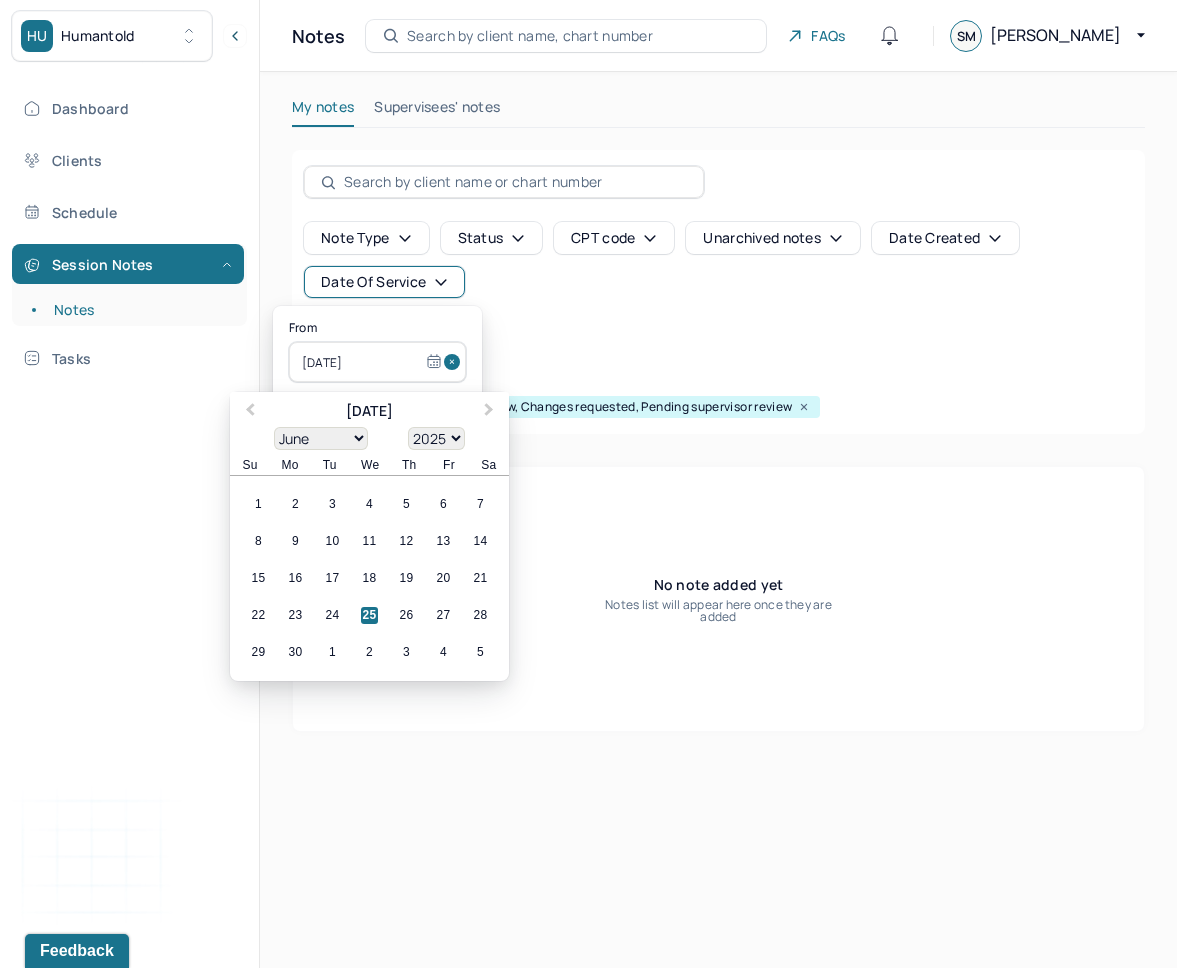 click at bounding box center [455, 362] 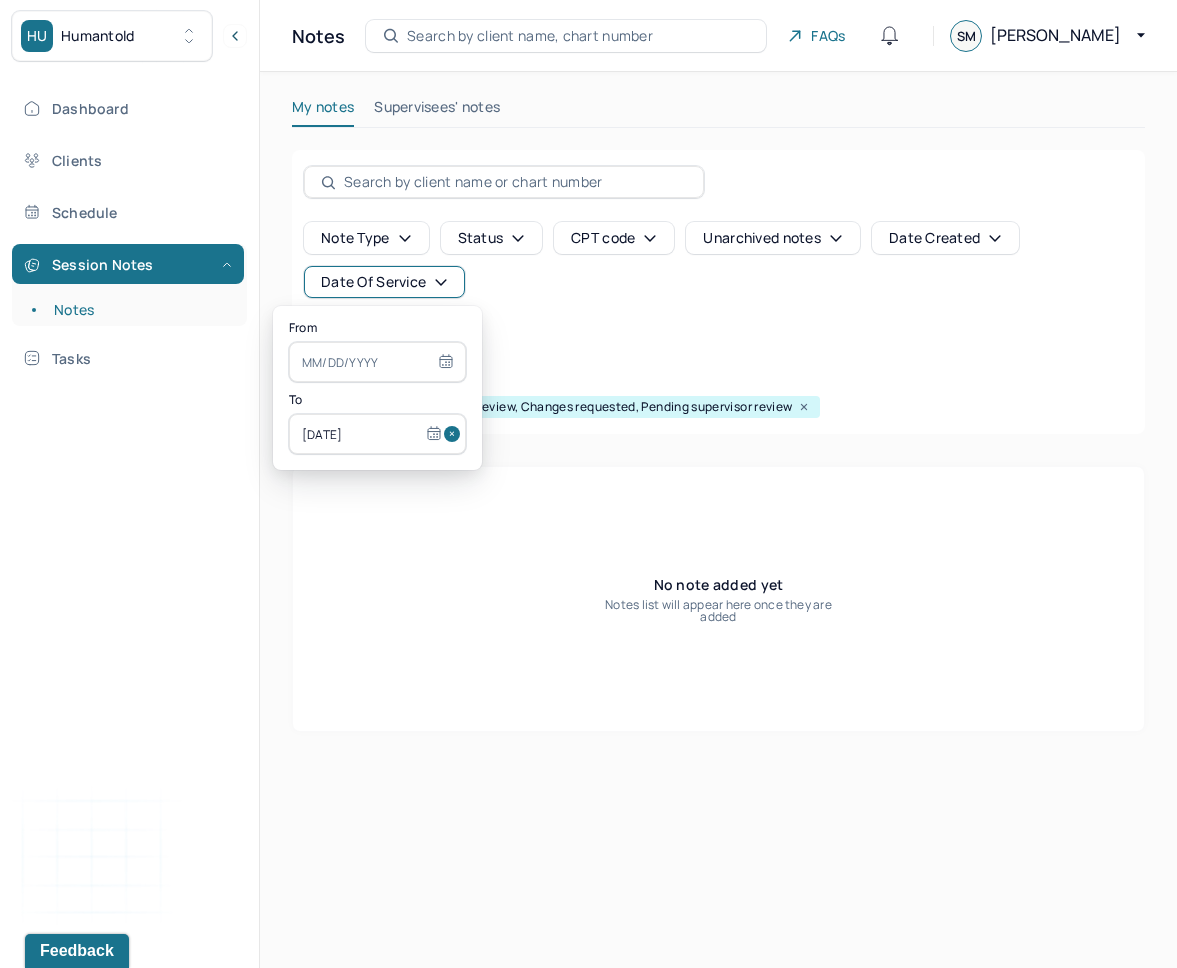 click at bounding box center [455, 434] 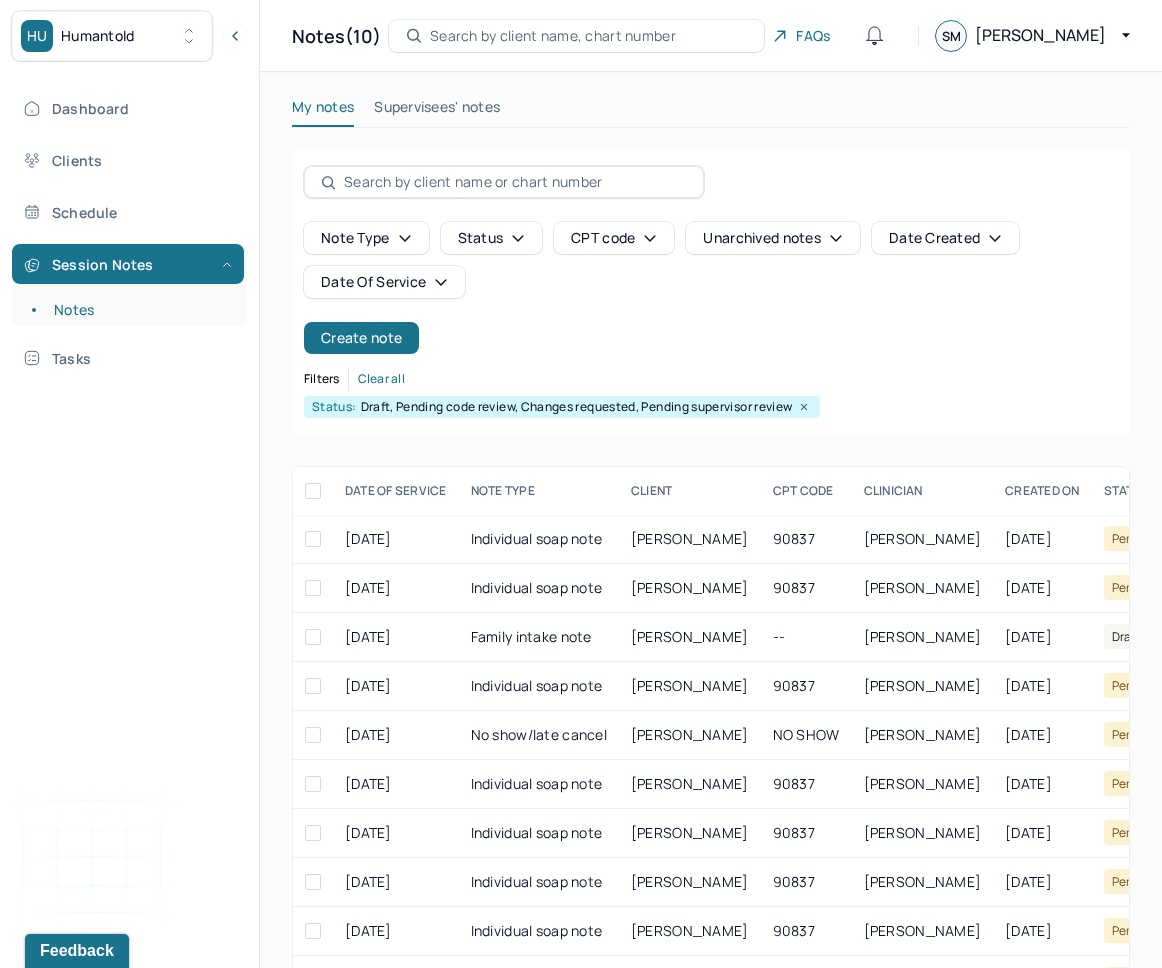 click on "Note type     Status     CPT code     Unarchived notes     Date Created     Date Of Service     Create note" at bounding box center (711, 288) 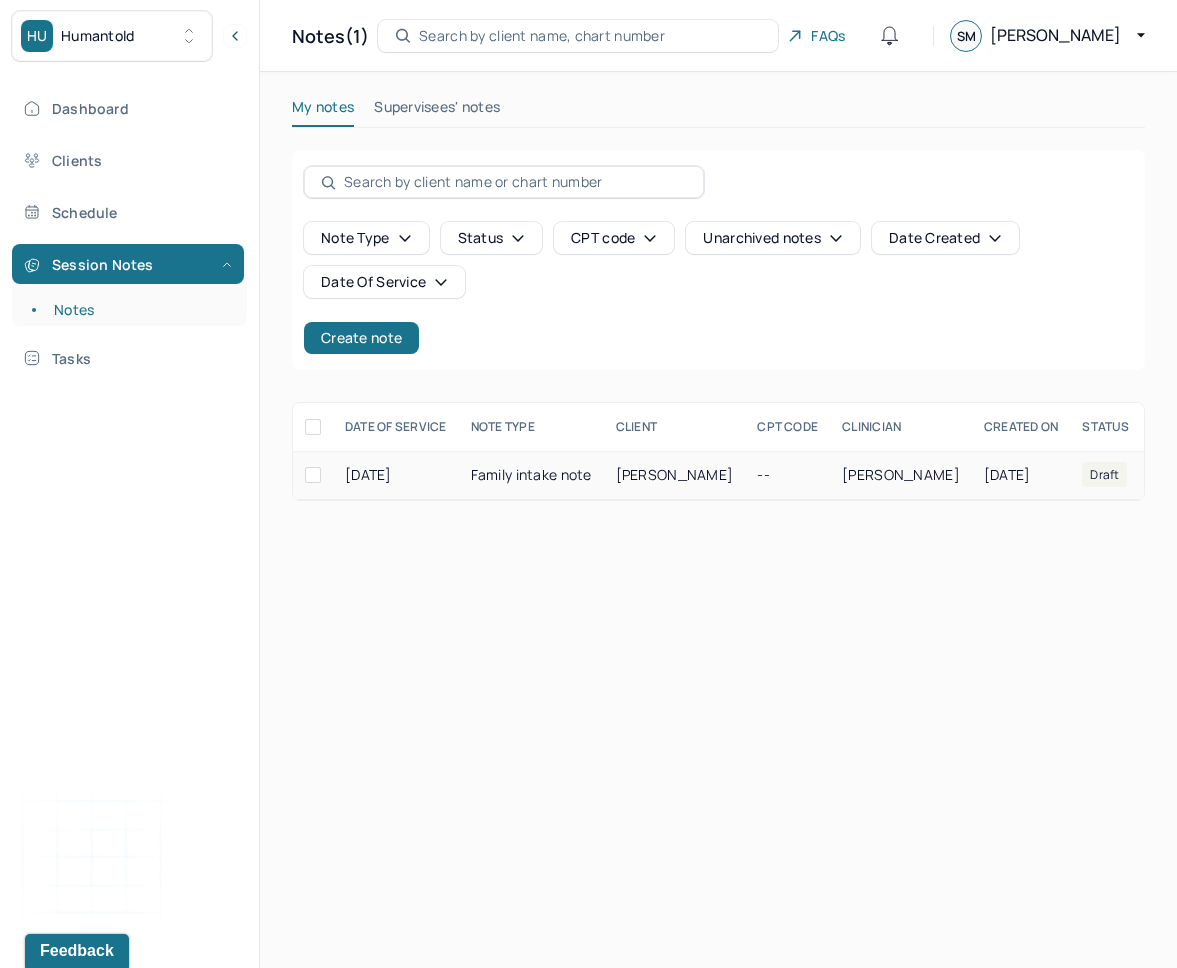 click at bounding box center (313, 475) 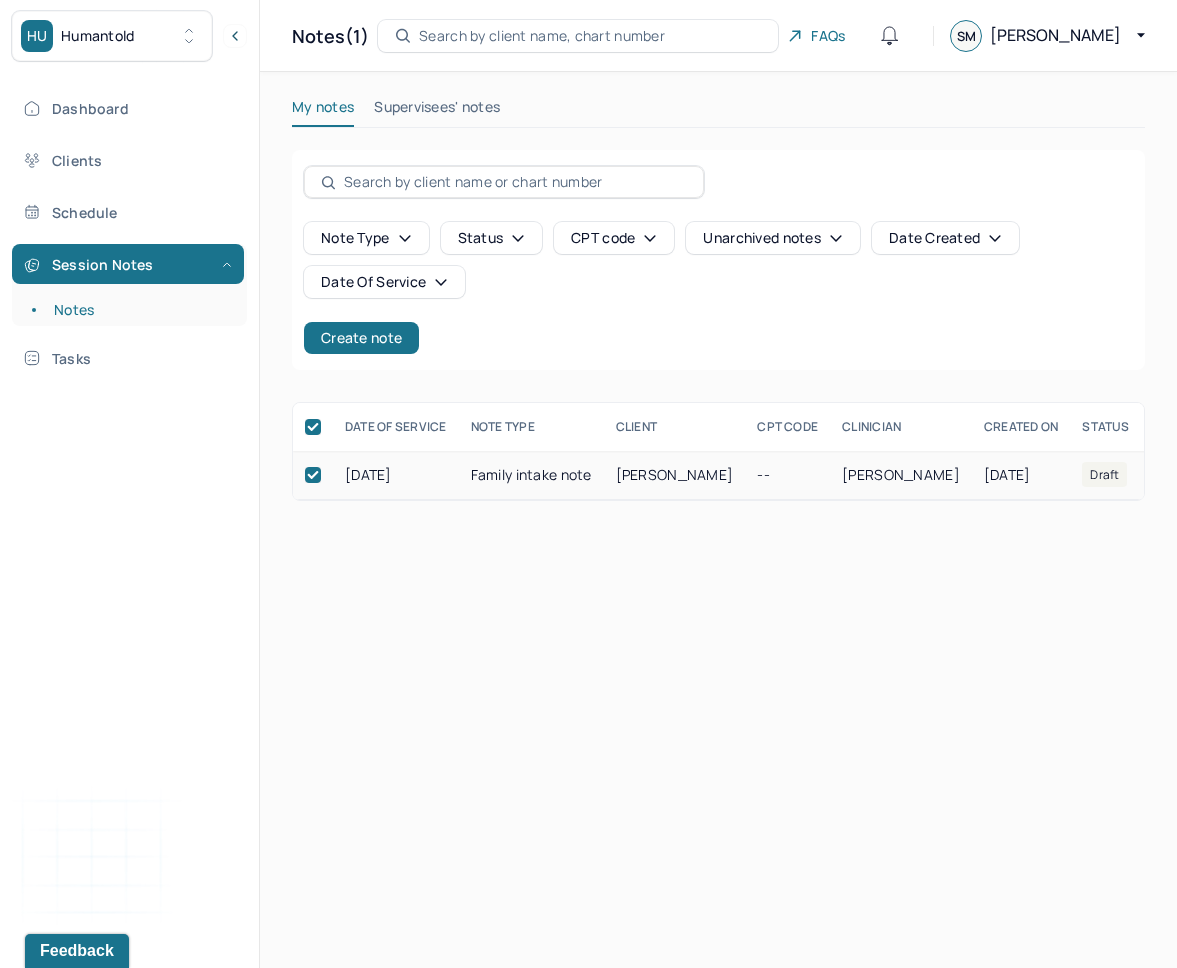 checkbox on "true" 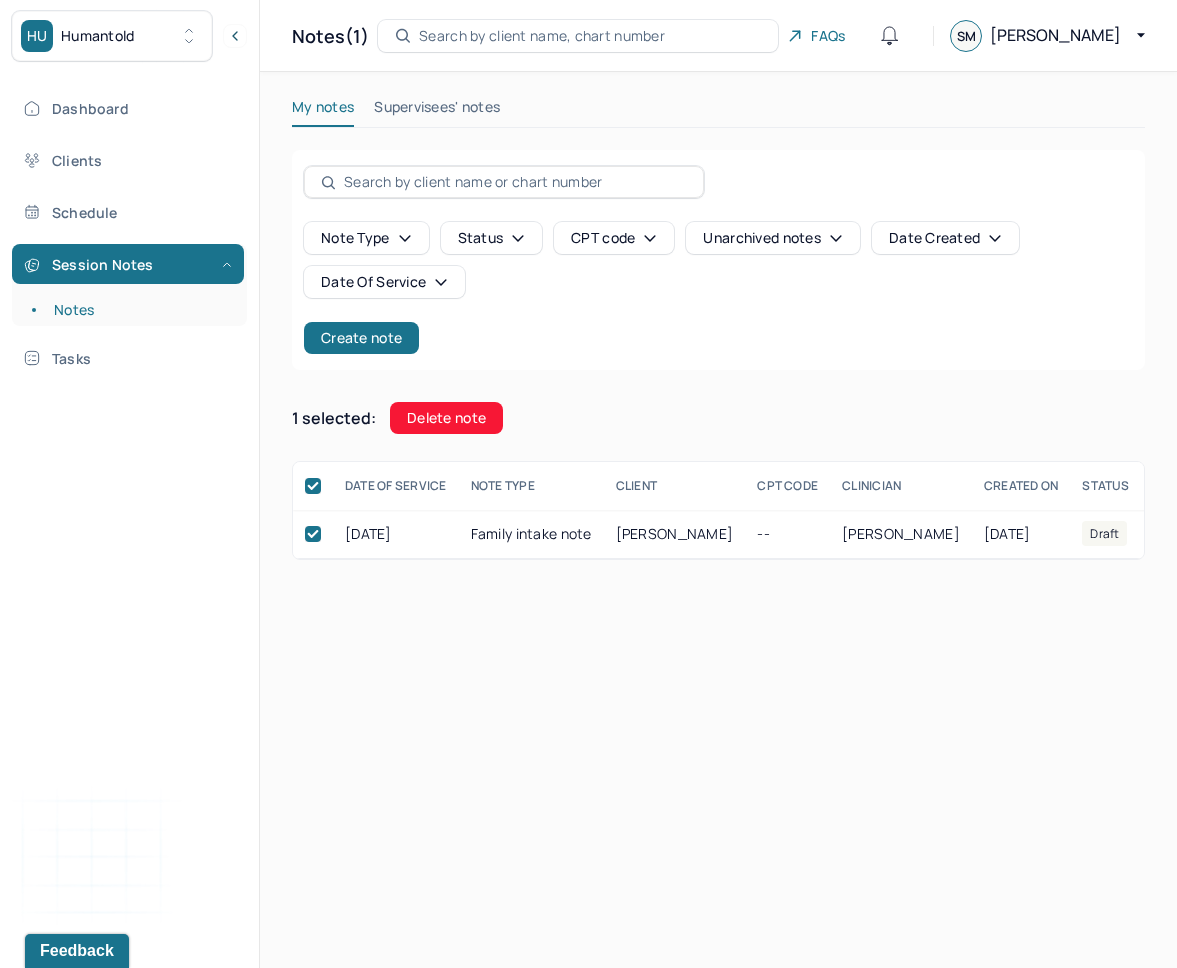 click on "Delete note" at bounding box center (446, 418) 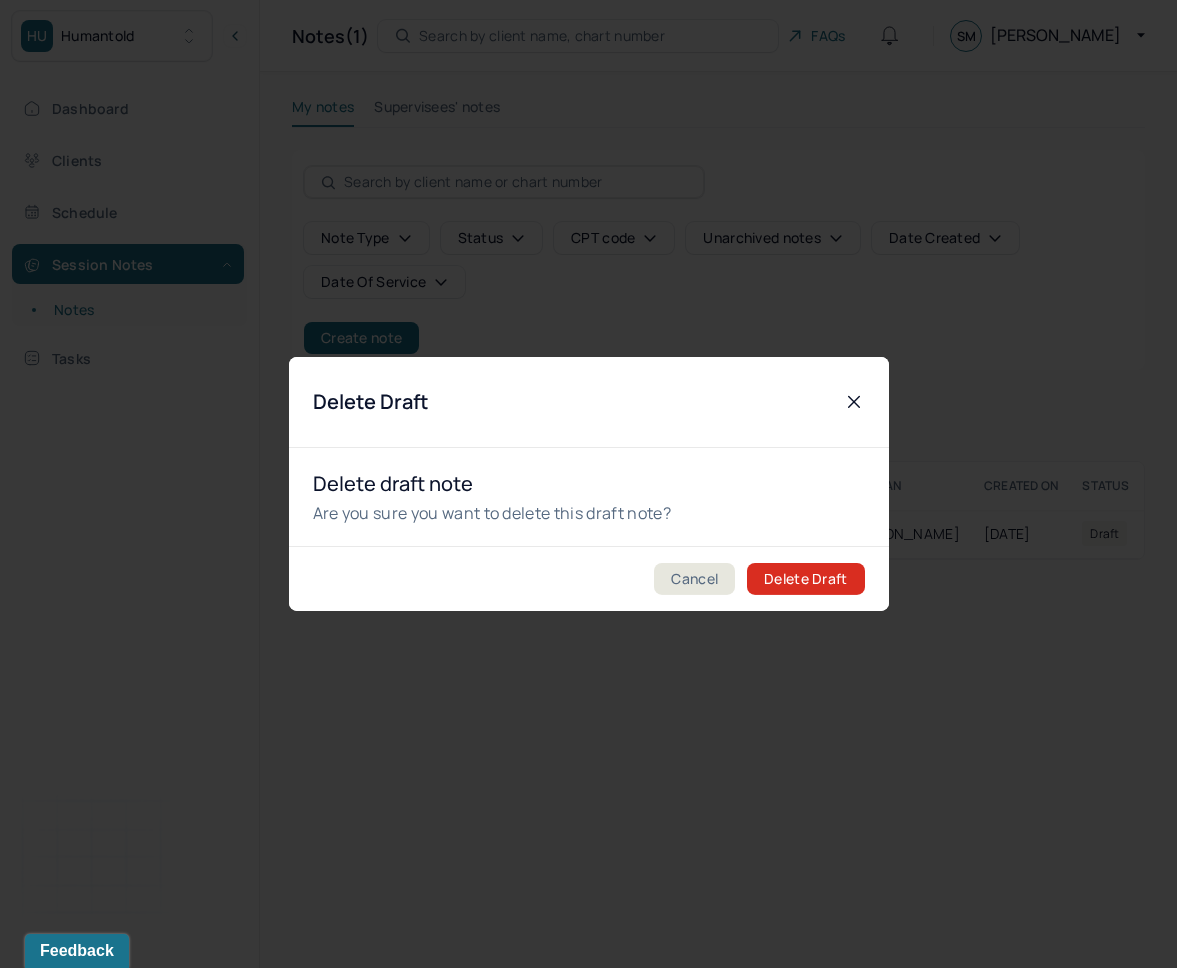 click on "Delete Draft" at bounding box center (805, 579) 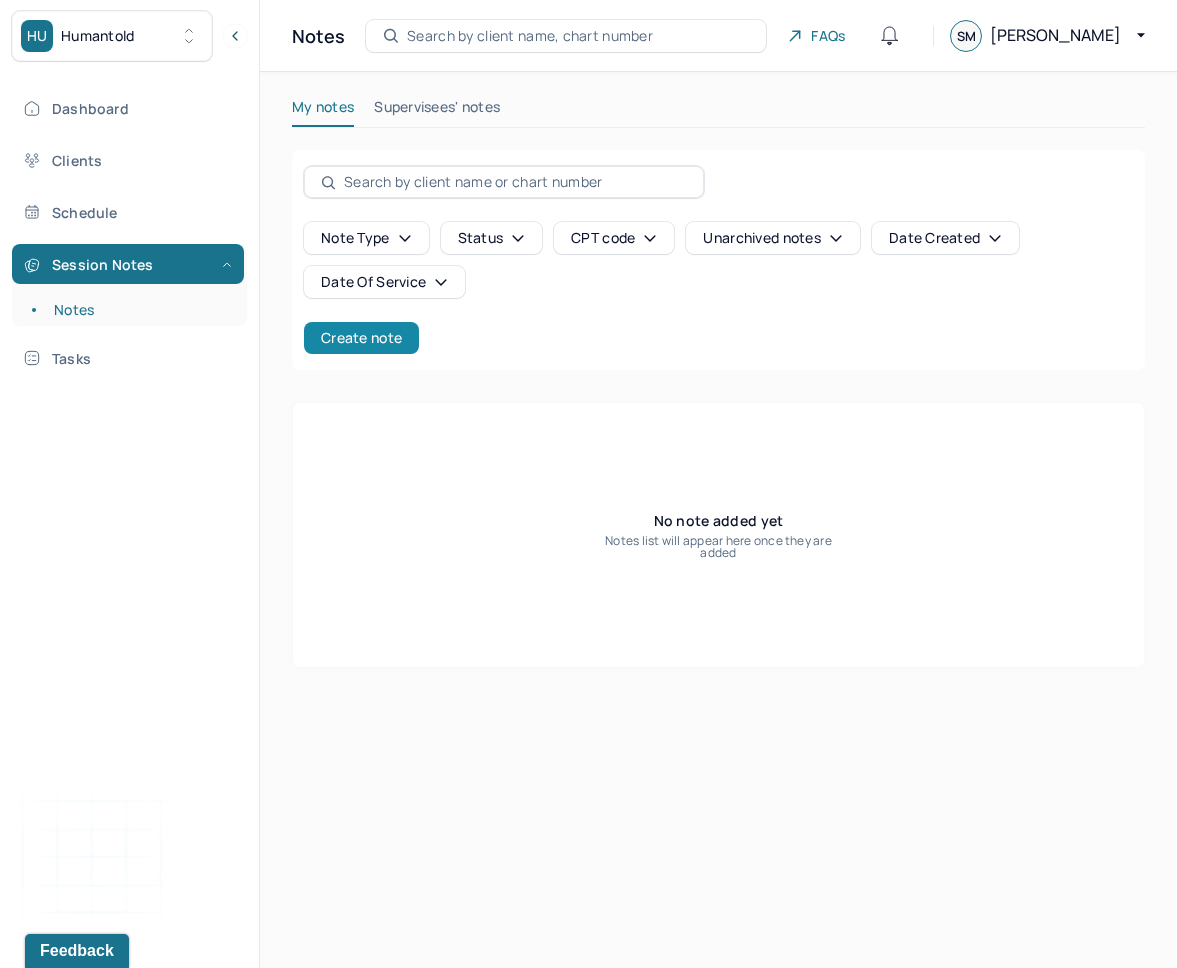click on "Create note" at bounding box center [361, 338] 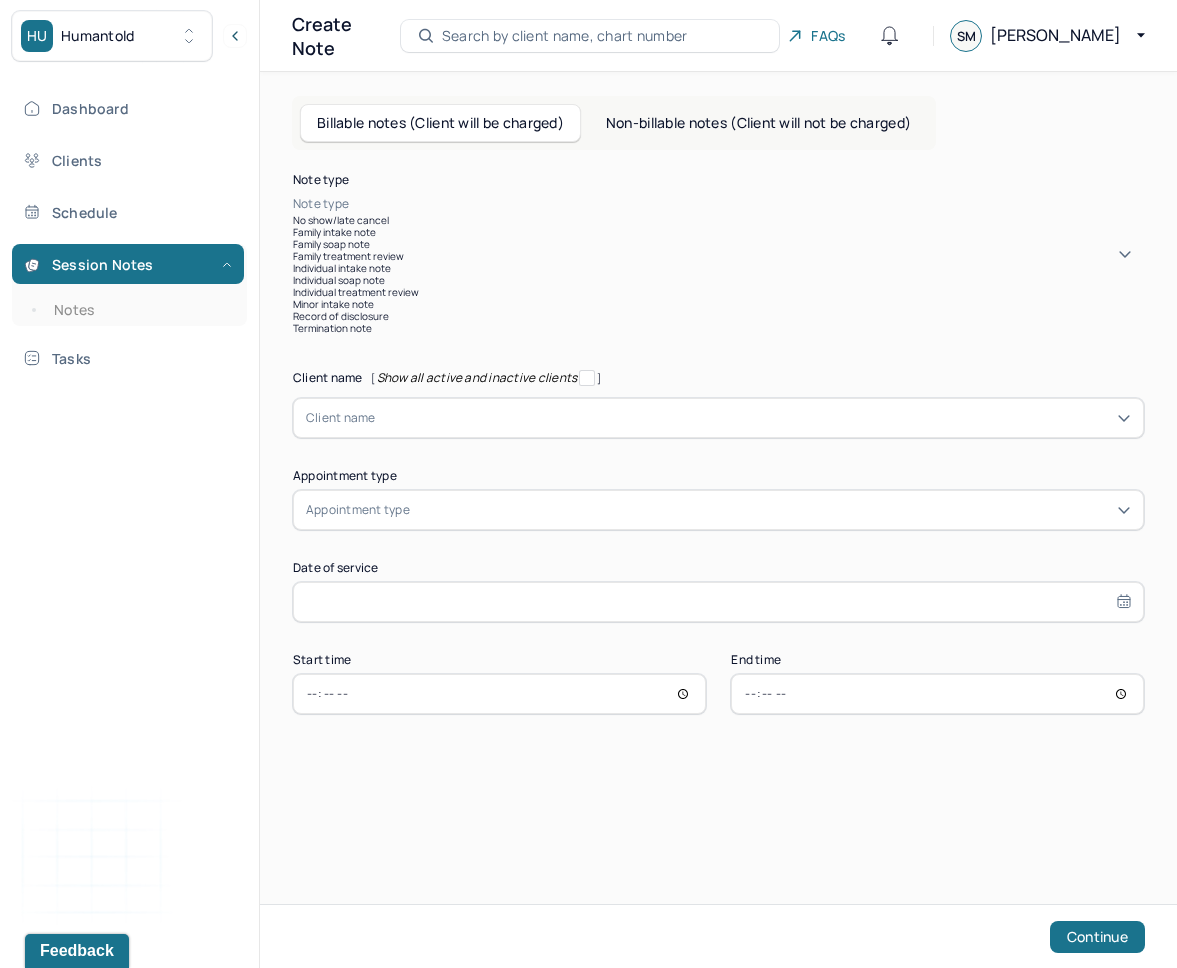 click at bounding box center [748, 204] 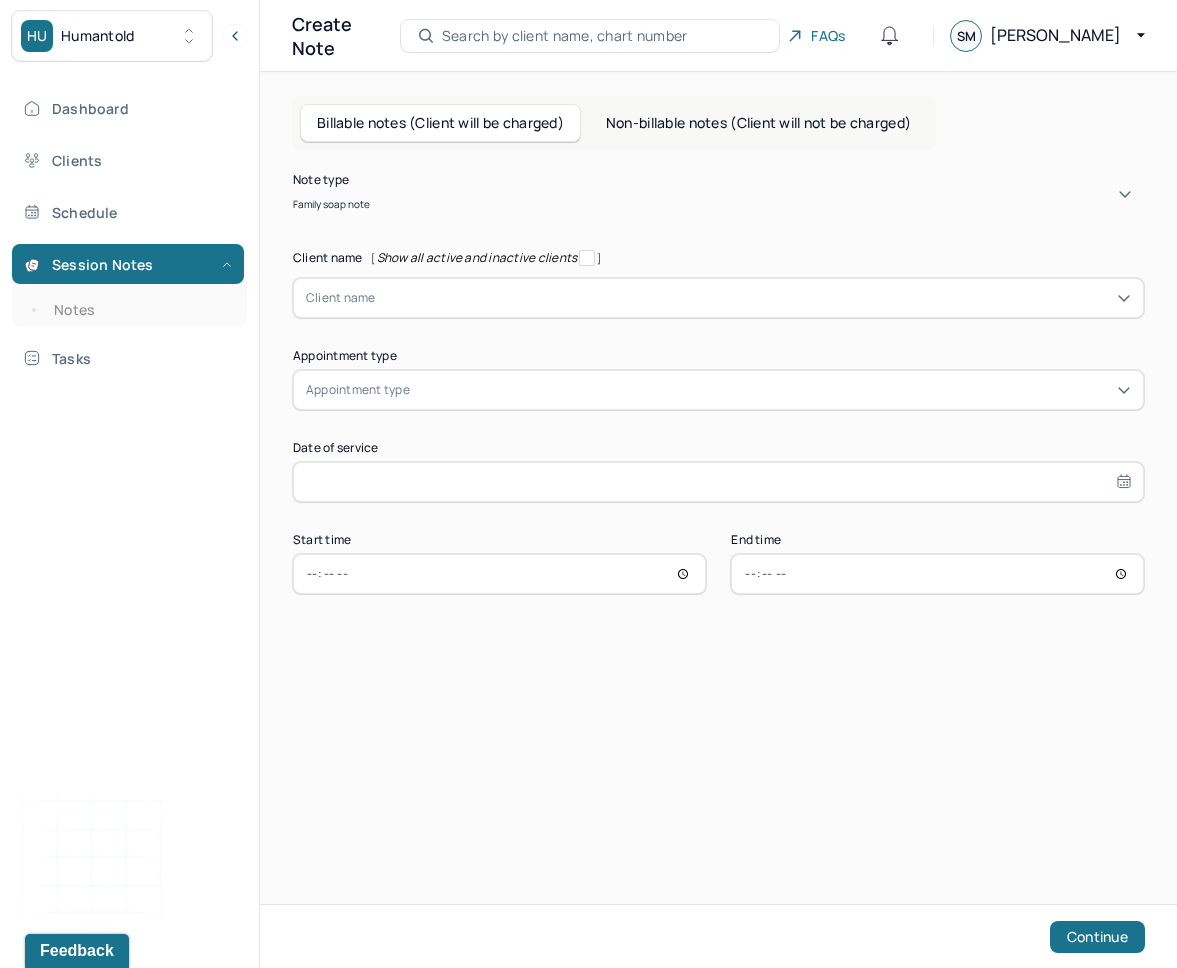click at bounding box center [753, 298] 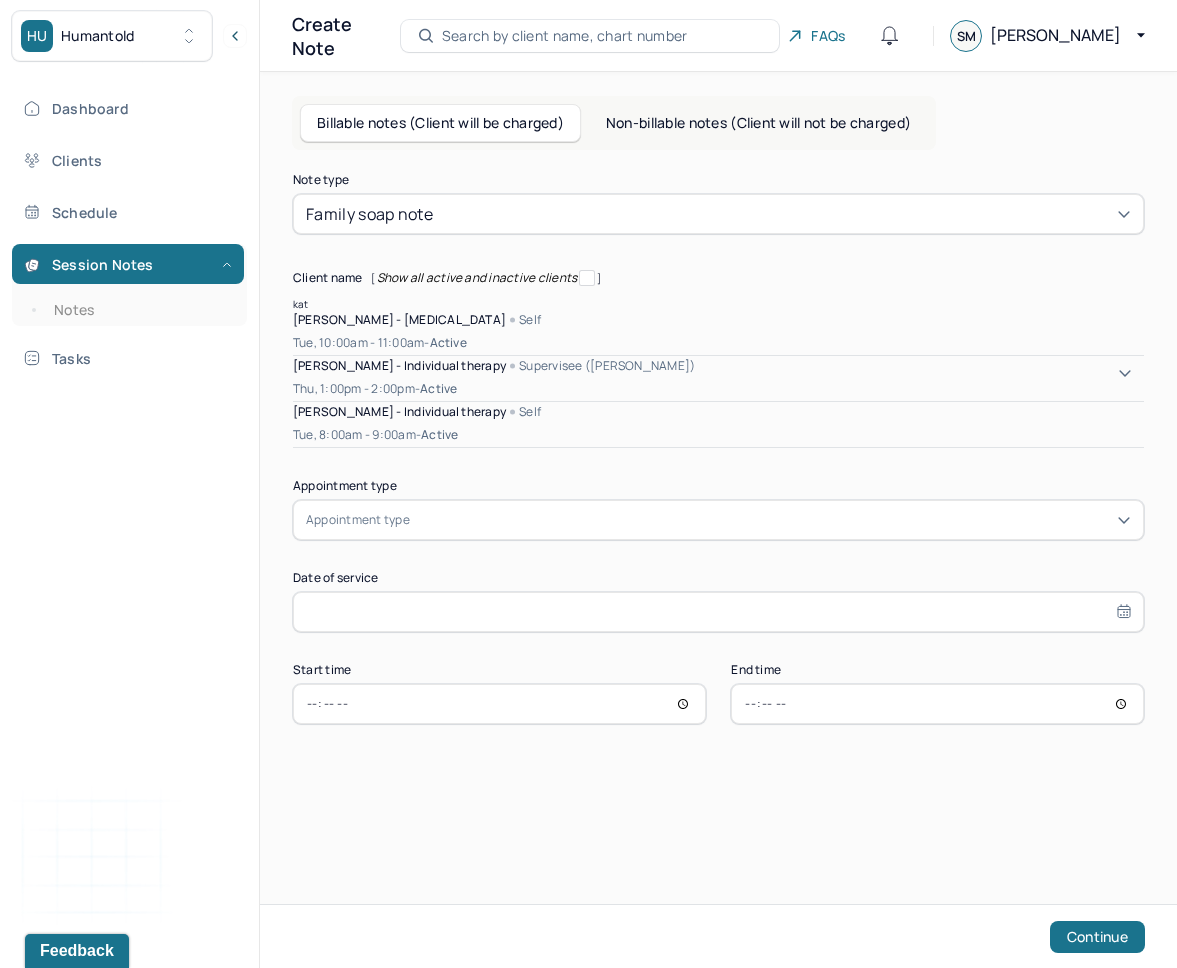 type on "kata" 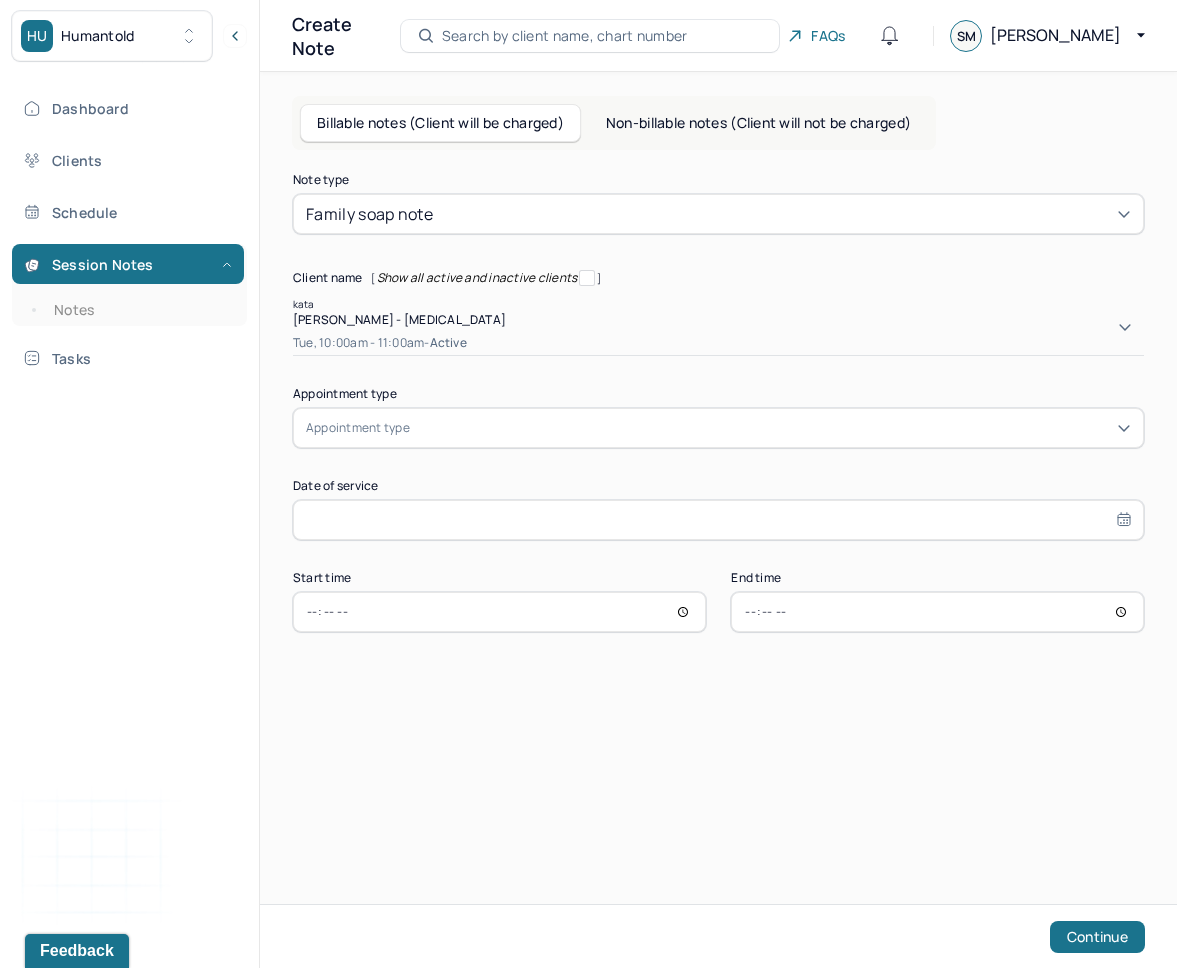 click on "[PERSON_NAME] - [MEDICAL_DATA]" at bounding box center [399, 319] 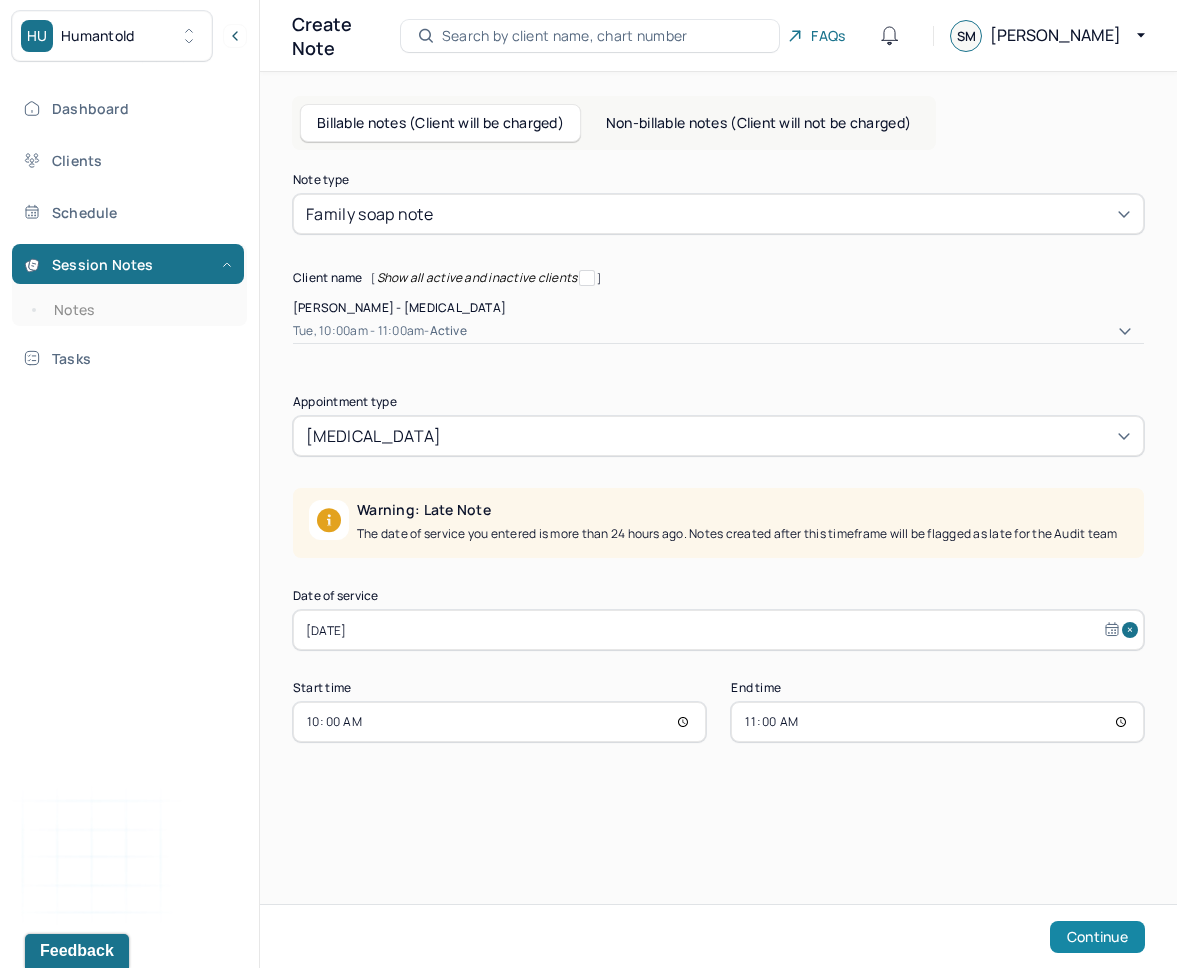 click on "Continue" at bounding box center [1097, 937] 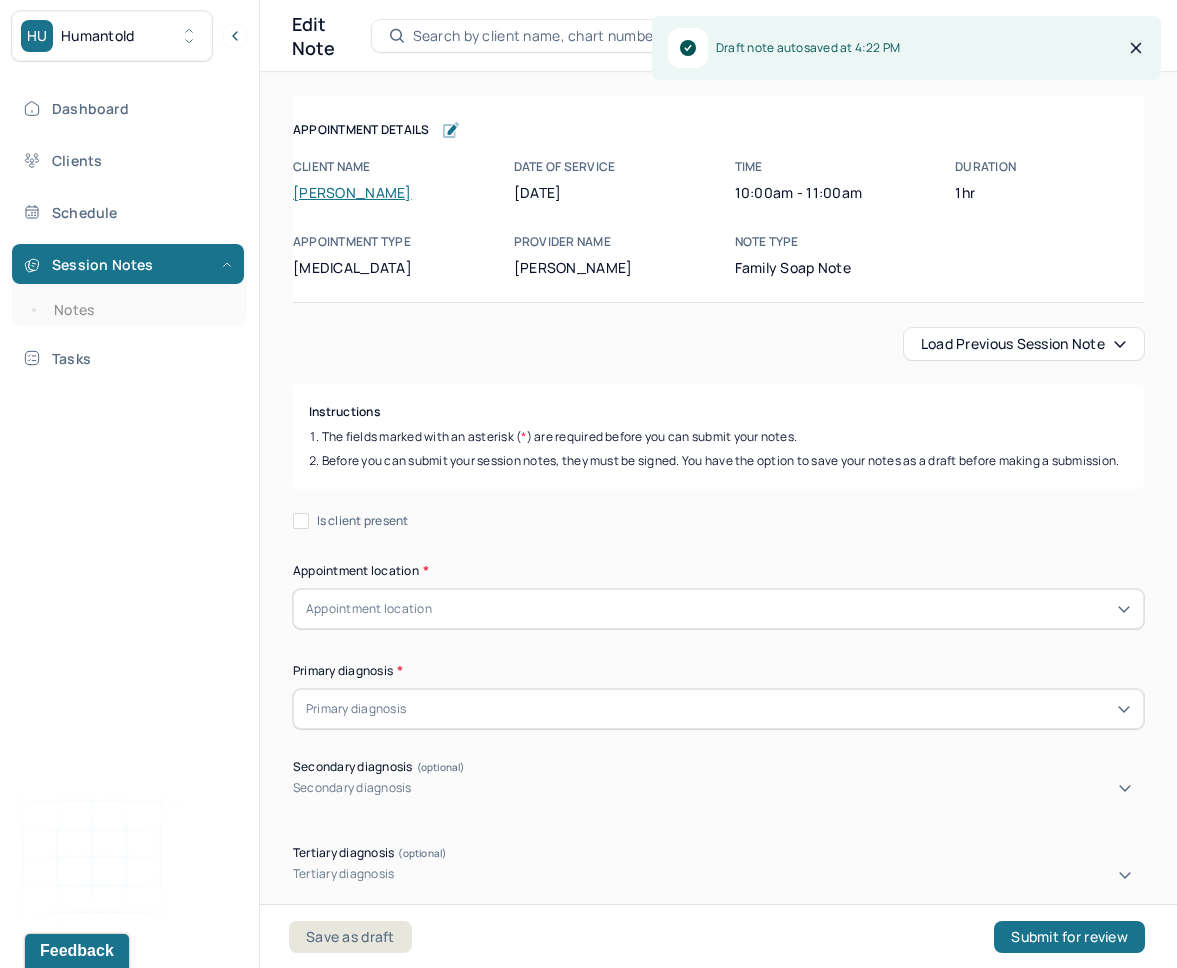 click on "Load previous session note" at bounding box center [1024, 344] 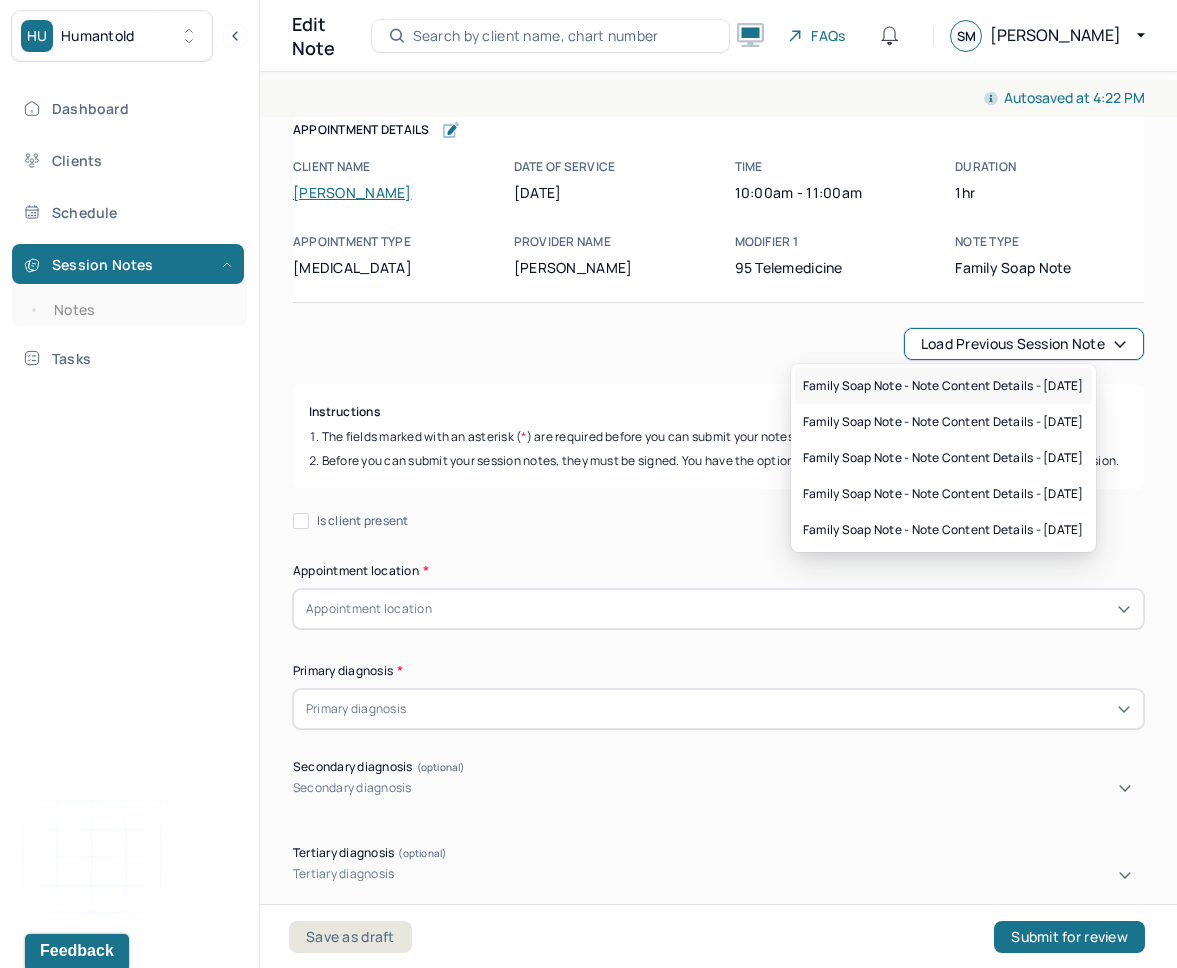 click on "Family soap note   - Note content Details -   [DATE]" at bounding box center [943, 386] 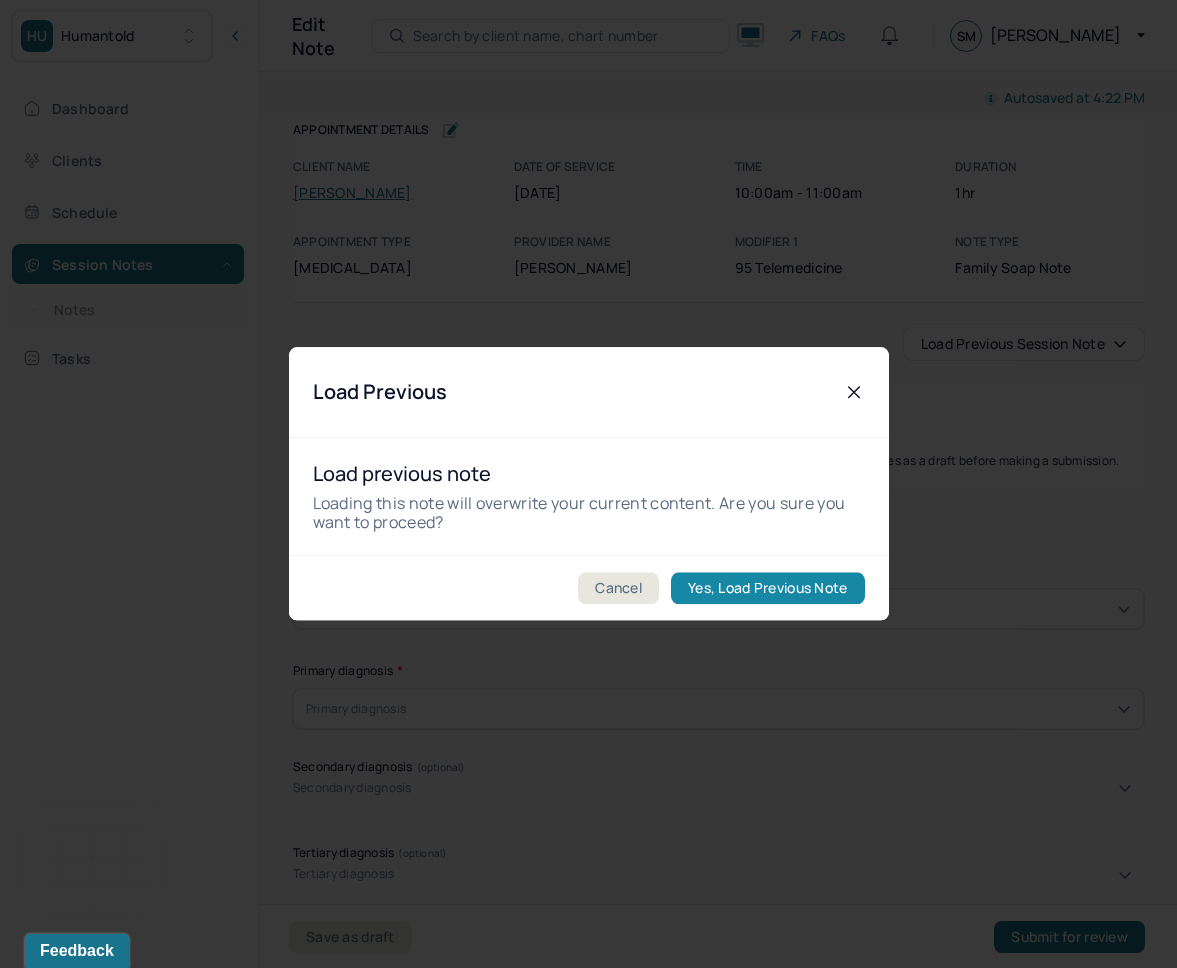 click on "Yes, Load Previous Note" at bounding box center [767, 589] 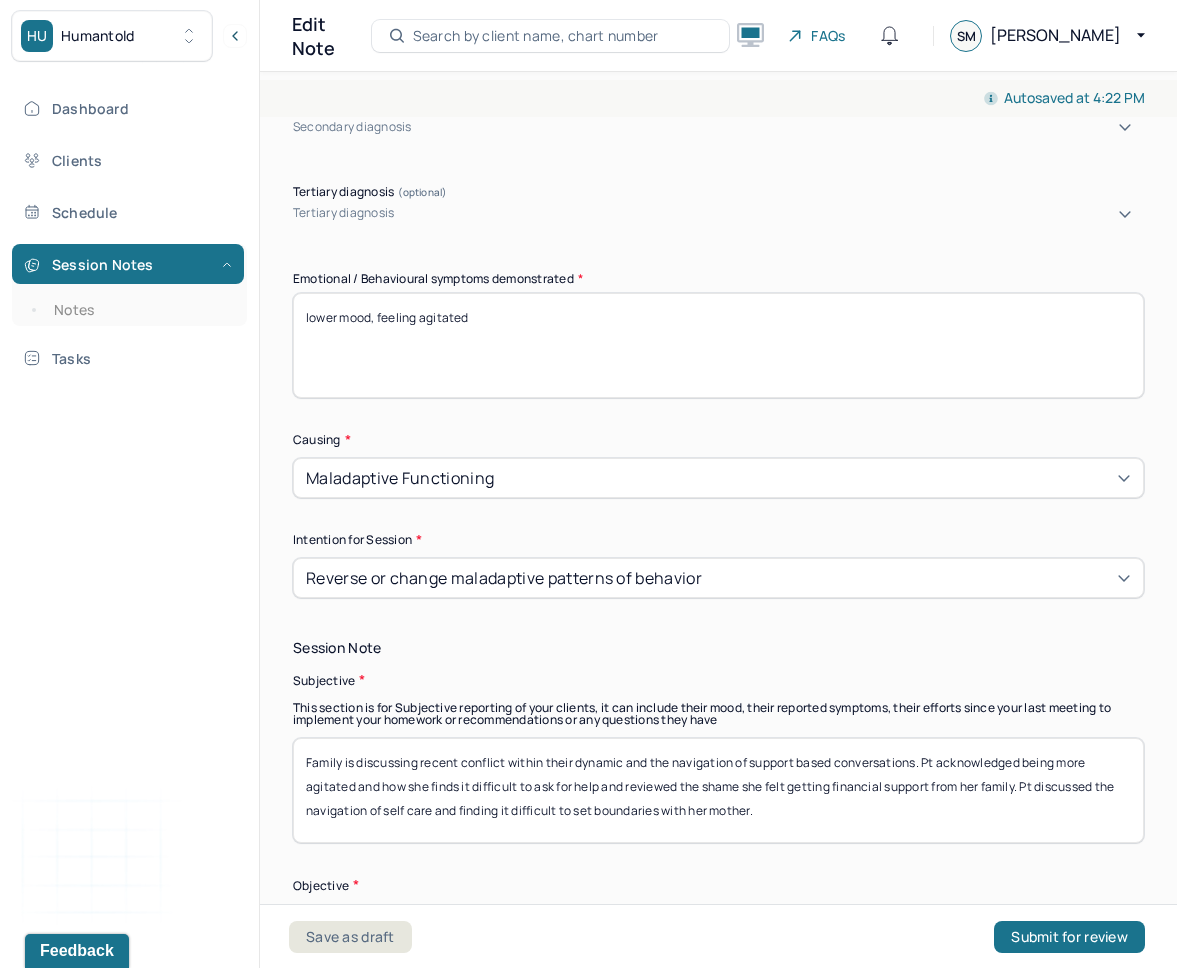 scroll, scrollTop: 955, scrollLeft: 0, axis: vertical 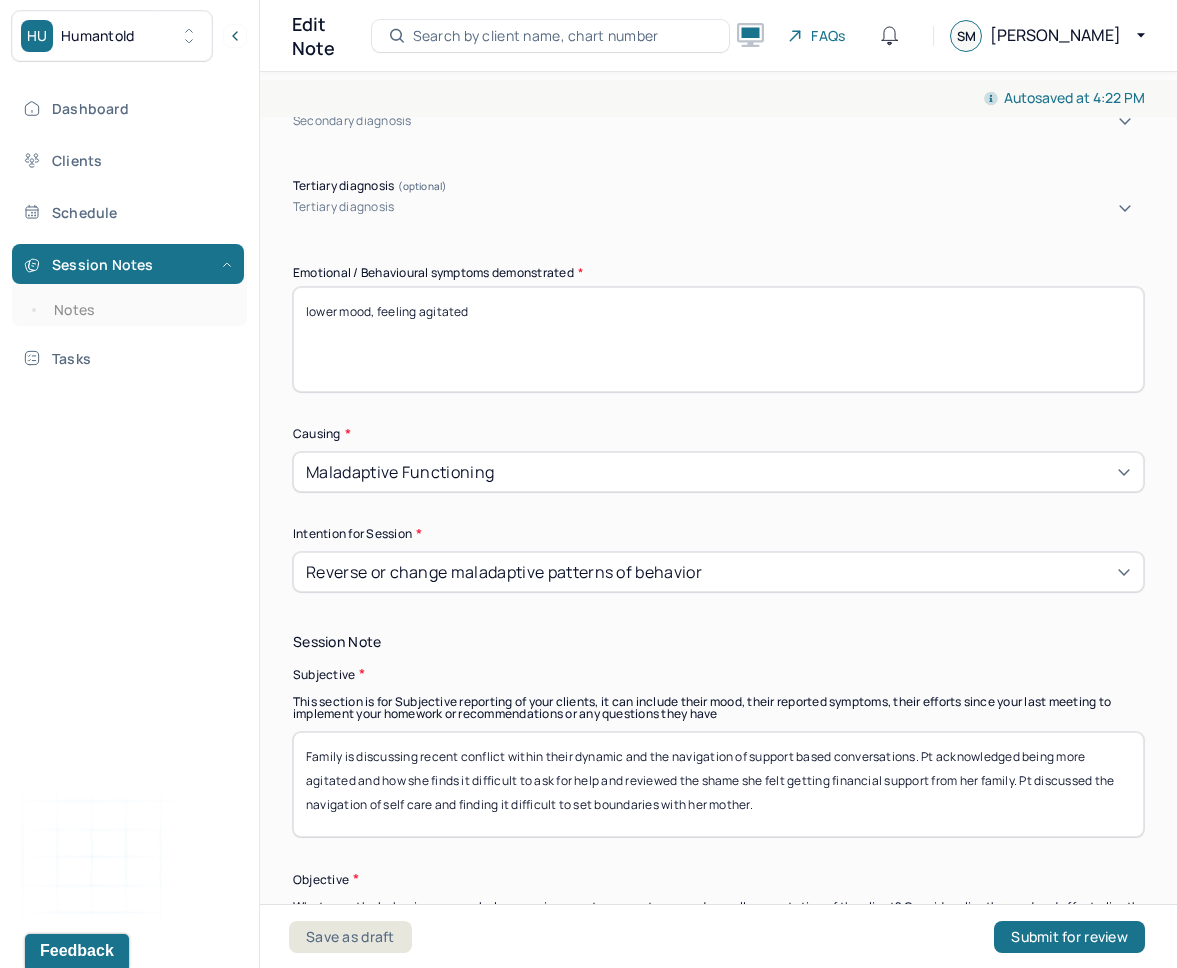 drag, startPoint x: 776, startPoint y: 332, endPoint x: 263, endPoint y: 280, distance: 515.6287 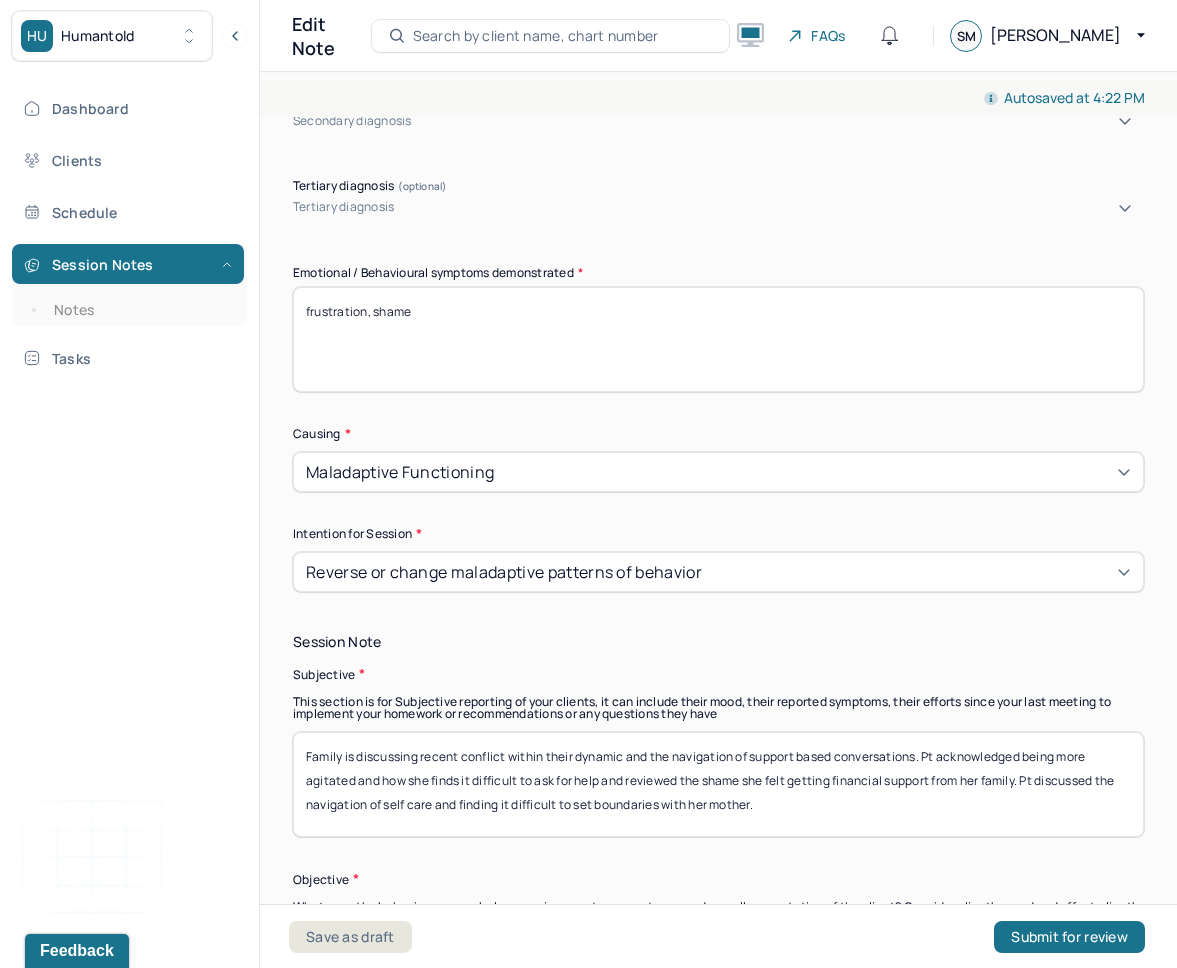 type on "frustration, shame" 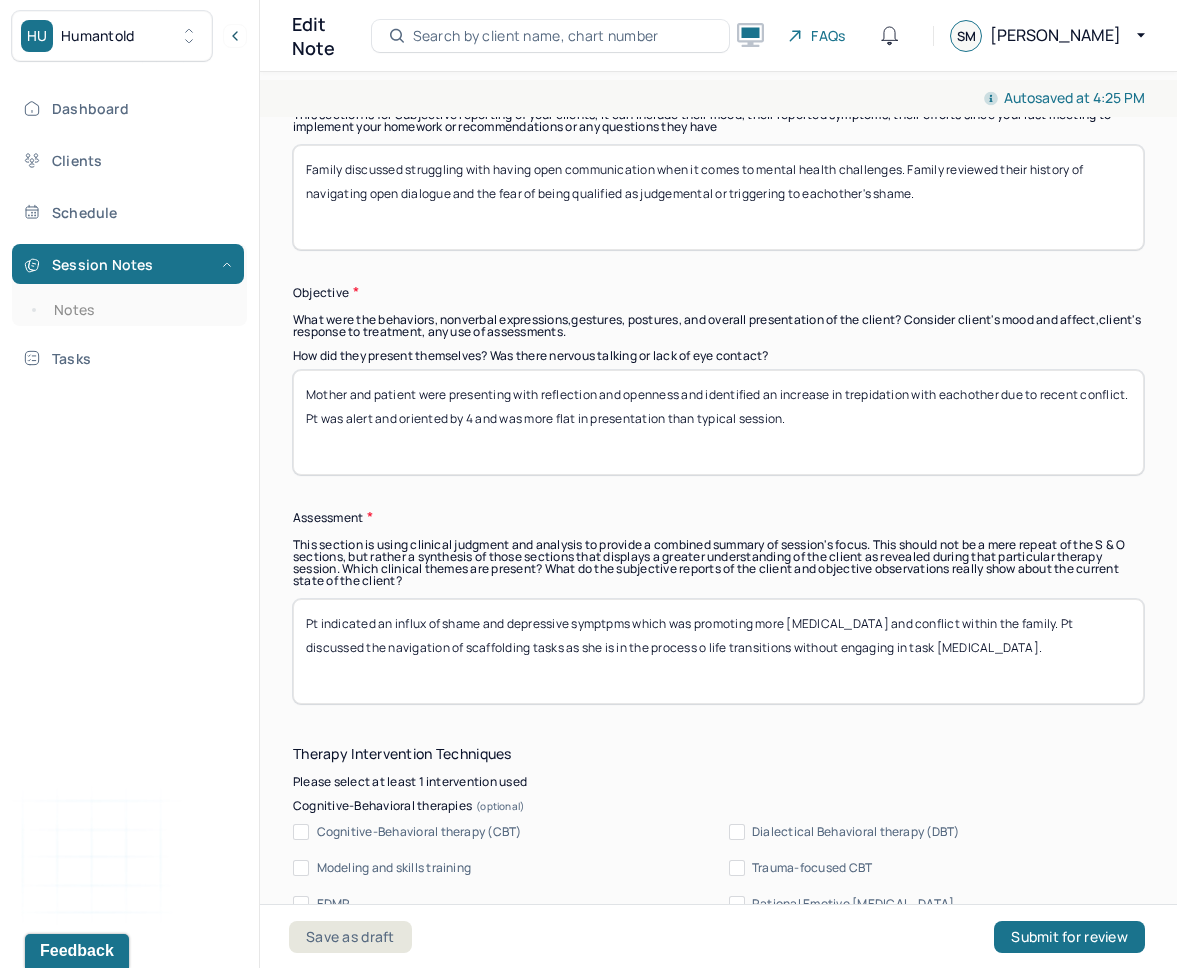 scroll, scrollTop: 1617, scrollLeft: 0, axis: vertical 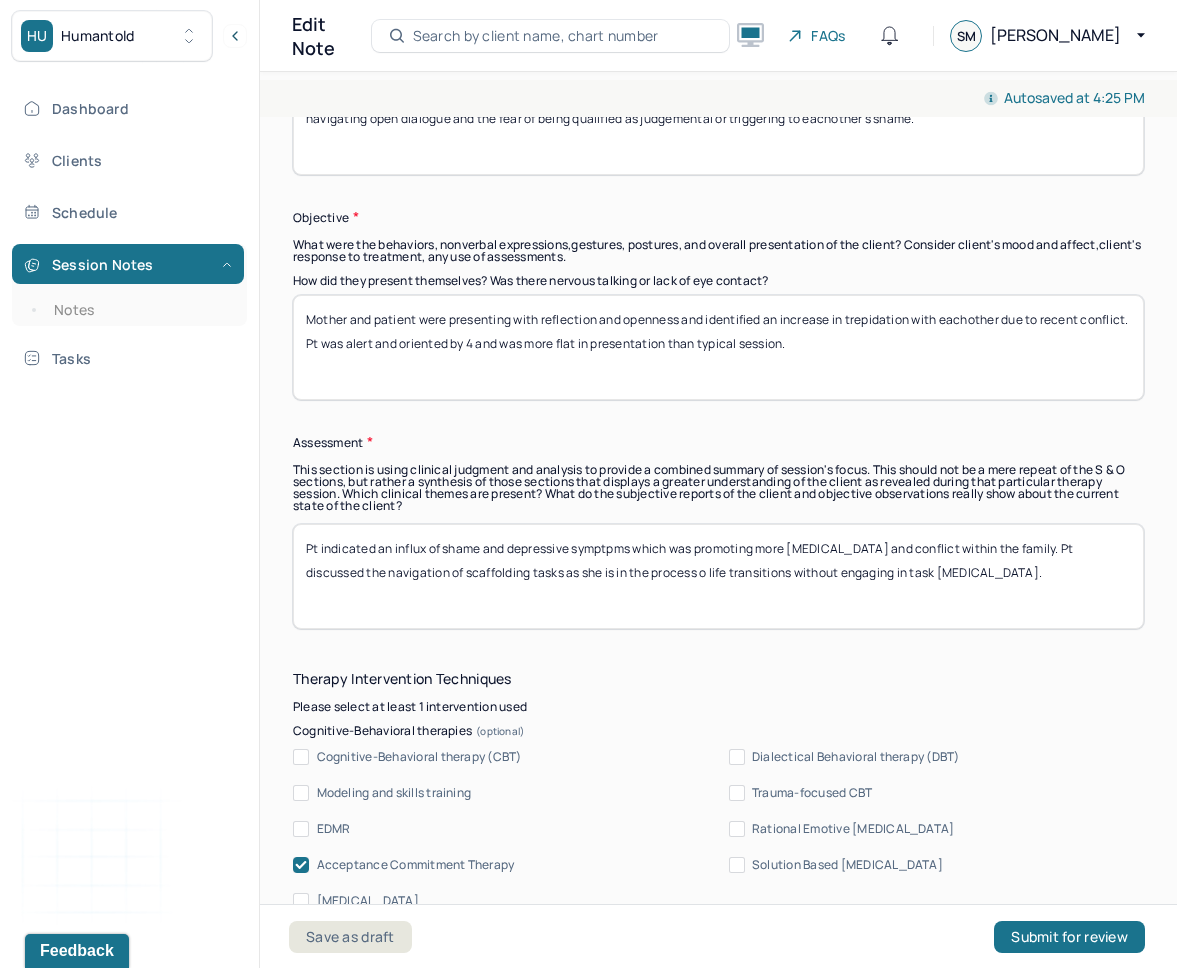 type on "Family discussed struggling with having open communication when it comes to mental health challenges. Family reviewed their history of navigating open dialogue and the fear of being qualified as judgemental or triggering to eachother's shame." 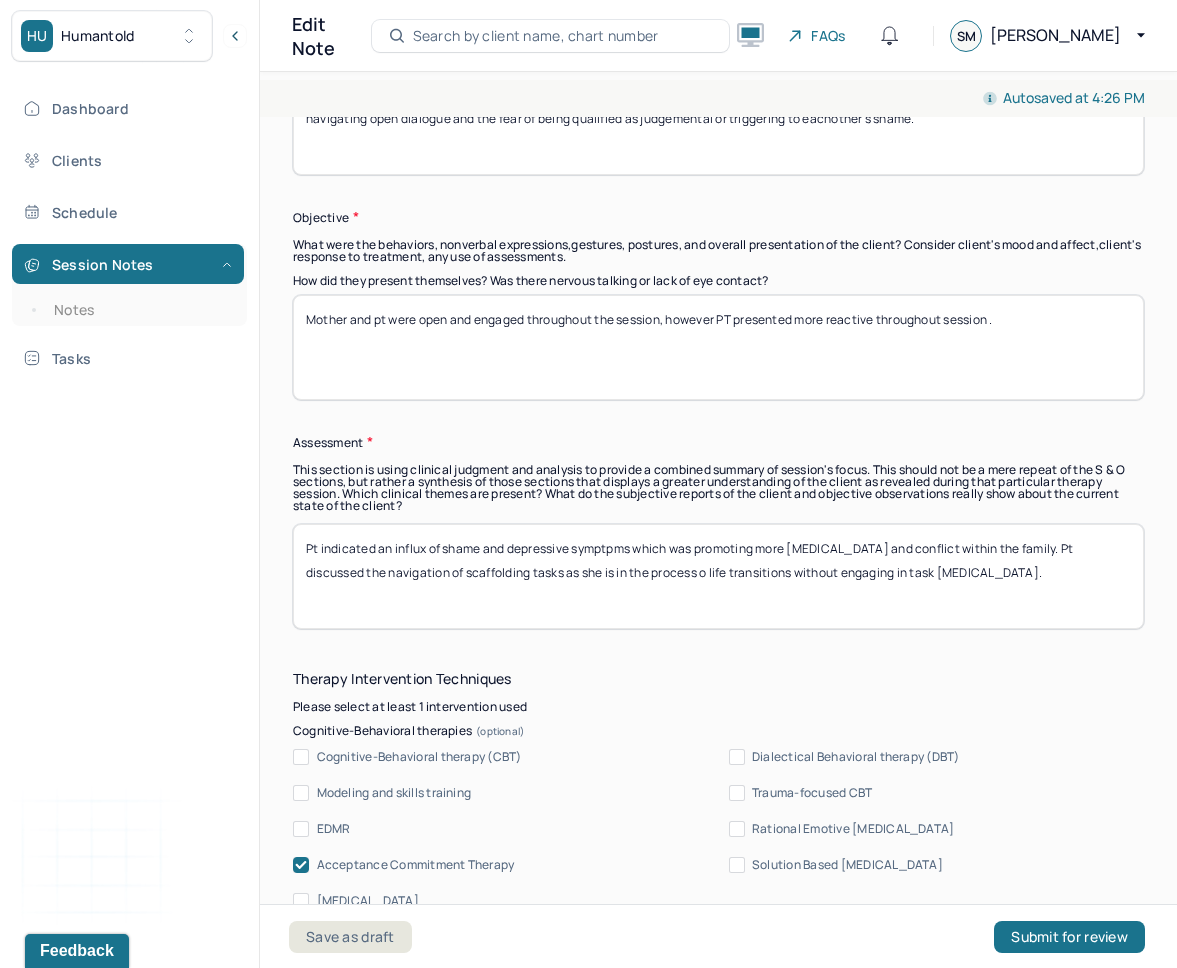 type on "Mother and pt were open and engaged throughout the session, however PT presented more reactive throughout session ." 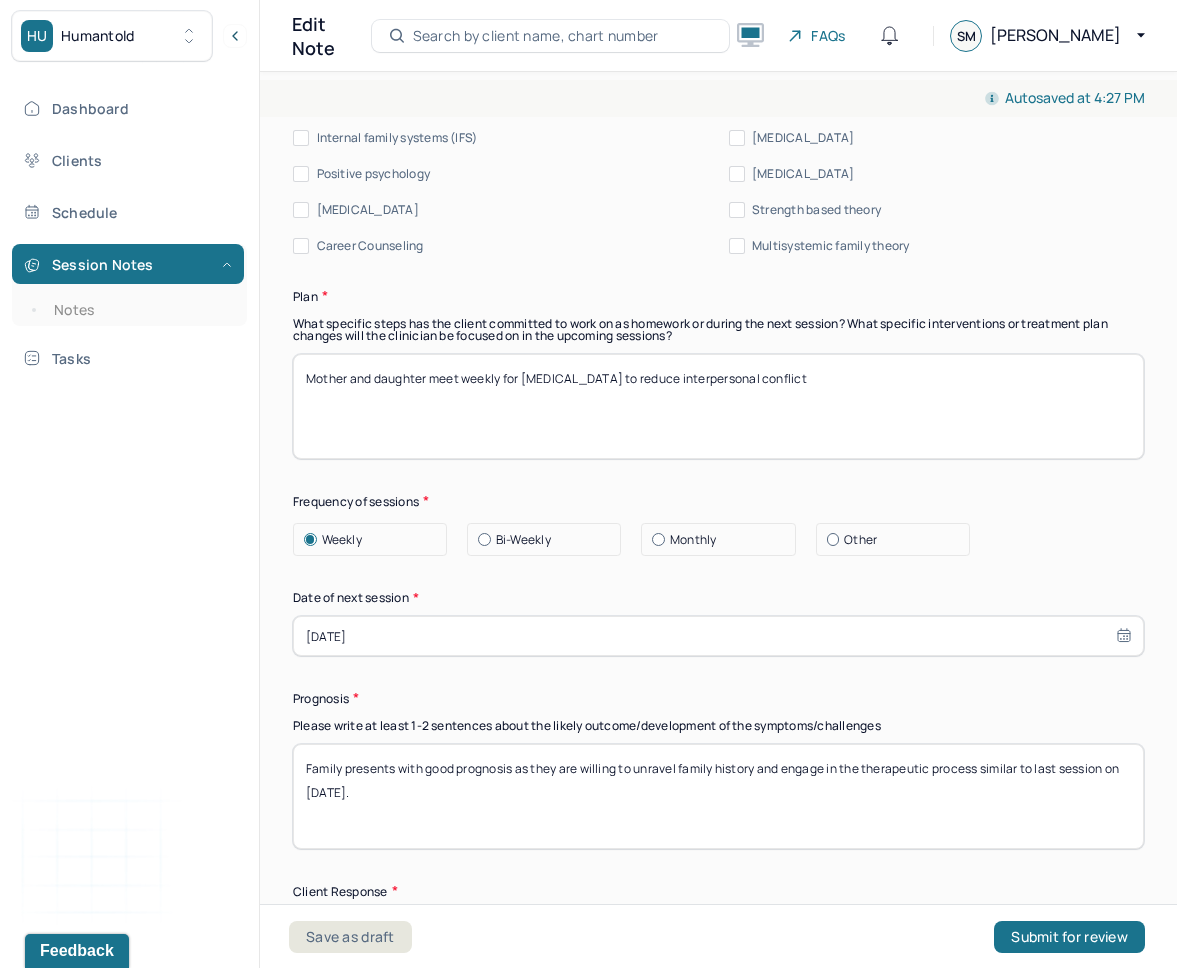 scroll, scrollTop: 2680, scrollLeft: 0, axis: vertical 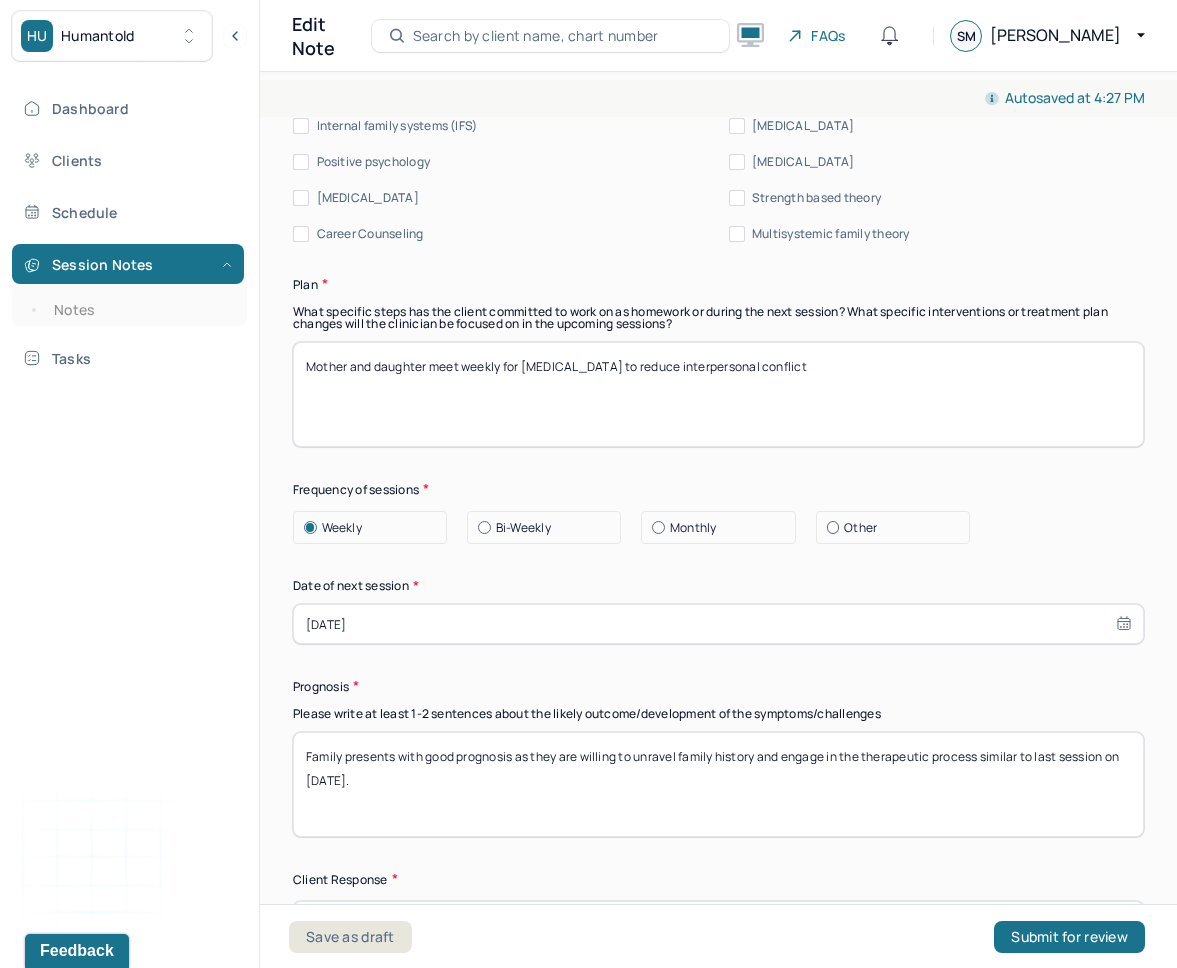 type on "Pt is working to create transparency within her relationship with her mother. Pt discussed how to promote trust within her relationship with her mother to promote more honest communication strategies." 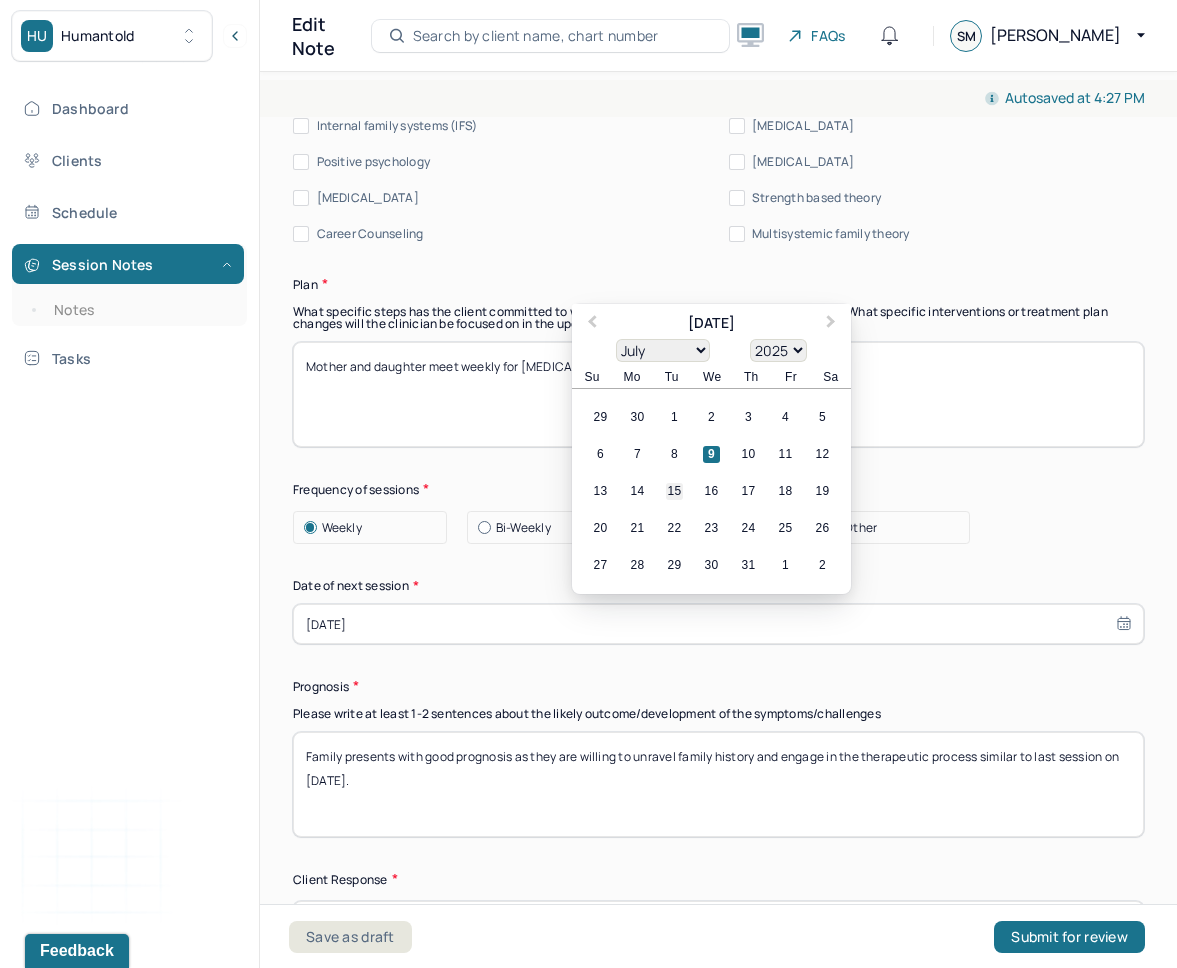 click on "15" at bounding box center (674, 491) 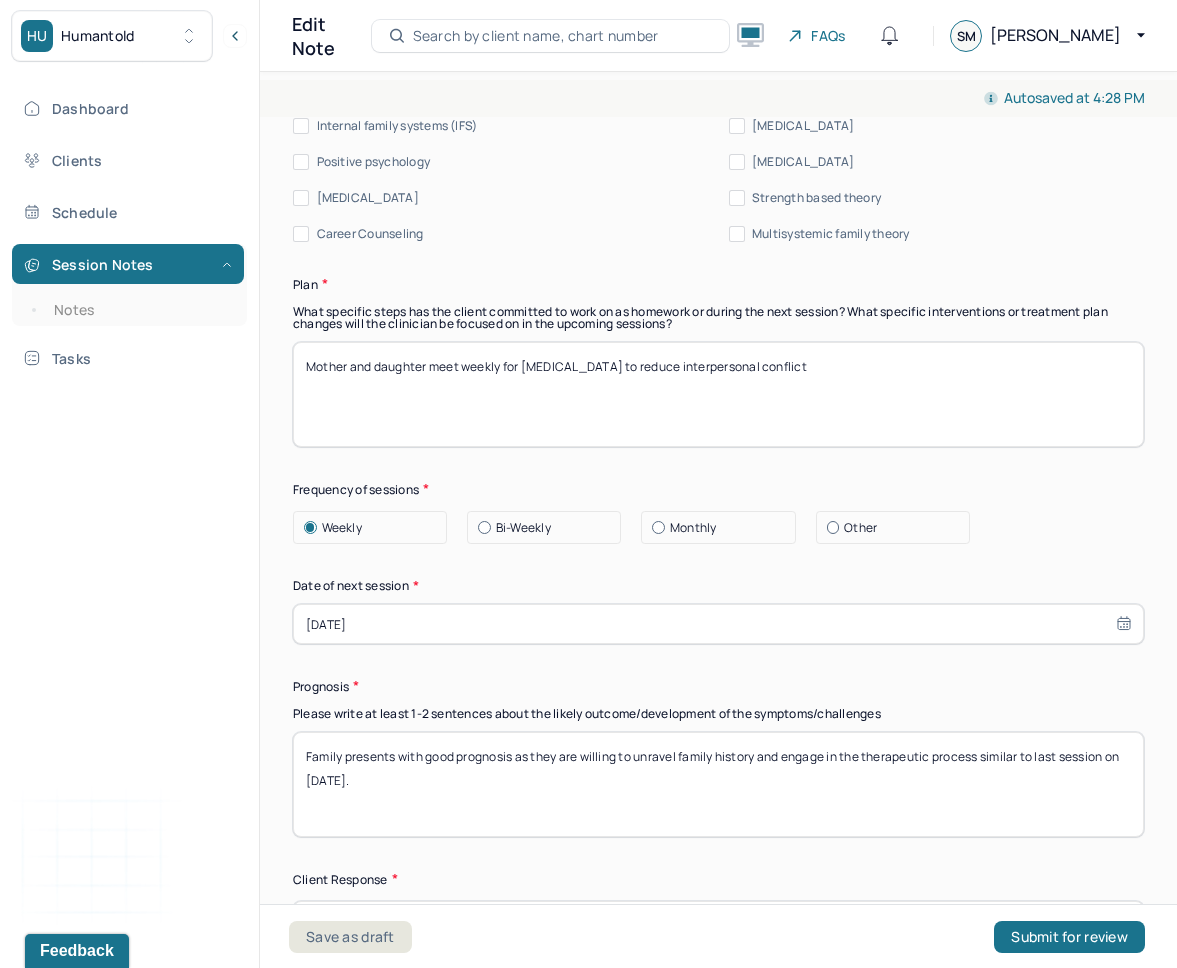 drag, startPoint x: 346, startPoint y: 789, endPoint x: 326, endPoint y: 786, distance: 20.22375 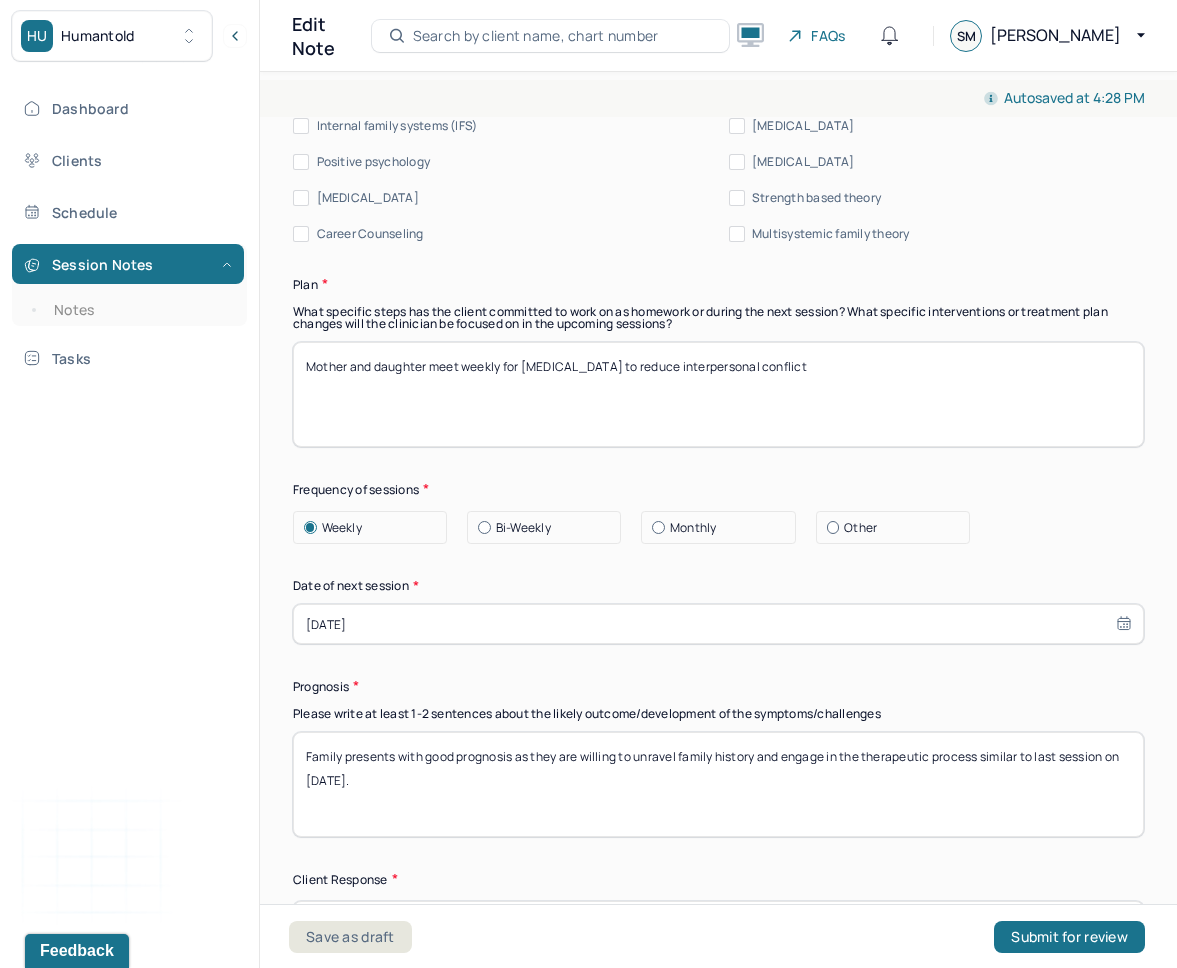 click on "Family presents with good prognosis as they are willing to unravel family history and engage in the therapeutic process similar to last session on [DATE]." at bounding box center (718, 784) 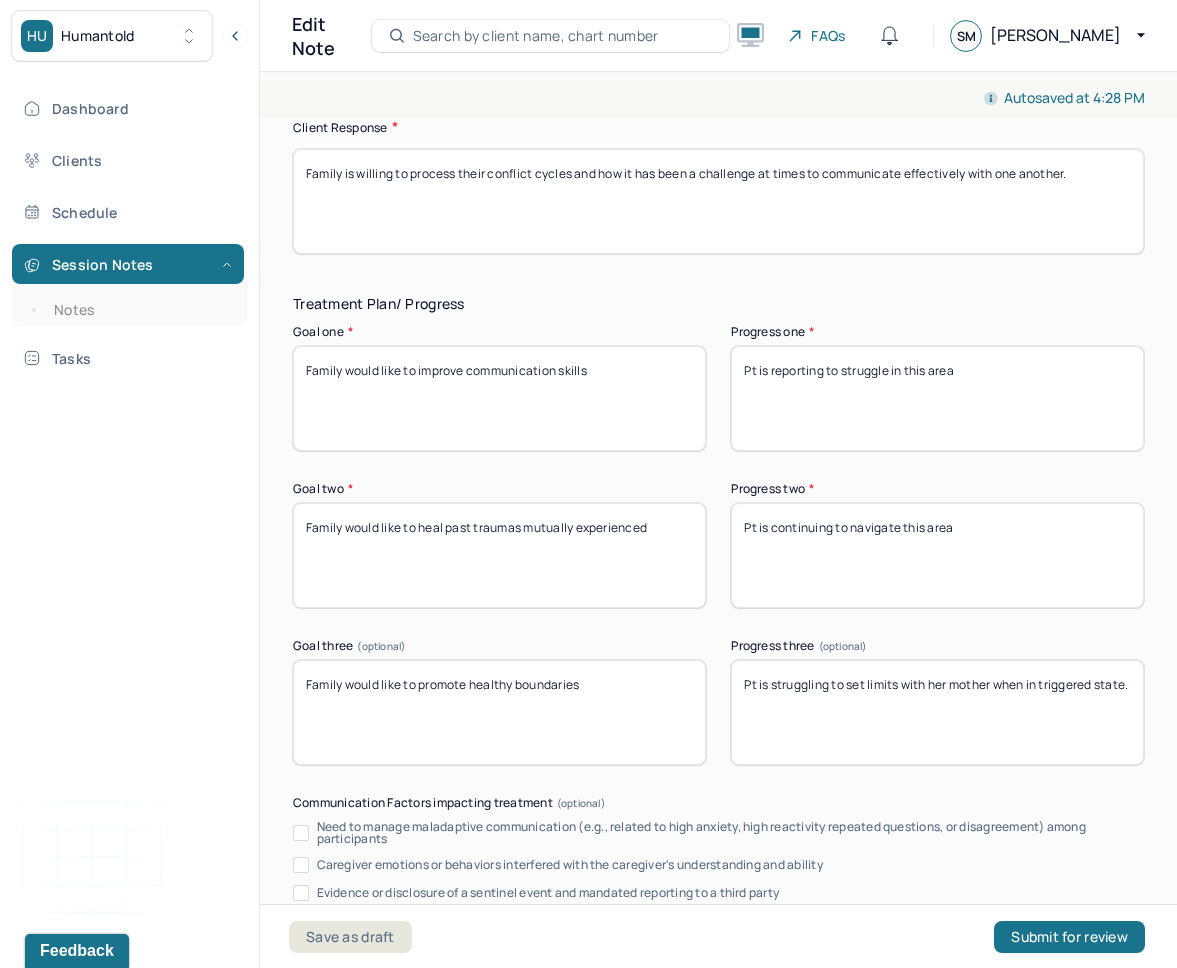 scroll, scrollTop: 3438, scrollLeft: 0, axis: vertical 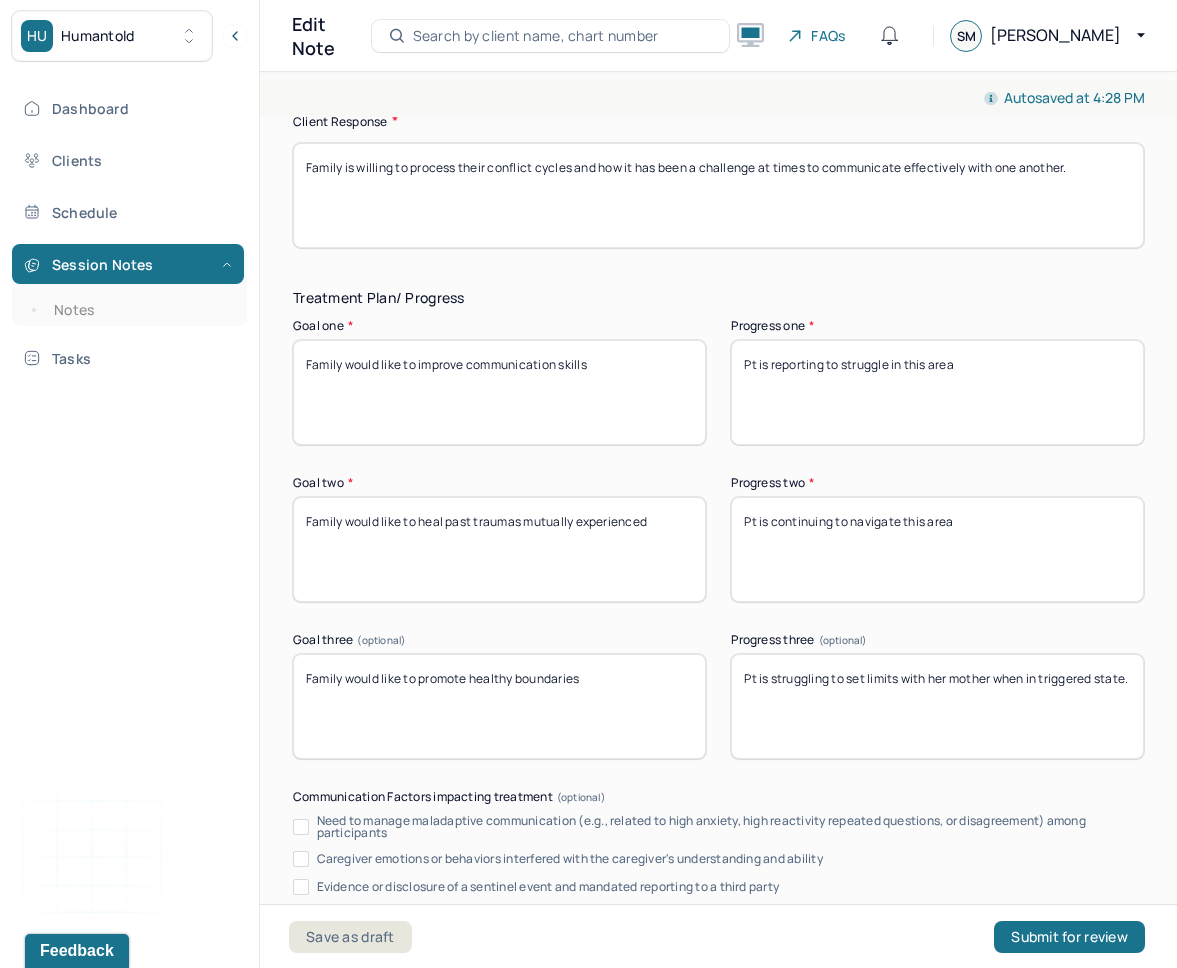 type on "Family presents with good prognosis as they are willing to unravel family history and engage in the therapeutic process similar to last session on [DATE]." 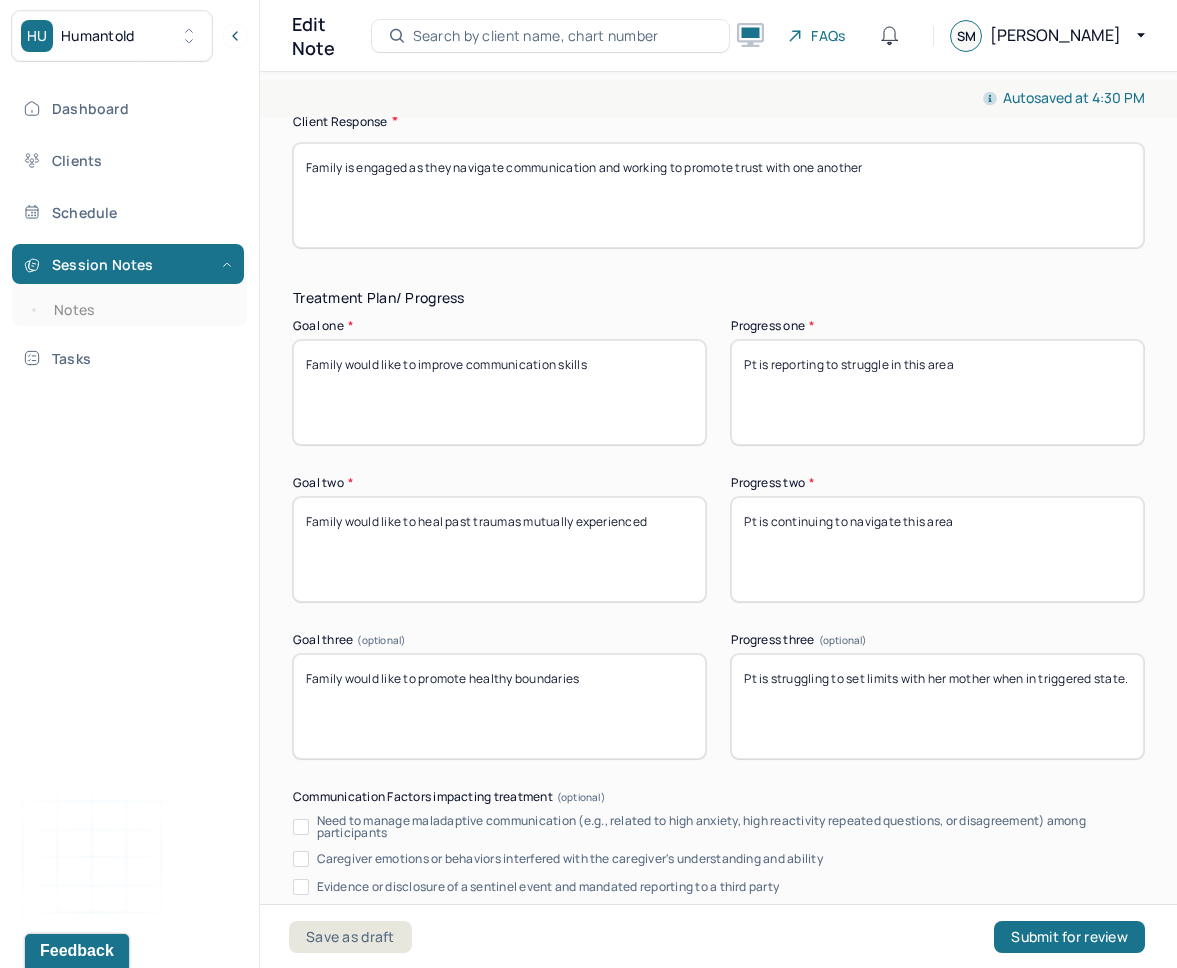 type on "Family is engaged as they navigate communication and working to promote trust with one another" 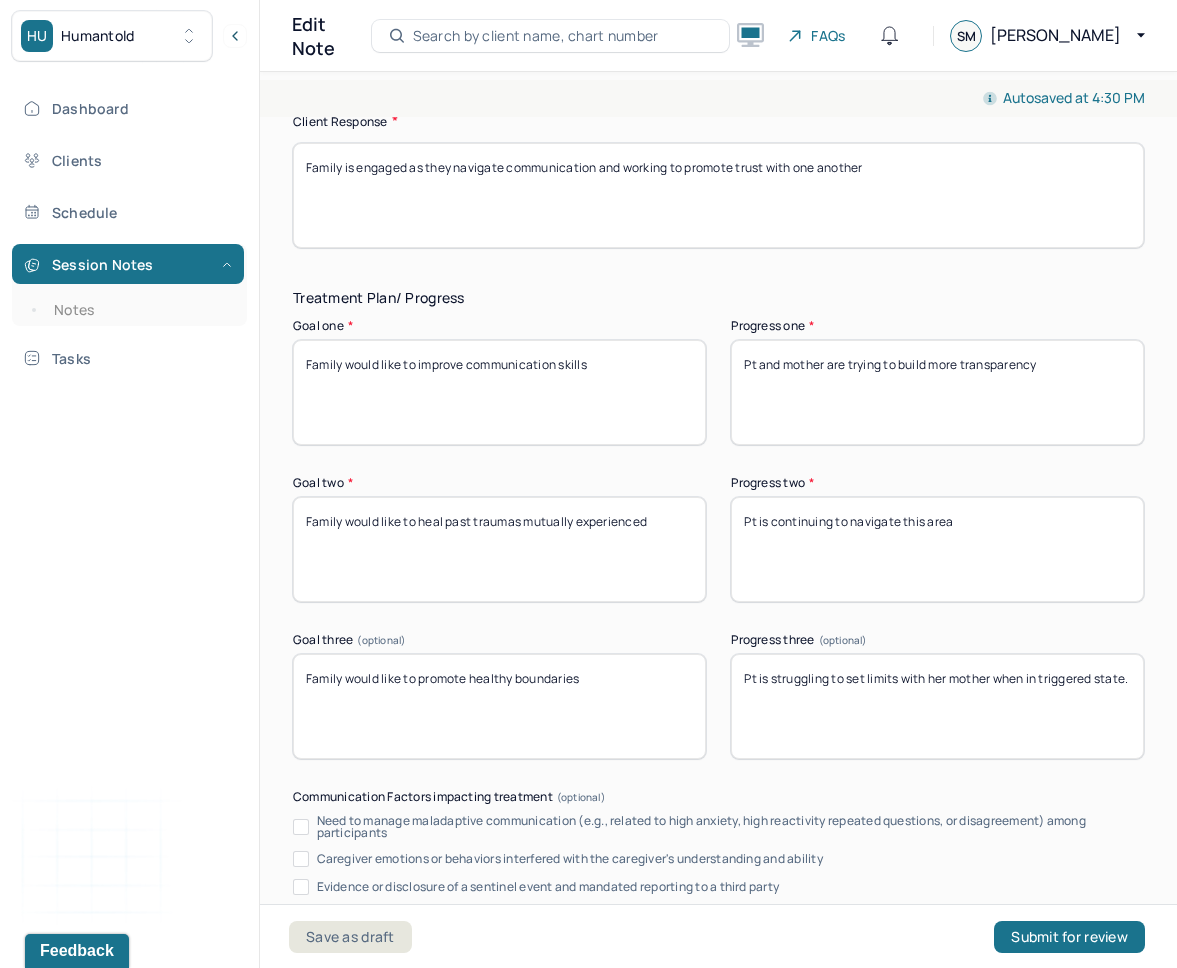 type on "Pt and mother are trying to build more transparency" 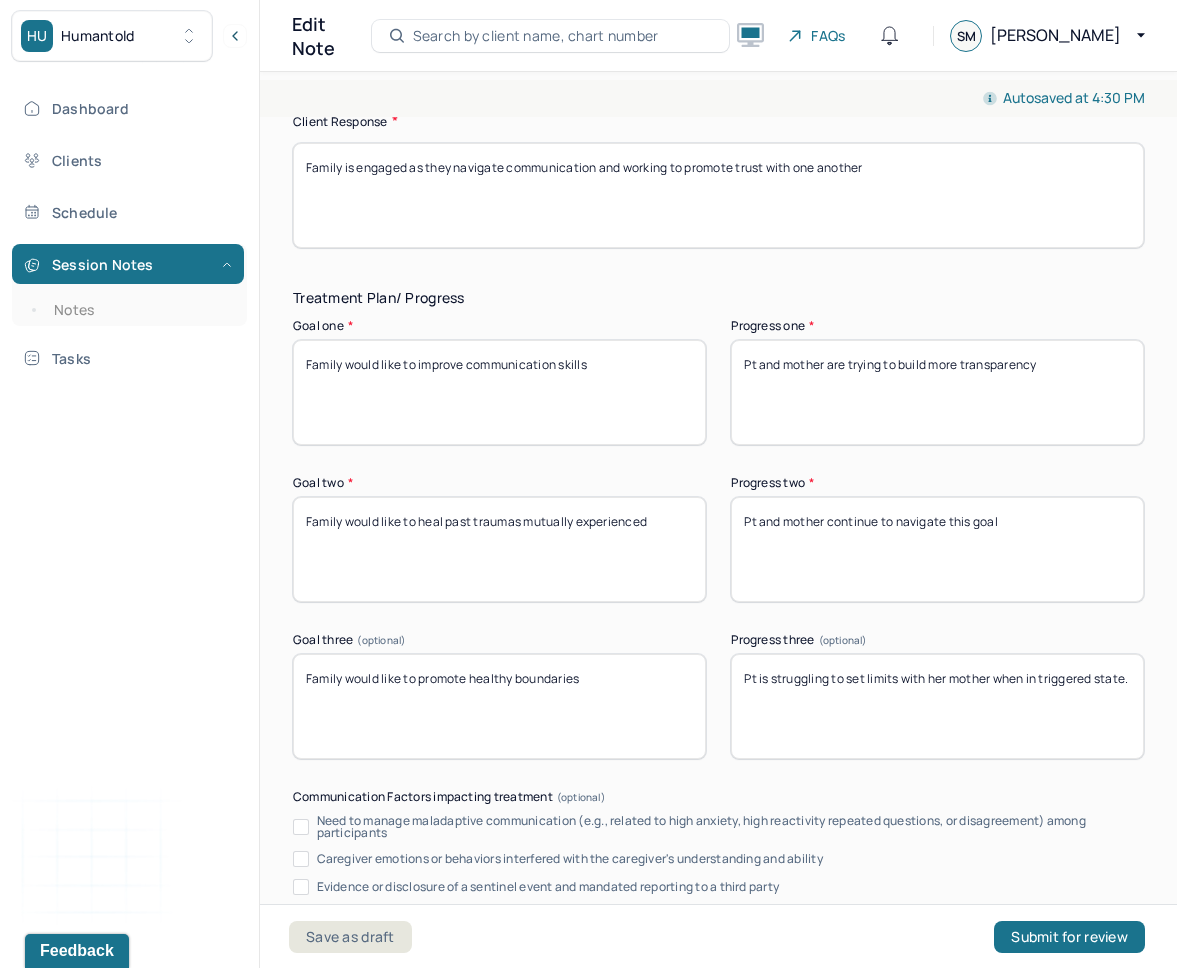 type on "Pt and mother continue to navigate this goal" 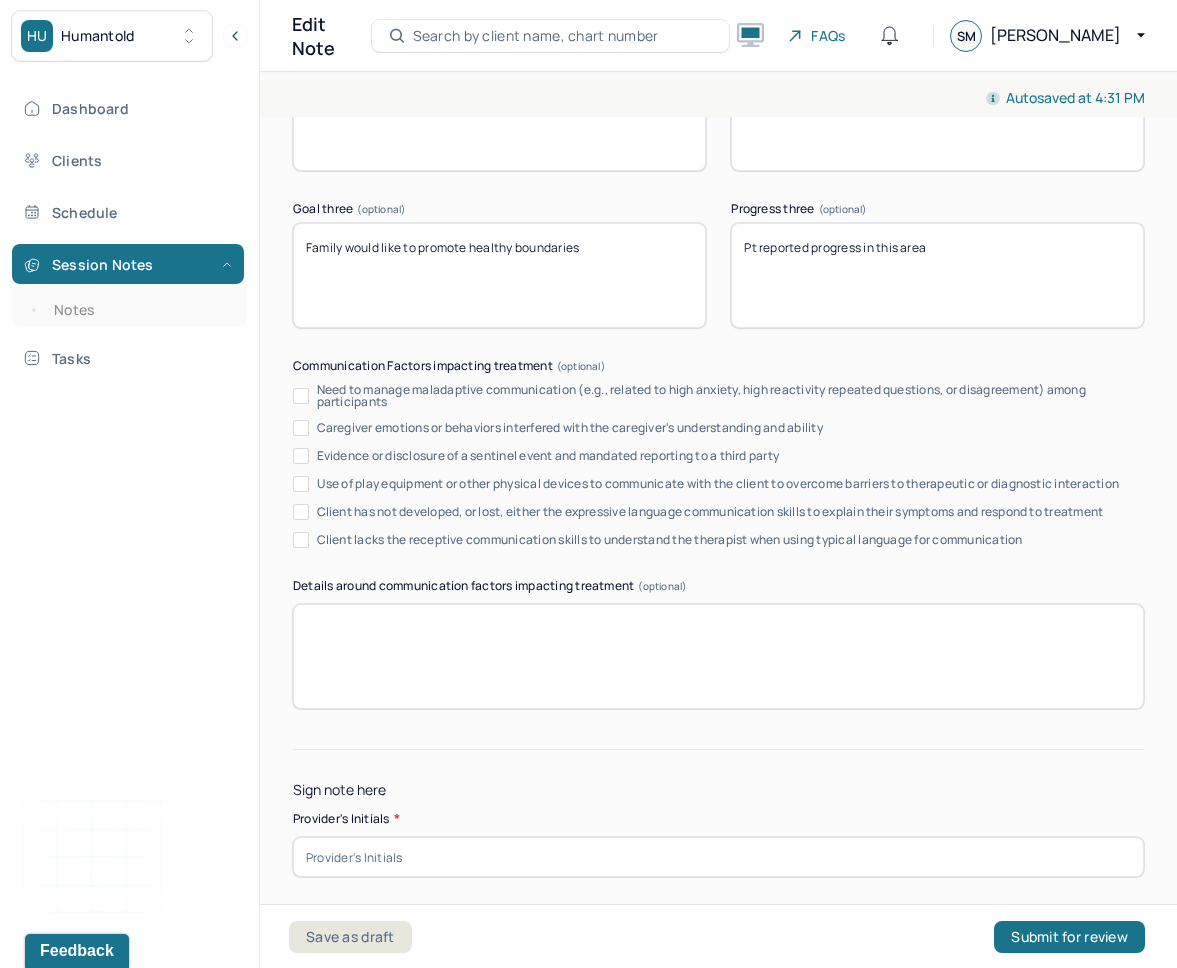 scroll, scrollTop: 3976, scrollLeft: 0, axis: vertical 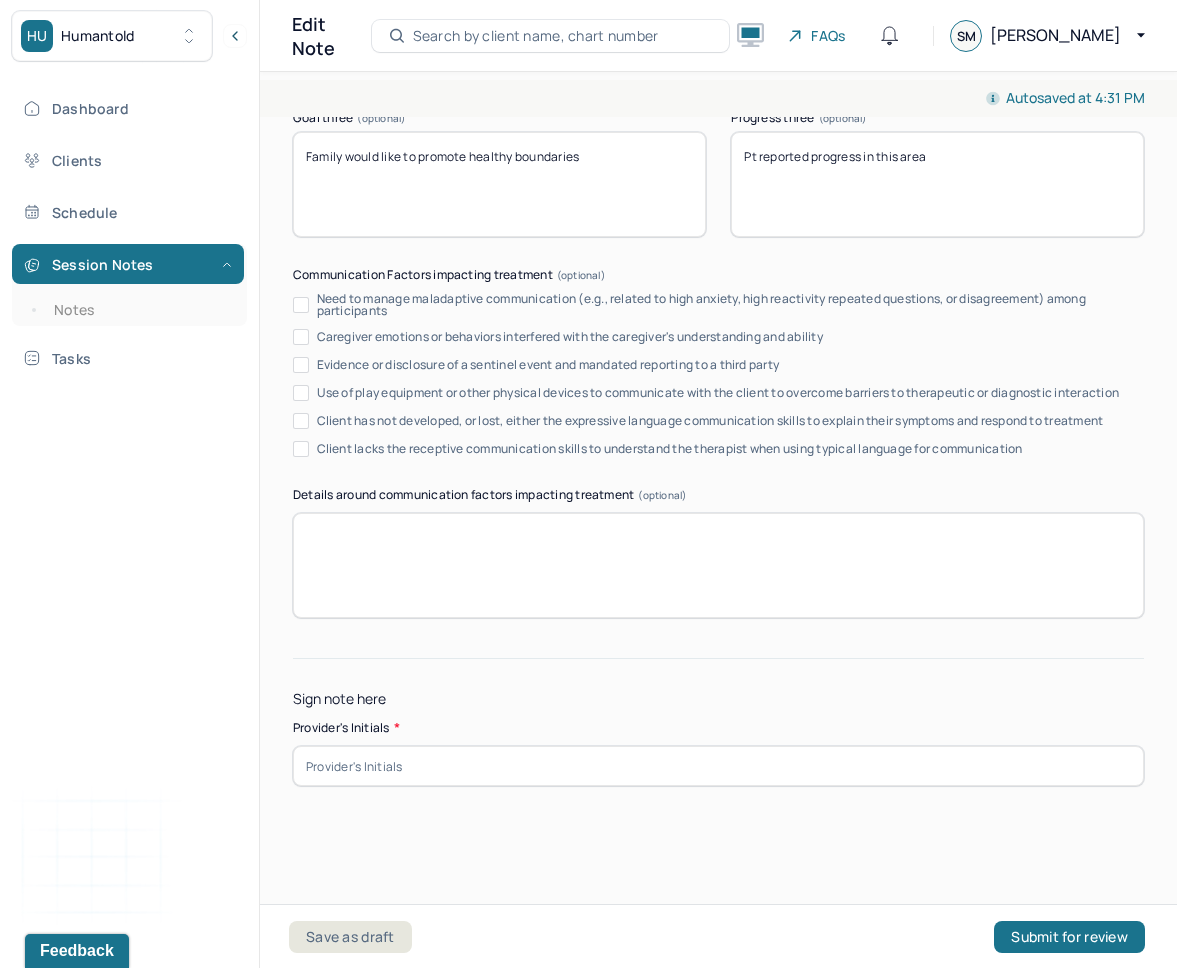 type on "Pt reported progress in this area" 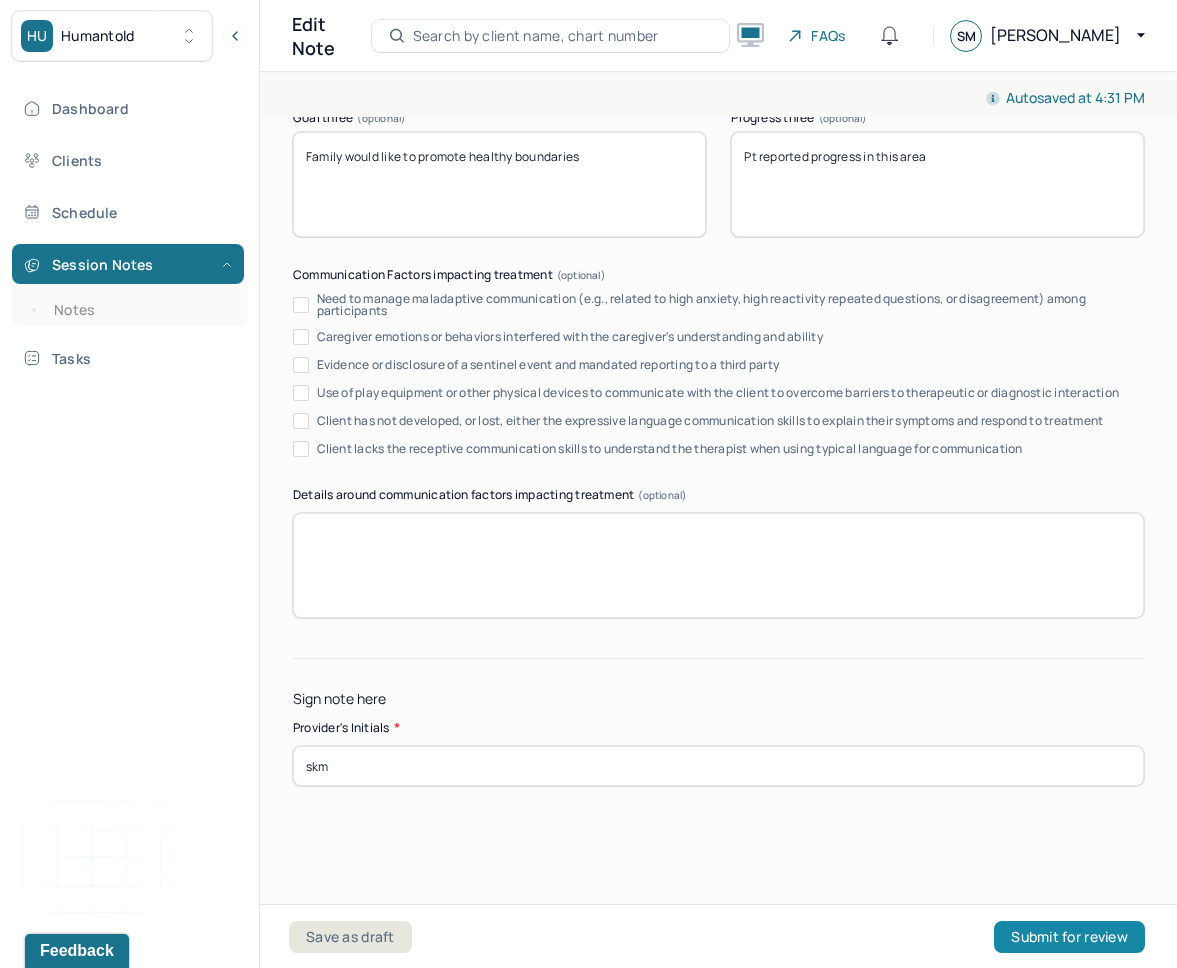type on "skm" 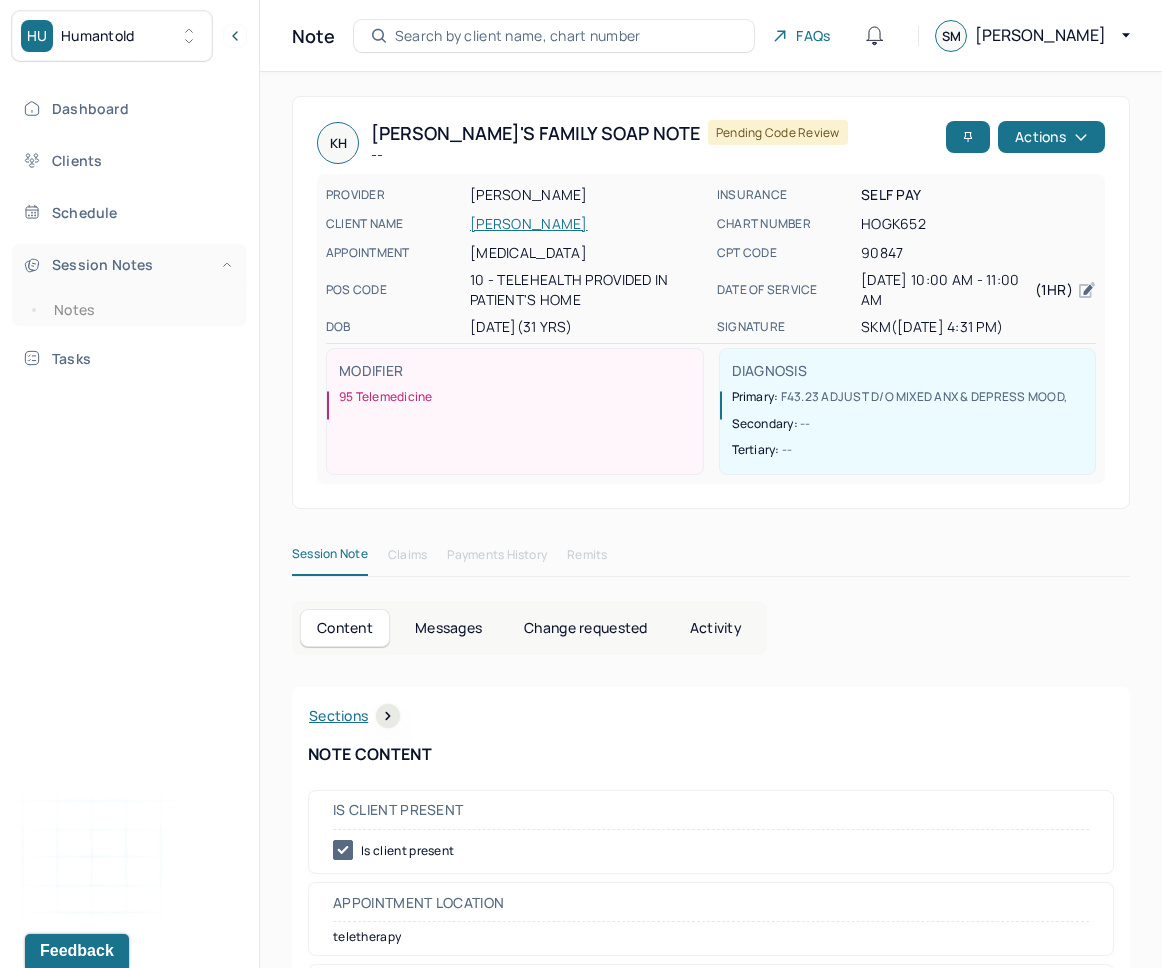 click on "Session Notes" at bounding box center [128, 264] 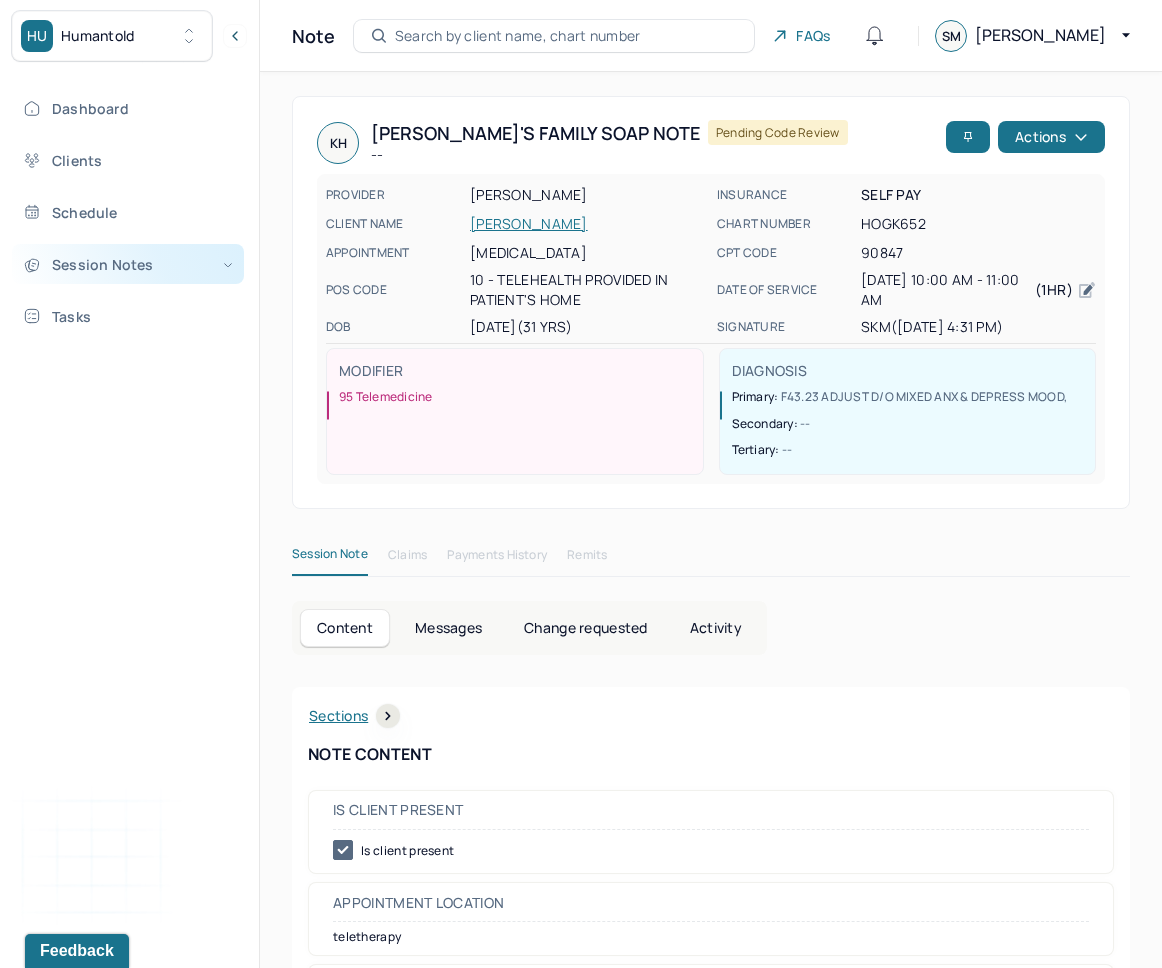 click on "Session Notes" at bounding box center [128, 264] 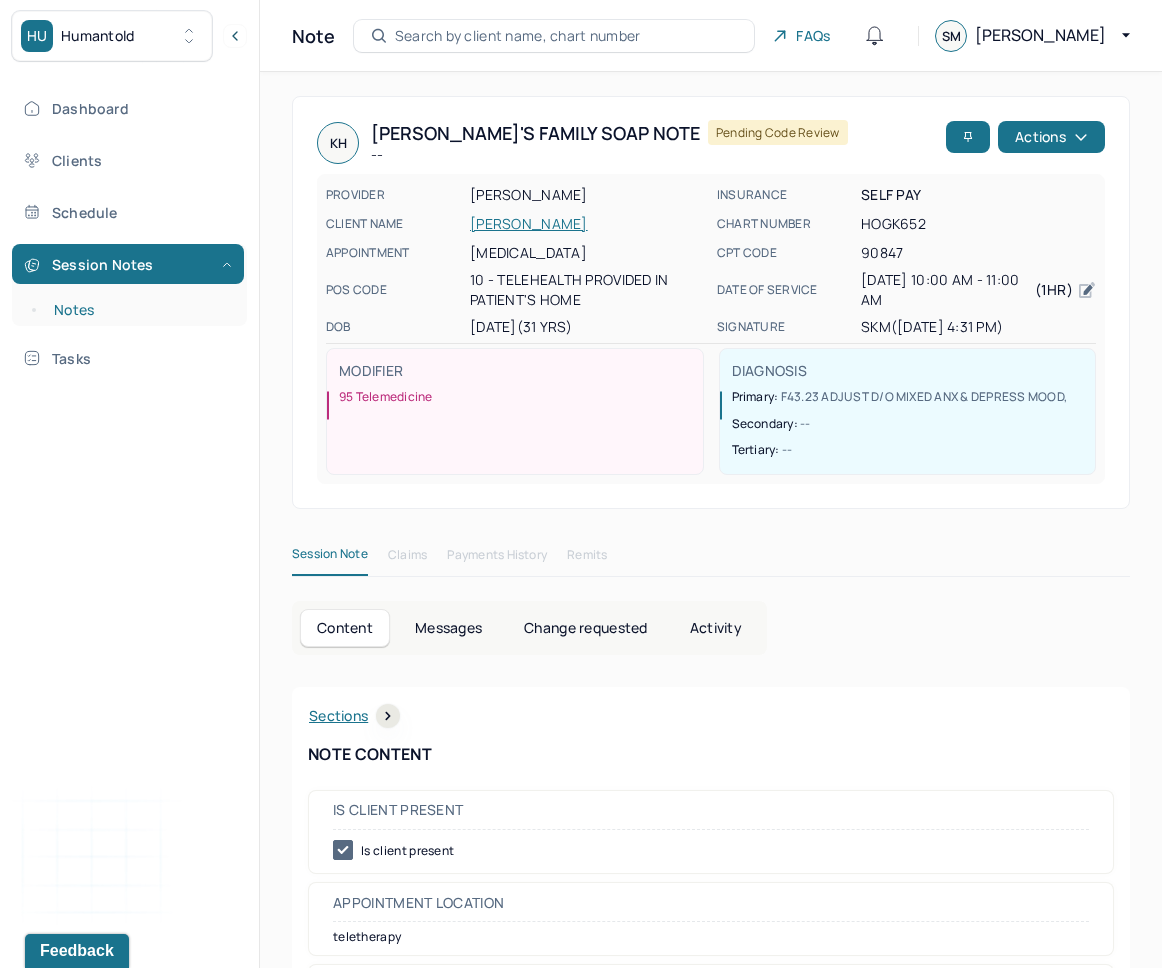 click on "Notes" at bounding box center [139, 310] 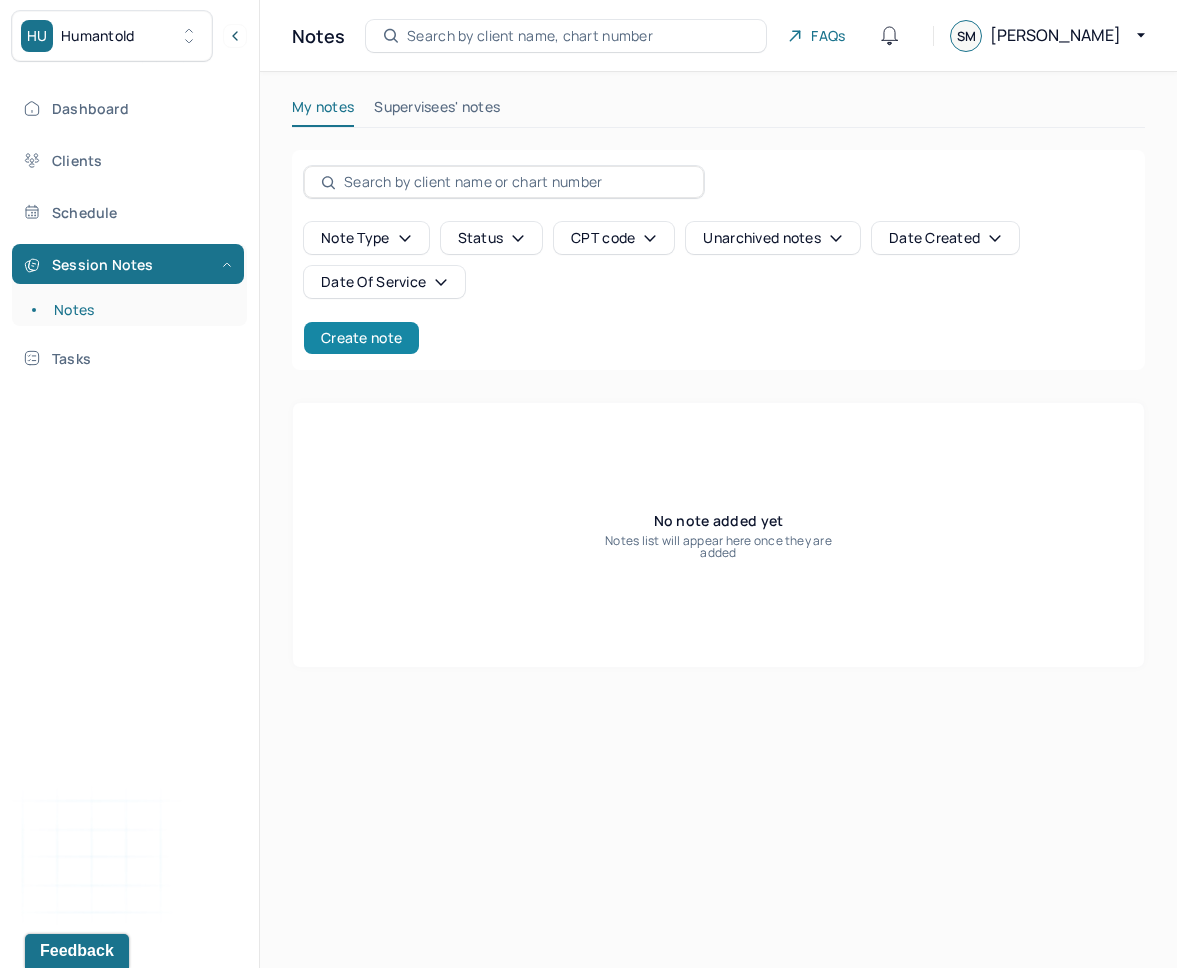 click on "Create note" at bounding box center (361, 338) 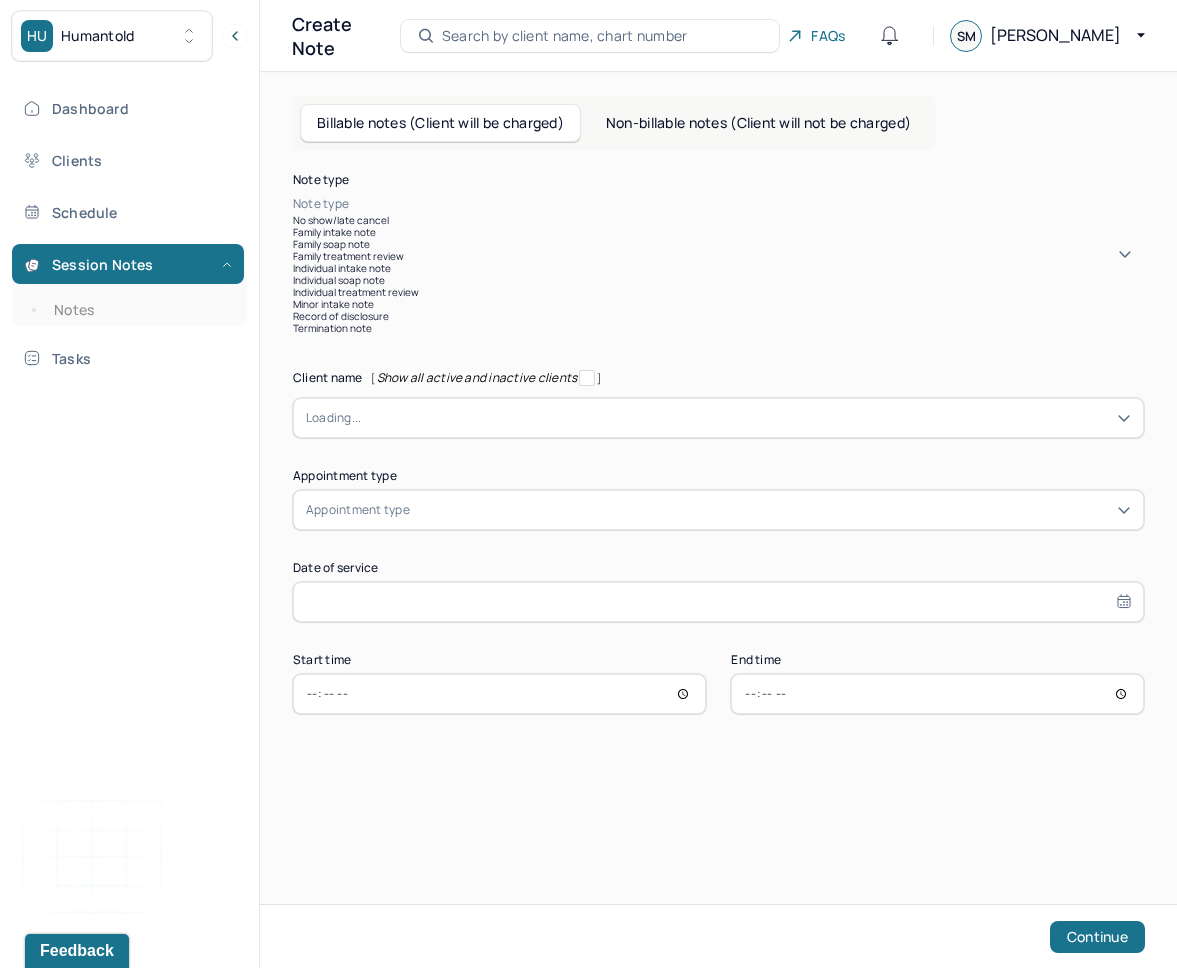 click at bounding box center (748, 204) 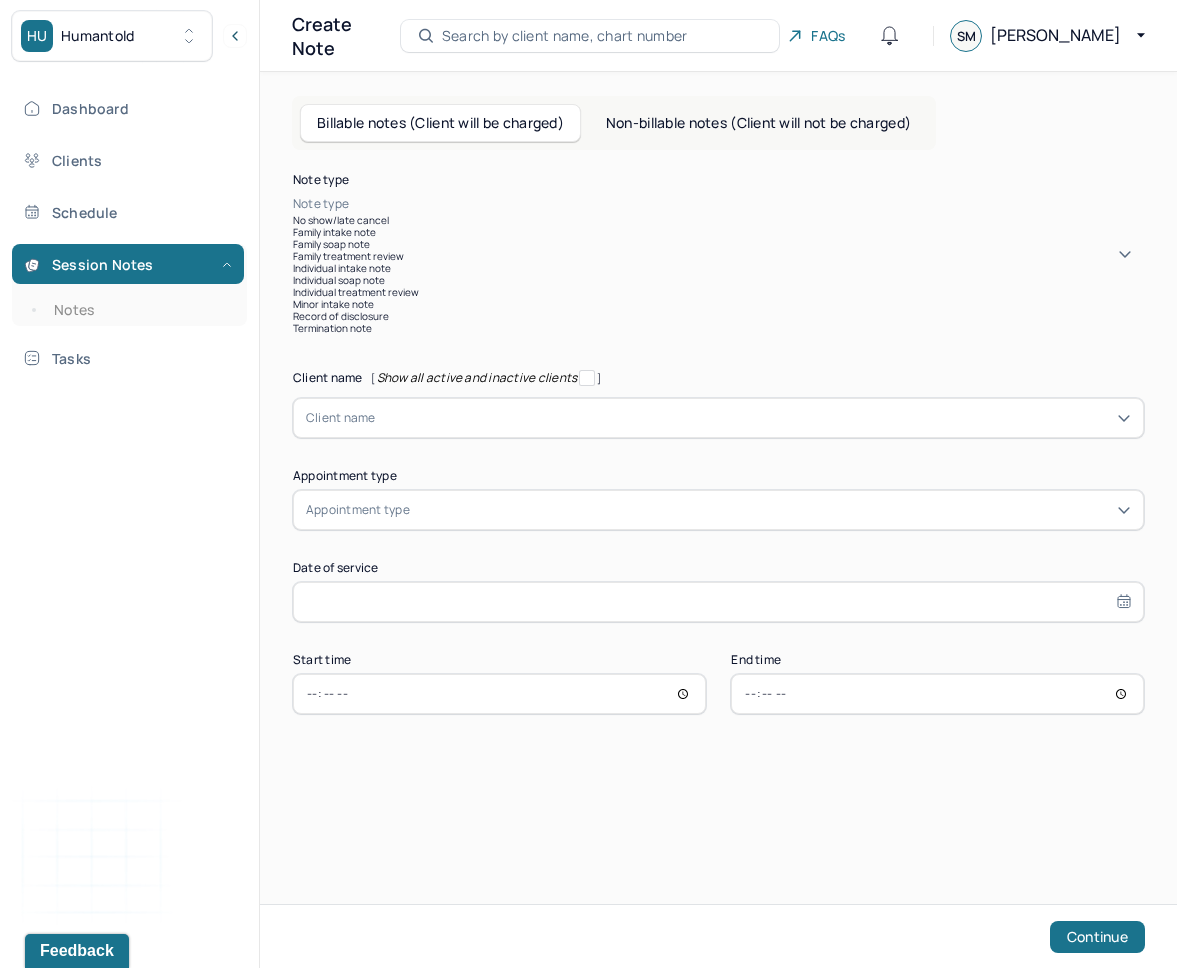 click on "Individual soap note" at bounding box center [718, 280] 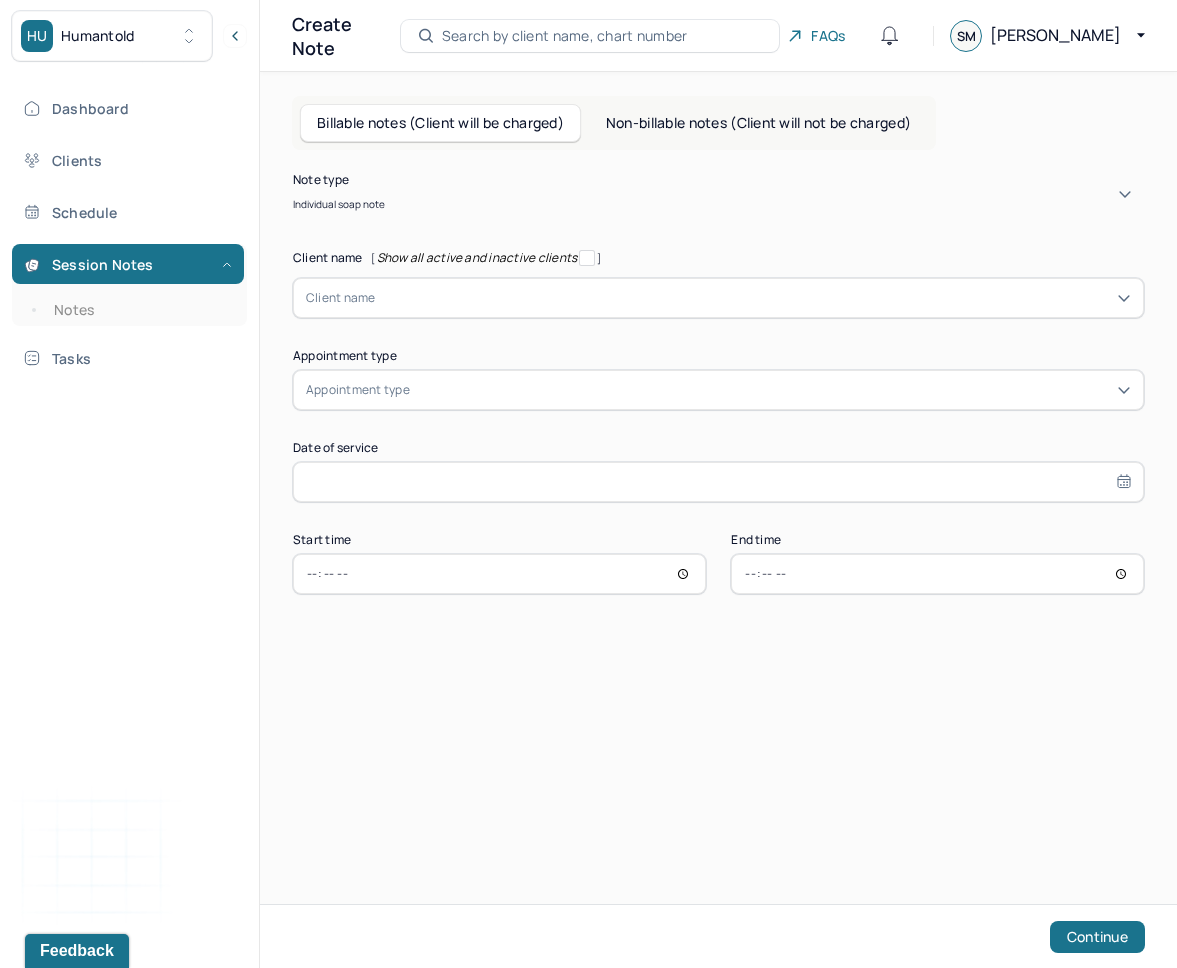 click at bounding box center [753, 298] 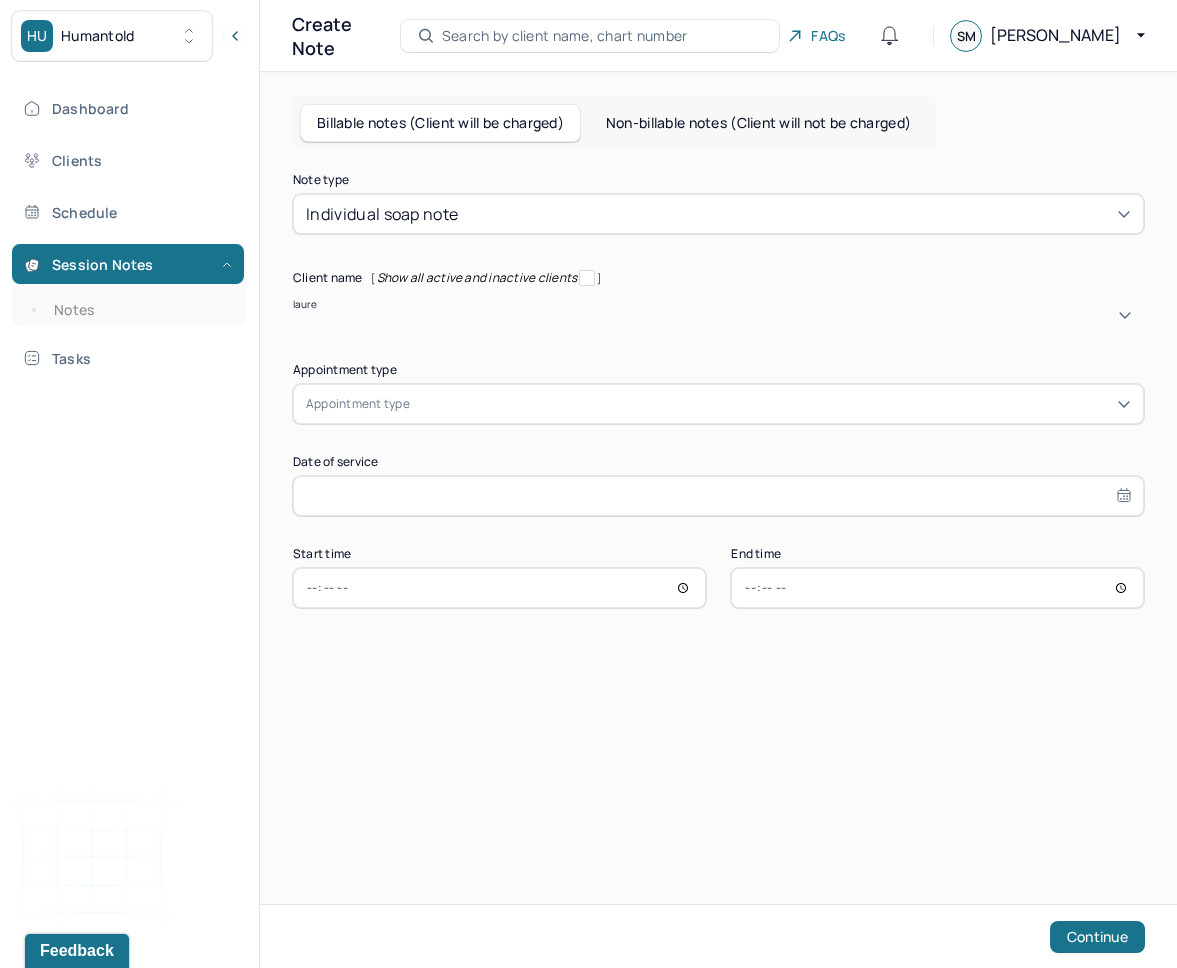 type on "lauren" 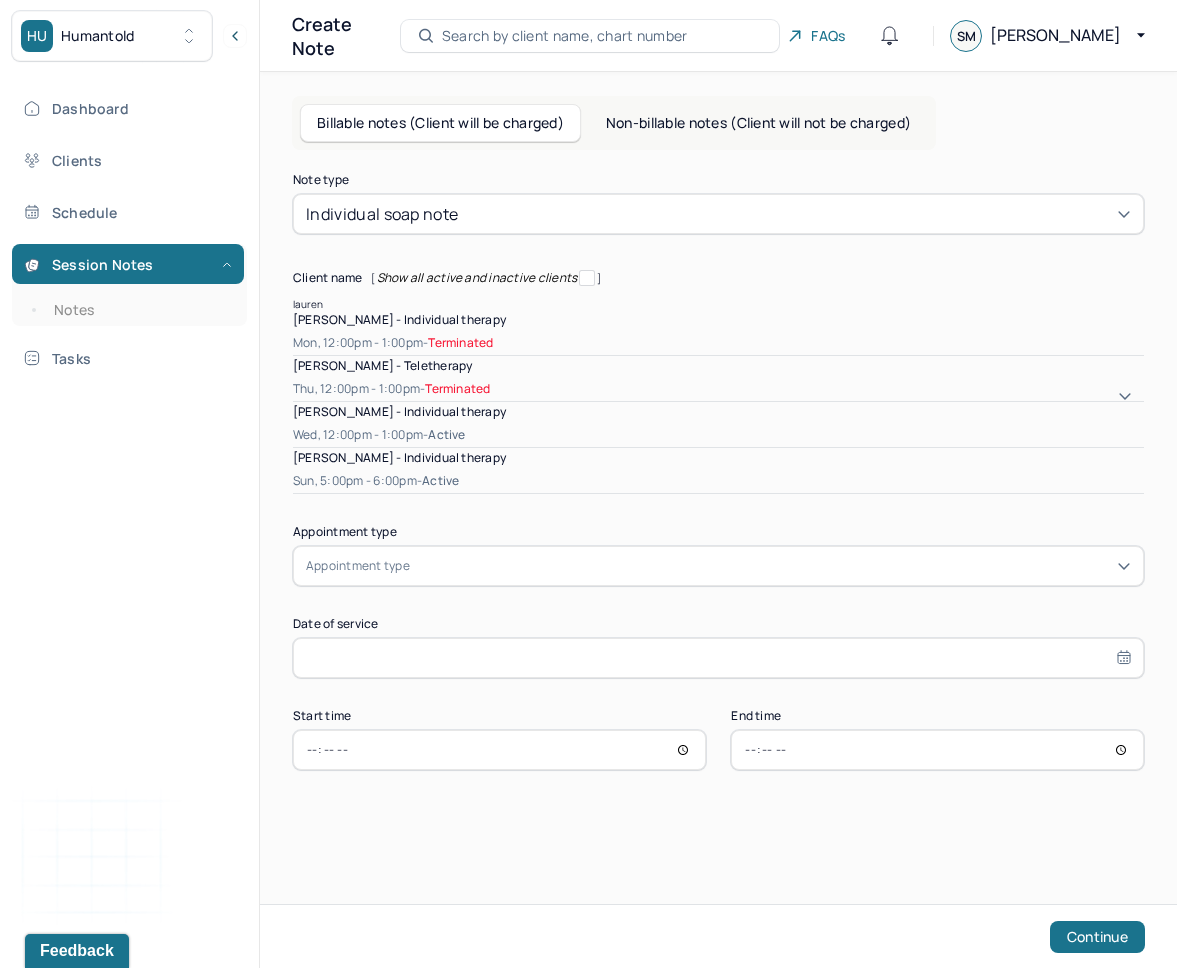 click on "[PERSON_NAME] - Individual therapy" at bounding box center [399, 457] 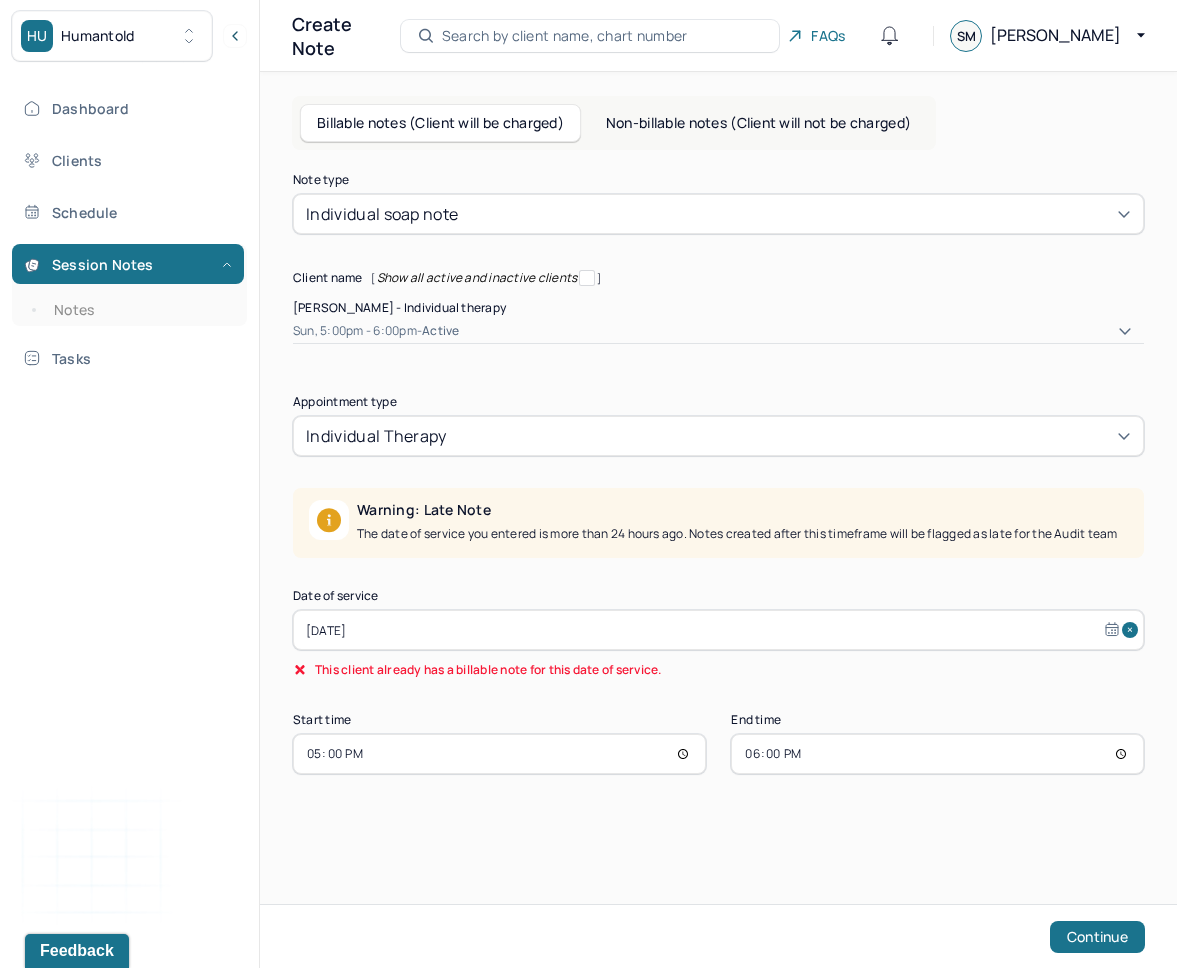 select on "6" 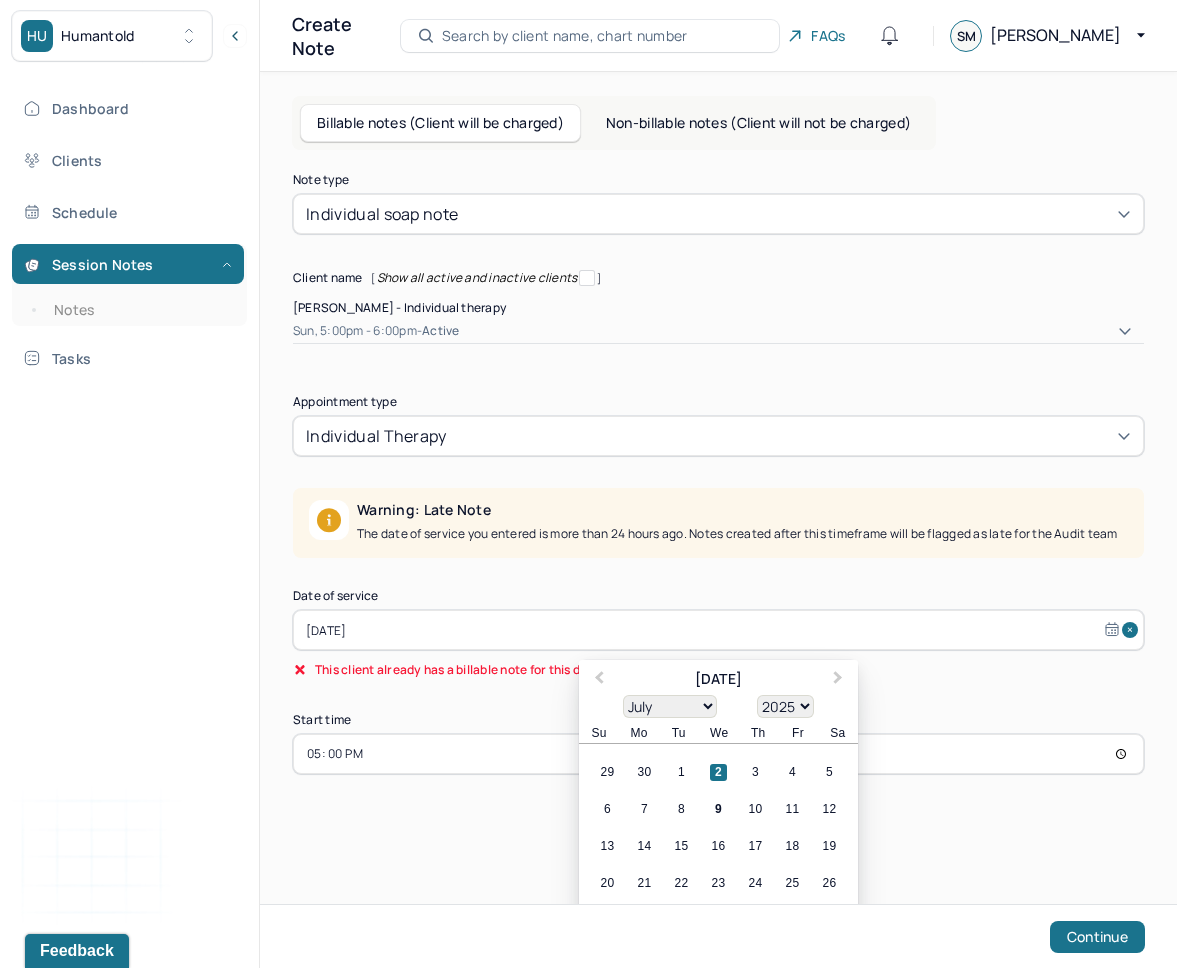 click on "[DATE]" at bounding box center [718, 630] 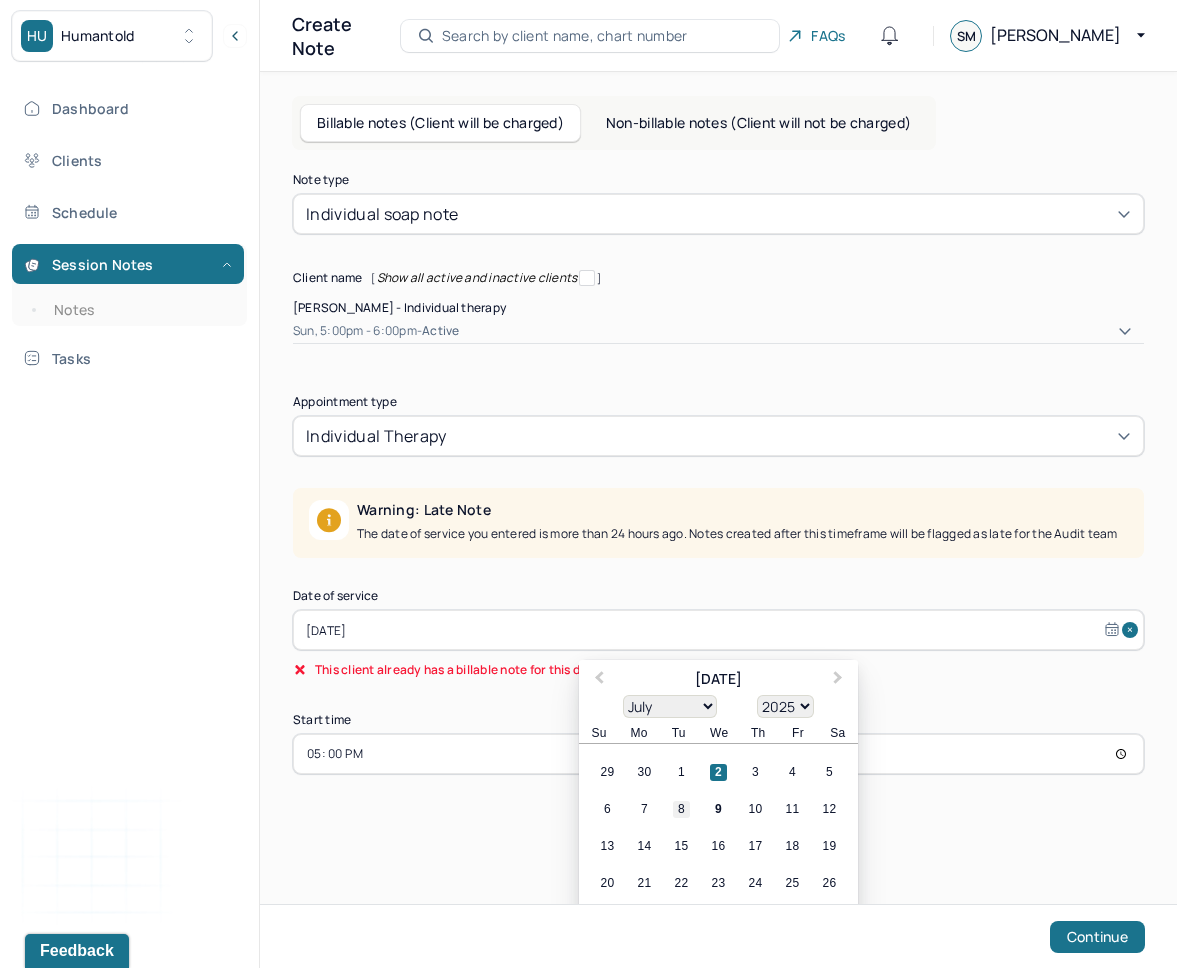 click on "8" at bounding box center (681, 809) 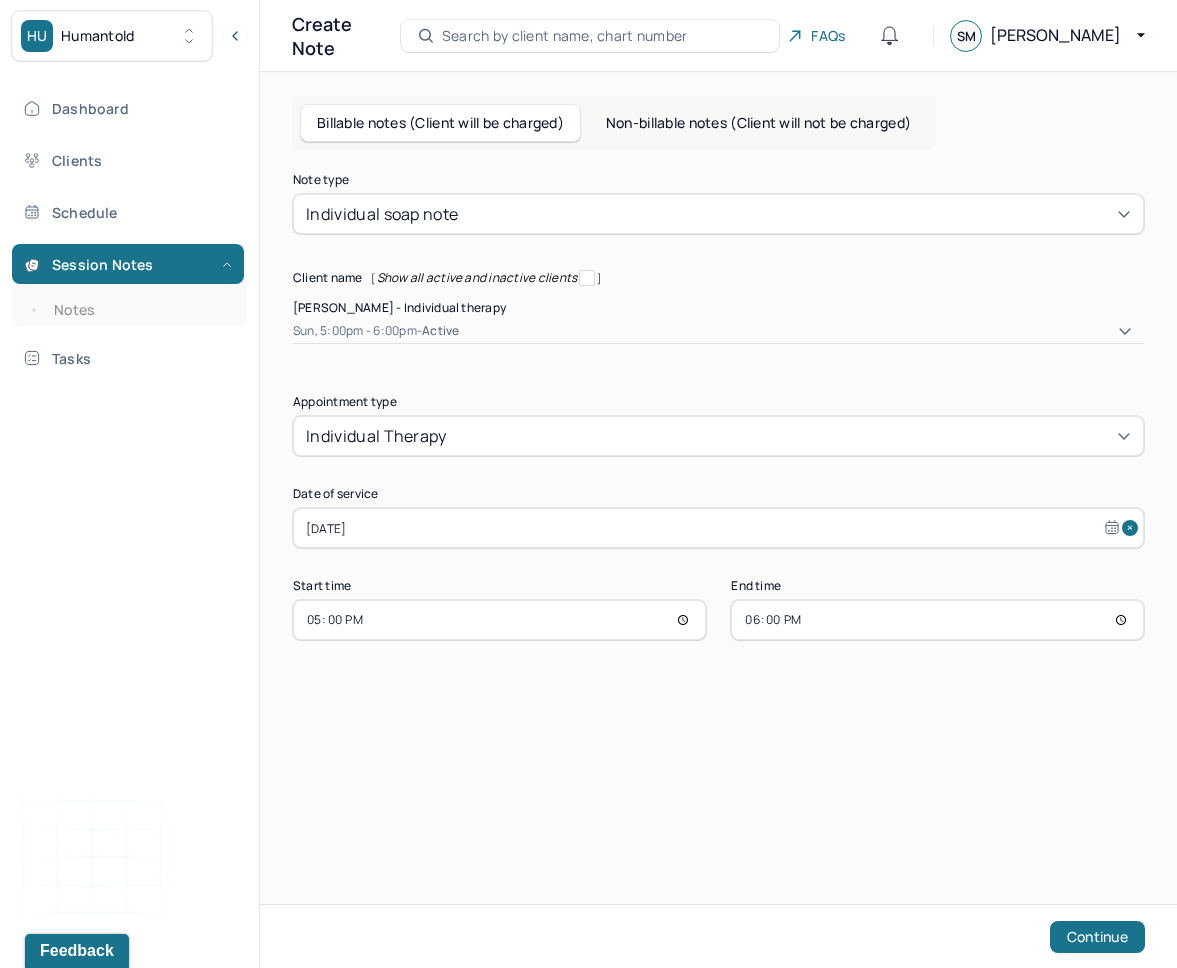 click on "17:00" at bounding box center (499, 620) 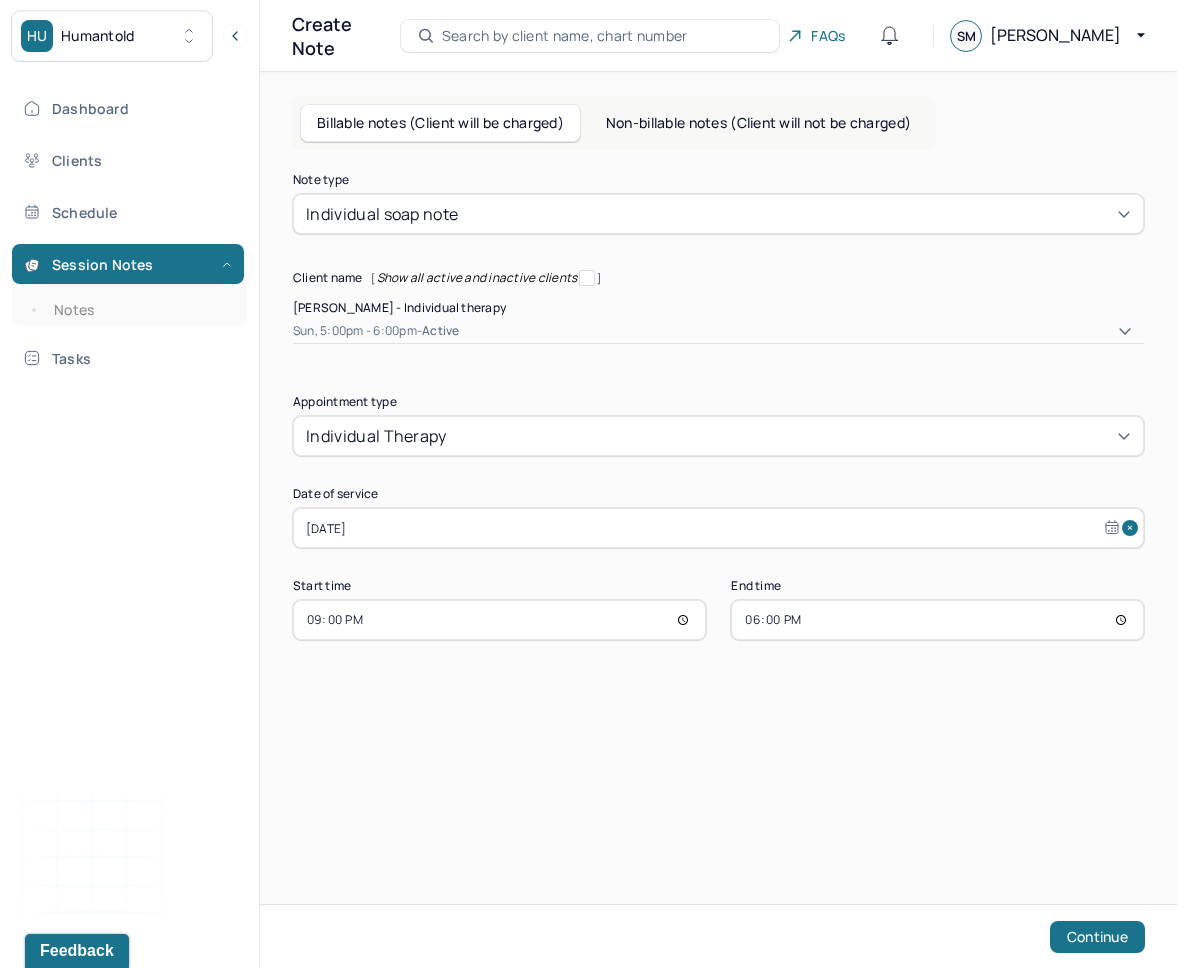 type on "09:00" 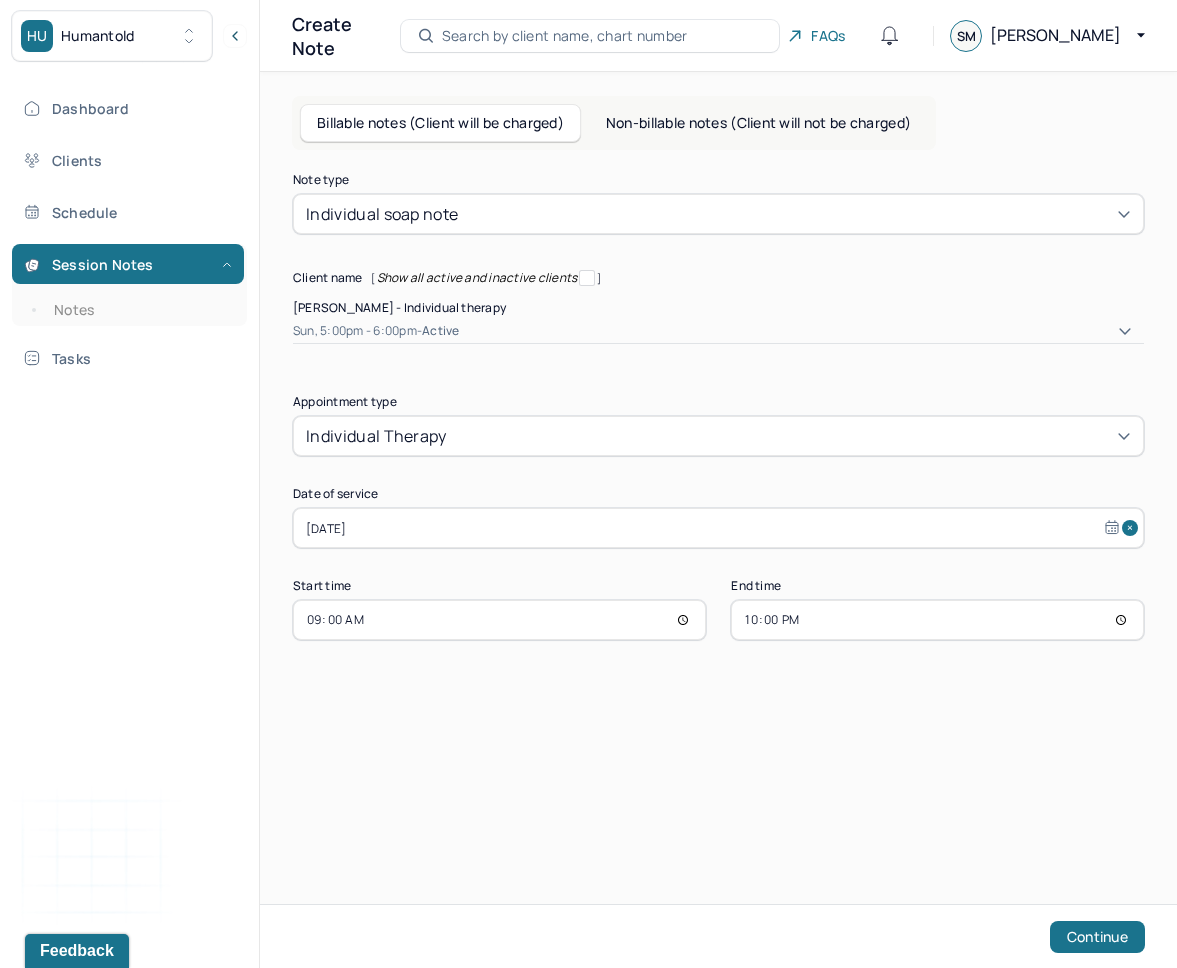 type on "10:00" 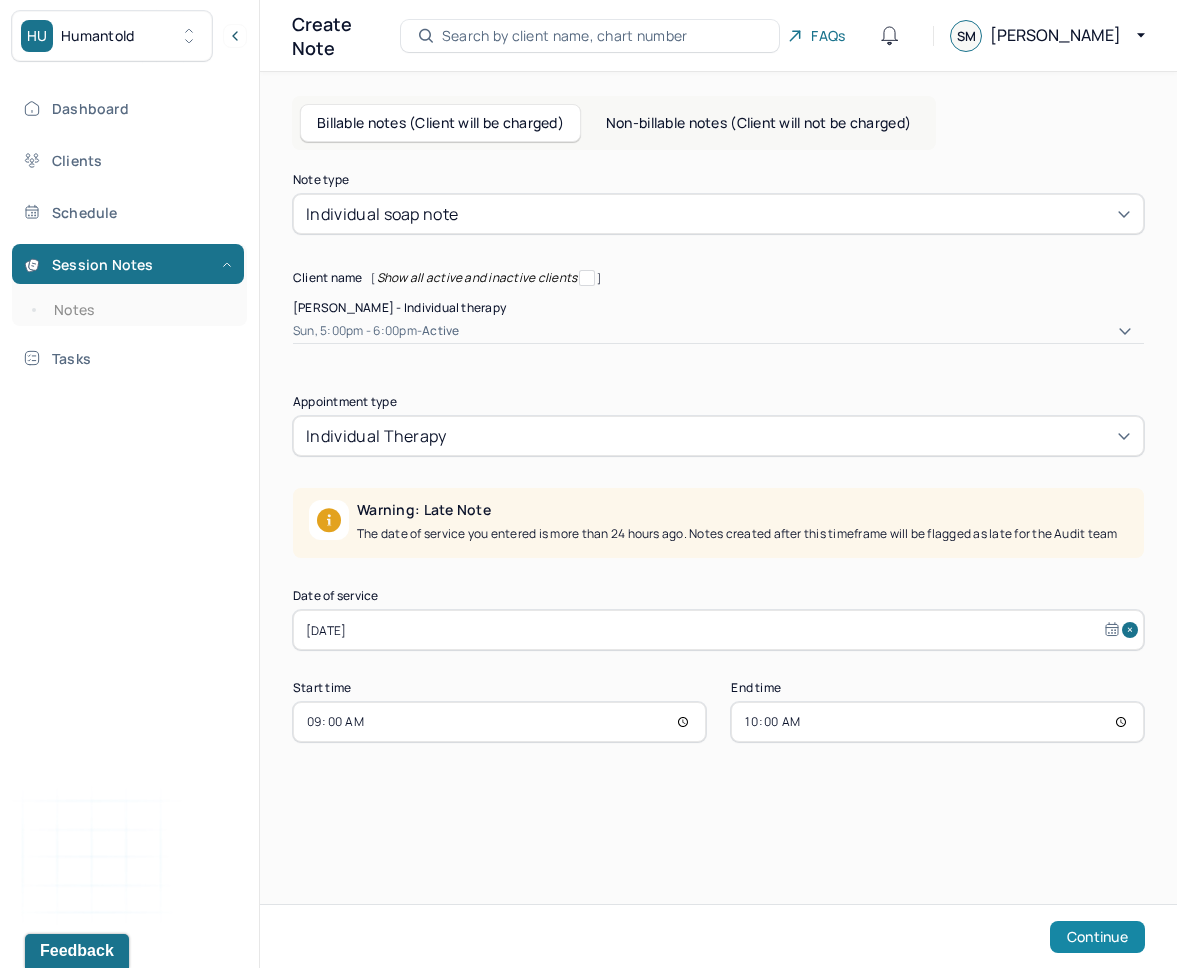 click on "Continue" at bounding box center (1097, 937) 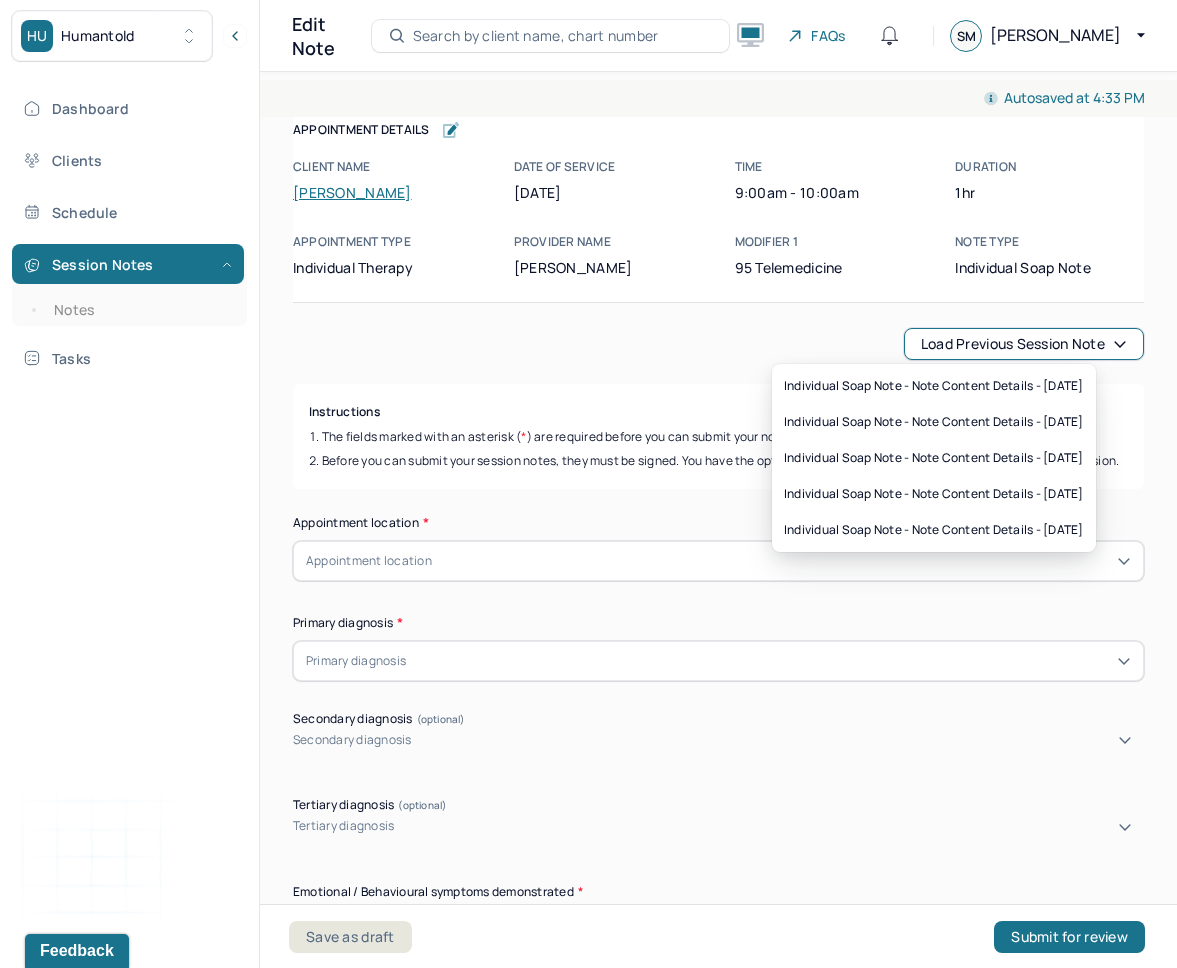 click on "Load previous session note" at bounding box center [1024, 344] 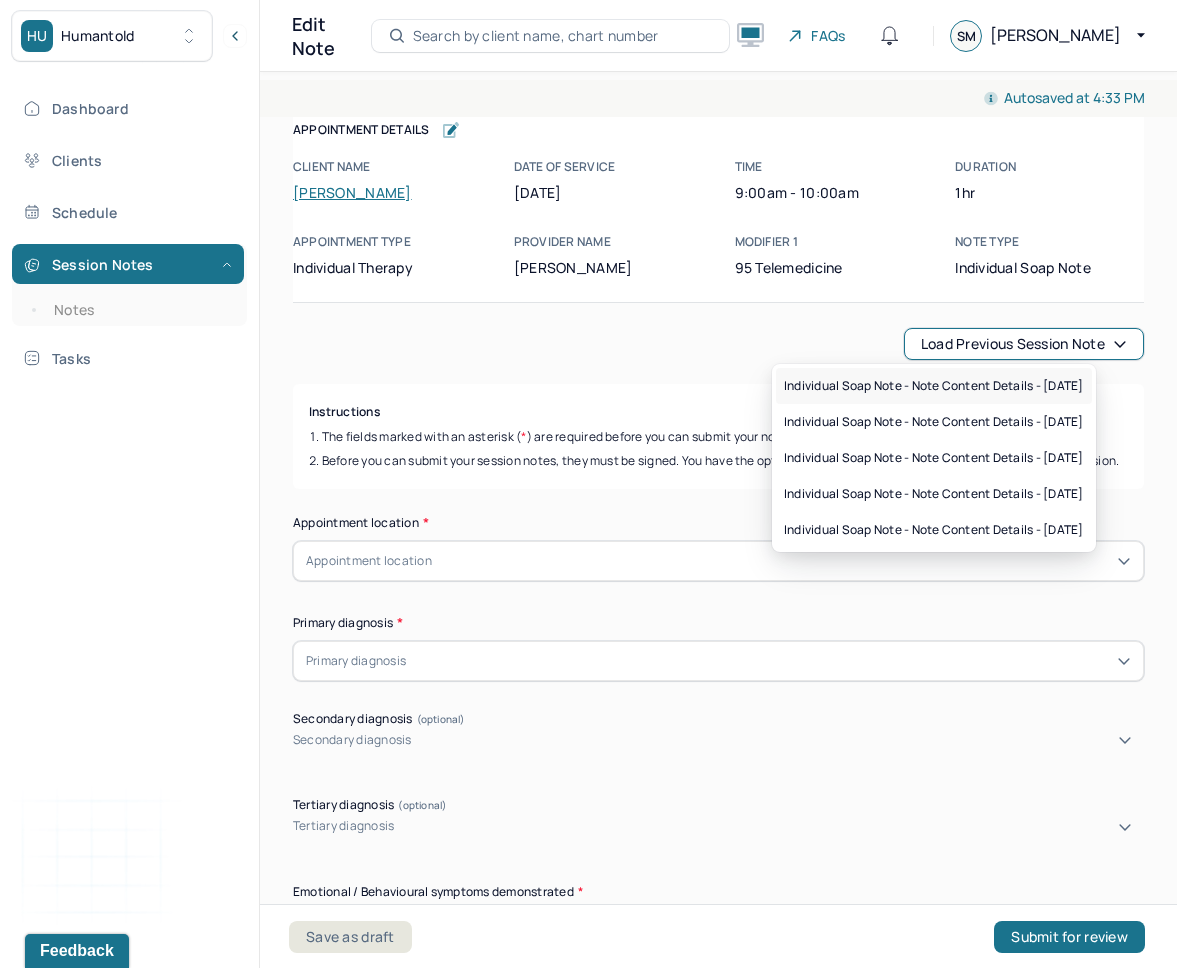 click on "Individual soap note   - Note content Details -   [DATE]" at bounding box center [934, 386] 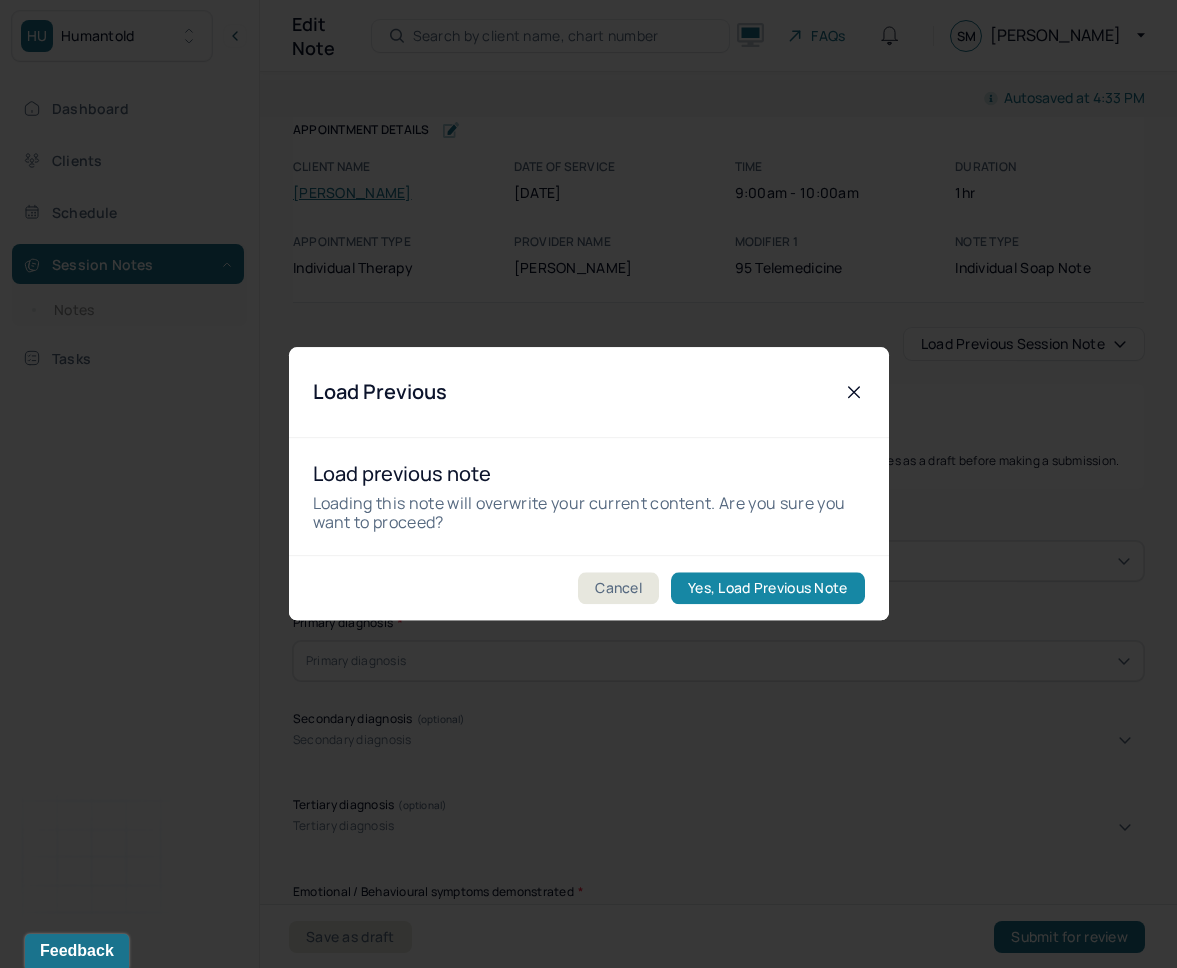 click on "Yes, Load Previous Note" at bounding box center [767, 589] 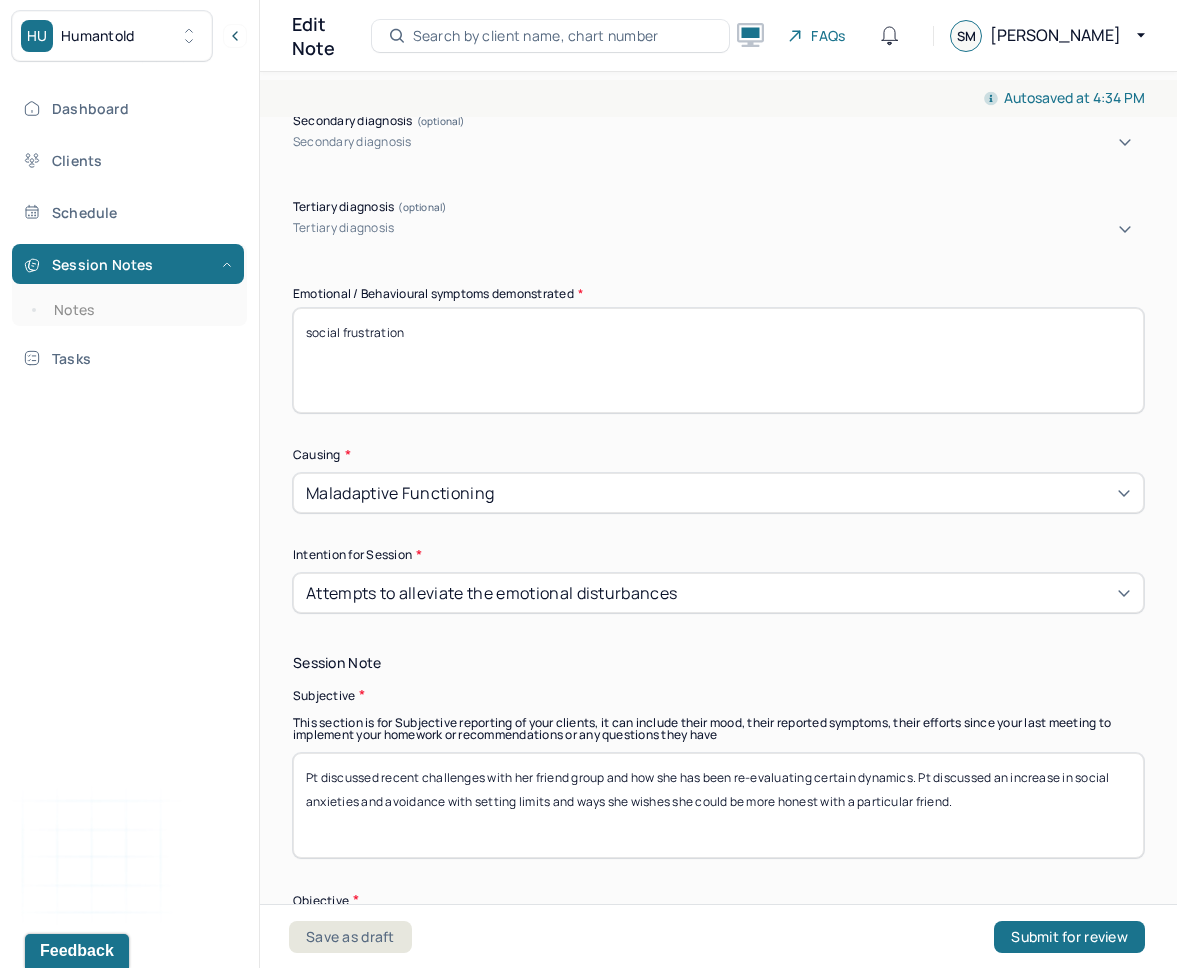 scroll, scrollTop: 881, scrollLeft: 0, axis: vertical 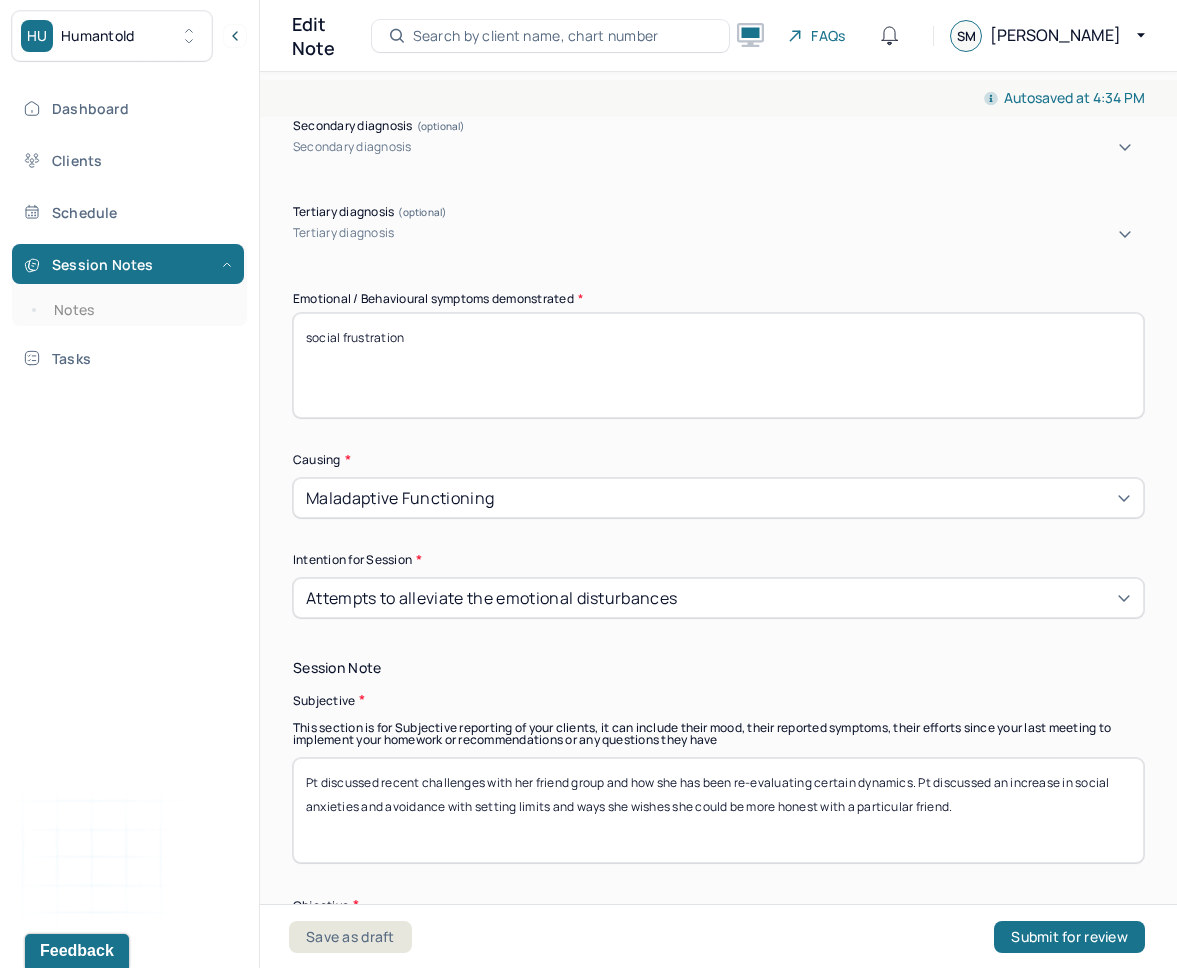 drag, startPoint x: 928, startPoint y: 373, endPoint x: 461, endPoint y: 305, distance: 471.92477 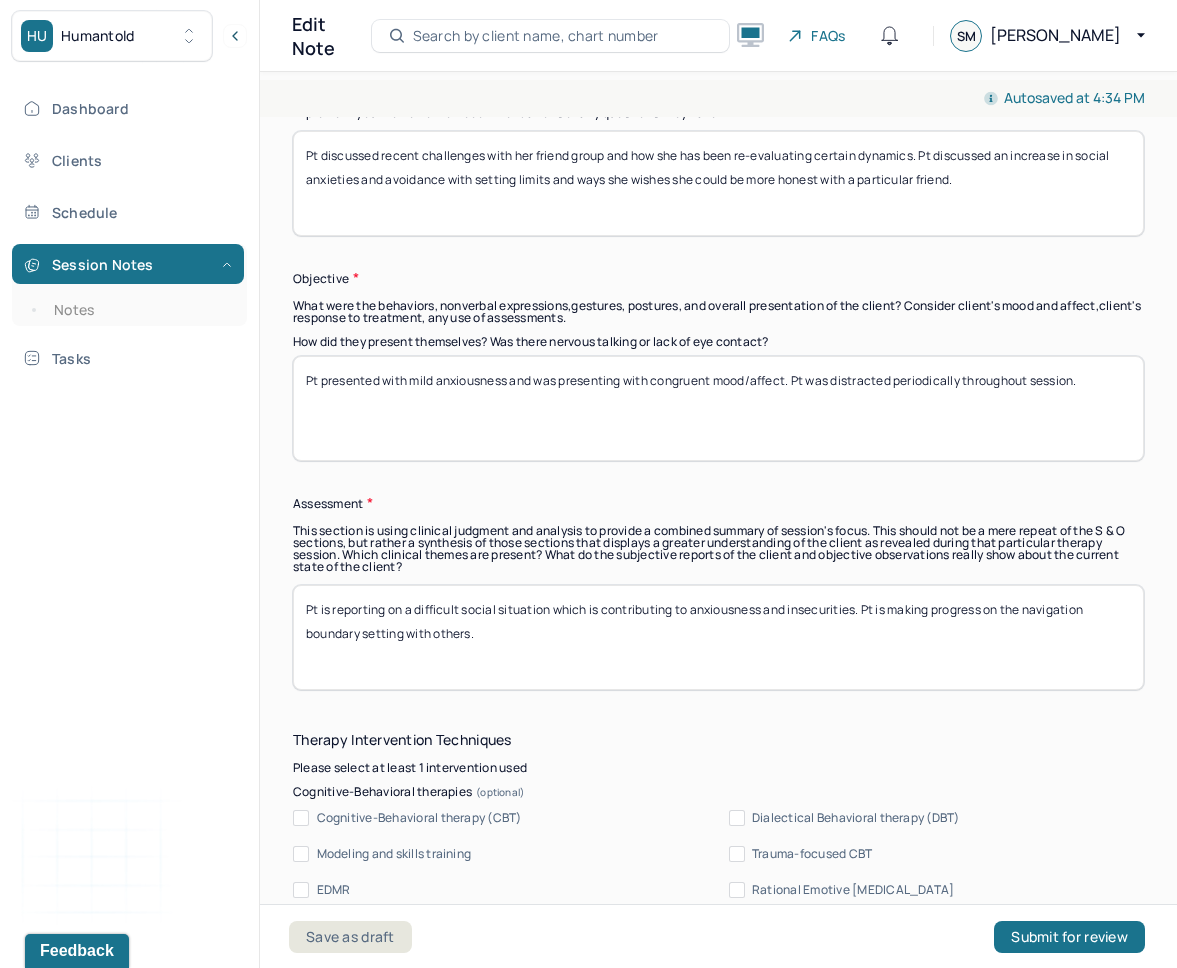 scroll, scrollTop: 1497, scrollLeft: 0, axis: vertical 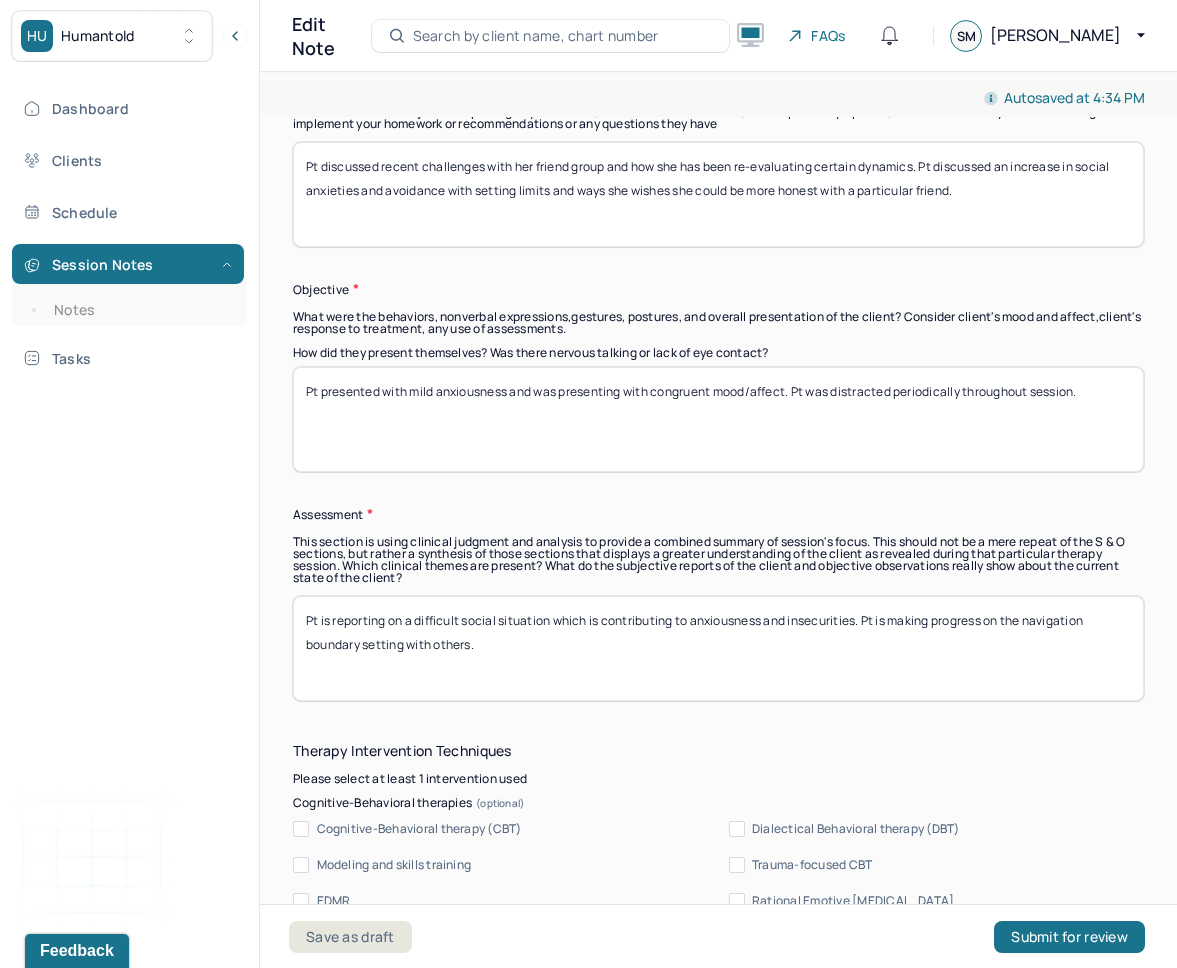 type on "self reflective, self doubting" 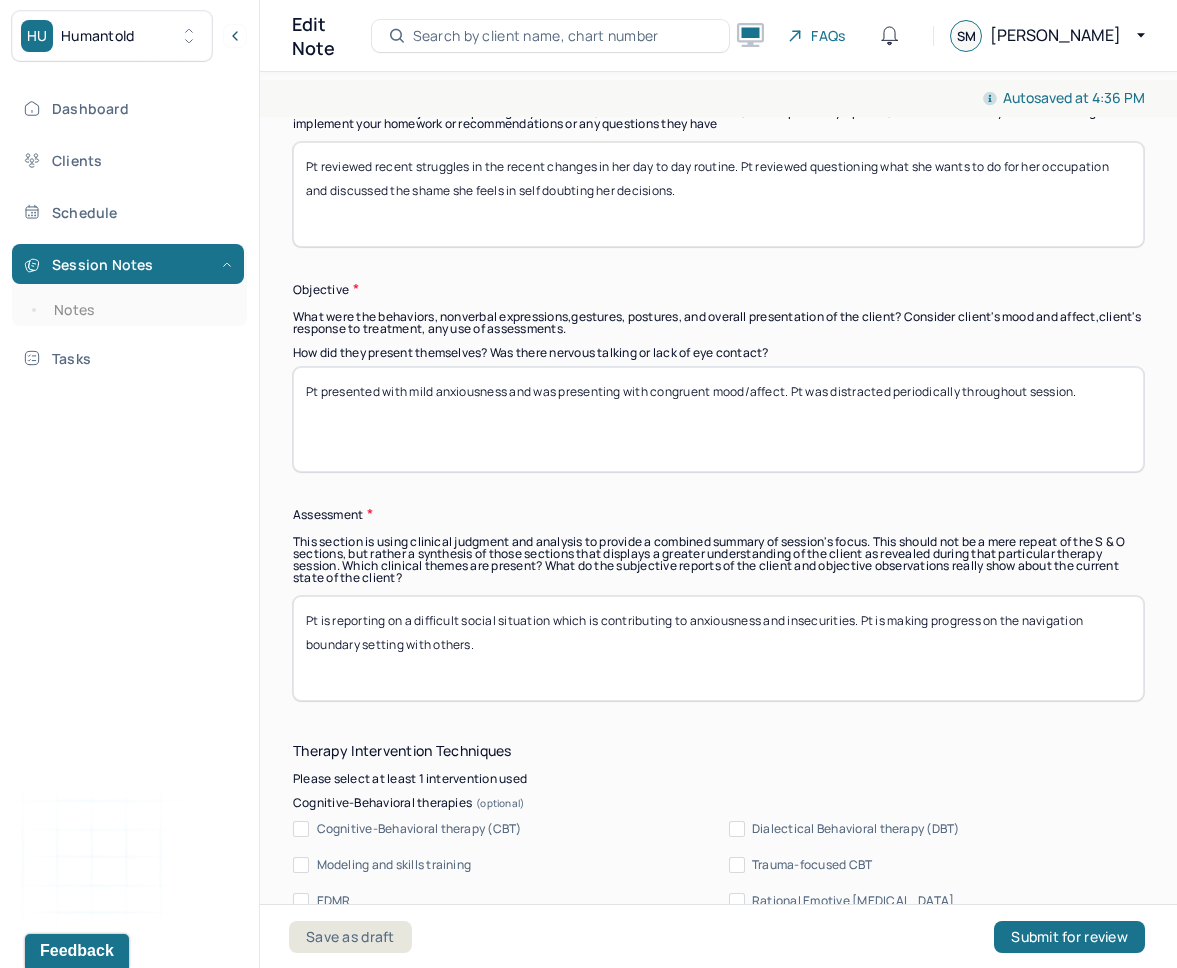type on "Pt reviewed recent struggles in the recent changes in her day to day routine. Pt reviewed questioning what she wants to do for her occupation and discussed the shame she feels in self doubting her decisions." 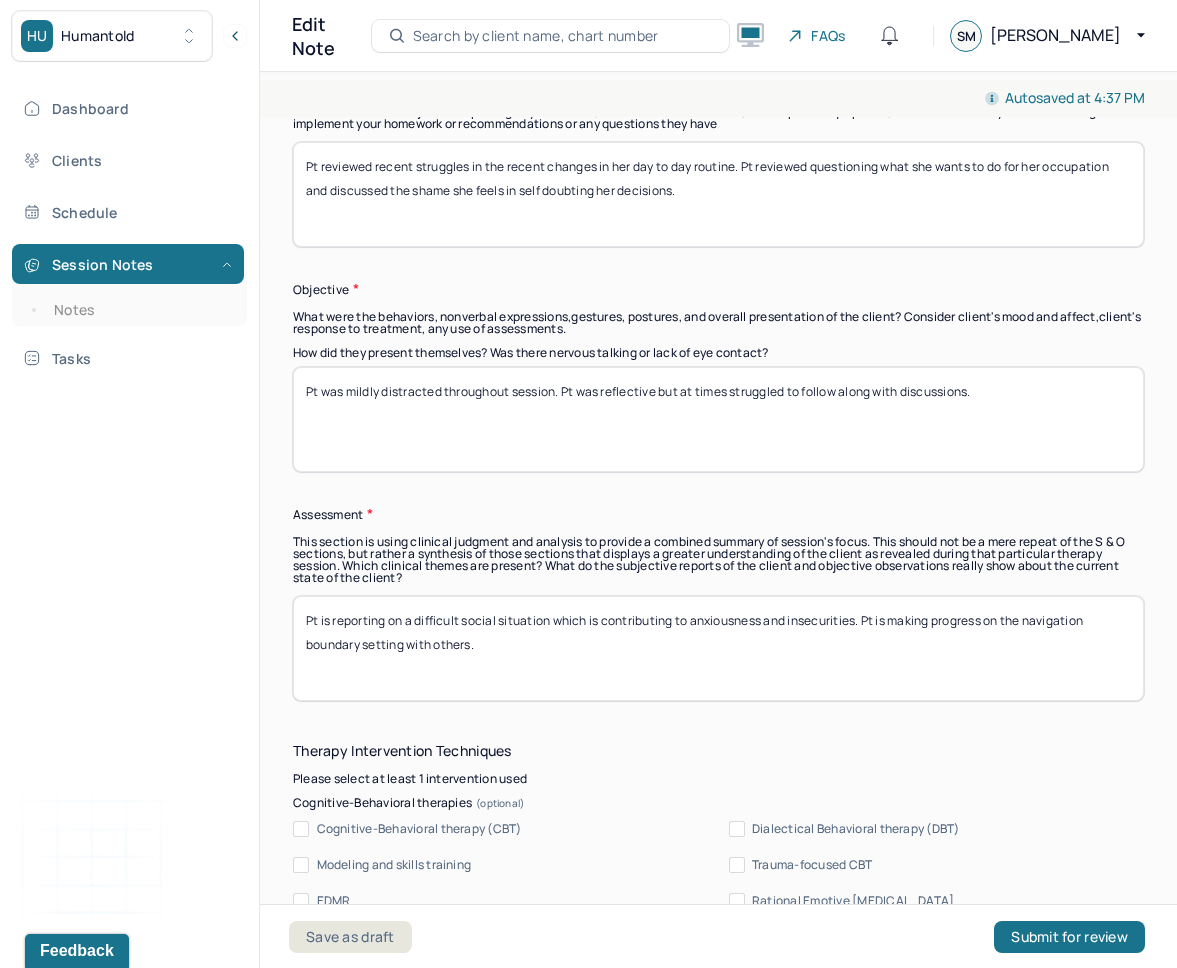 type on "Pt was mildly distracted throughout session. Pt was reflective but at times struggled to follow along with discussions." 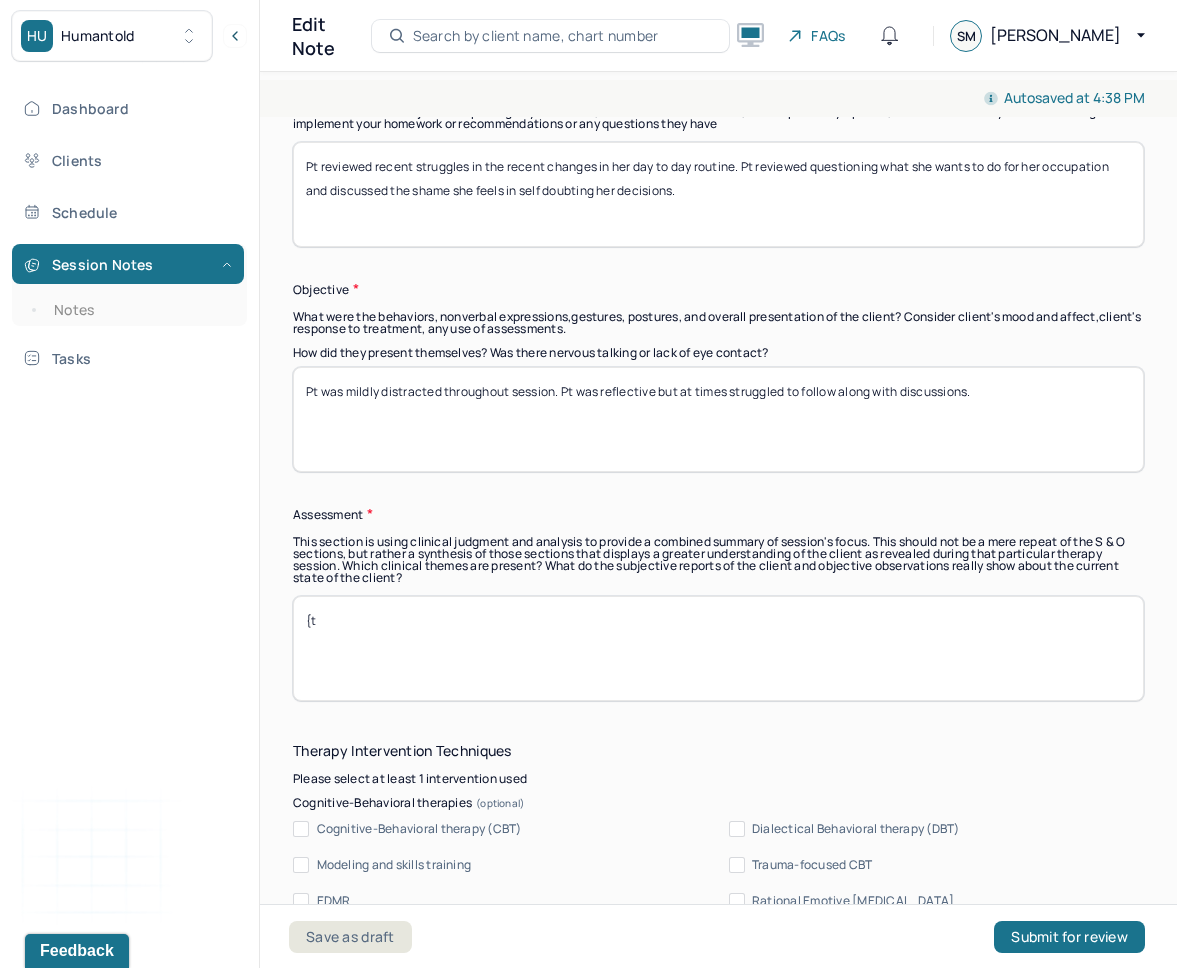 type on "{" 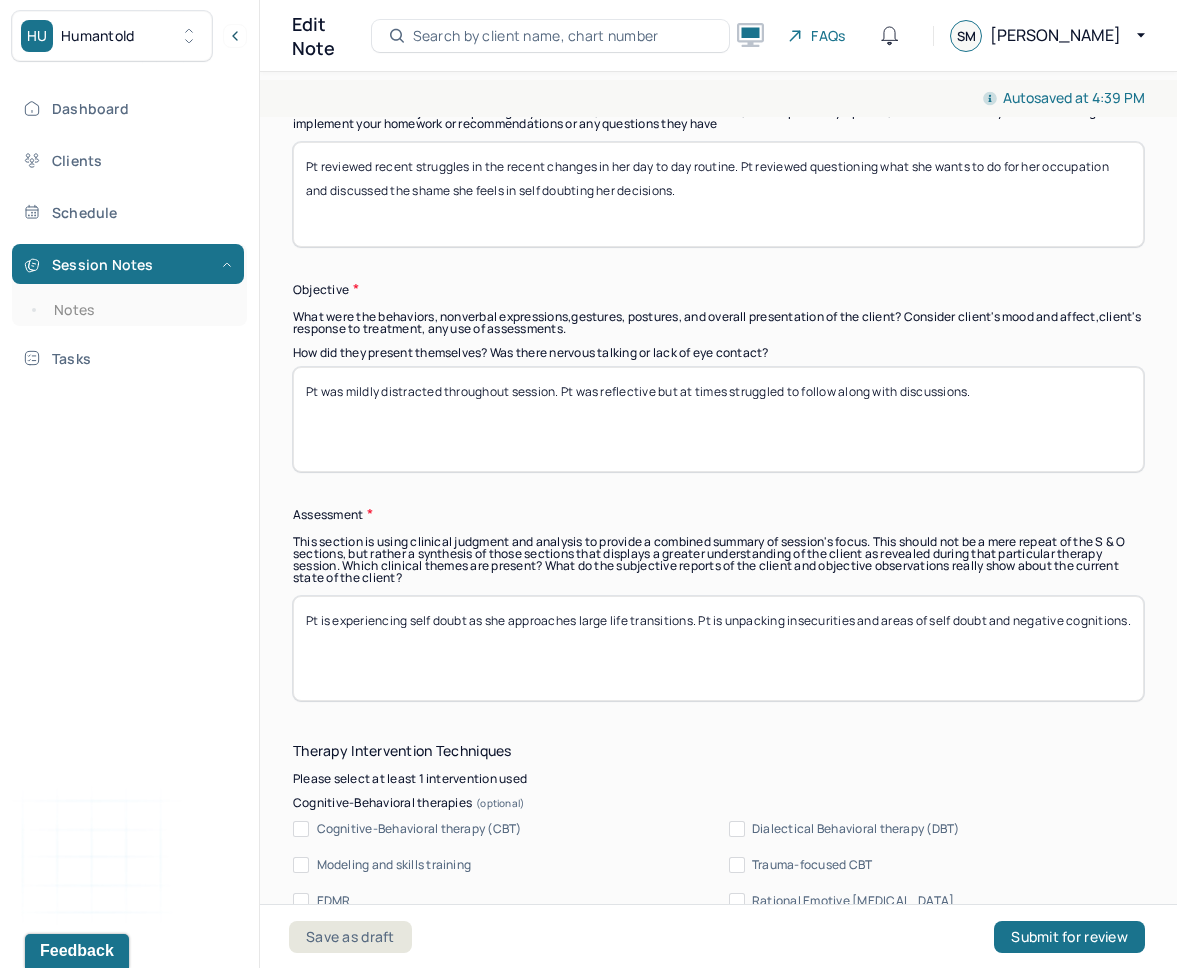 type on "Pt is experiencing self doubt as she approaches large life transitions. Pt is unpacking insecurities and areas of self doubt and negative cognitions." 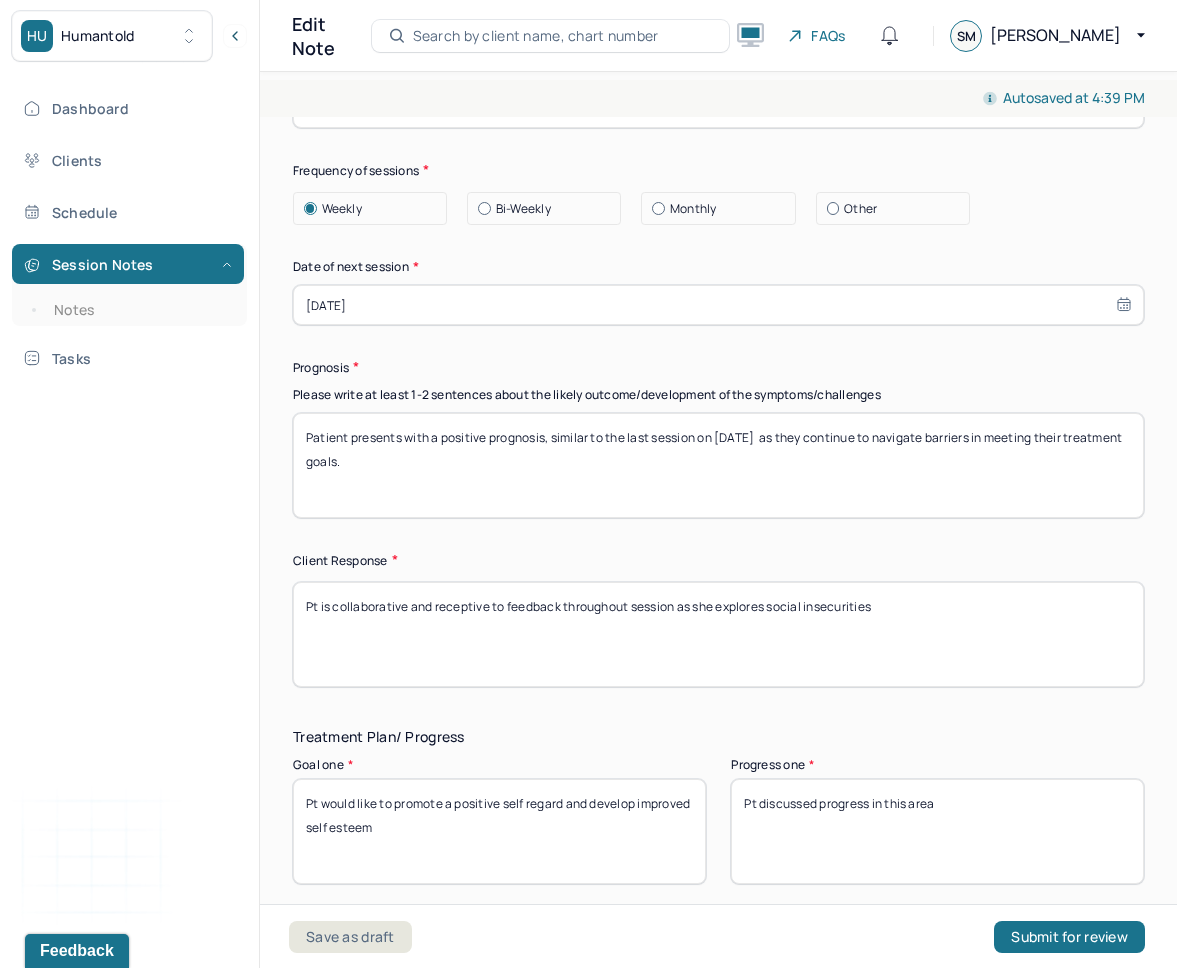 scroll, scrollTop: 2940, scrollLeft: 0, axis: vertical 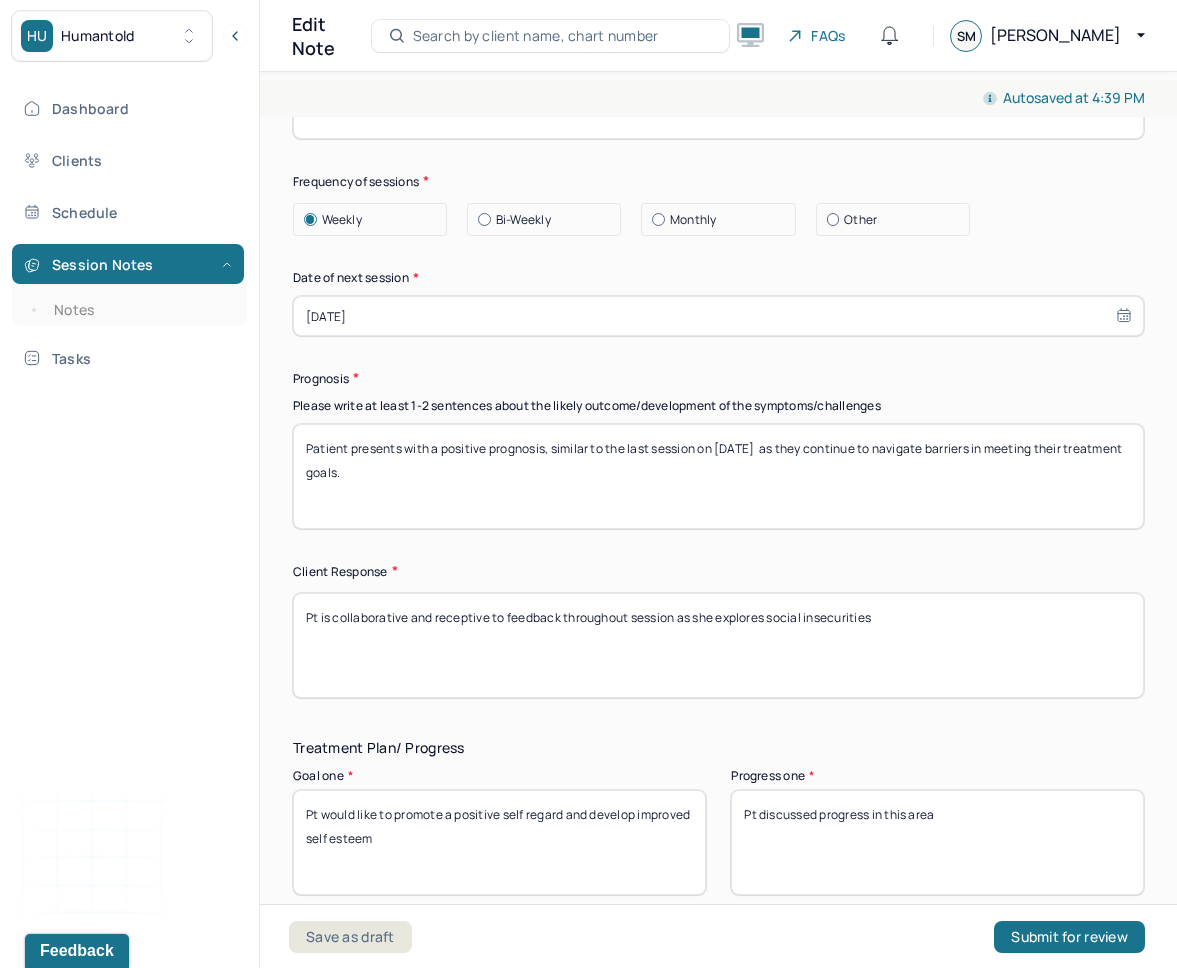 type on "Pt was mildly distracted throughout session. Pt was reflective but at times struggled to follow along with discussions due to responding to work interruptions." 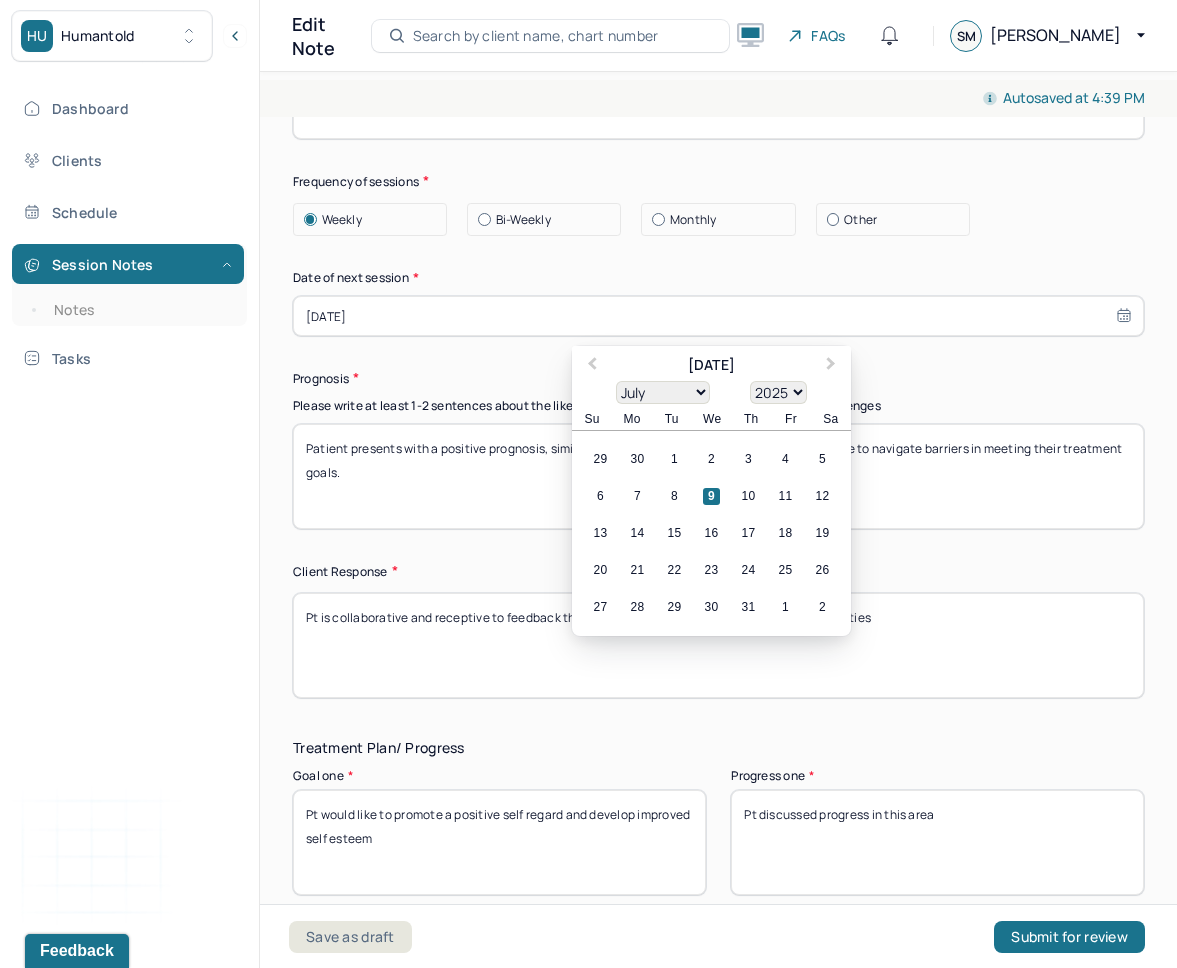 click on "[DATE]" at bounding box center (718, 316) 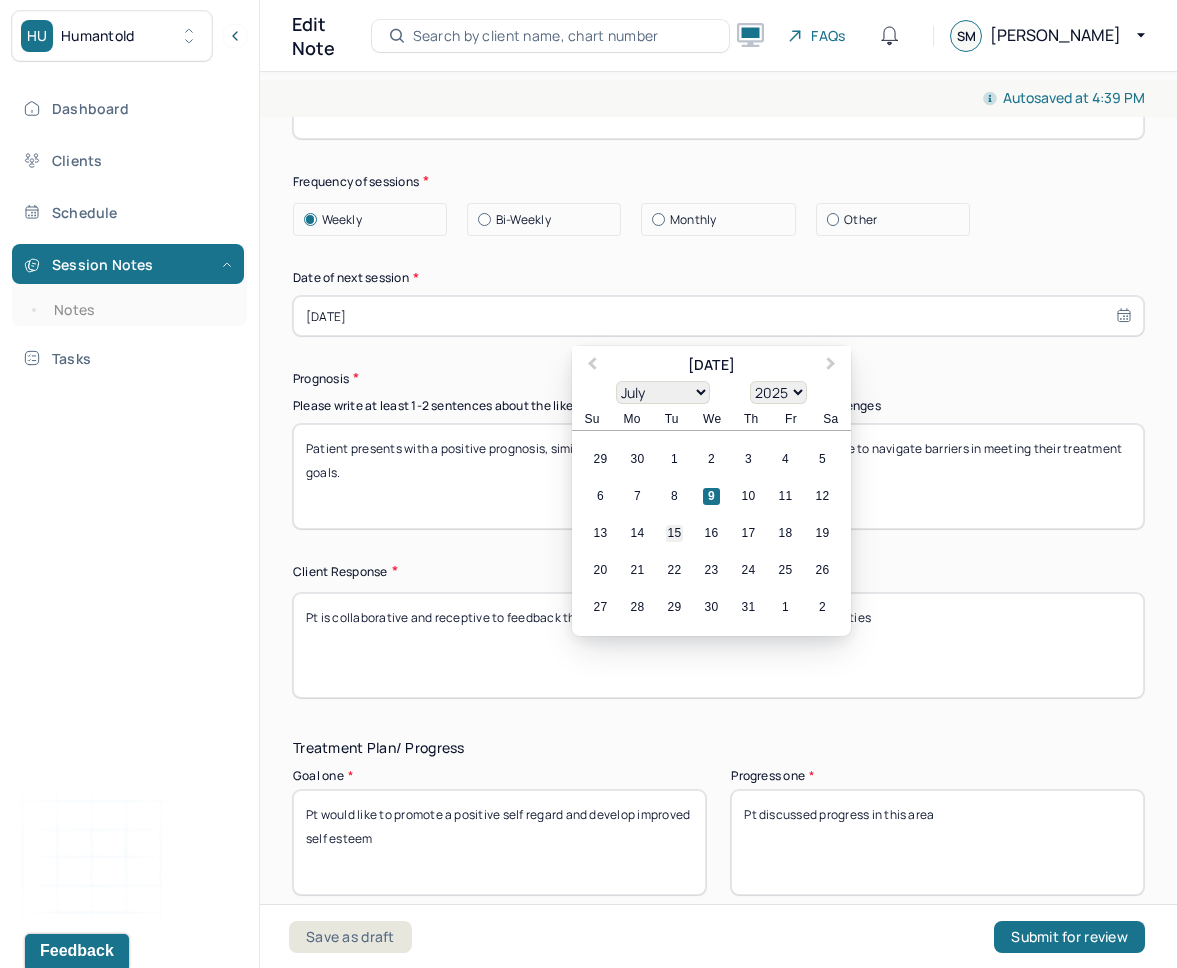 click on "15" at bounding box center [674, 533] 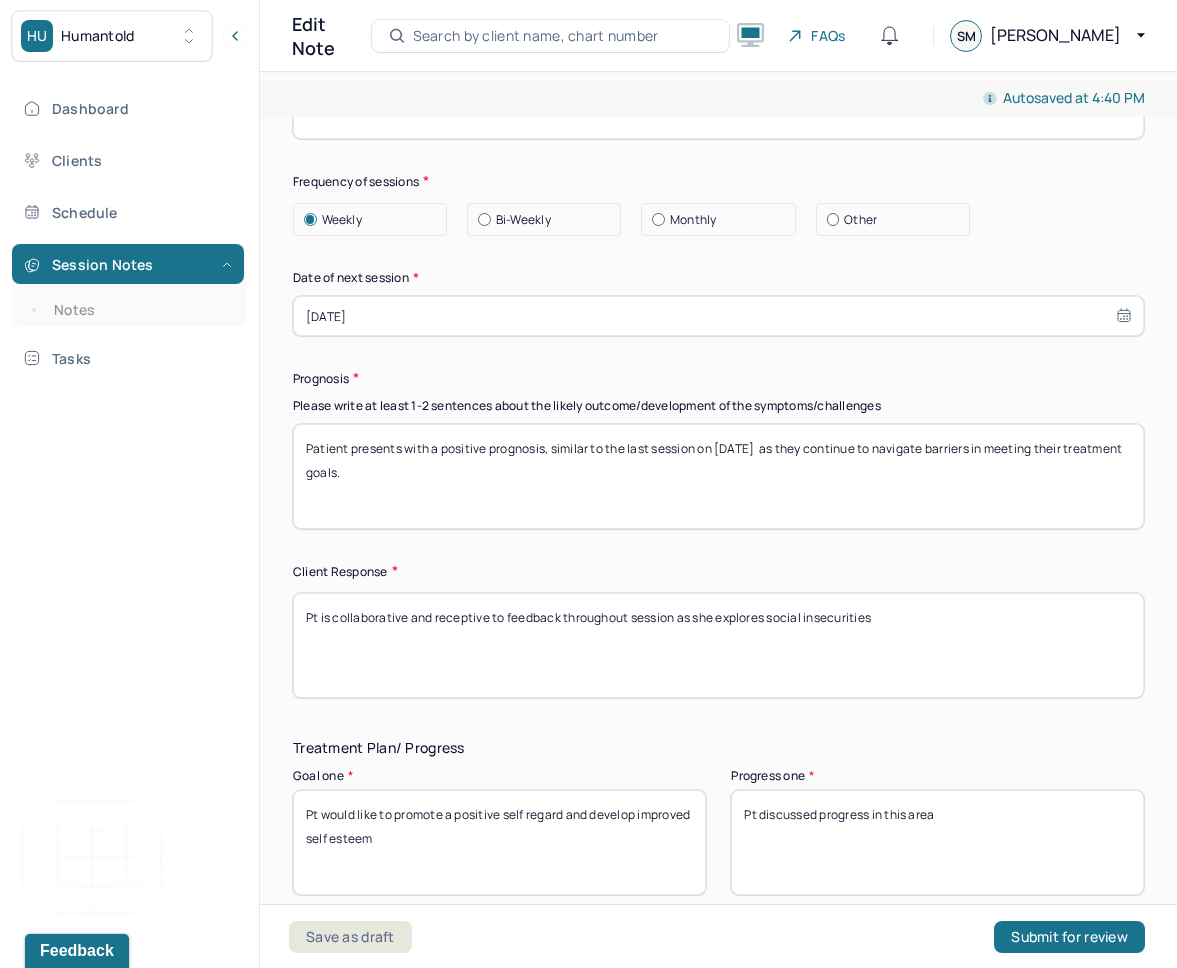 drag, startPoint x: 743, startPoint y: 455, endPoint x: 717, endPoint y: 454, distance: 26.019224 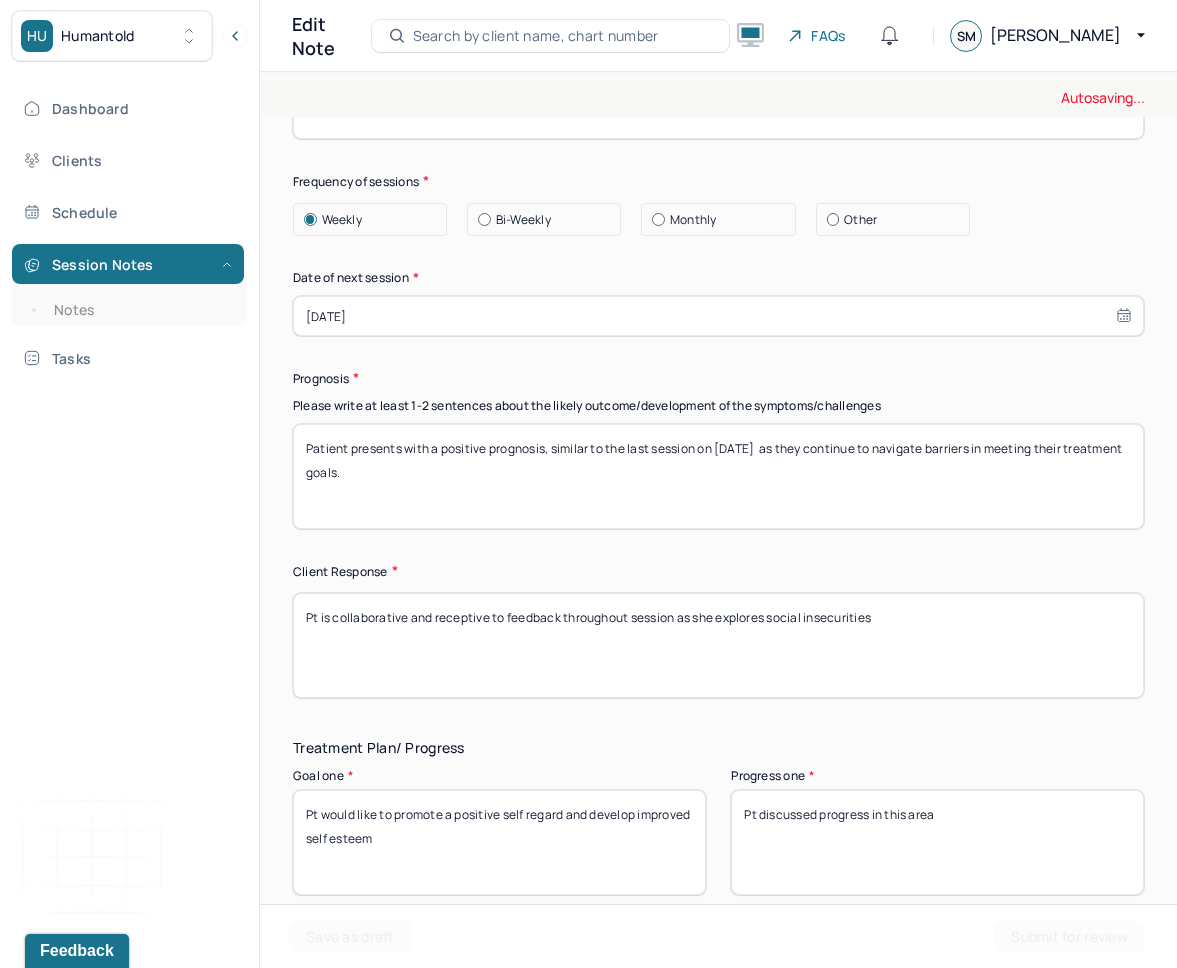 type on "Patient presents with a positive prognosis, similar to the last session on [DATE]  as they continue to navigate barriers in meeting their treatment goals." 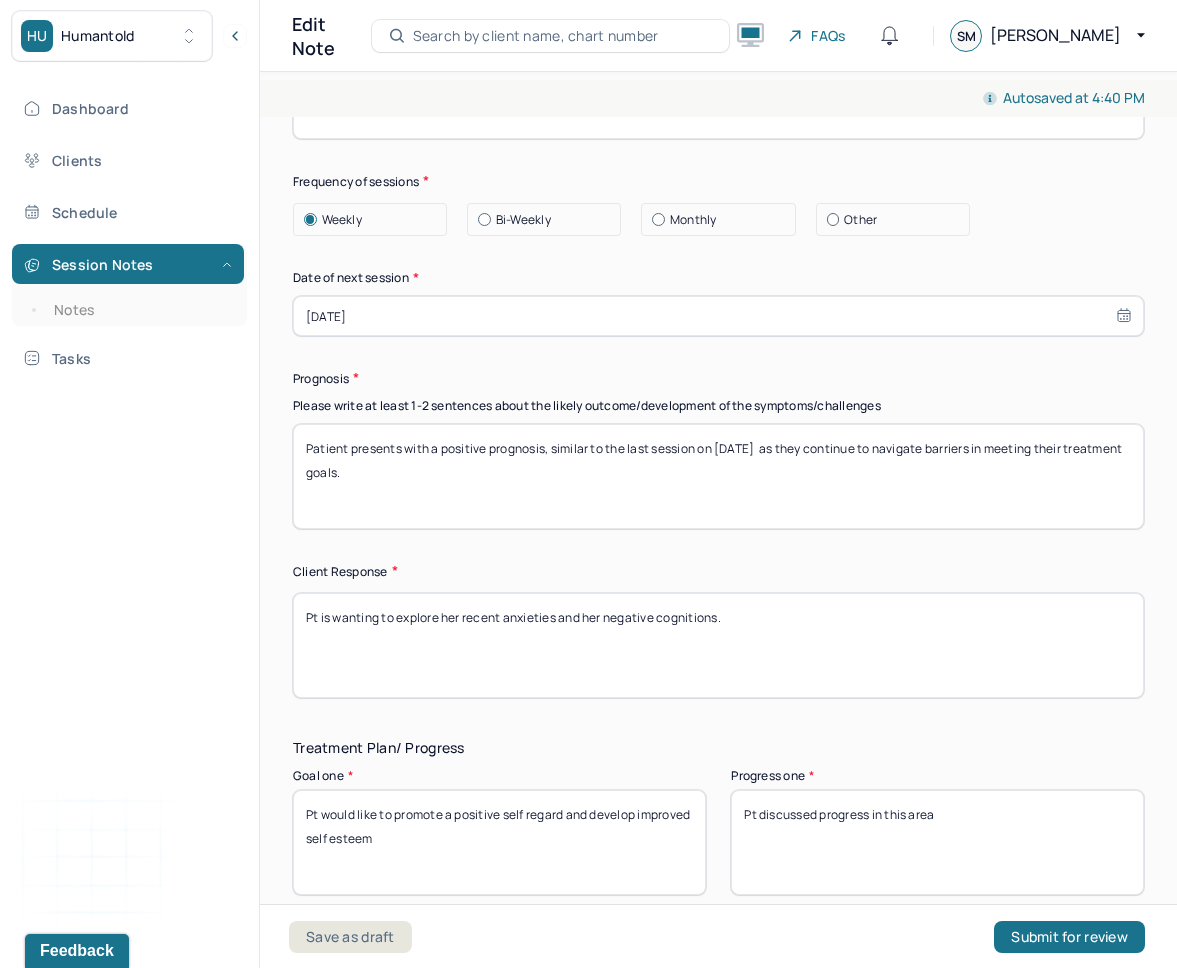 type on "Pt is wanting to explore her recent anxieties and her negative cognitions." 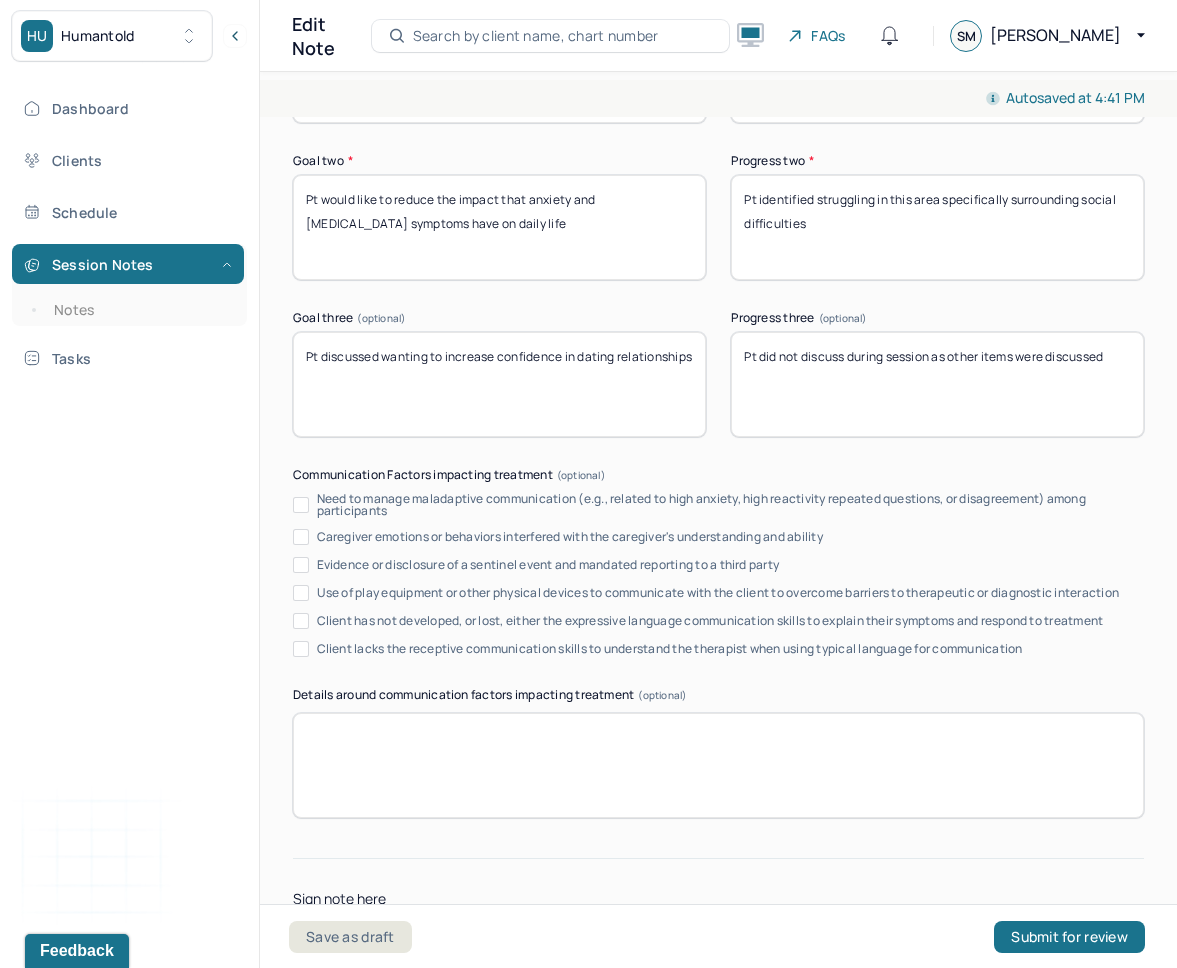scroll, scrollTop: 3729, scrollLeft: 0, axis: vertical 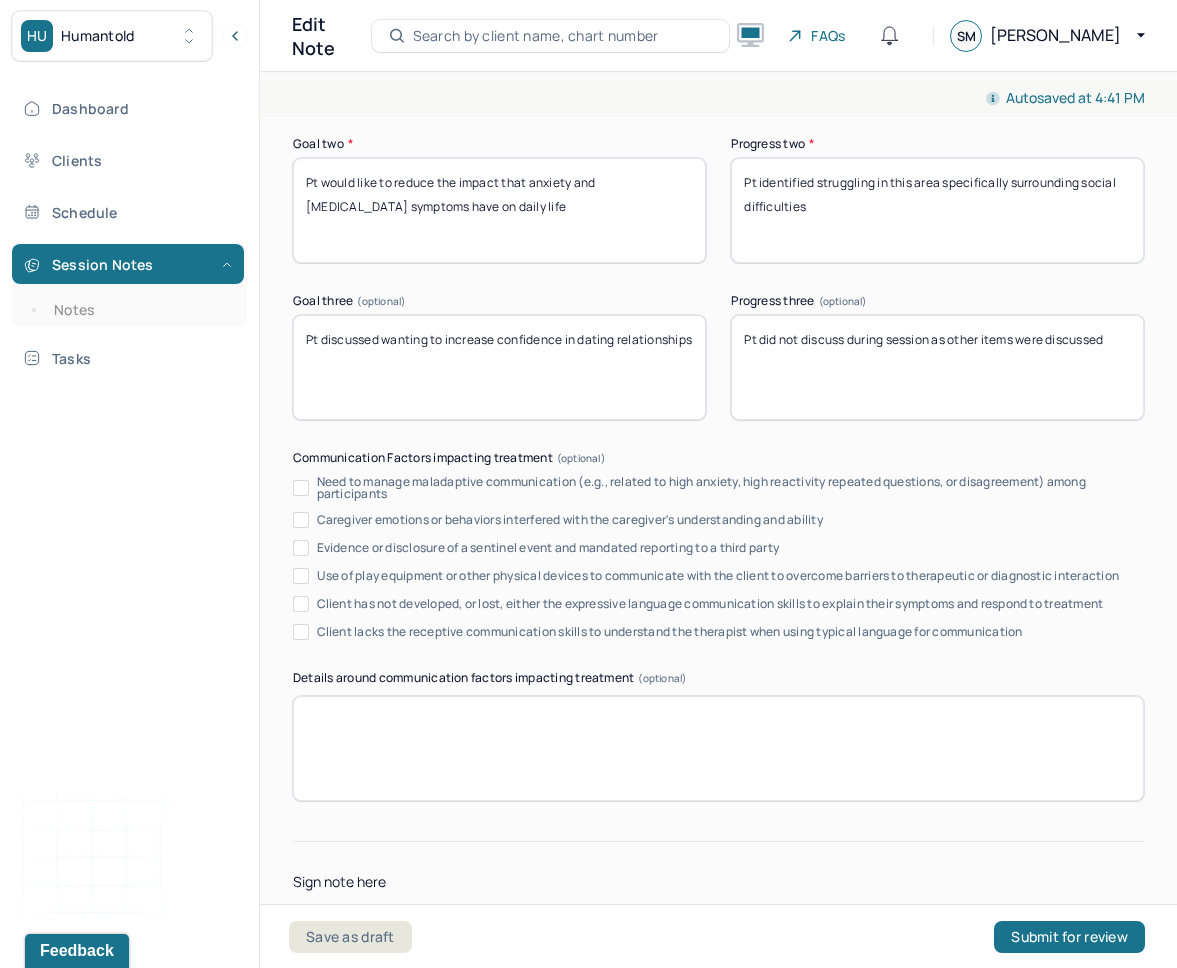 type on "Pt is struggling in this area" 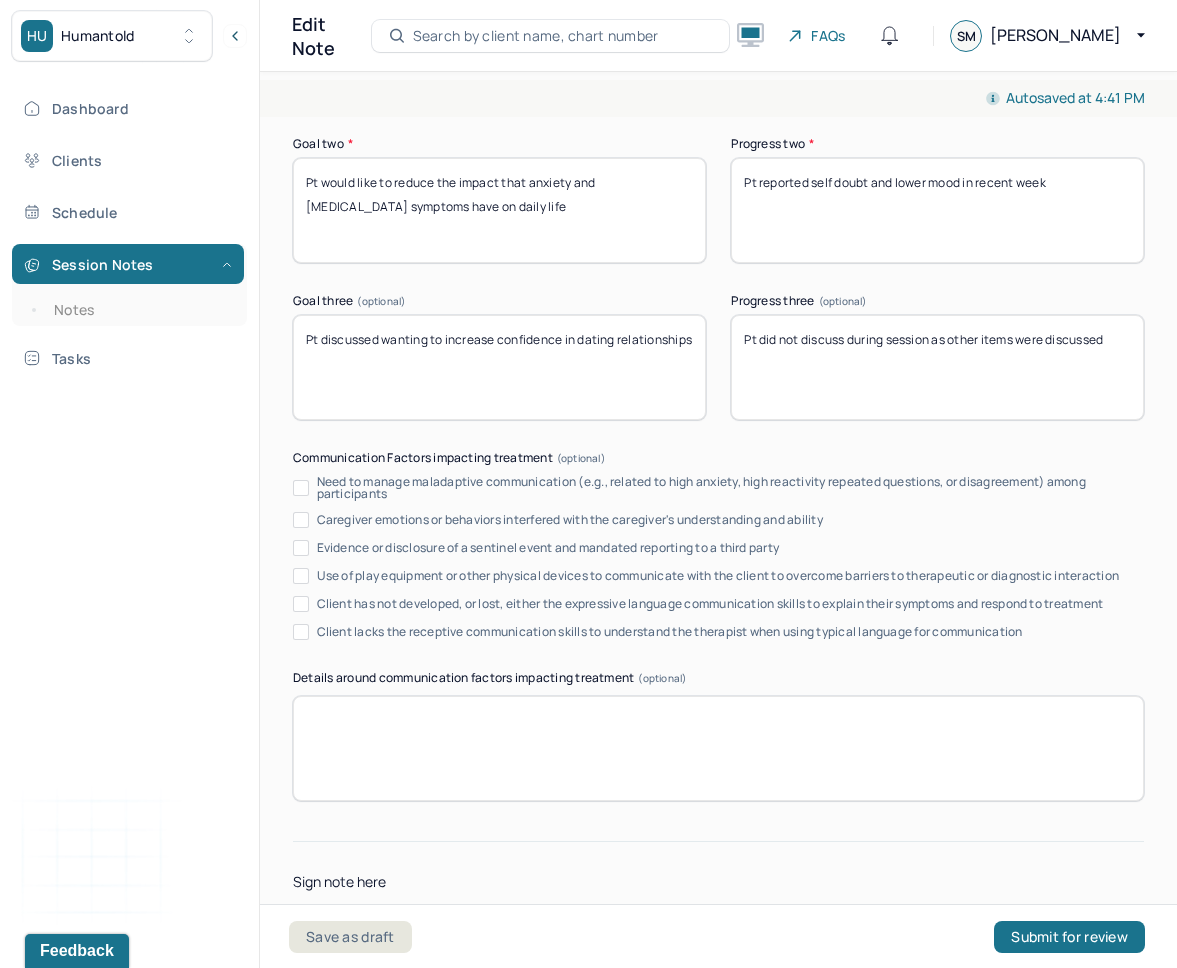type on "Pt reported self doubt and lower mood in recent week" 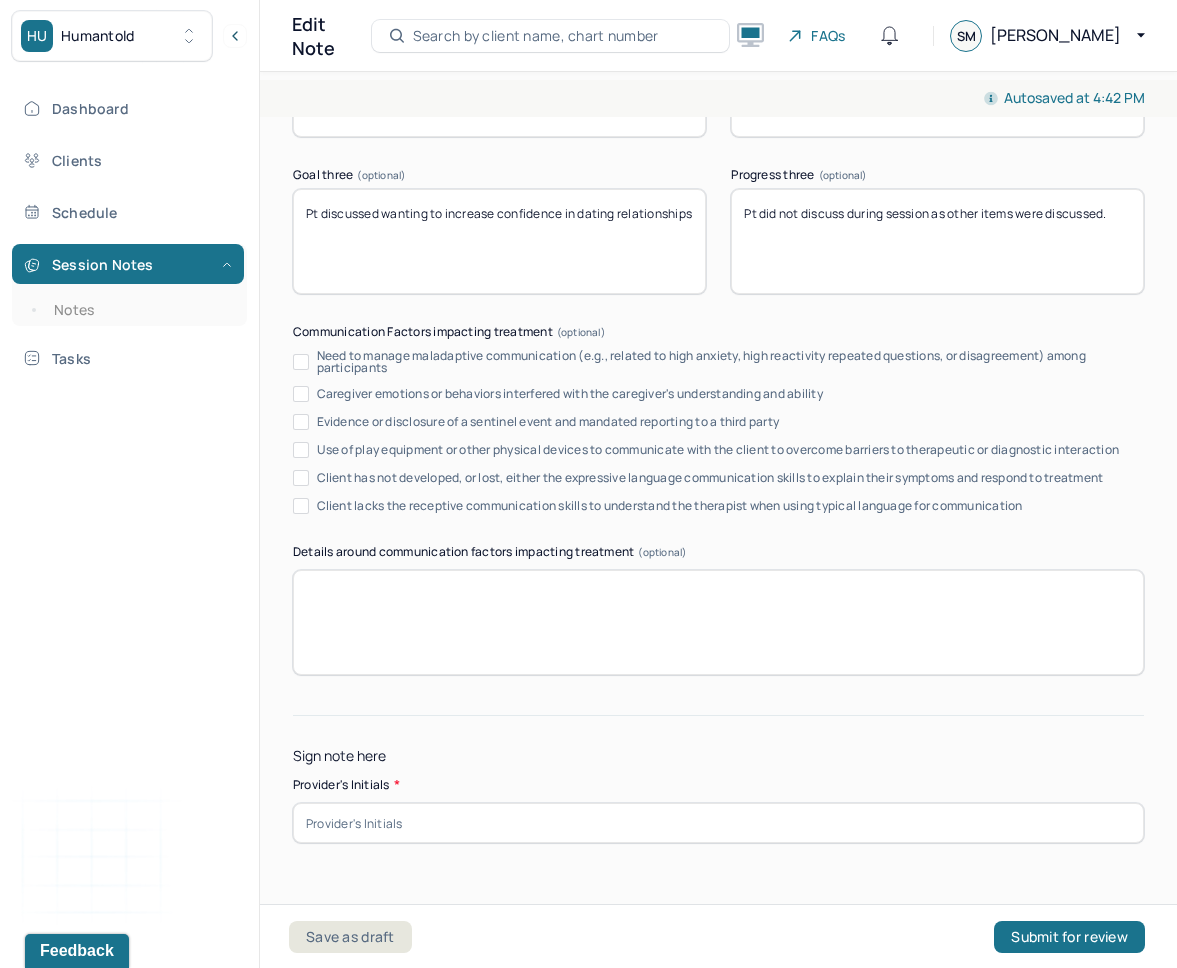 scroll, scrollTop: 3928, scrollLeft: 0, axis: vertical 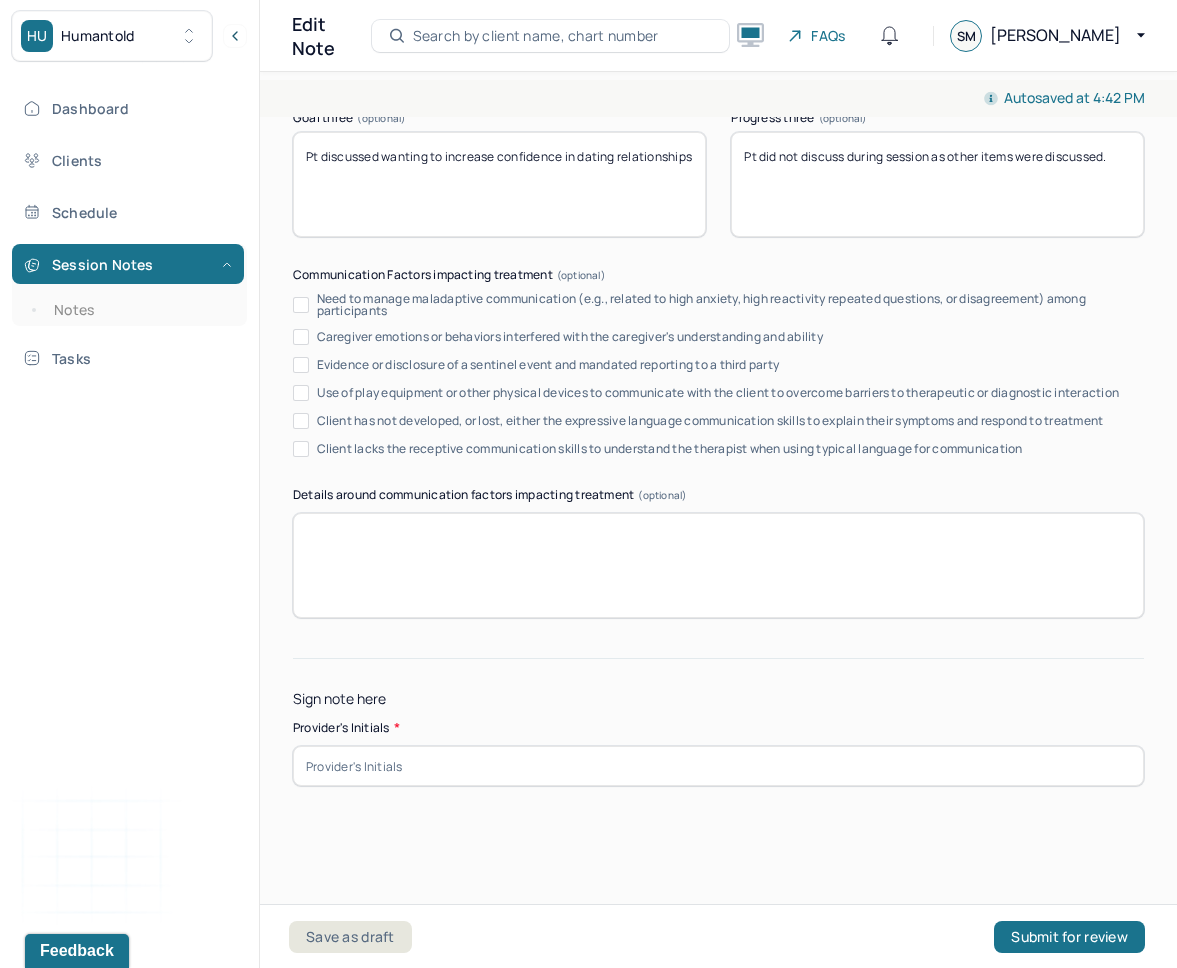 type on "Pt did not discuss during session as other items were discussed." 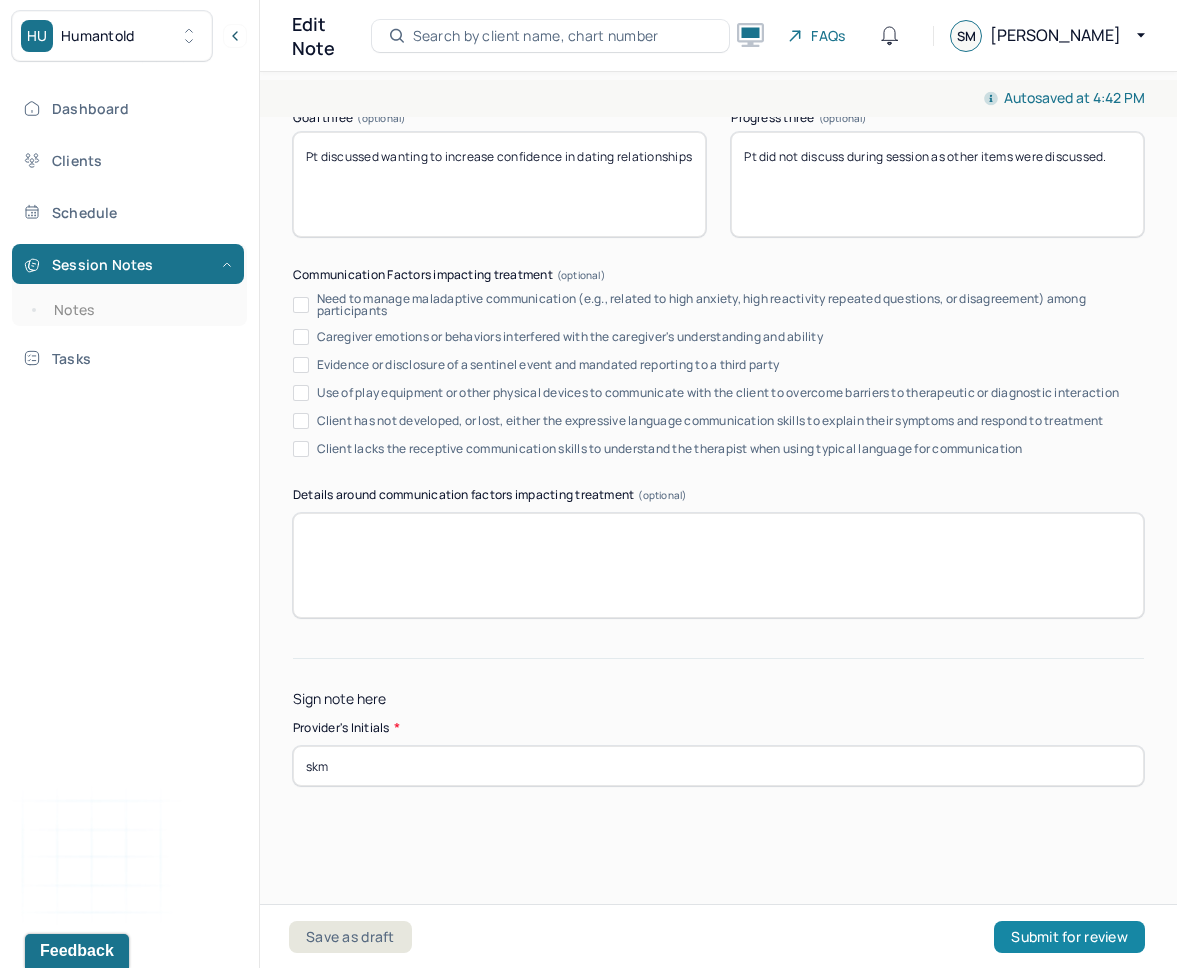 type on "skm" 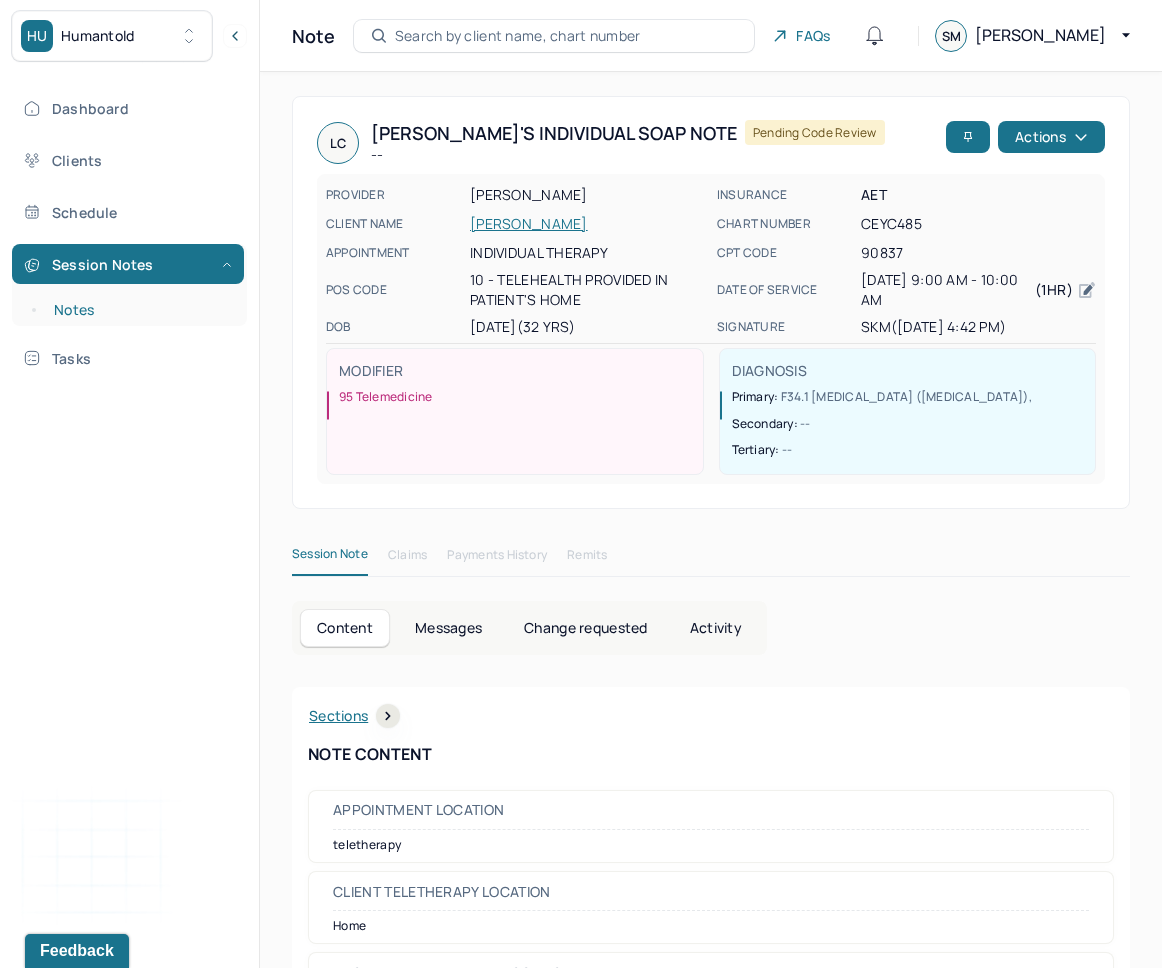 click on "Notes" at bounding box center (139, 310) 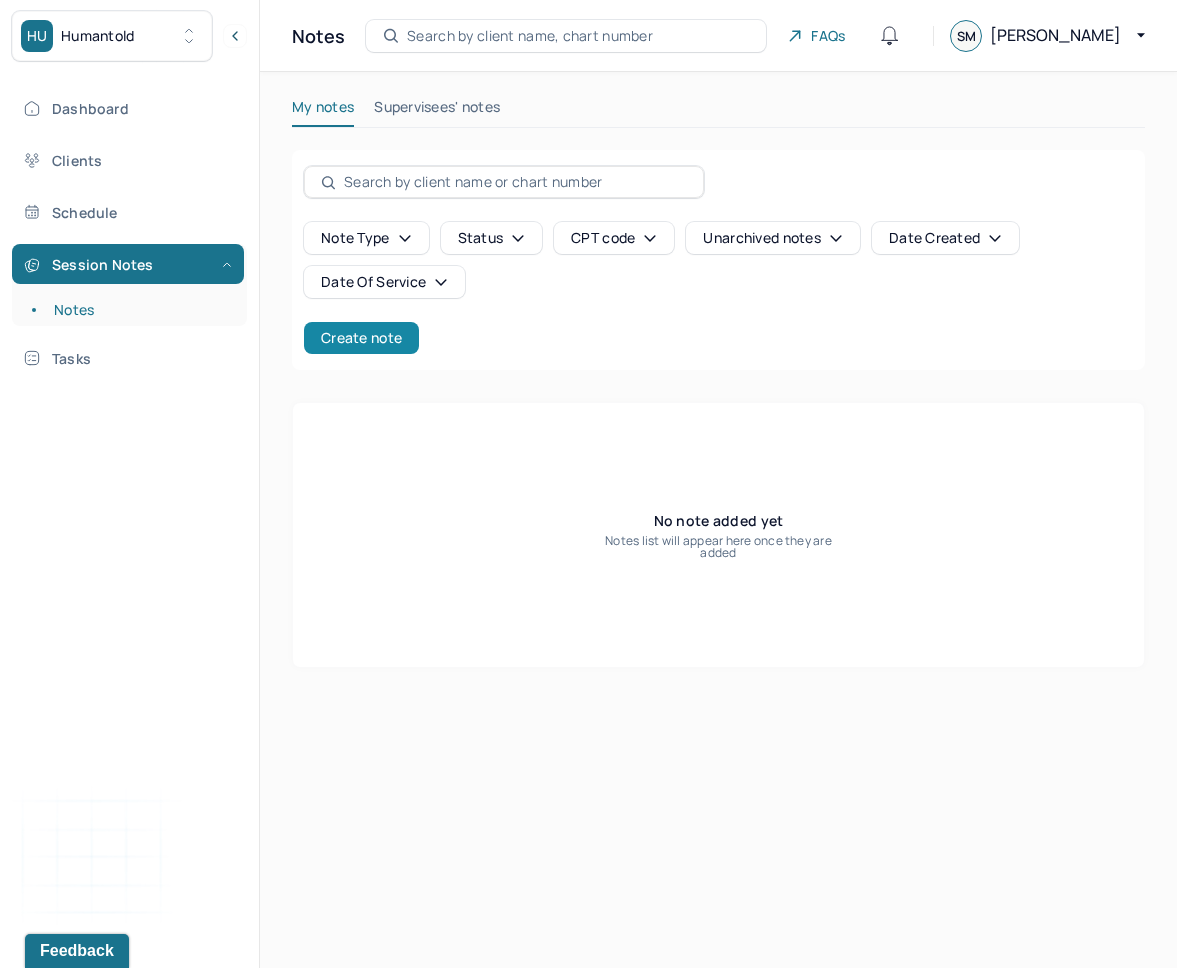 click on "Create note" at bounding box center (361, 338) 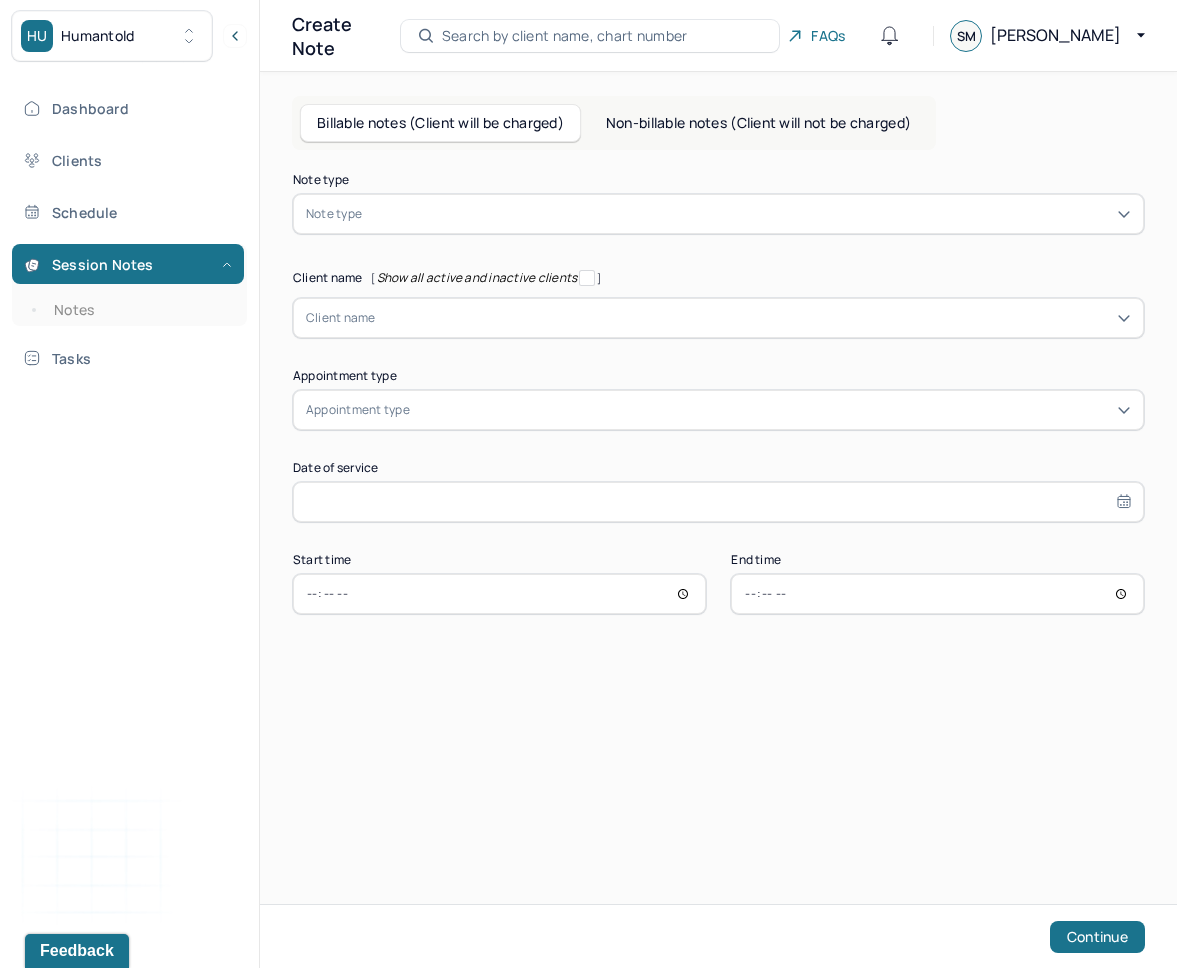 click on "Note type" at bounding box center [334, 214] 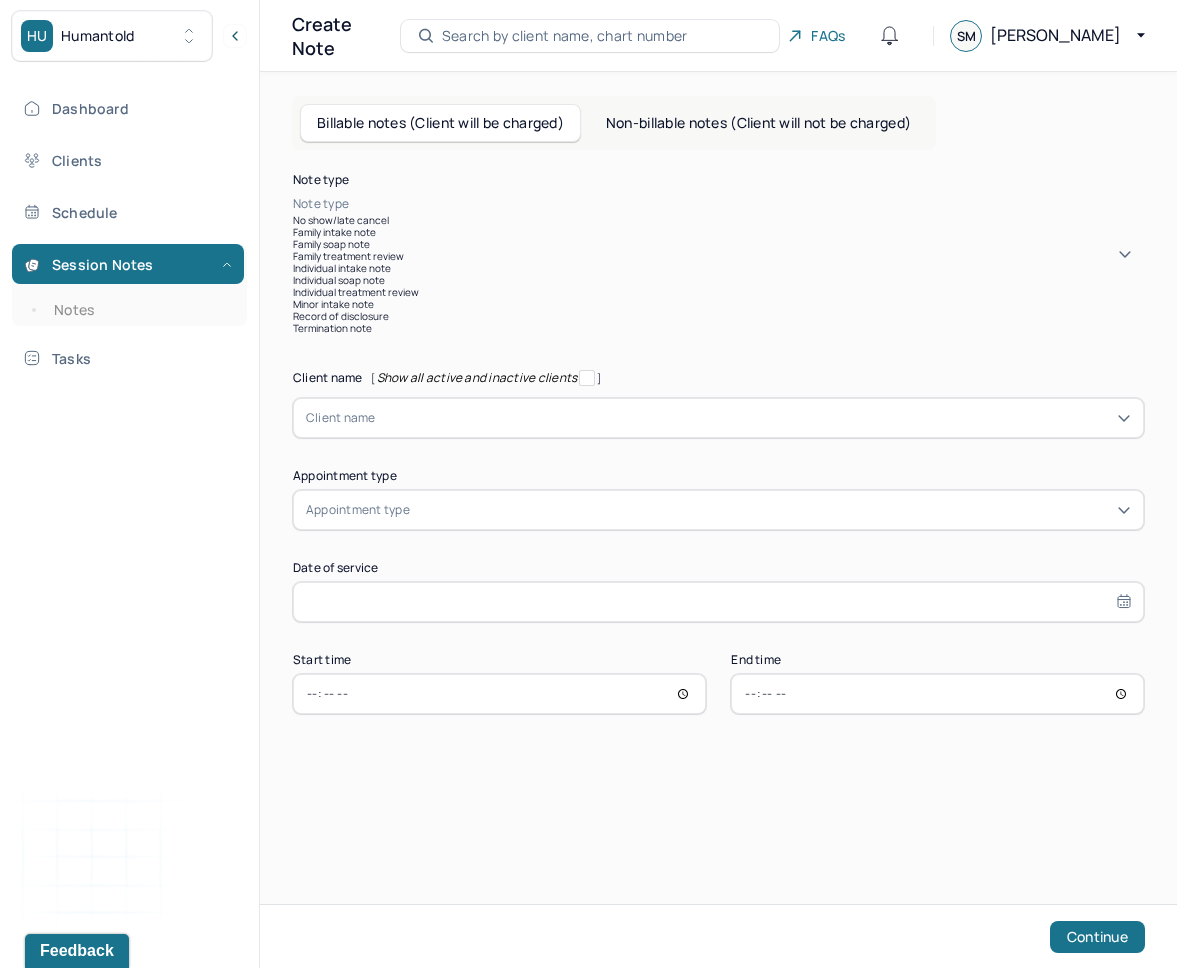 click on "Individual soap note" at bounding box center [718, 280] 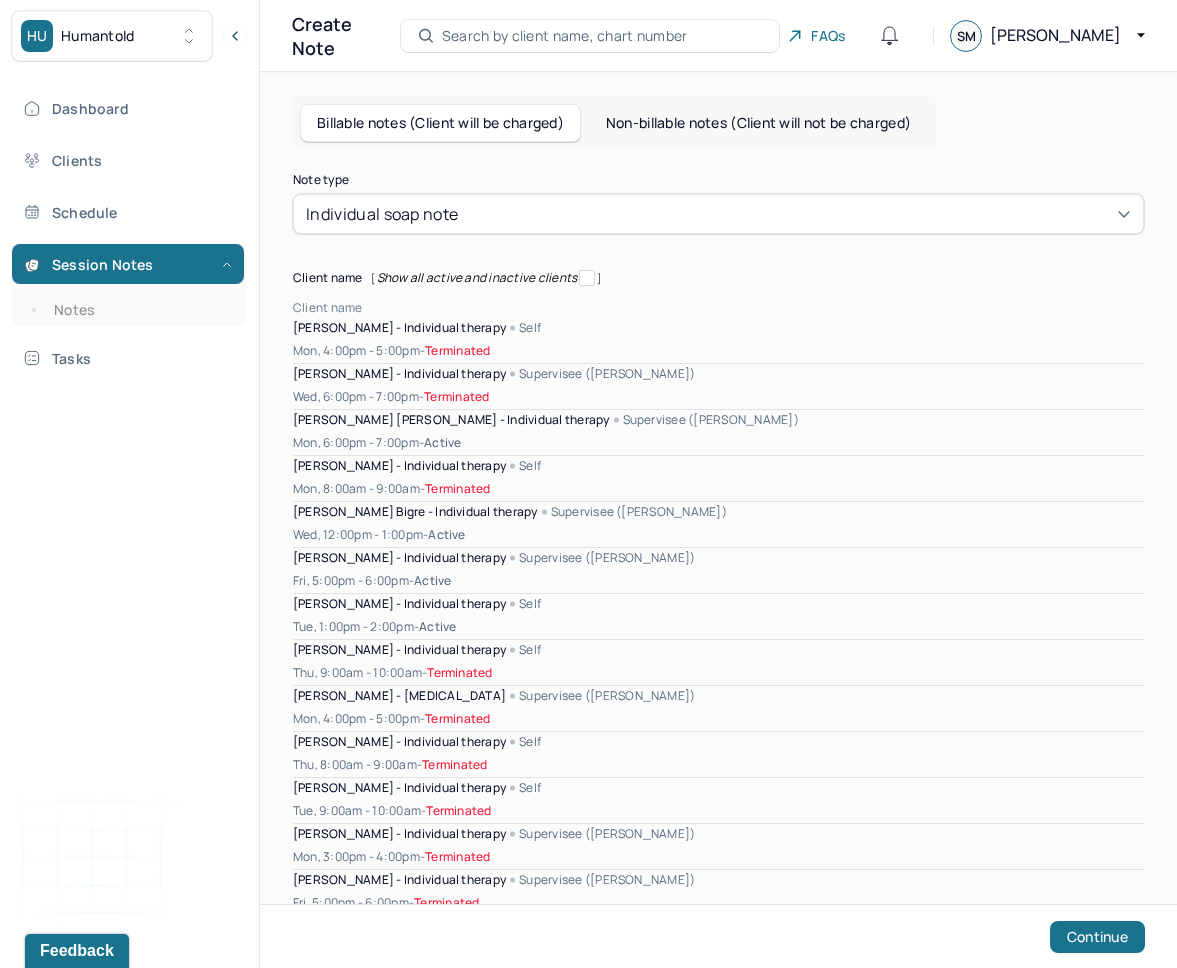 click at bounding box center [753, 308] 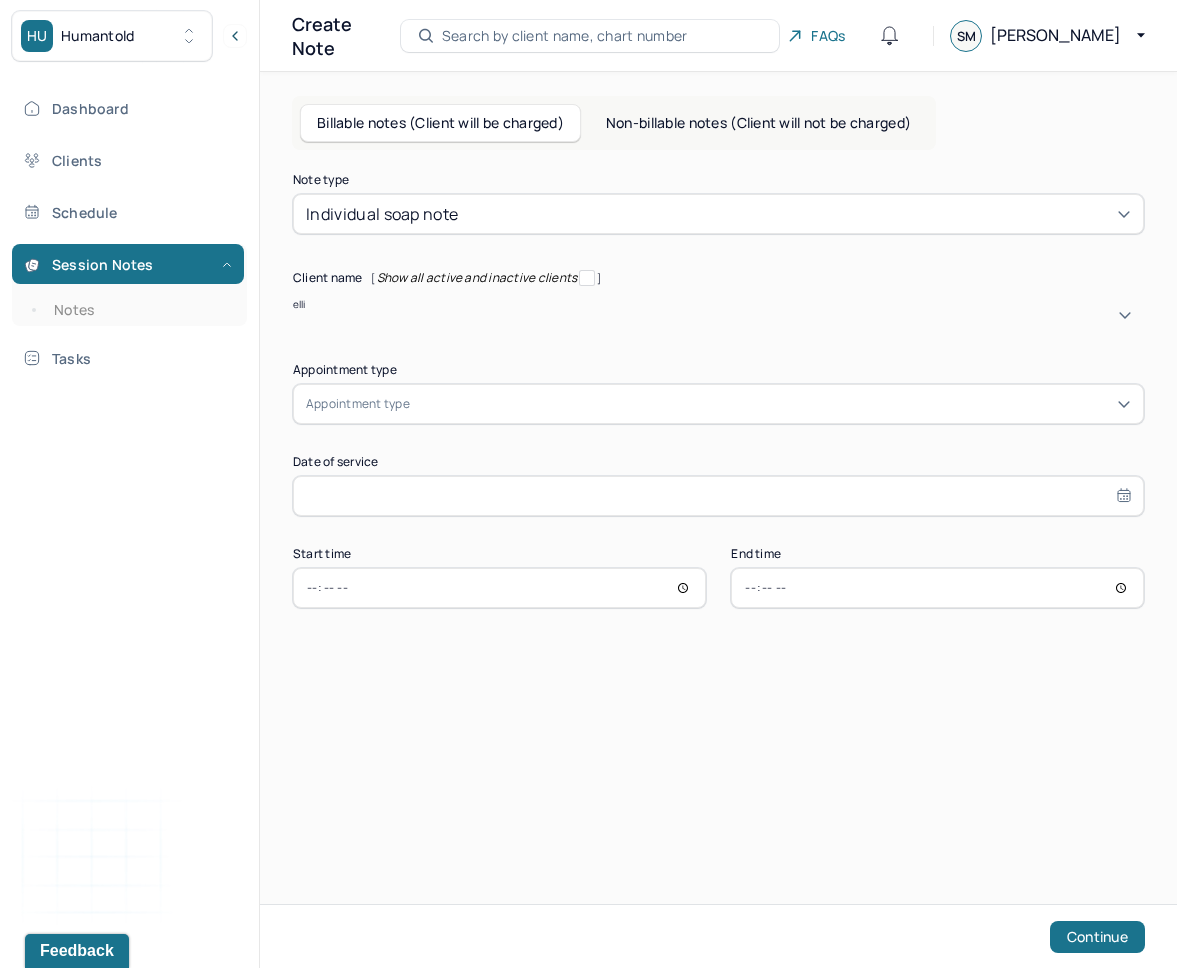 type on "[PERSON_NAME]" 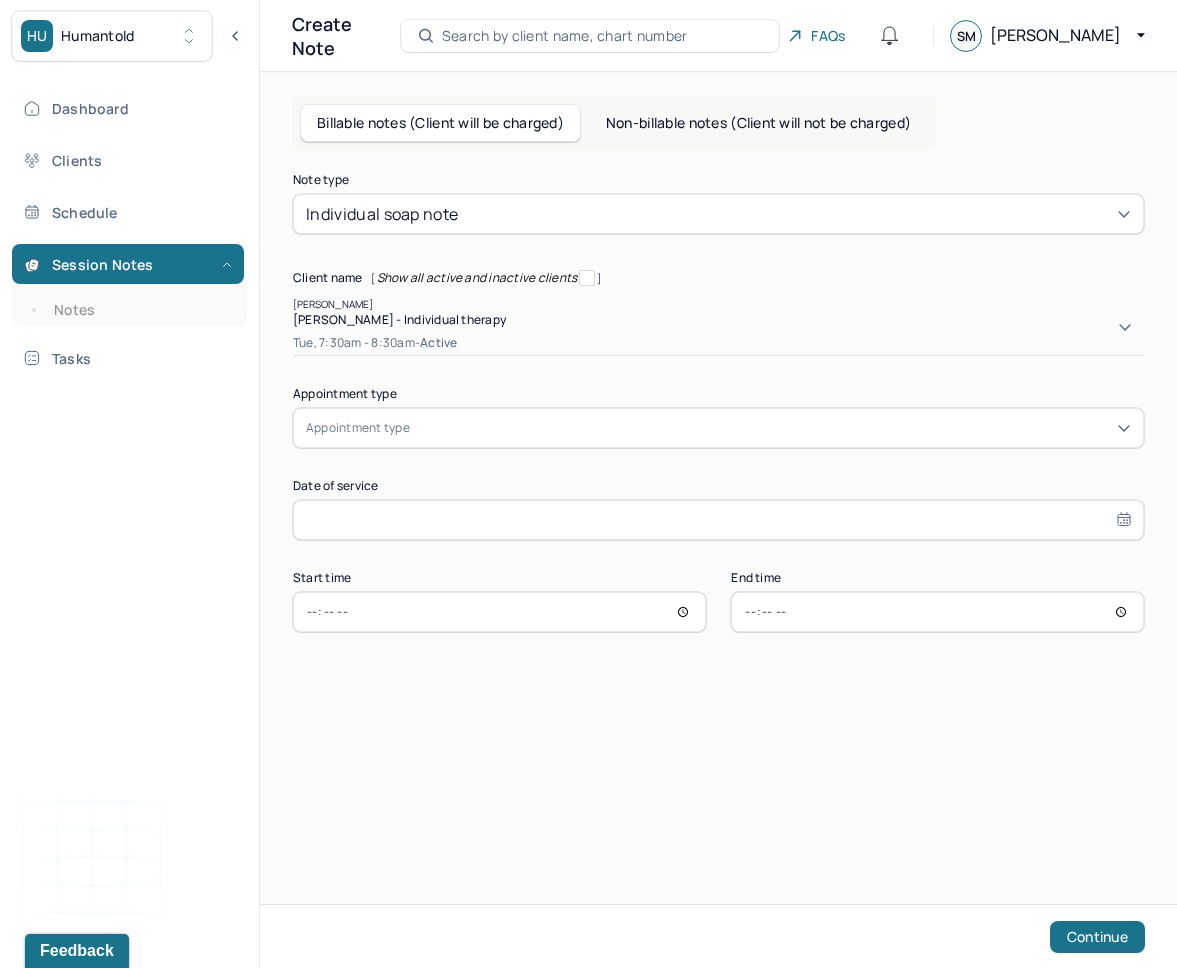 click on "[PERSON_NAME] - Individual therapy" at bounding box center (399, 319) 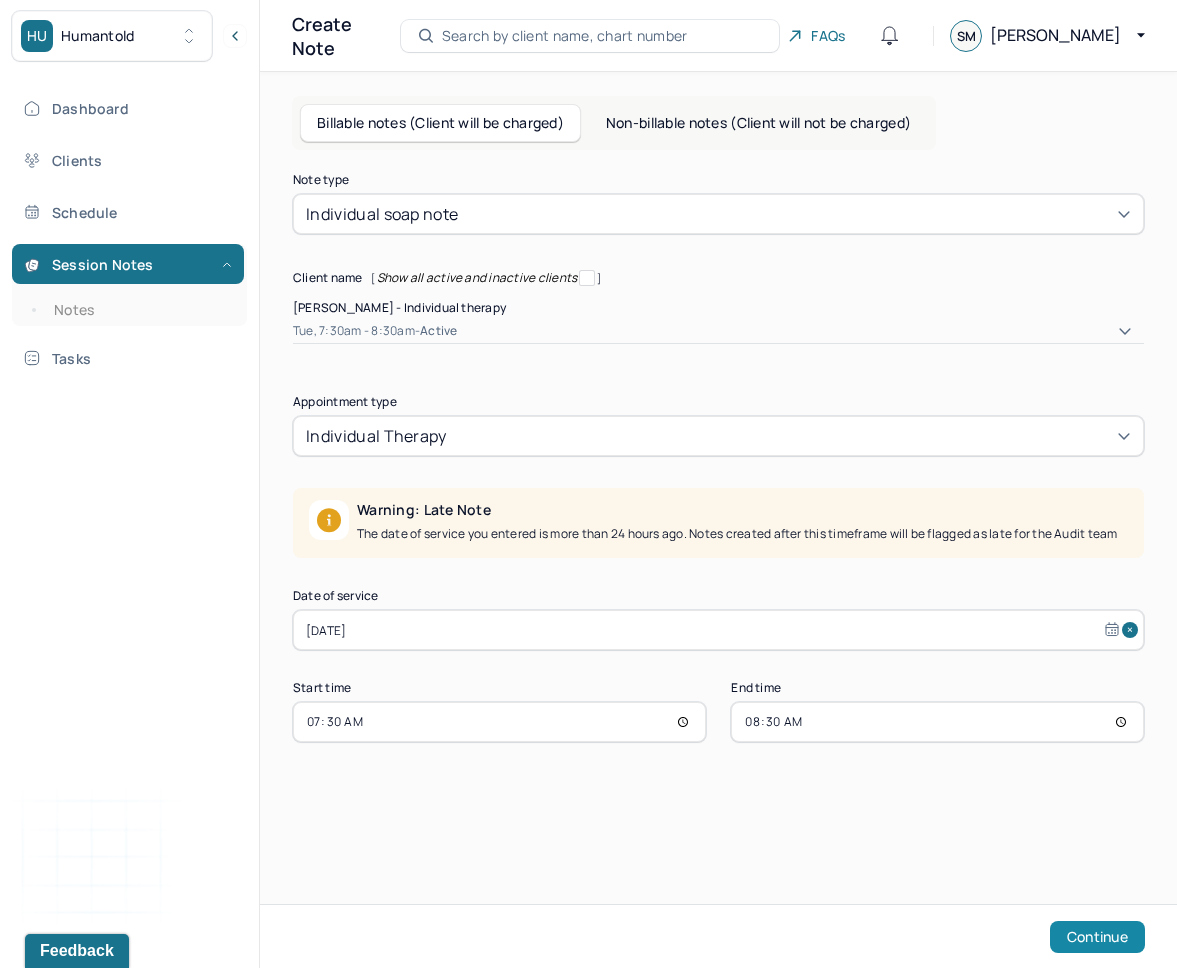 click on "Continue" at bounding box center [1097, 937] 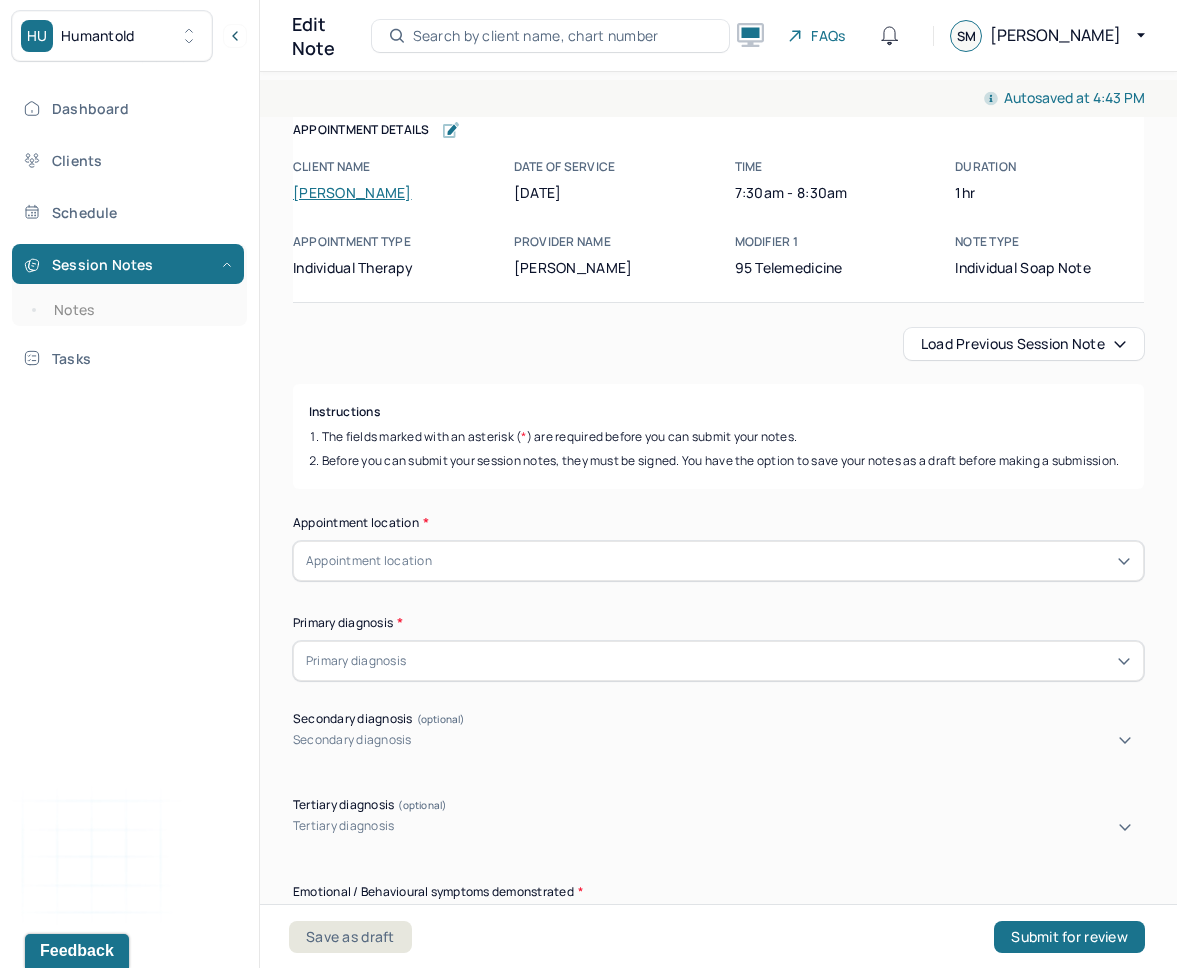 click on "Load previous session note" at bounding box center [1024, 344] 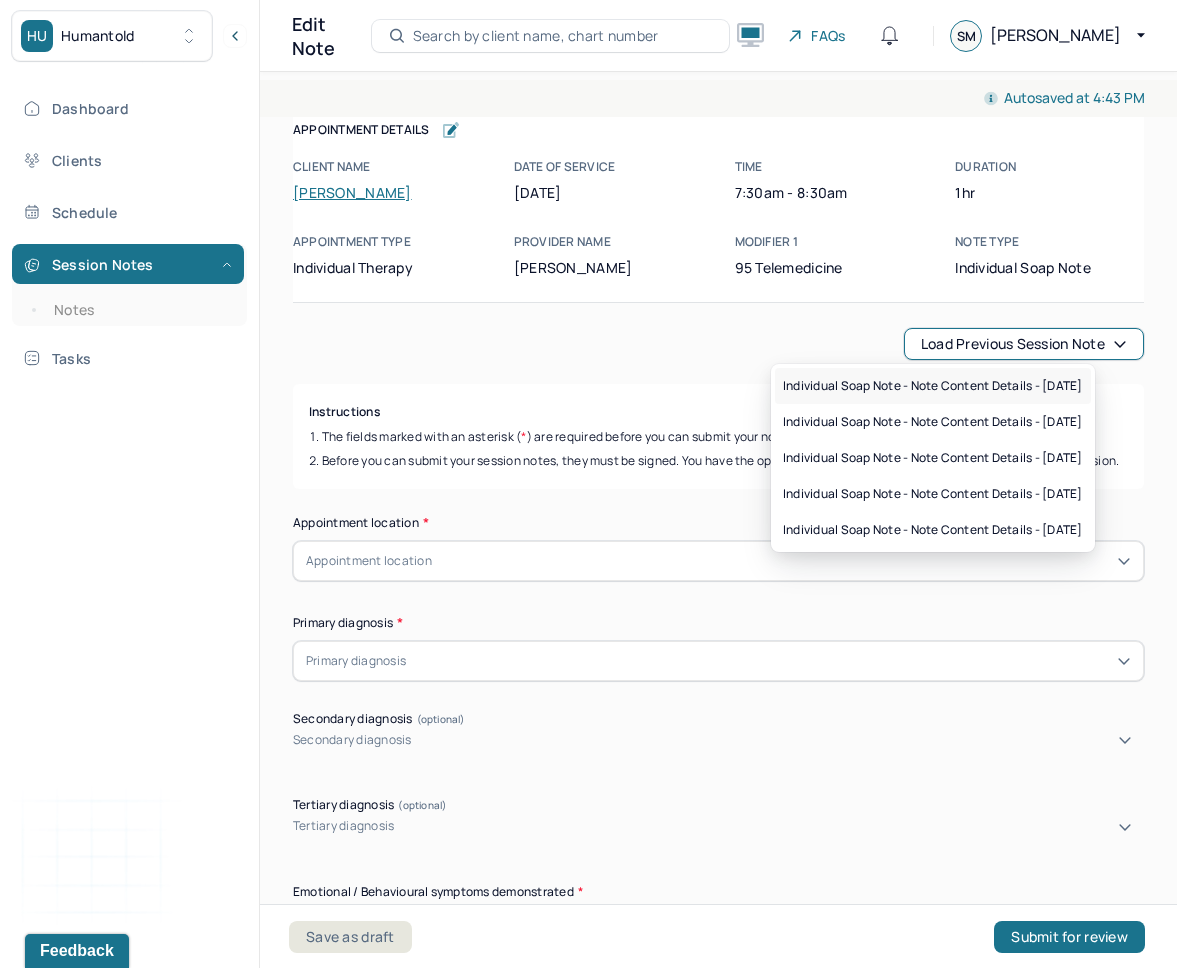 click on "Individual soap note   - Note content Details -   [DATE]" at bounding box center [933, 386] 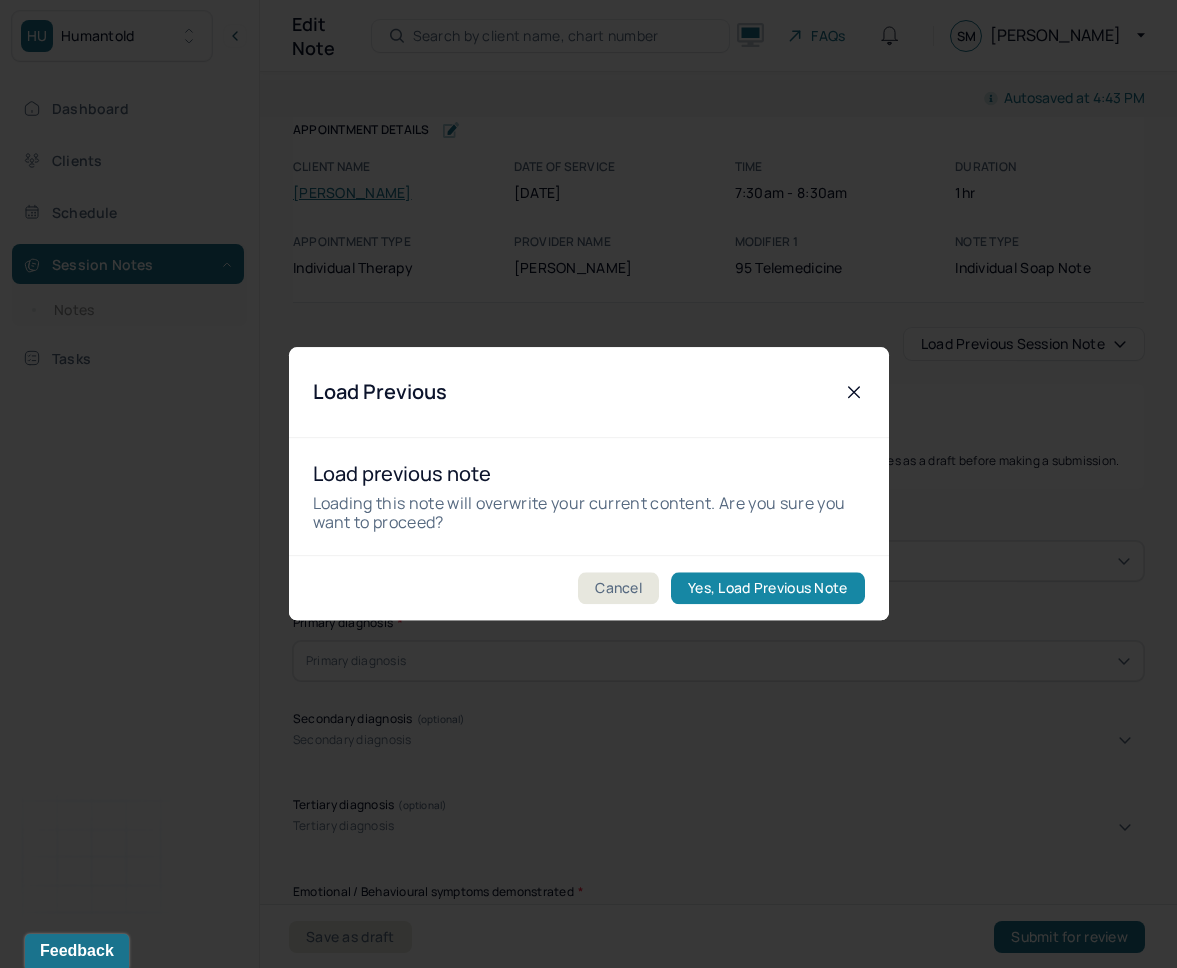 click on "Yes, Load Previous Note" at bounding box center [767, 589] 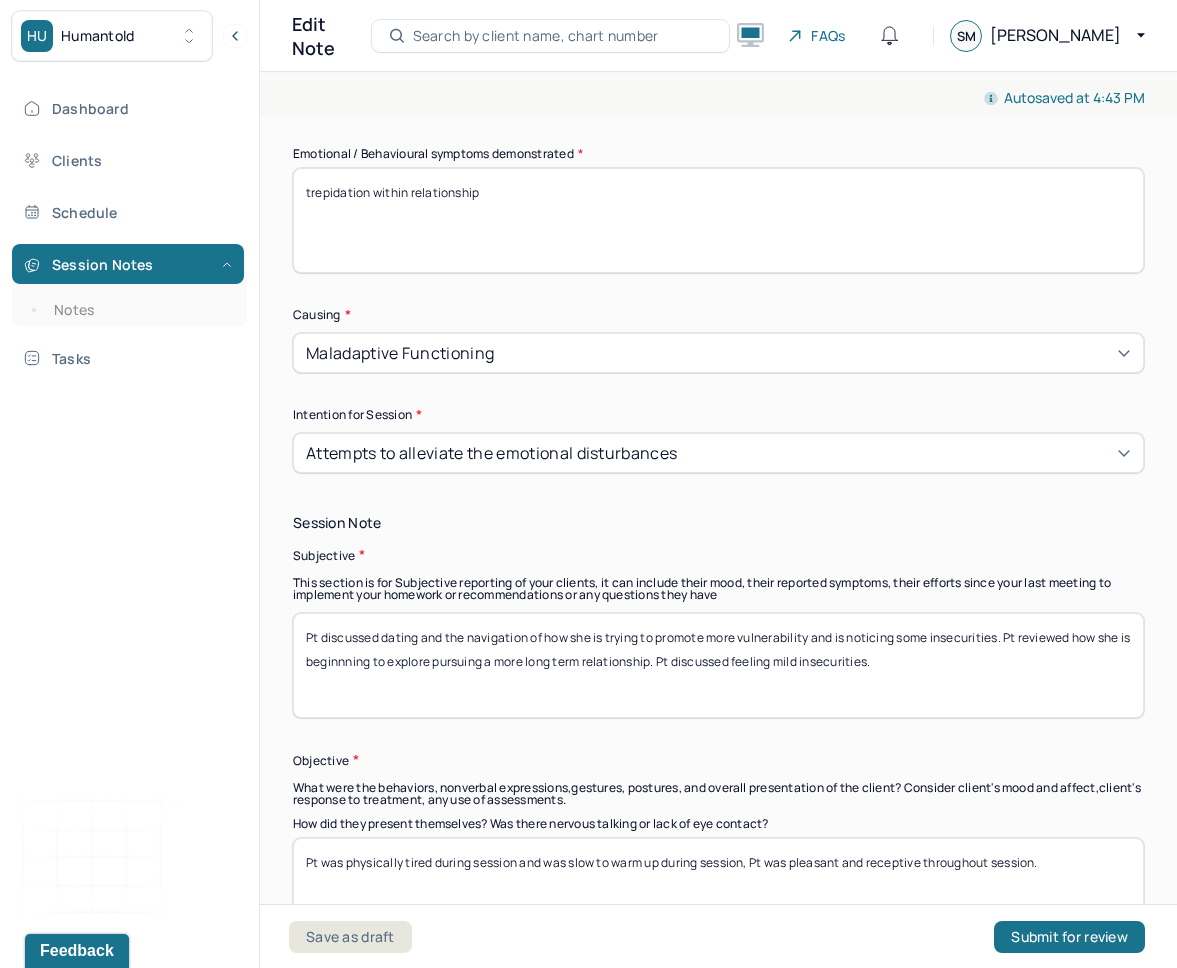 scroll, scrollTop: 1014, scrollLeft: 0, axis: vertical 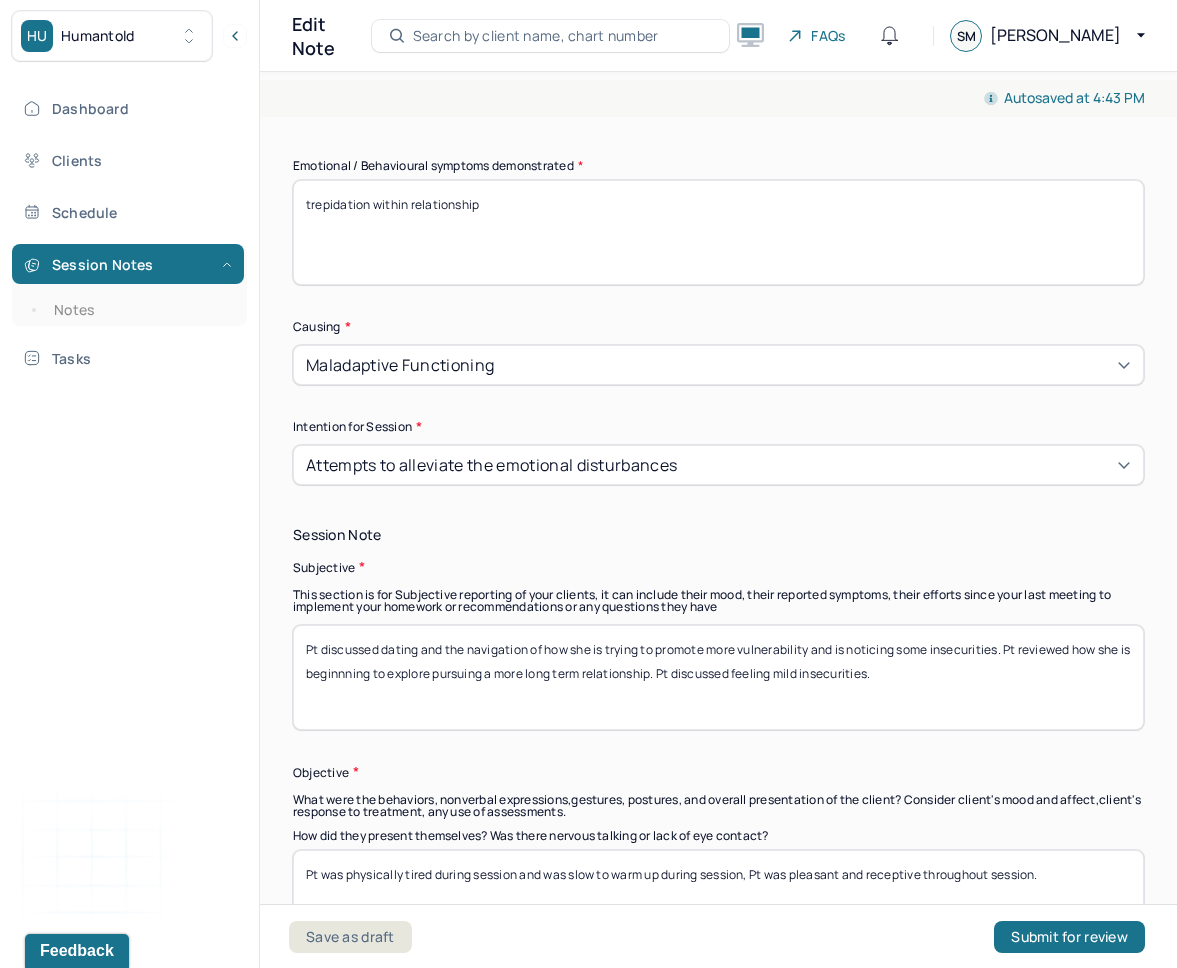drag, startPoint x: 861, startPoint y: 235, endPoint x: 307, endPoint y: 150, distance: 560.48285 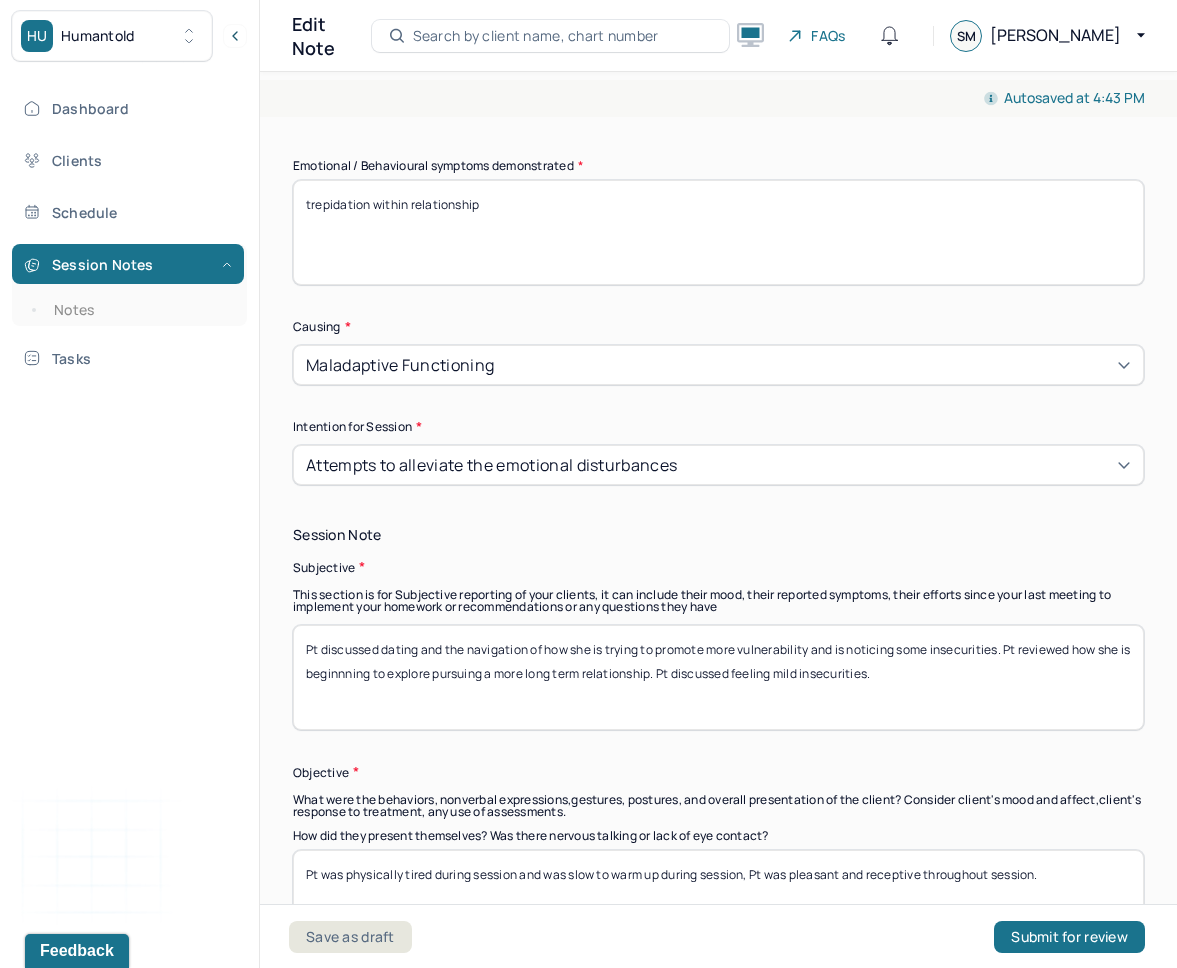 click on "Appointment location * Teletherapy Client Teletherapy Location Home Office Other Provider Teletherapy Location Home Office Other Consent was received for the teletherapy session The teletherapy session was conducted via video Primary diagnosis * F41.1 [MEDICAL_DATA] Secondary diagnosis (optional) Secondary diagnosis Tertiary diagnosis (optional) Tertiary diagnosis Emotional / Behavioural symptoms demonstrated * trepidation within relationship  Causing * Maladaptive Functioning Intention for Session * Attempts to alleviate the emotional disturbances" at bounding box center [718, -8] 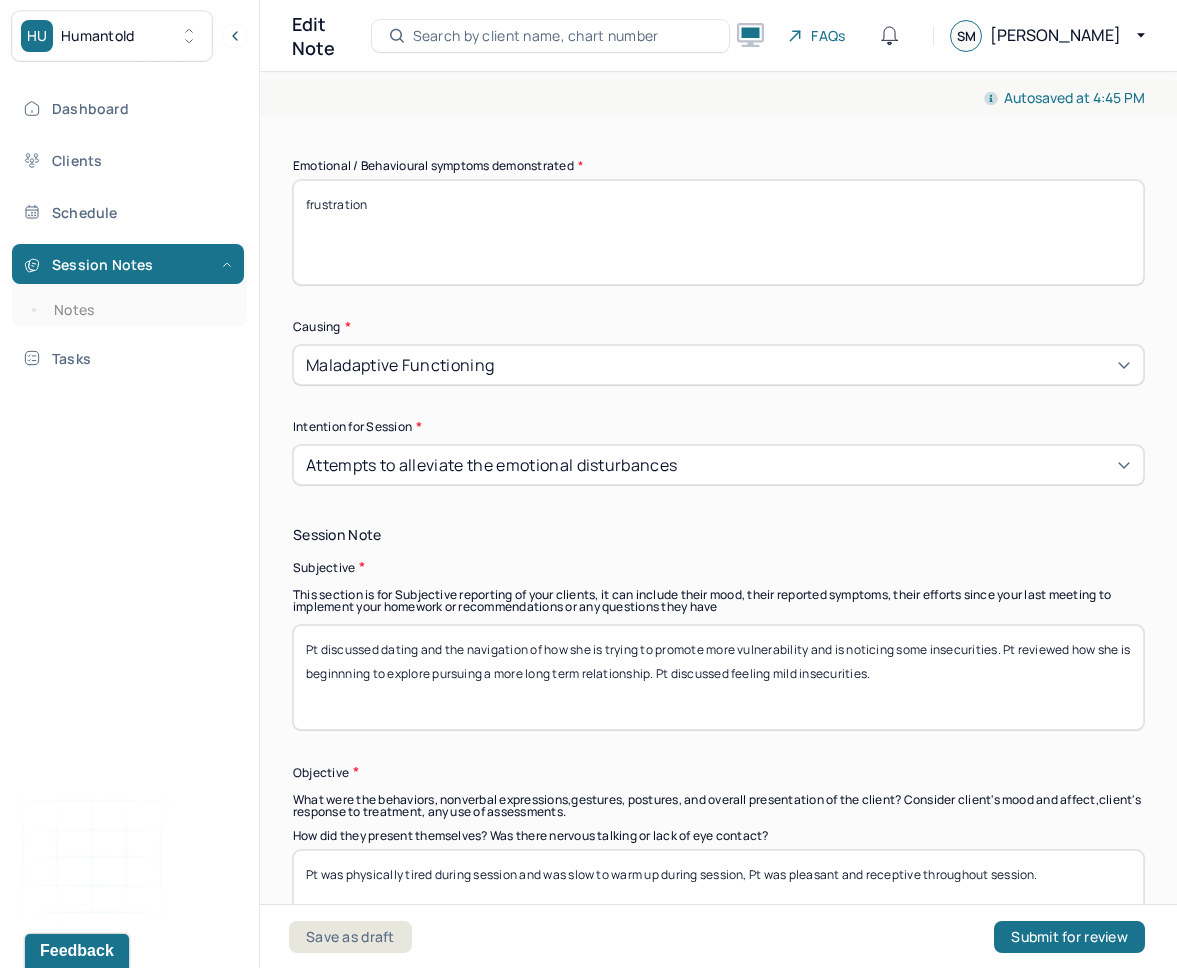 type on "frustration" 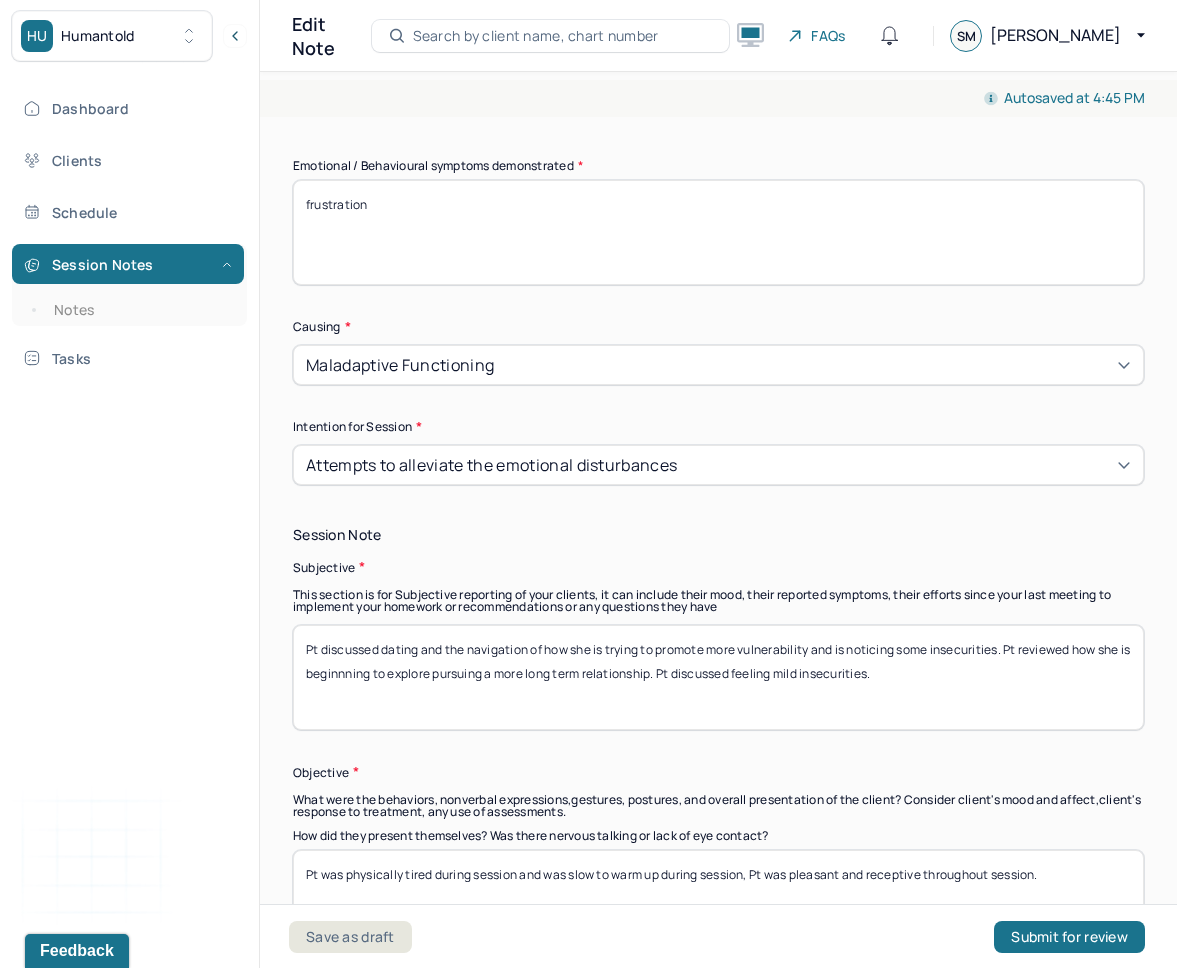 drag, startPoint x: 943, startPoint y: 700, endPoint x: 240, endPoint y: 660, distance: 704.1371 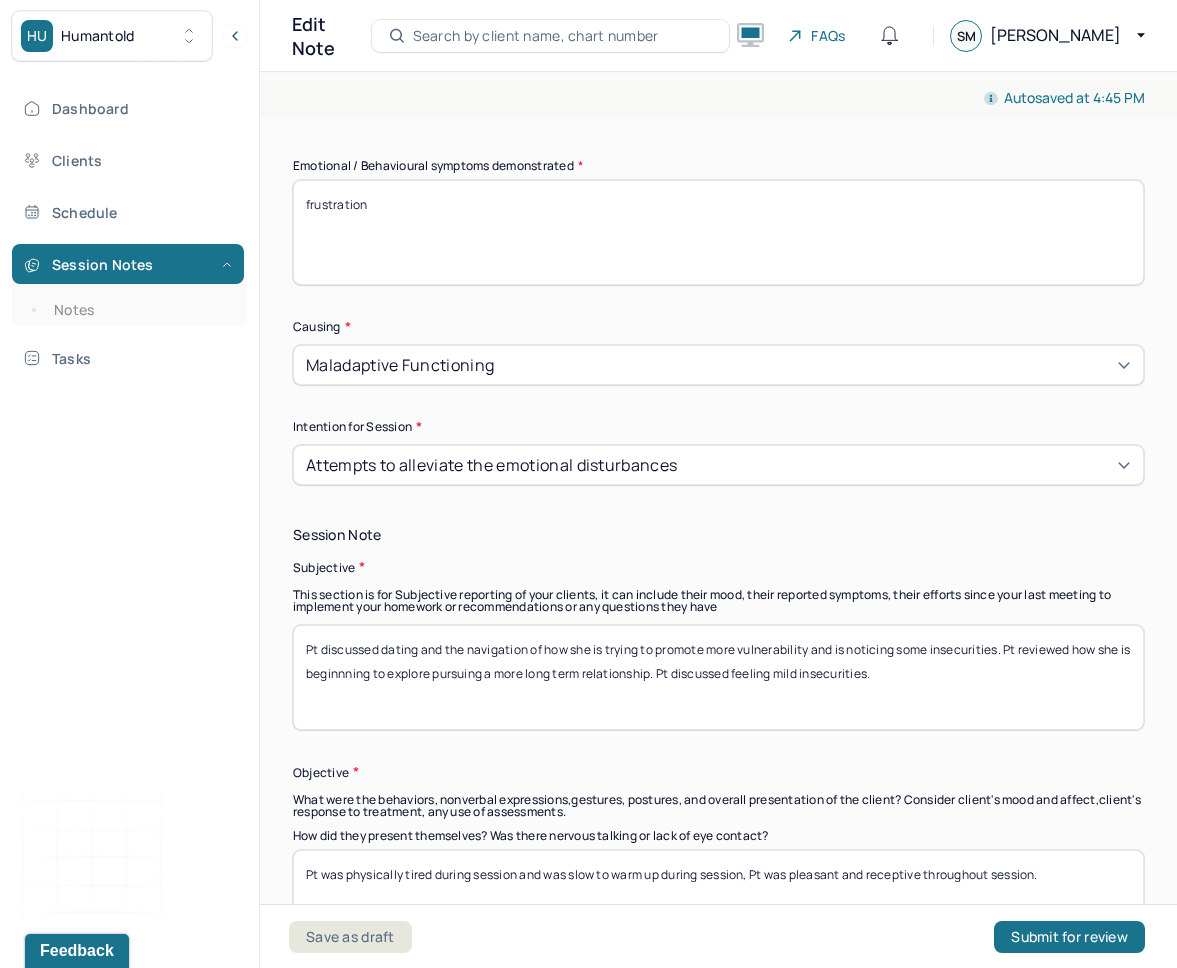 click on "HU Humantold       Dashboard Clients Schedule Session Notes Notes Tasks SM [PERSON_NAME] provider   Logout Edit Note   Search by client name, chart number     FAQs     SM [PERSON_NAME] at 4:45 PM Appointment Details     Client name [PERSON_NAME] Date of service [DATE] Time 7:30am - 8:30am Duration 1hr Appointment type individual therapy Provider name [PERSON_NAME] Modifier 1 95 Telemedicine Note type Individual soap note Appointment Details     Client name [PERSON_NAME] Date of service [DATE] Time 7:30am - 8:30am Duration 1hr Appointment type individual therapy Provider name [PERSON_NAME] Modifier 1 95 Telemedicine Note type Individual soap note   Load previous session note   Instructions The fields marked with an asterisk ( * ) are required before you can submit your notes. Before you can submit your session notes, they must be signed. You have the option to save your notes as a draft before making a submission. Appointment location * Teletherapy Client Teletherapy Location Home Office Other Home * *" at bounding box center [588, 484] 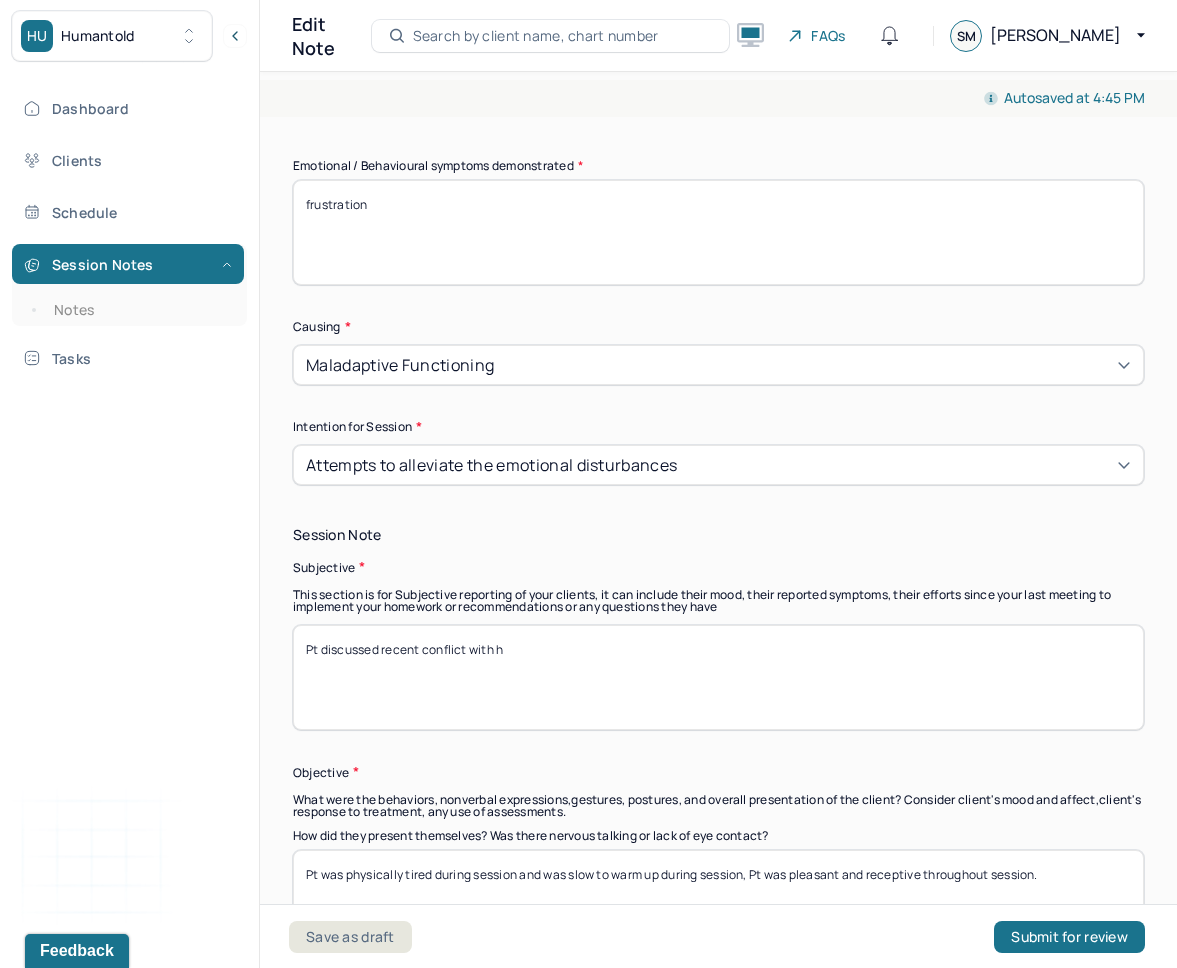 type on "Pt discussed recent conflict with [PERSON_NAME]" 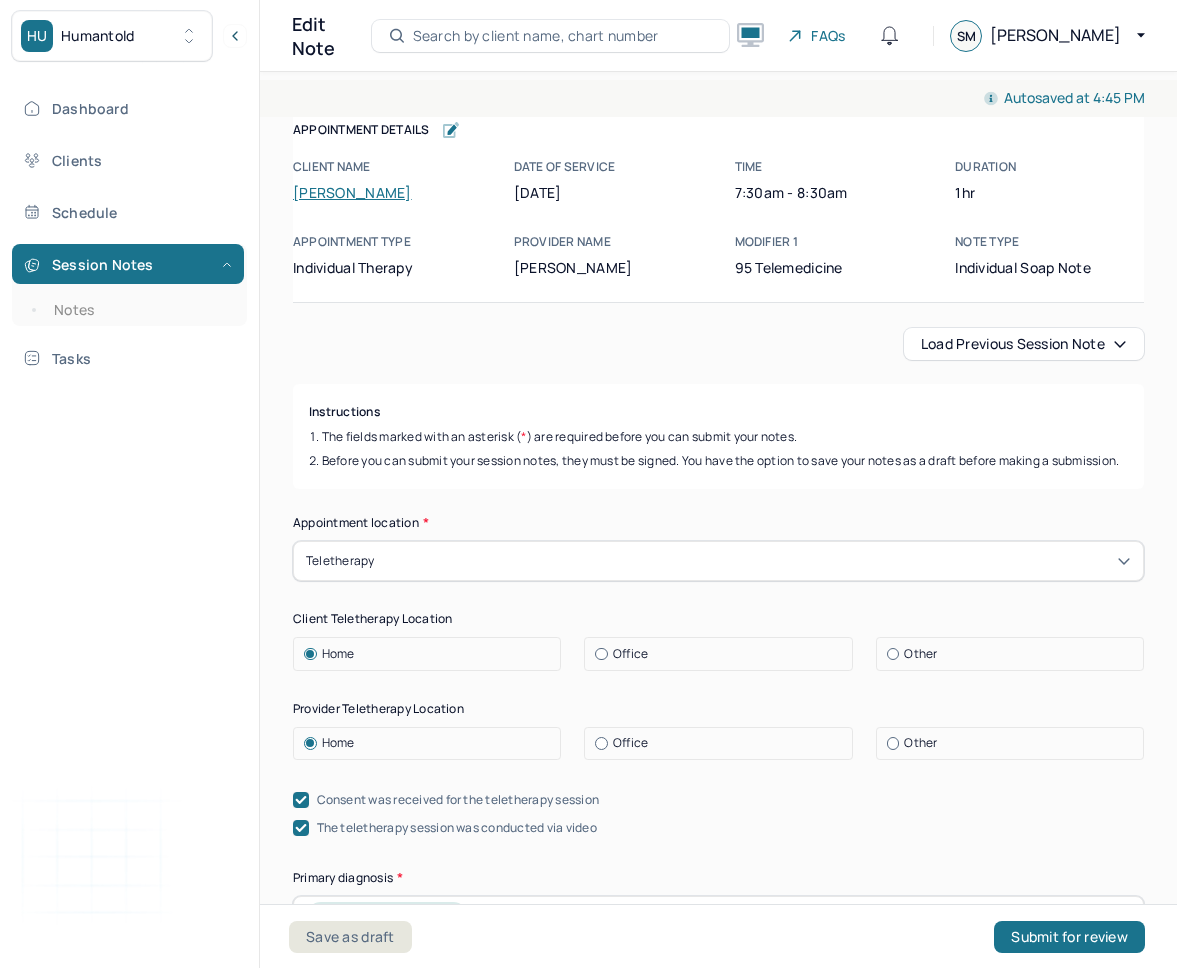 scroll, scrollTop: 0, scrollLeft: 0, axis: both 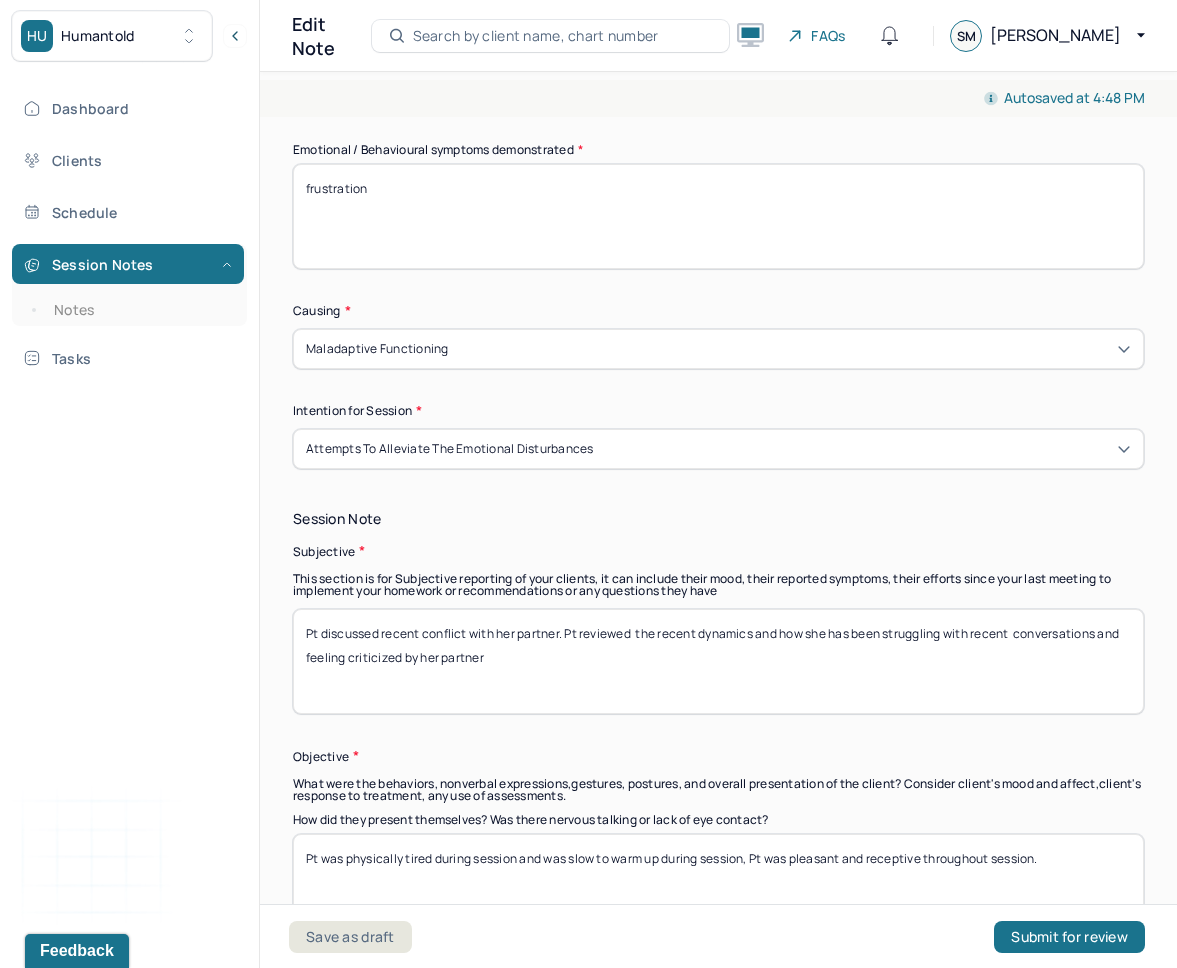 type on "Pt discussed recent conflict with her partner. Pt reviewed  the recent dynamics and how she has been struggling with recent  conversations and feeling criticized by her partner" 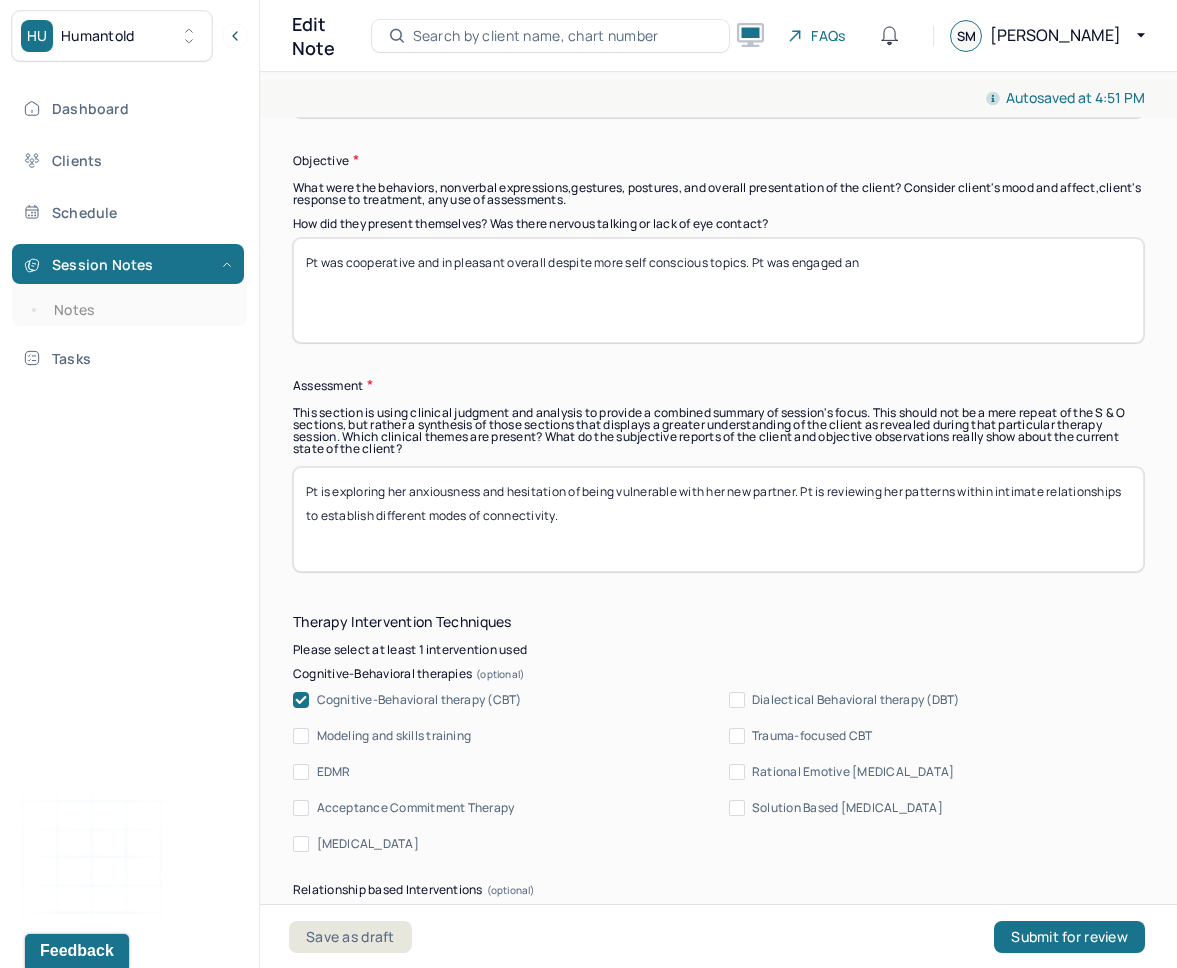 scroll, scrollTop: 1615, scrollLeft: 0, axis: vertical 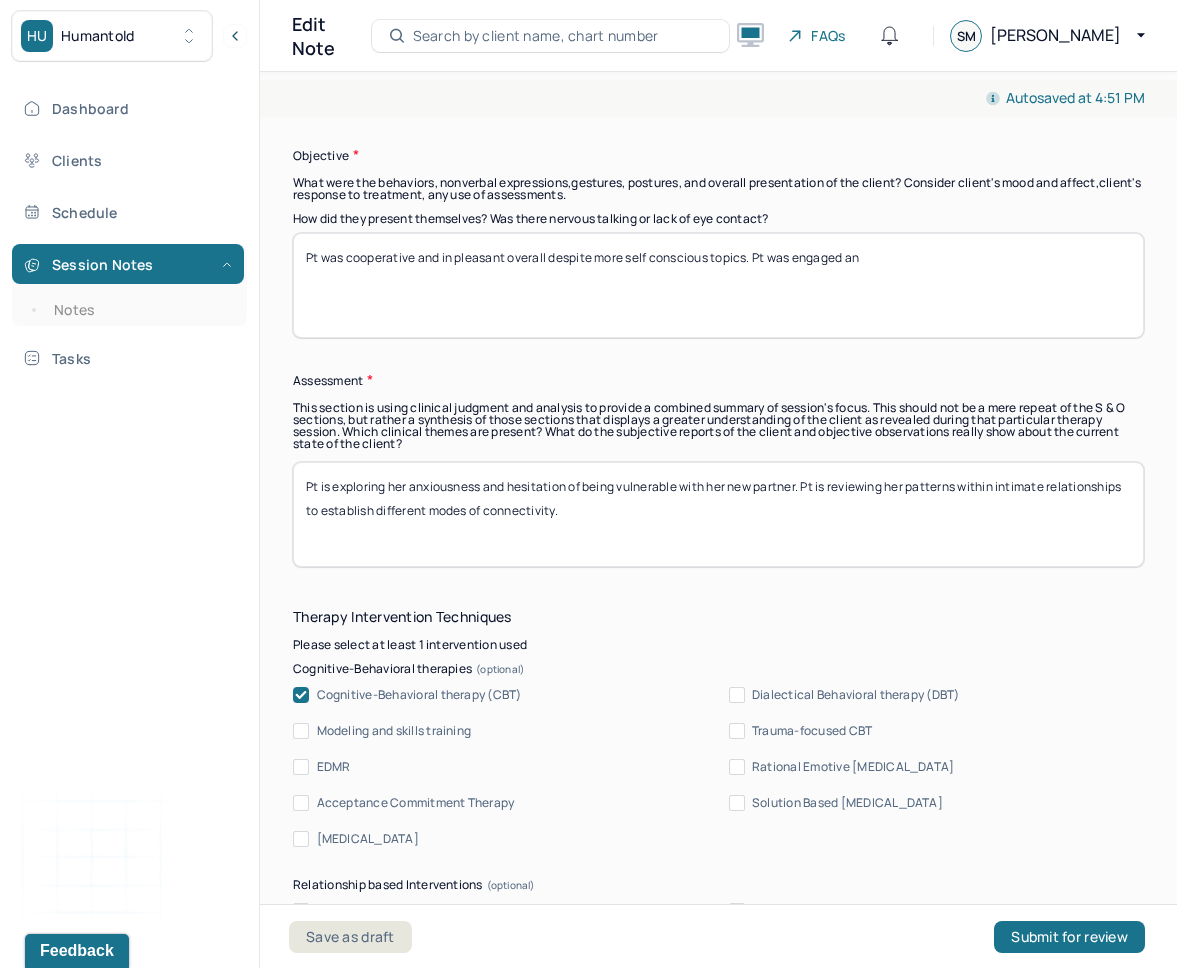 click on "Pt is exploring her anxiousness and hesitation of being vulnerable with her new partner. Pt is reviewing her patterns within intimate relationships to establish different modes of connectivity." at bounding box center (718, 514) 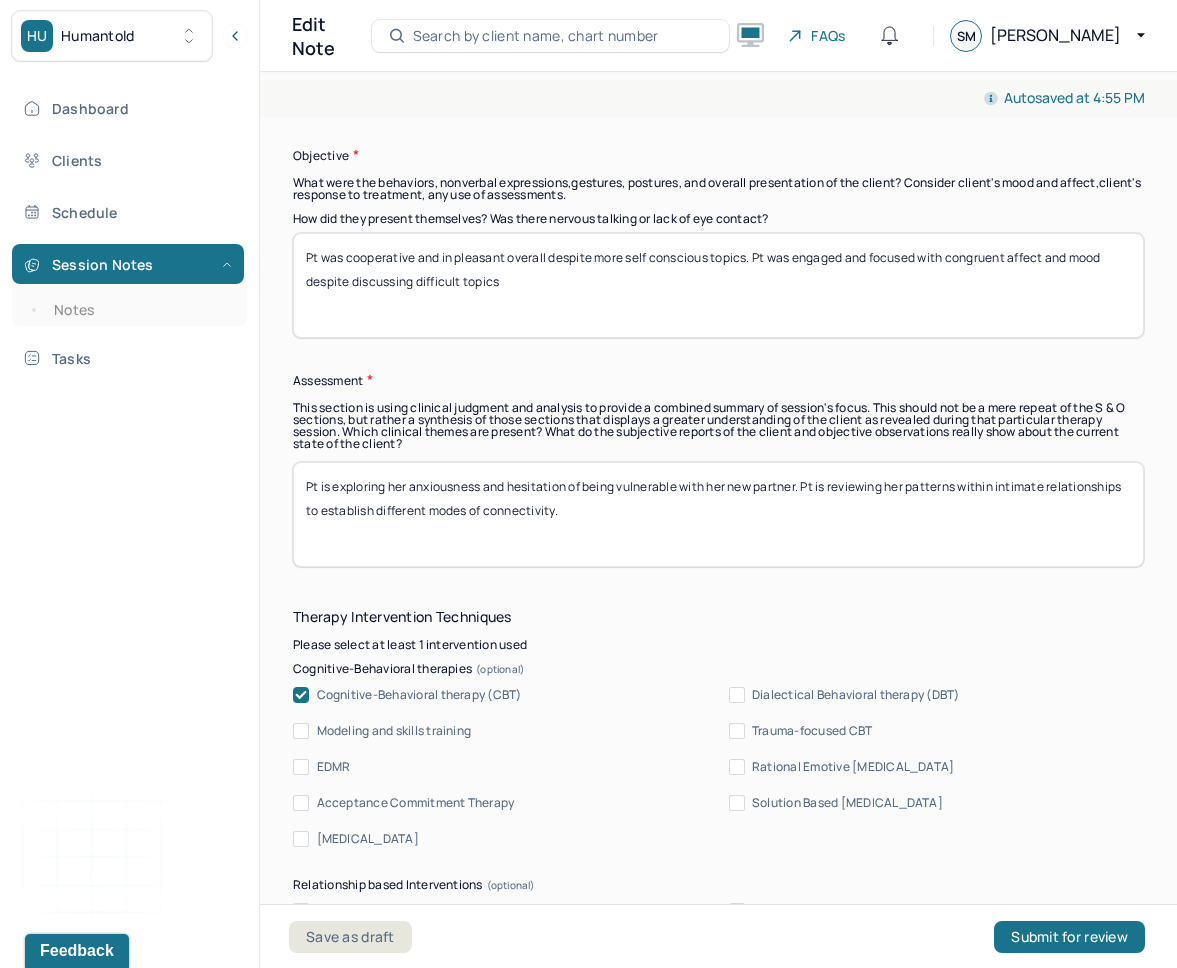 type on "Pt was cooperative and in pleasant overall despite more self conscious topics. Pt was engaged and focused with congruent affect and mood despite discussing difficult topics" 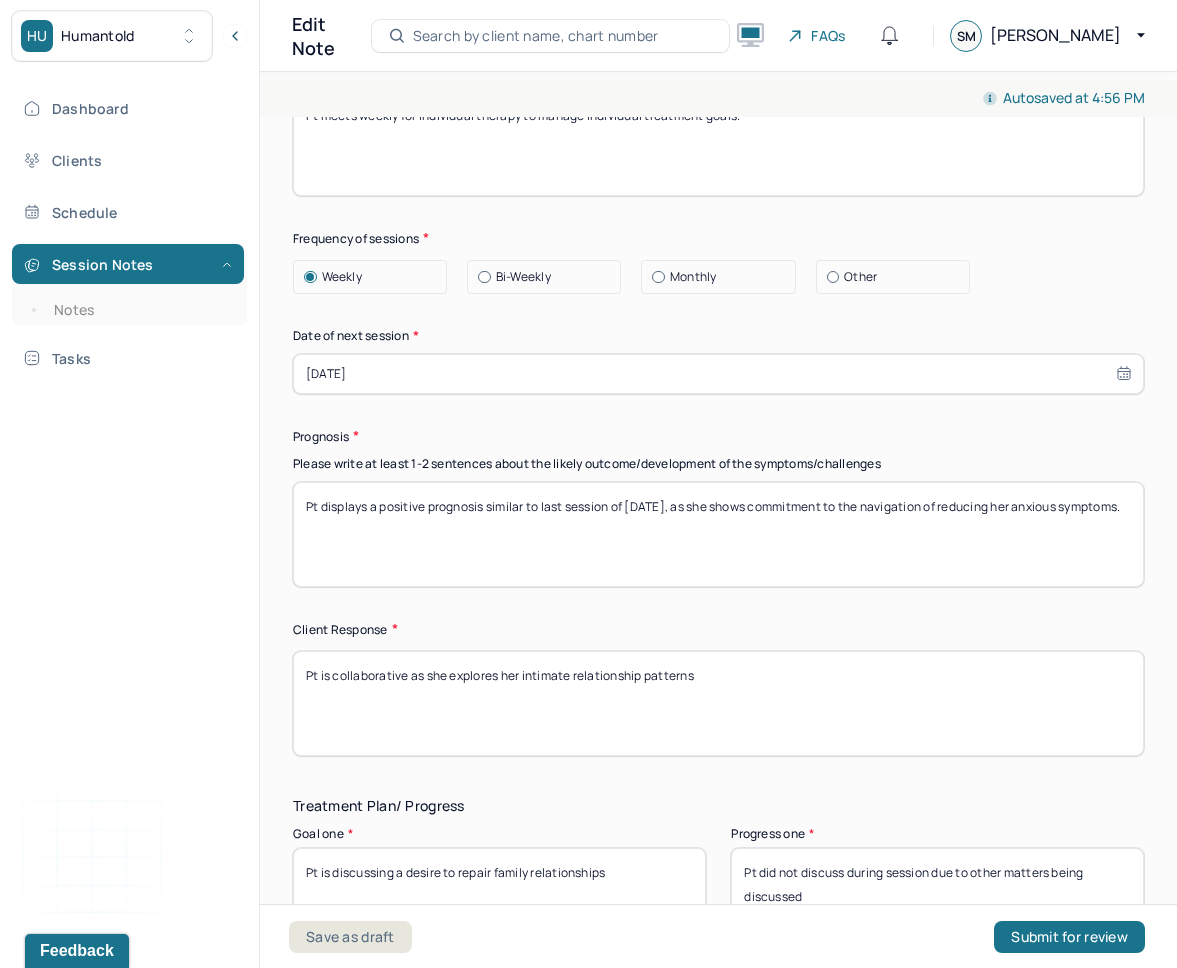 scroll, scrollTop: 2873, scrollLeft: 0, axis: vertical 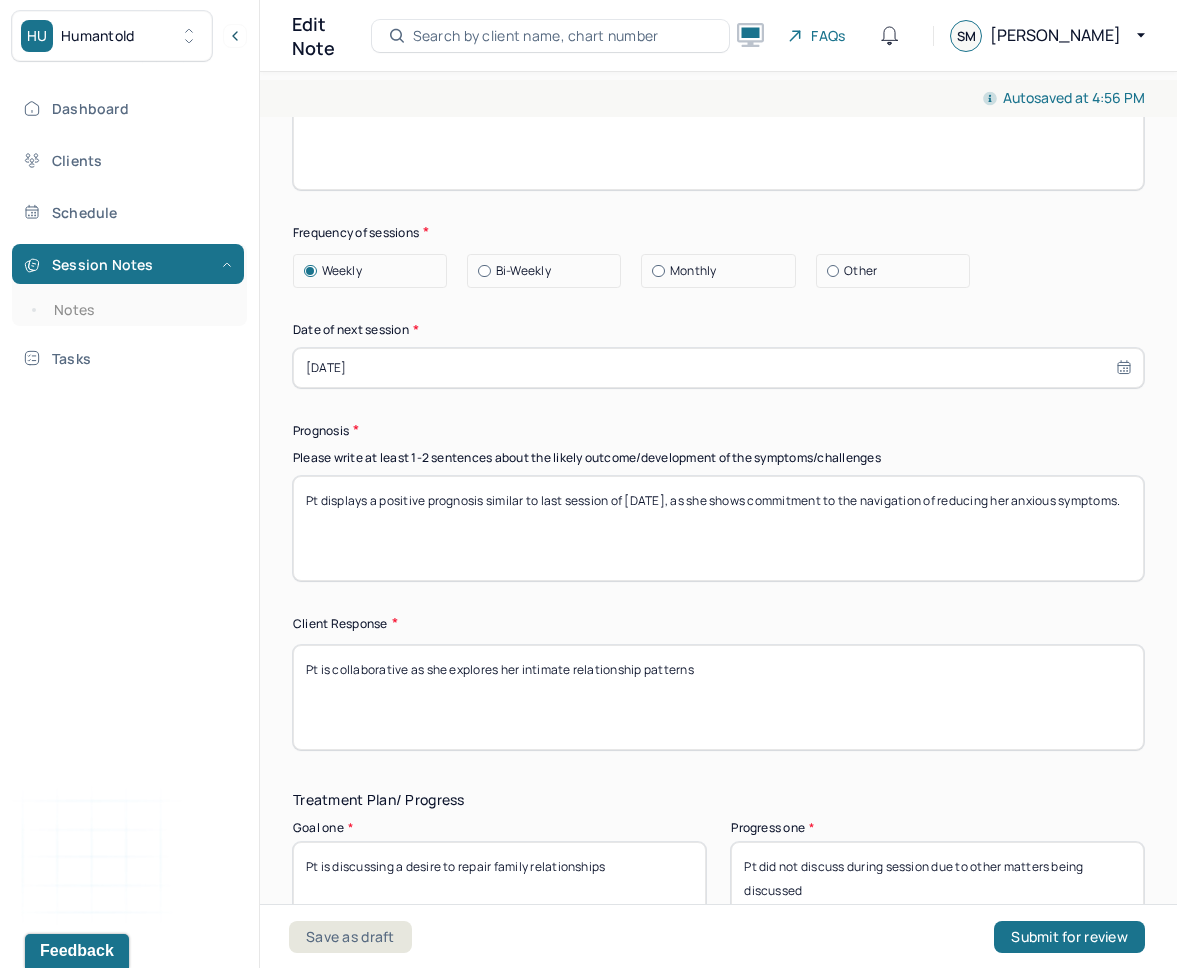 type on "Pt reviewed intimate relationship anxiety and her recent increase in insecurity and self doubt. Pt reviewed ways to be assertive despite experiencing an increase in self deprecation" 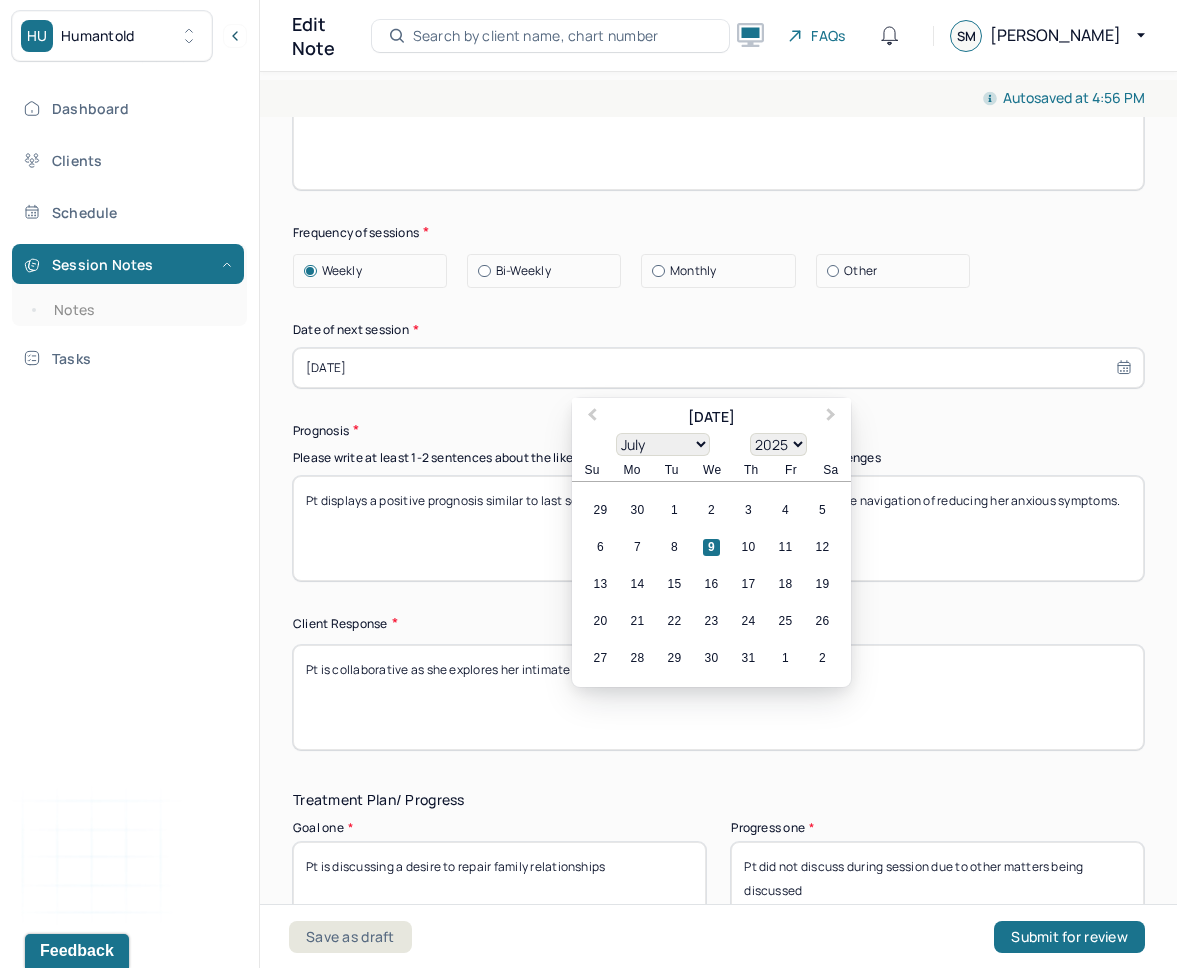 click on "[DATE]" at bounding box center (718, 368) 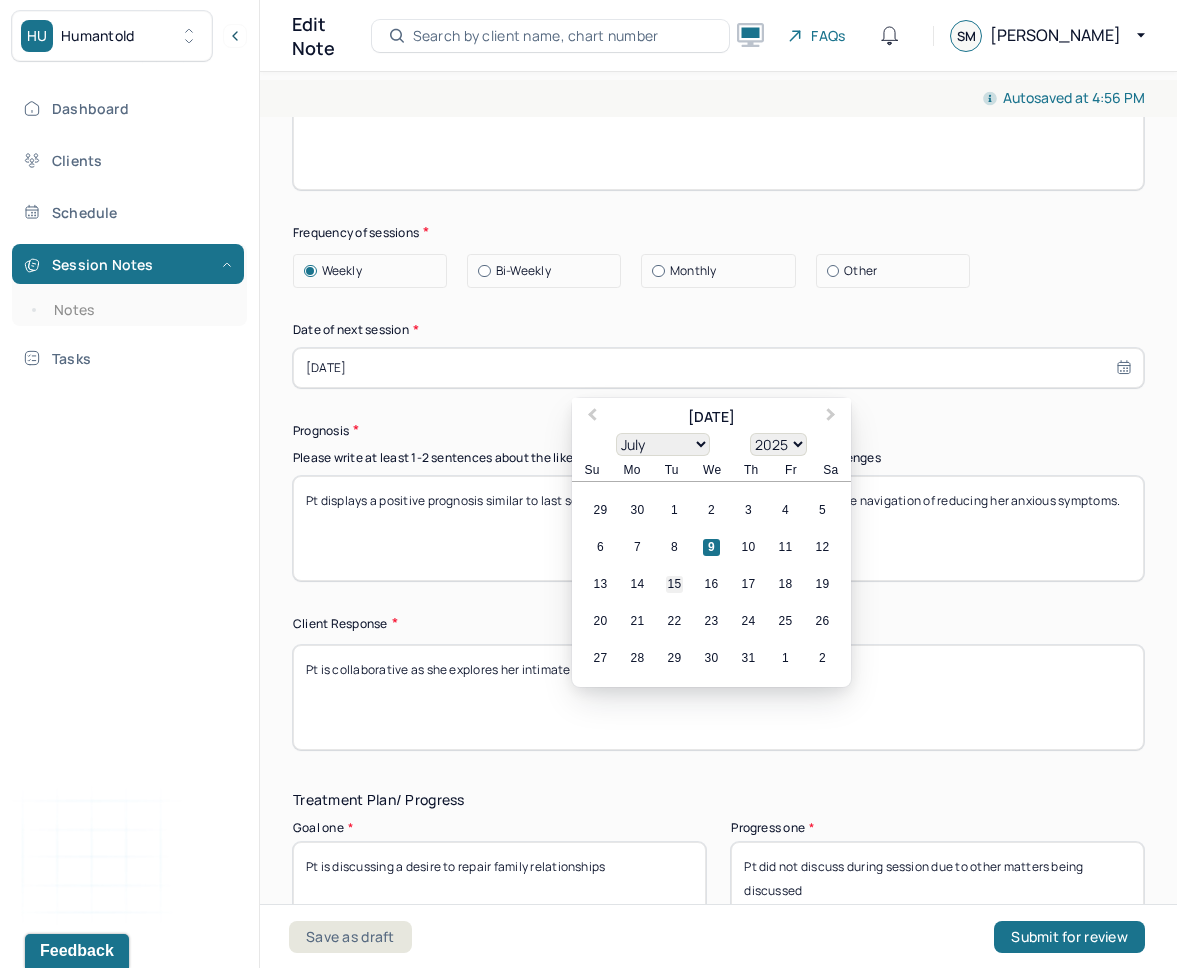 click on "15" at bounding box center (674, 584) 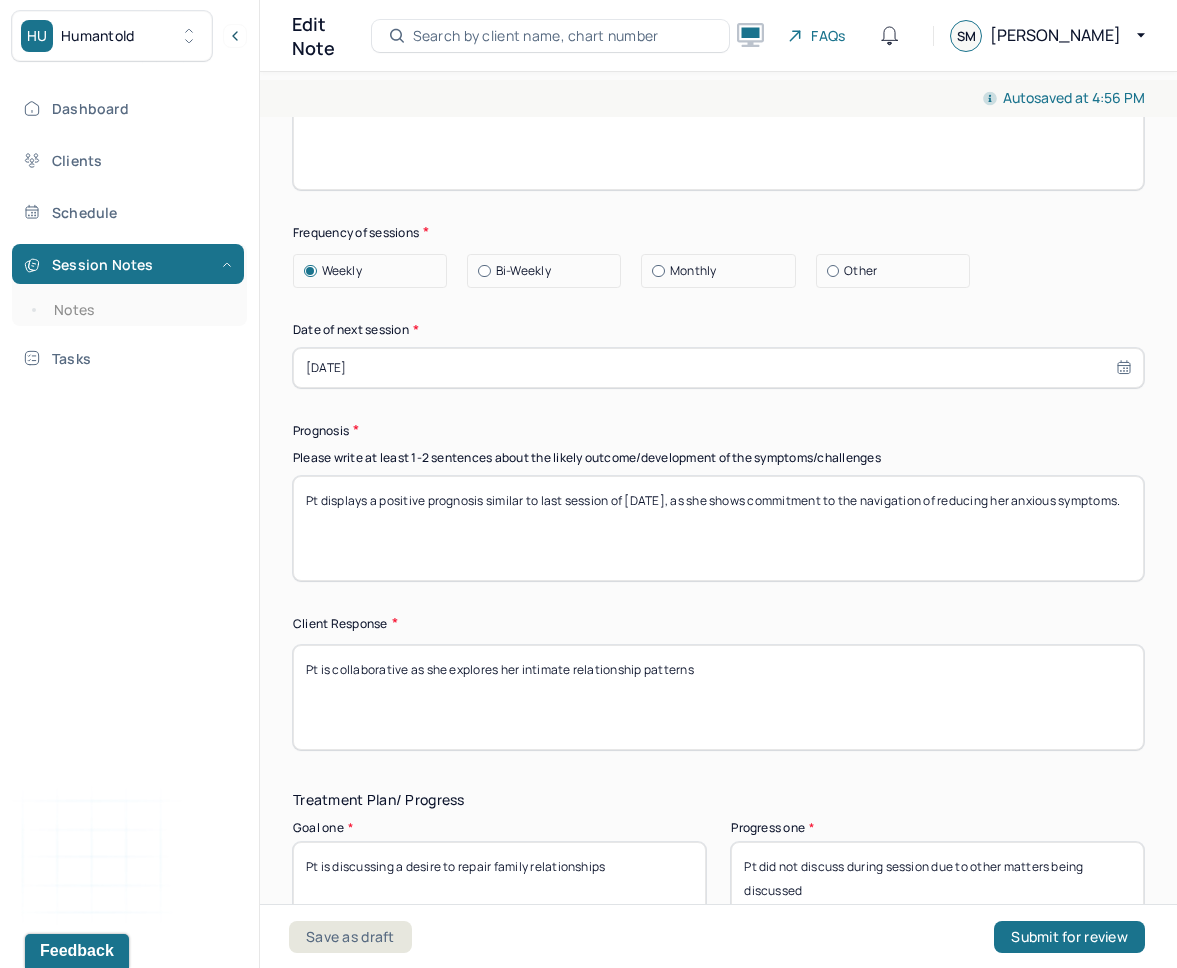drag, startPoint x: 656, startPoint y: 524, endPoint x: 641, endPoint y: 524, distance: 15 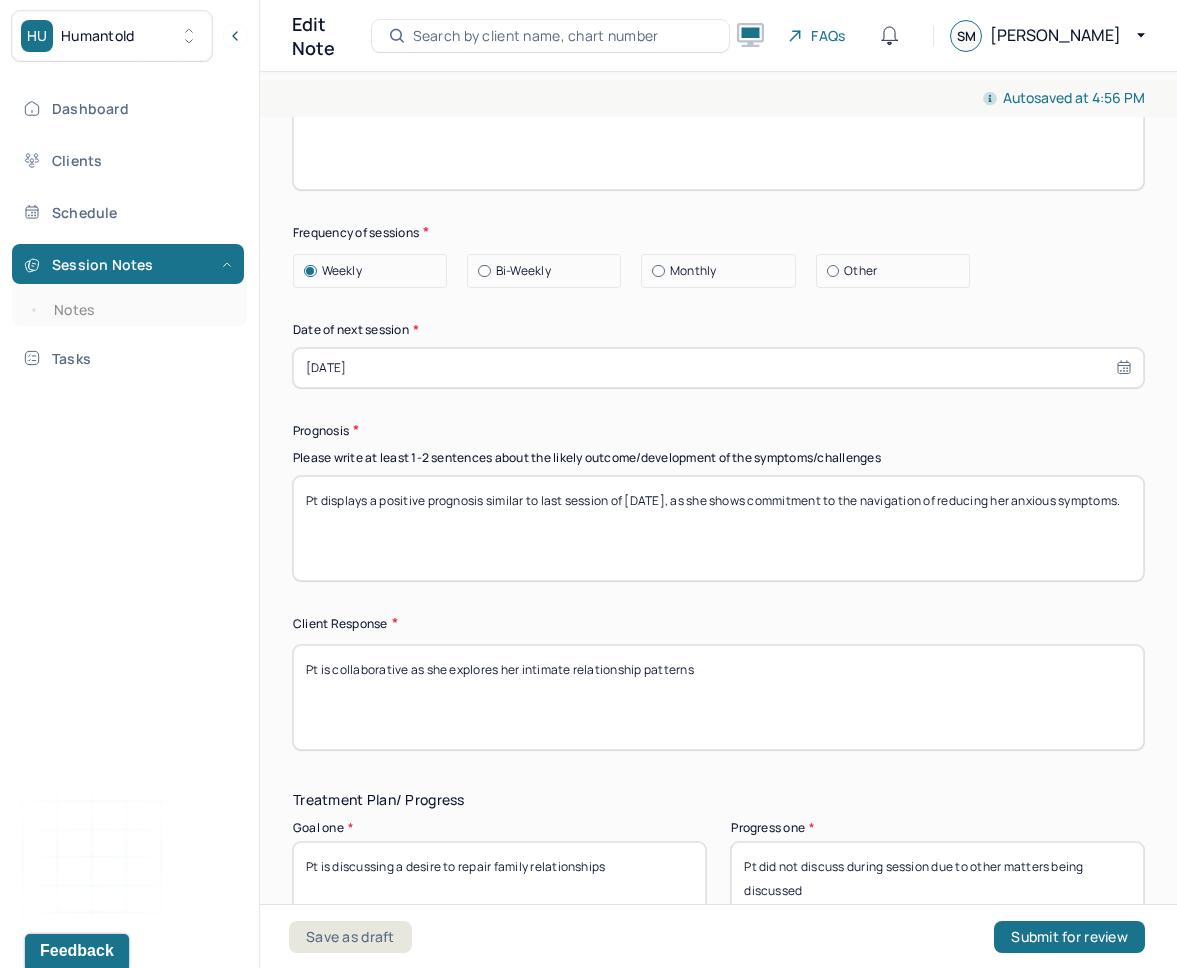 type on "Pt displays a positive prognosis similar to last session of 7/1/25, as she shows commitment to the navigation of reducing her anxious symptoms." 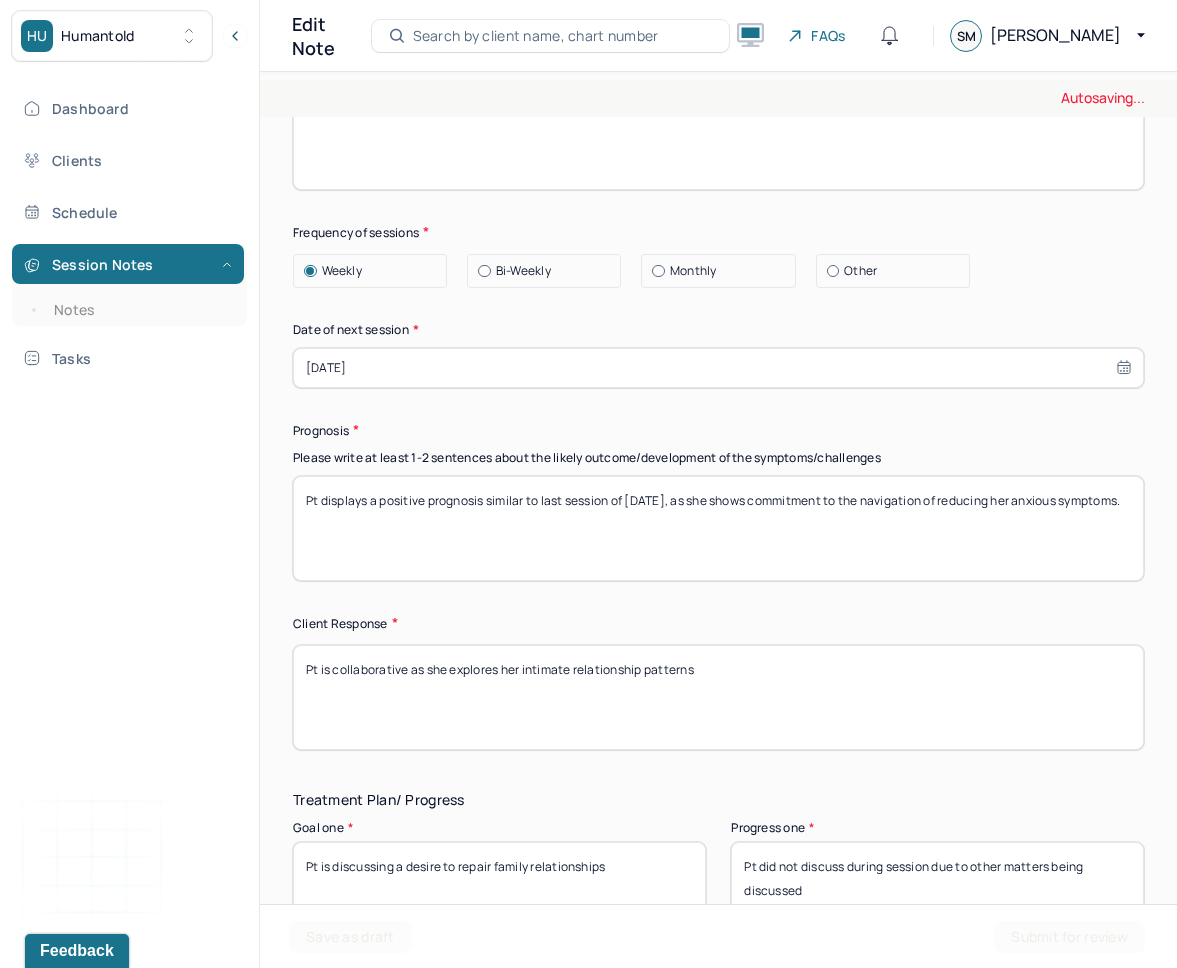 click on "Pt is collaborative as she explores her intimate relationship patterns" at bounding box center (718, 697) 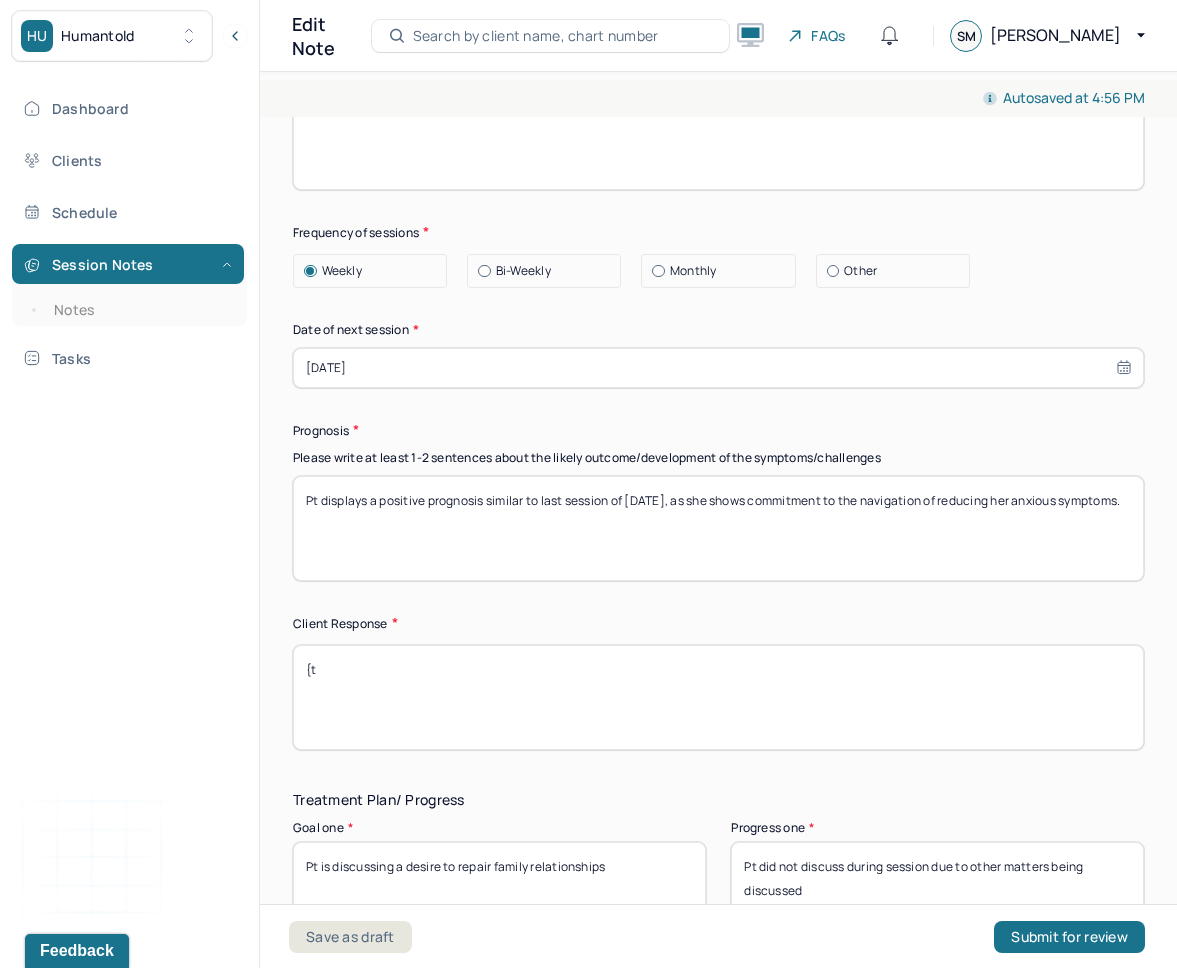type on "{" 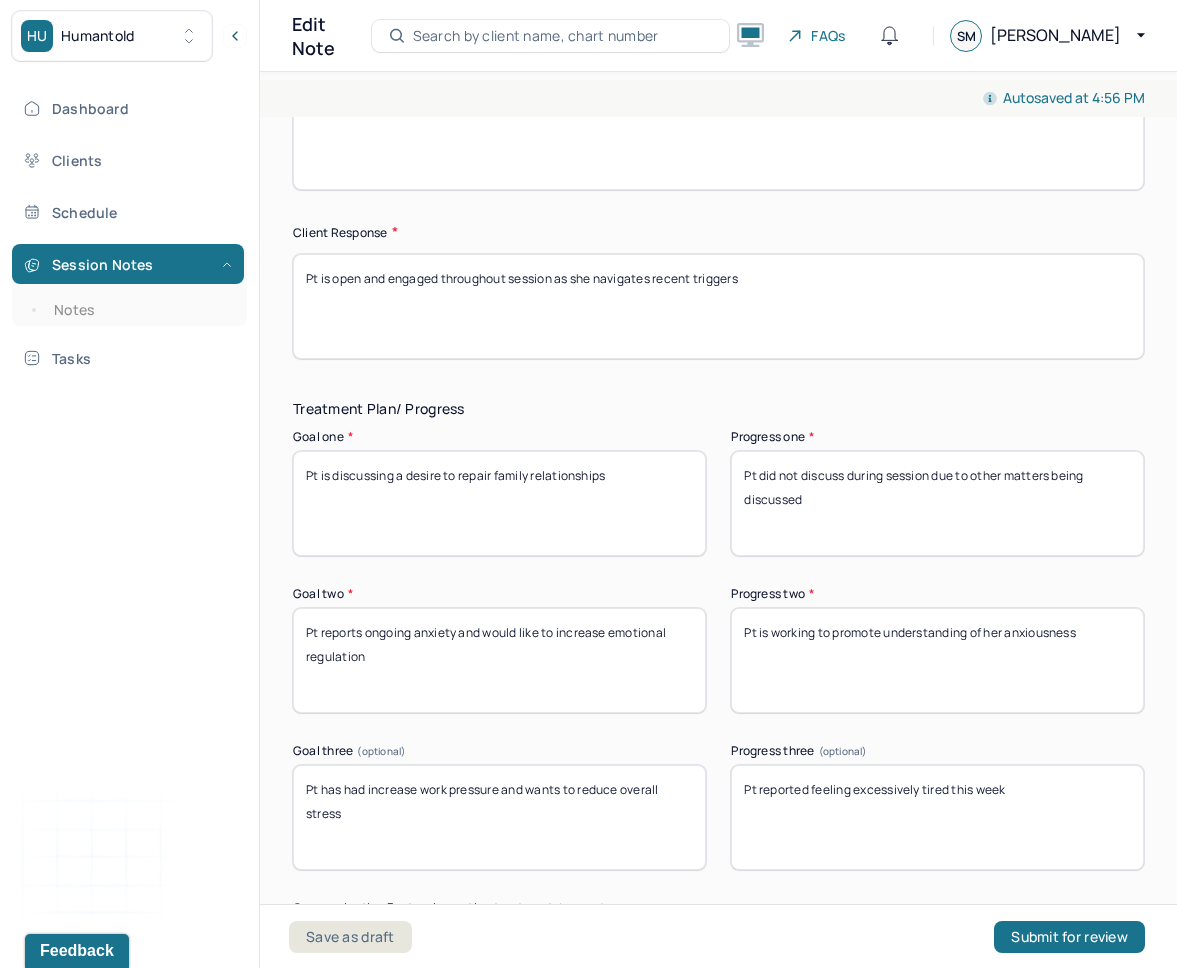scroll, scrollTop: 3287, scrollLeft: 0, axis: vertical 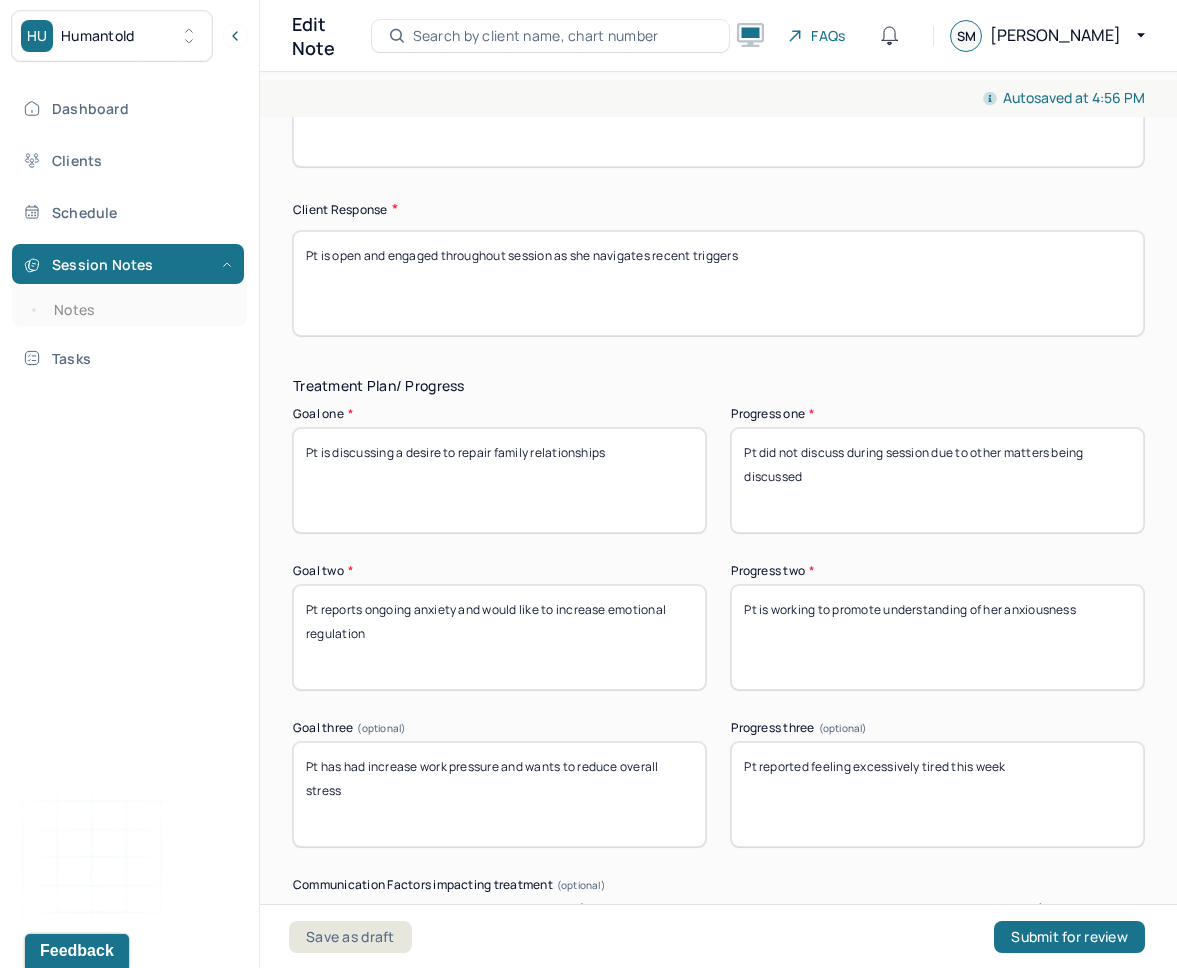 type on "Pt is open and engaged throughout session as she navigates recent triggers" 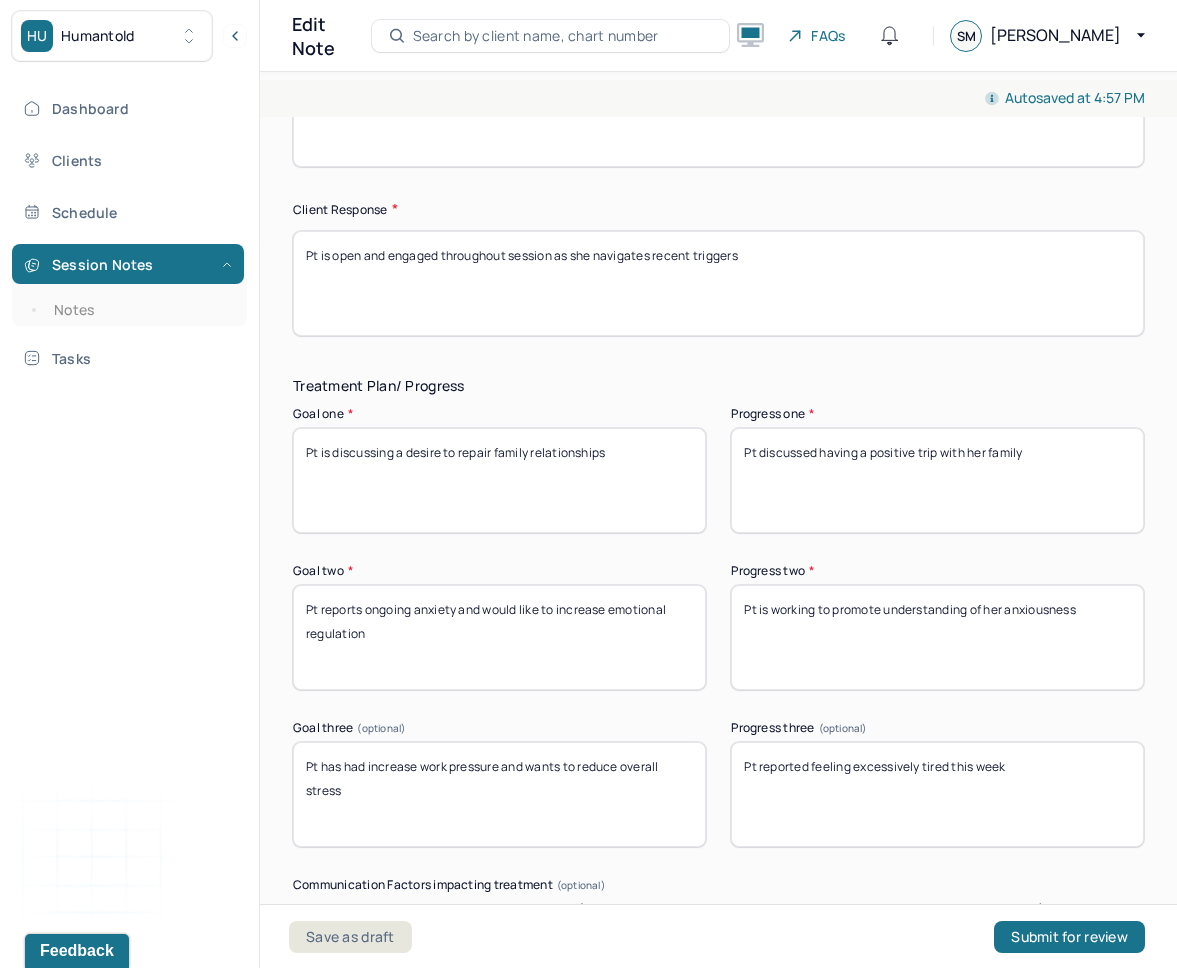 type on "Pt discussed having a positive trip with her family" 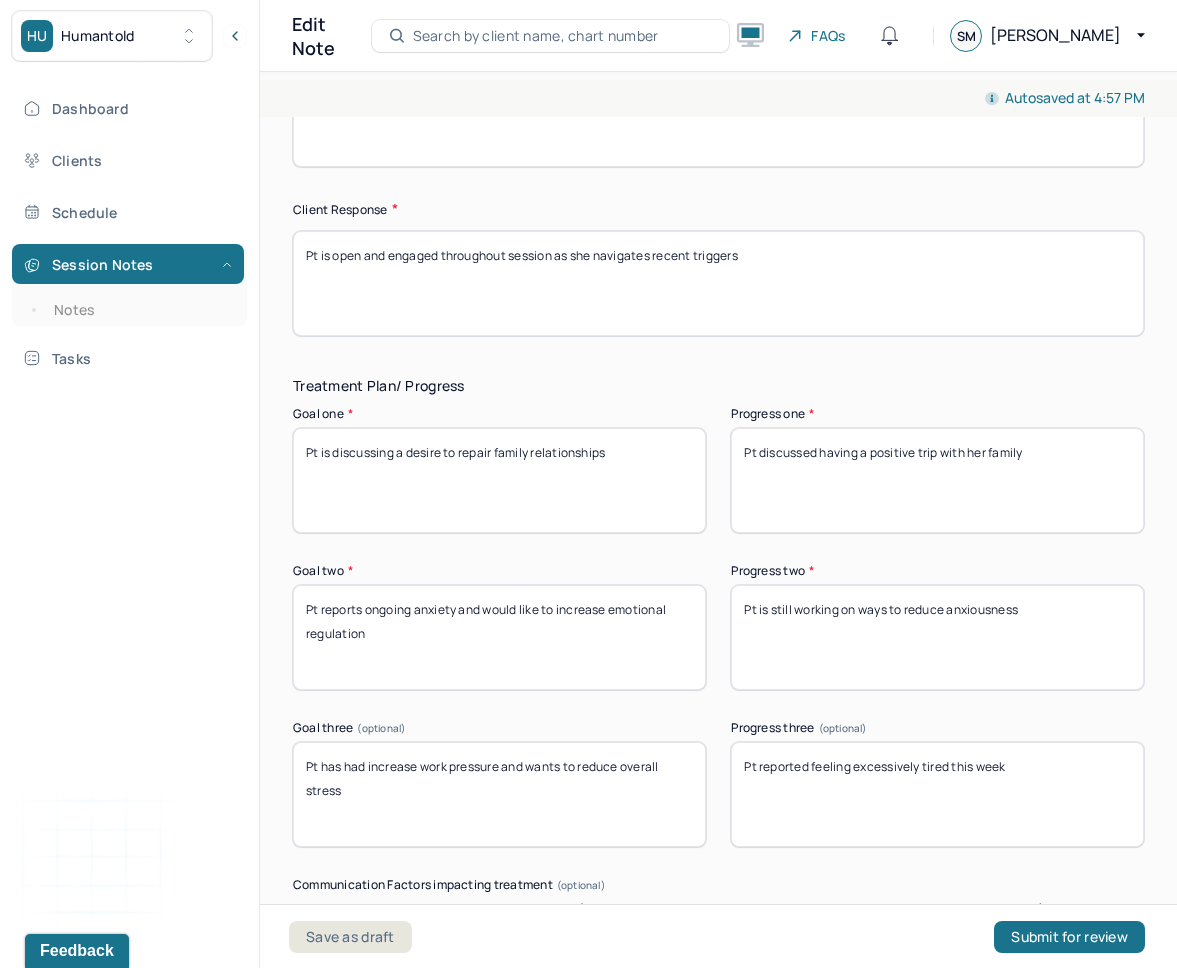 type on "Pt is still working on ways to reduce anxiousness" 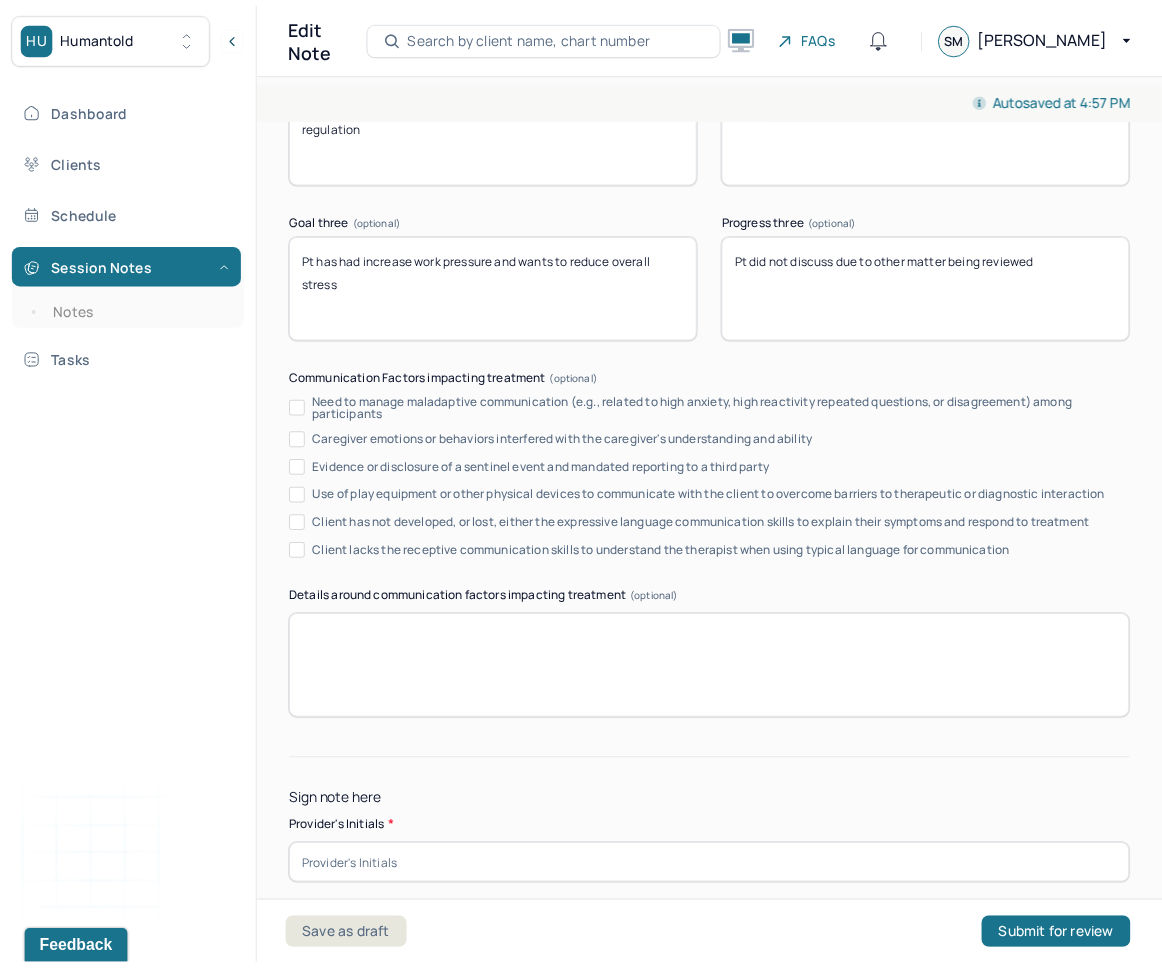 scroll, scrollTop: 3928, scrollLeft: 0, axis: vertical 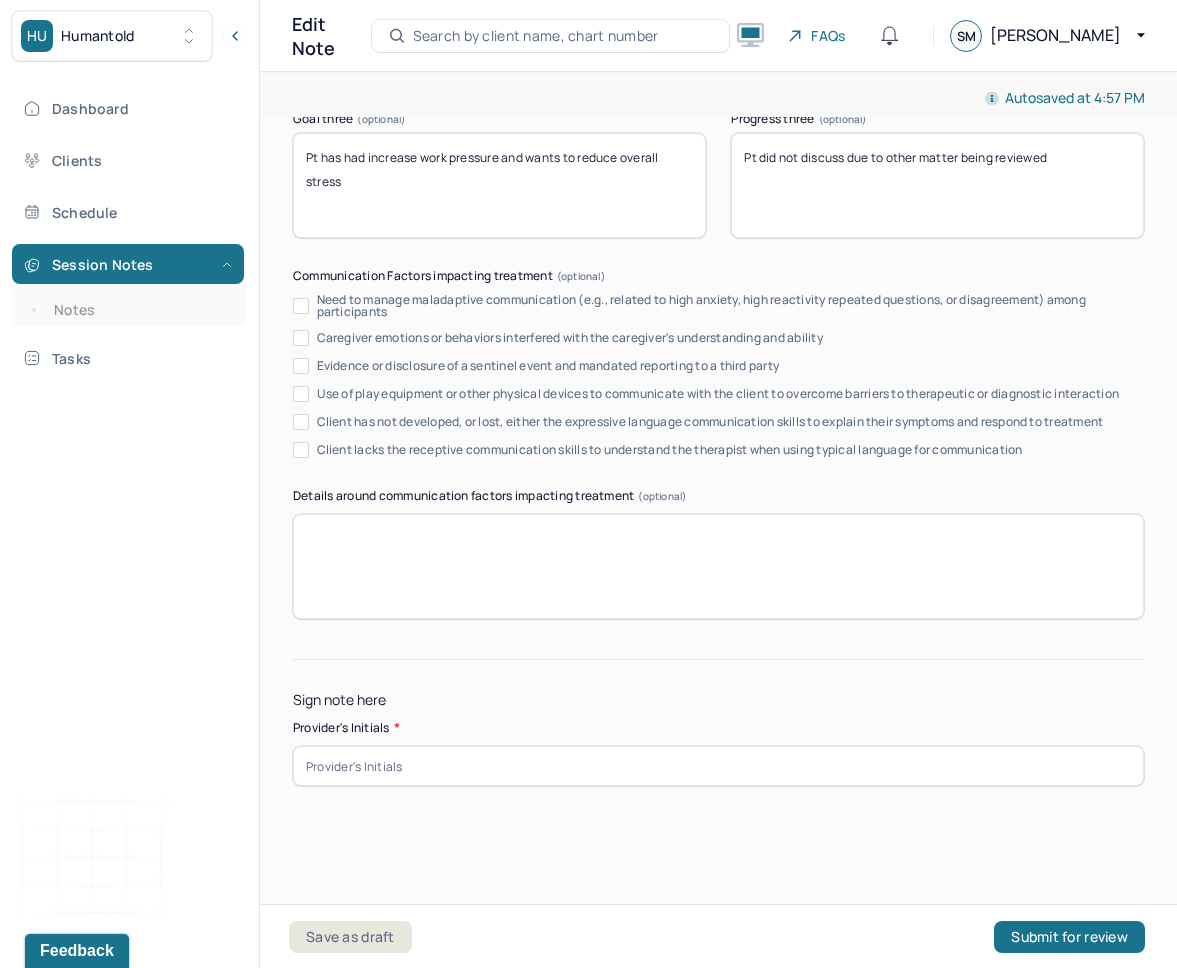 type on "Pt did not discuss due to other matter being reviewed" 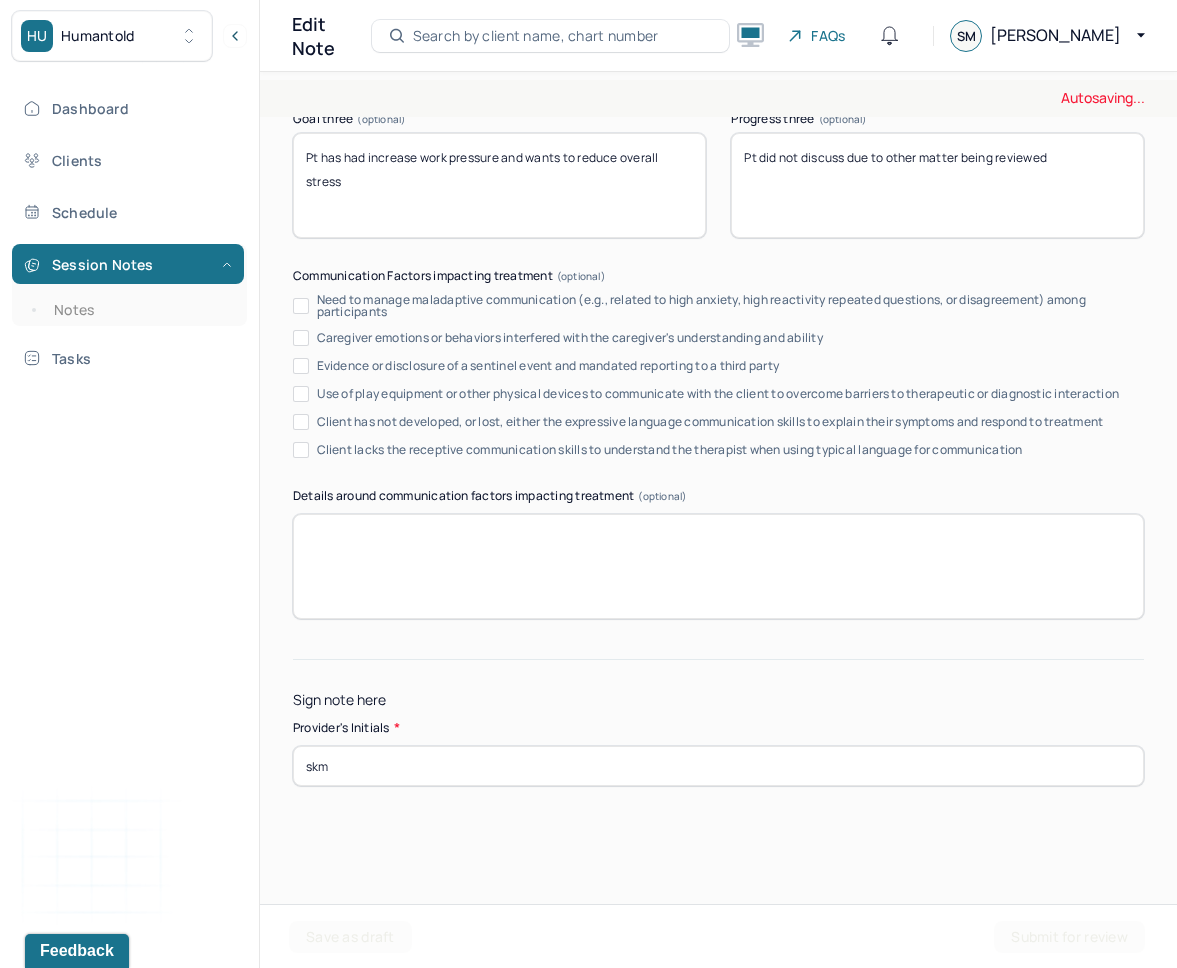 type on "skm" 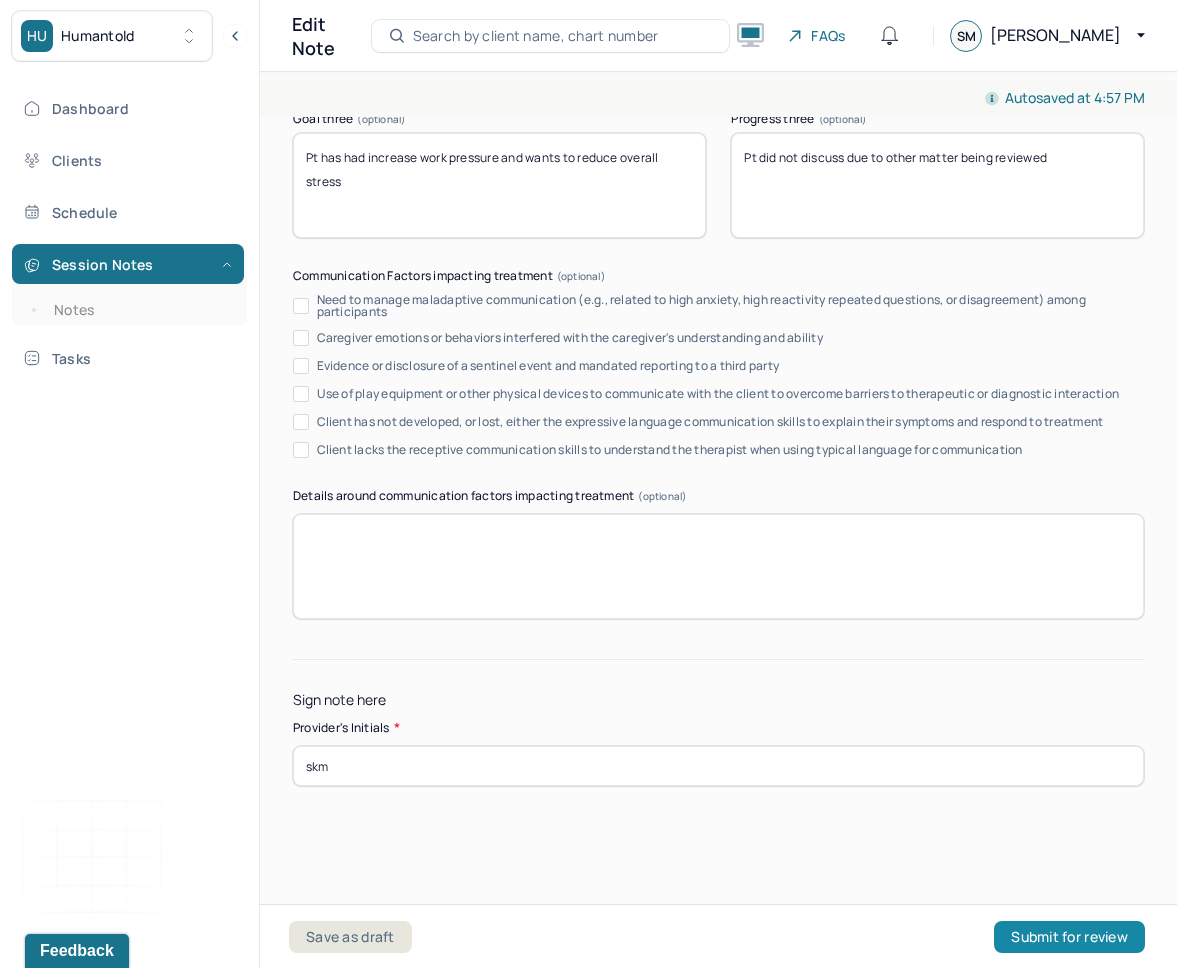 click on "Submit for review" at bounding box center [1069, 937] 